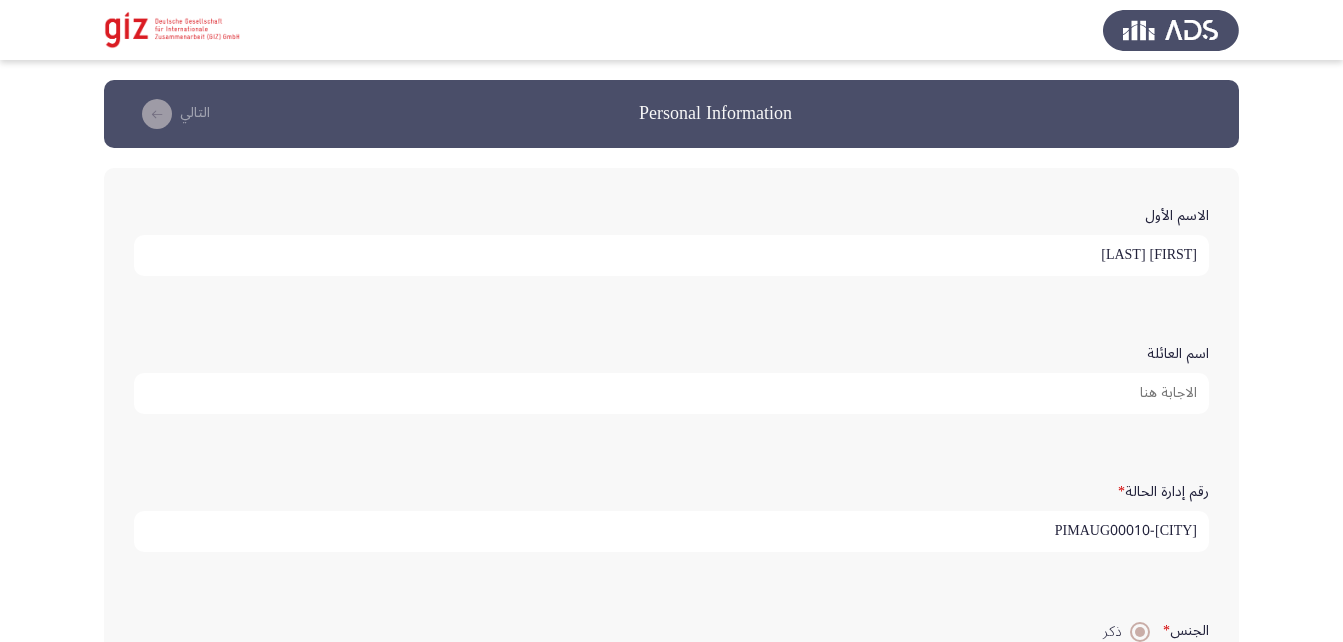 scroll, scrollTop: 1808, scrollLeft: 0, axis: vertical 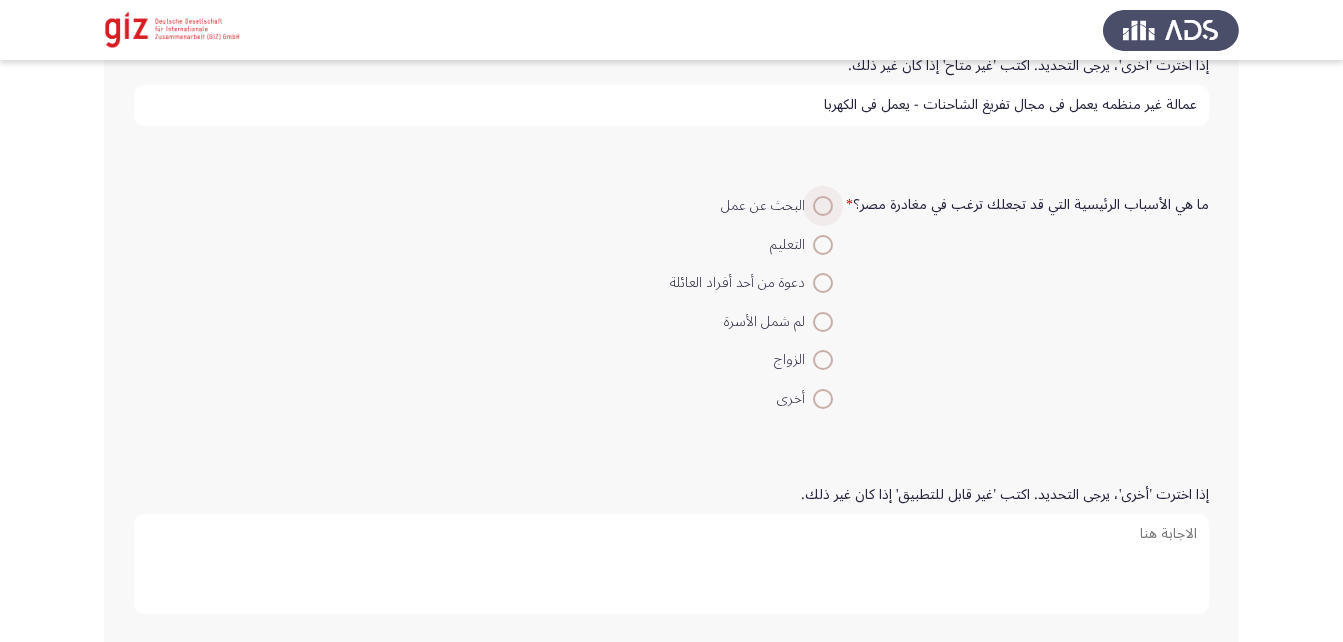 click at bounding box center [823, 206] 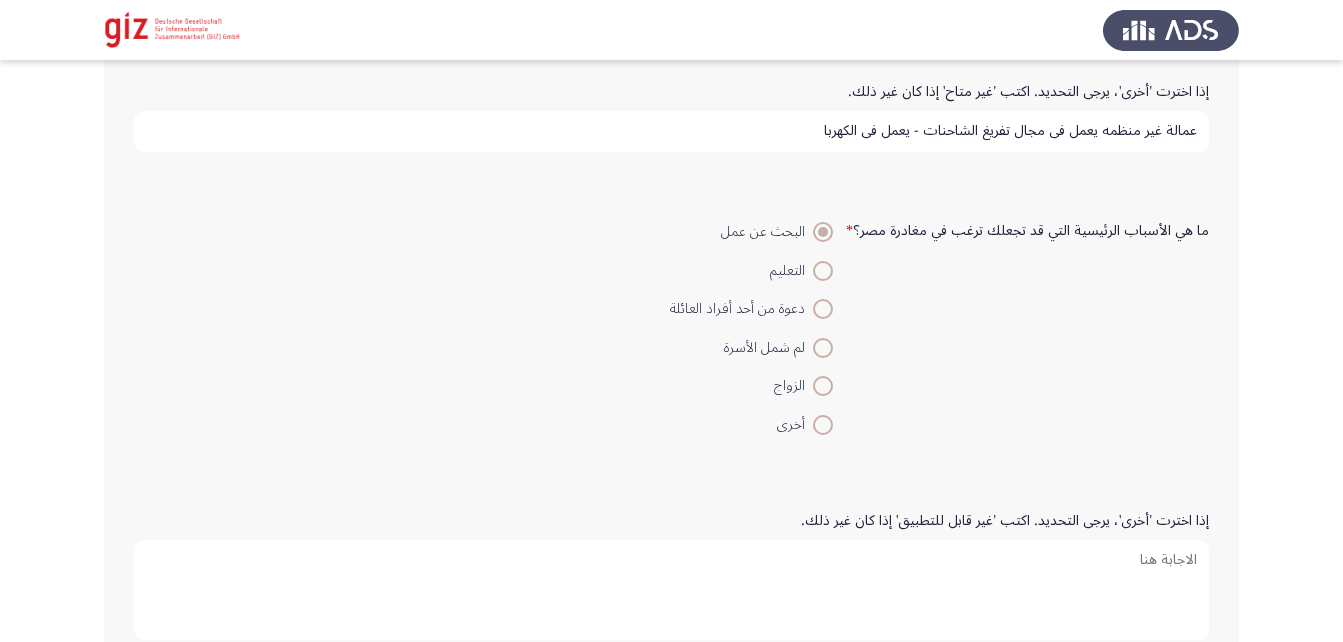 scroll, scrollTop: 1922, scrollLeft: 0, axis: vertical 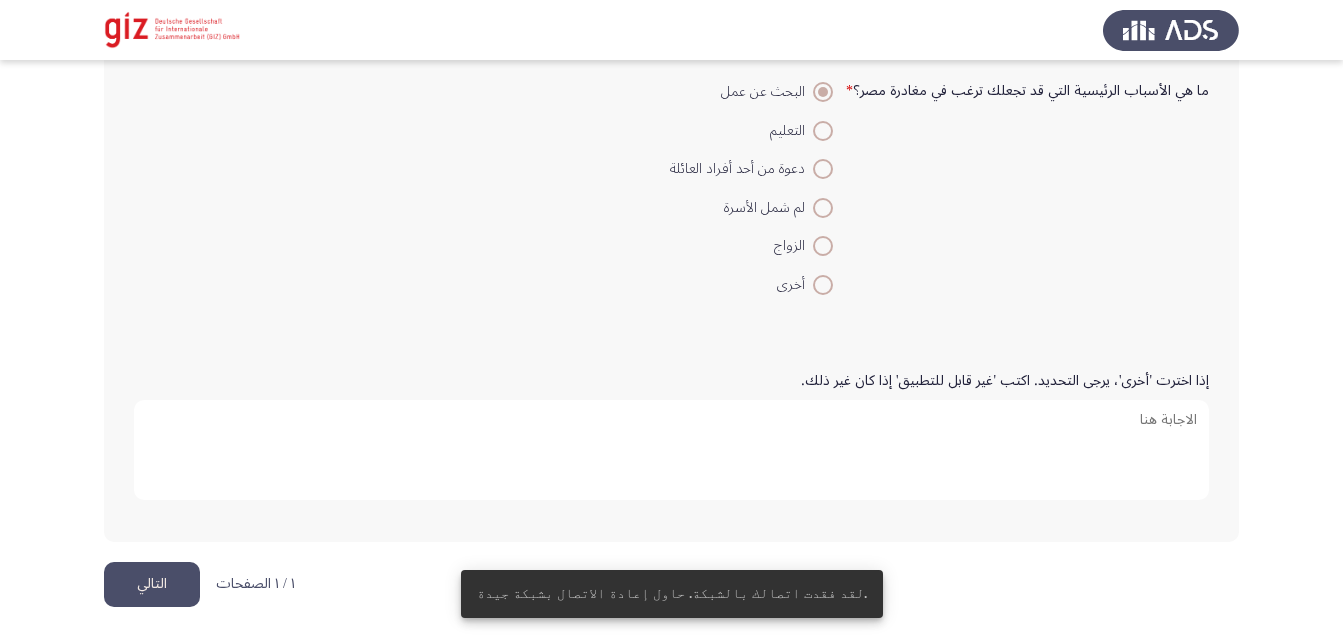 click on "إذا اخترت 'أخرى'، يرجى التحديد. اكتب 'غير قابل للتطبيق' إذا كان غير ذلك." at bounding box center (671, 450) 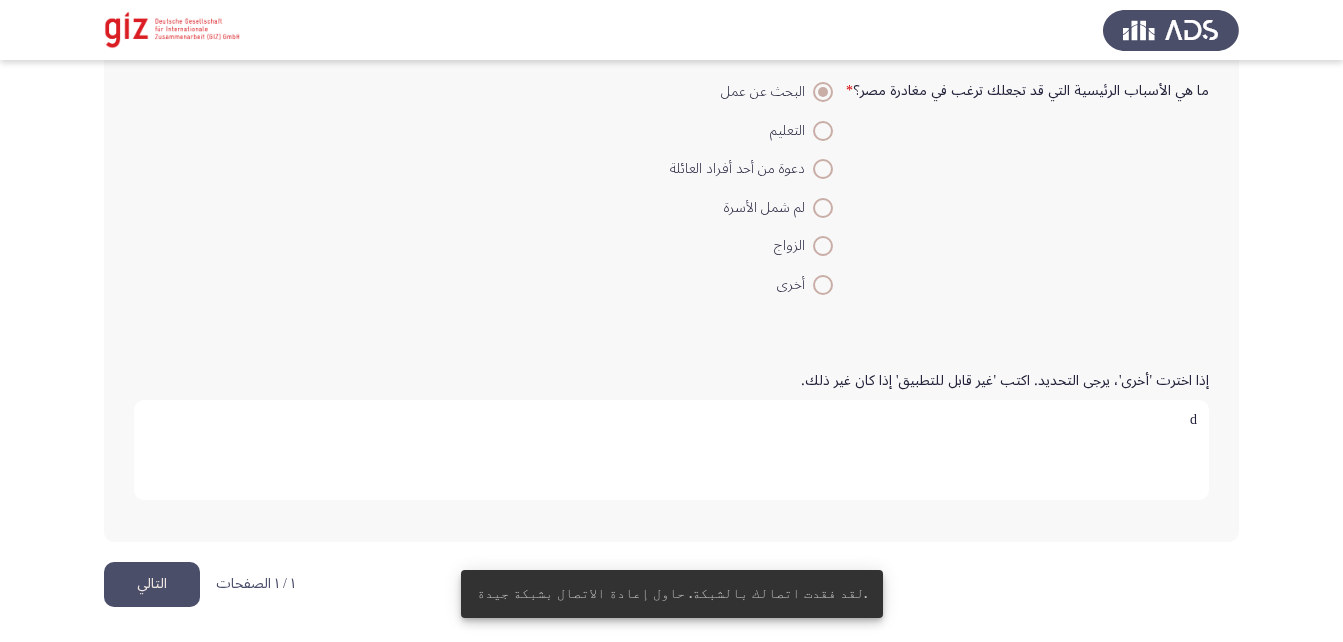 type 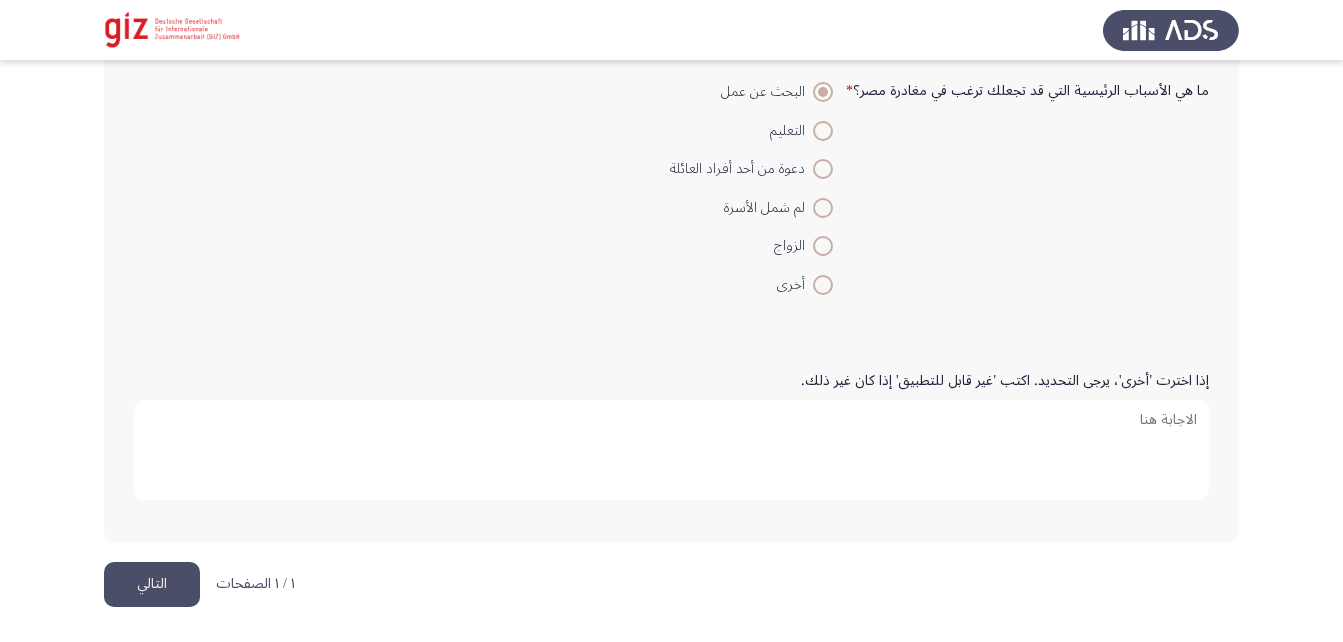 click on "التالي" 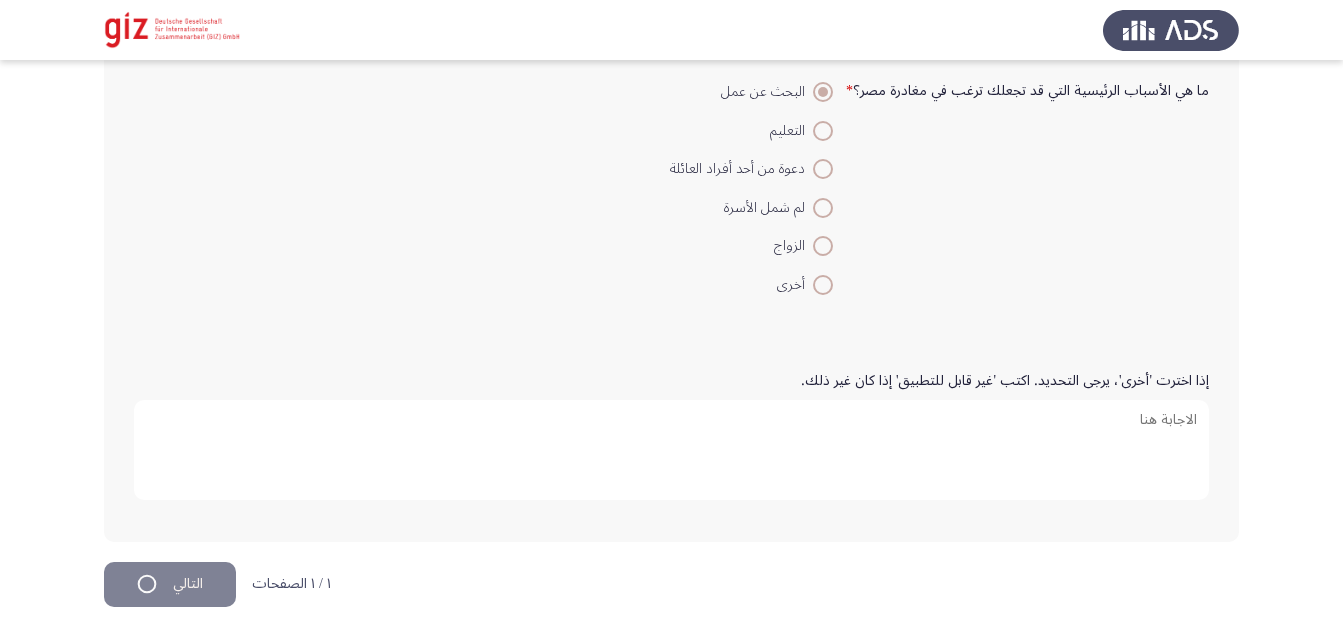scroll, scrollTop: 0, scrollLeft: 0, axis: both 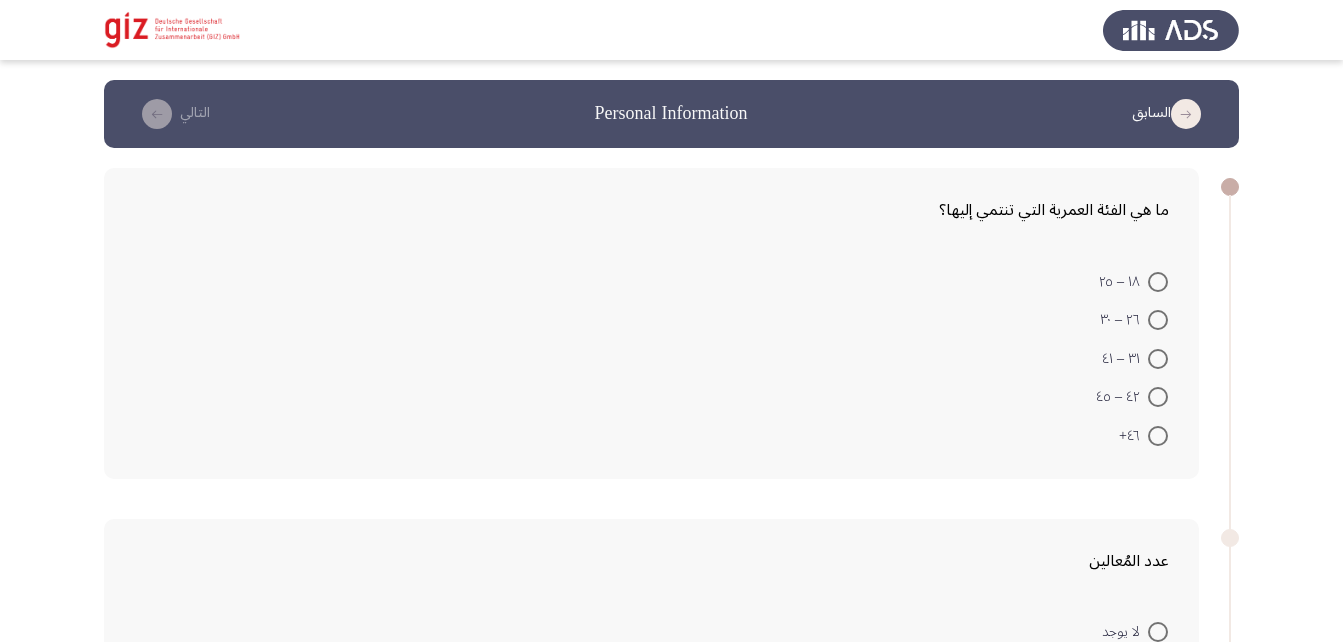 click at bounding box center [1158, 320] 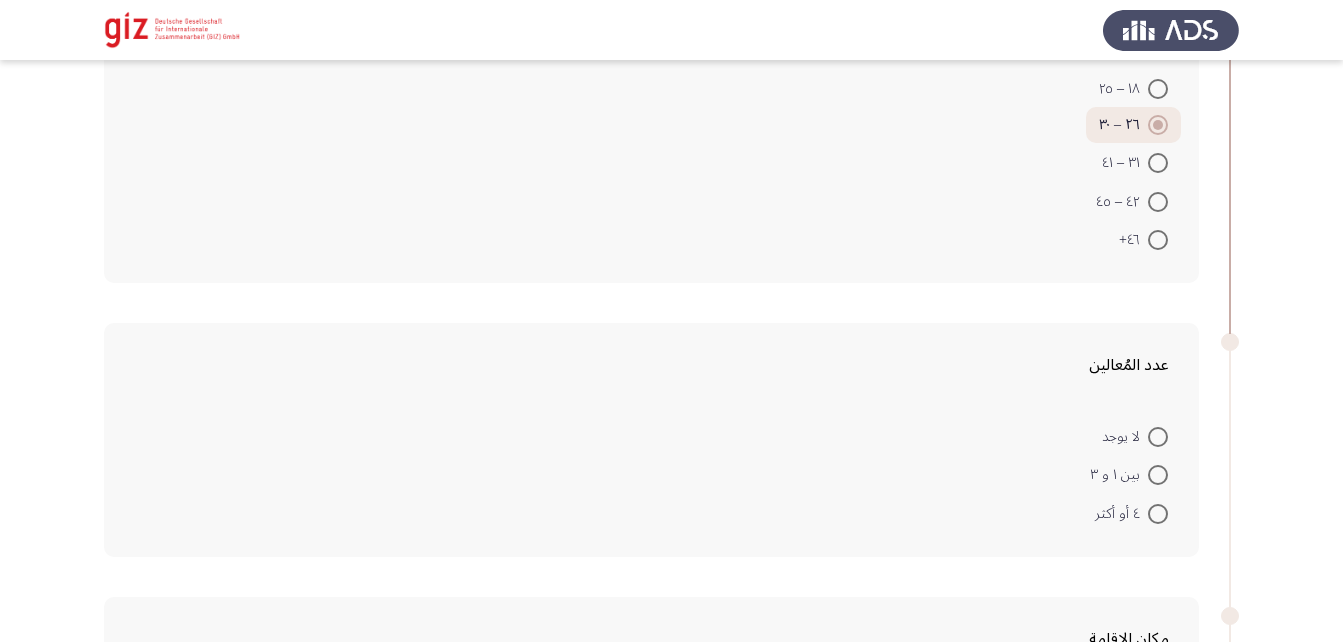 scroll, scrollTop: 296, scrollLeft: 0, axis: vertical 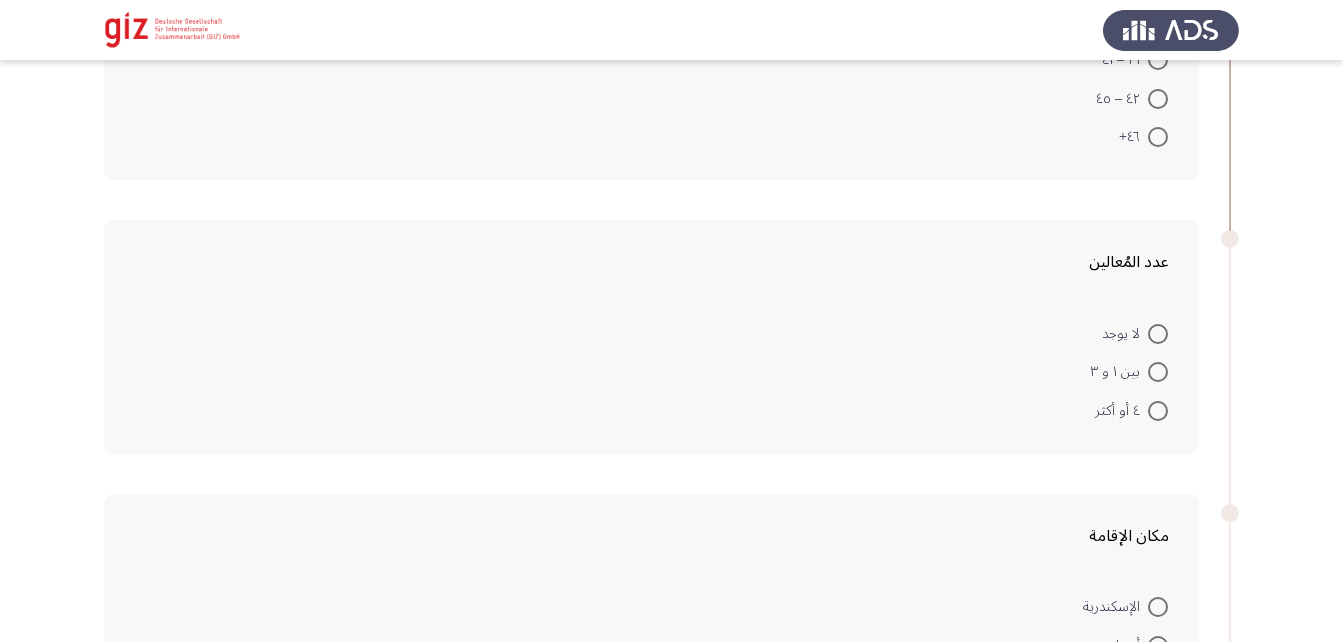 click at bounding box center [1158, 411] 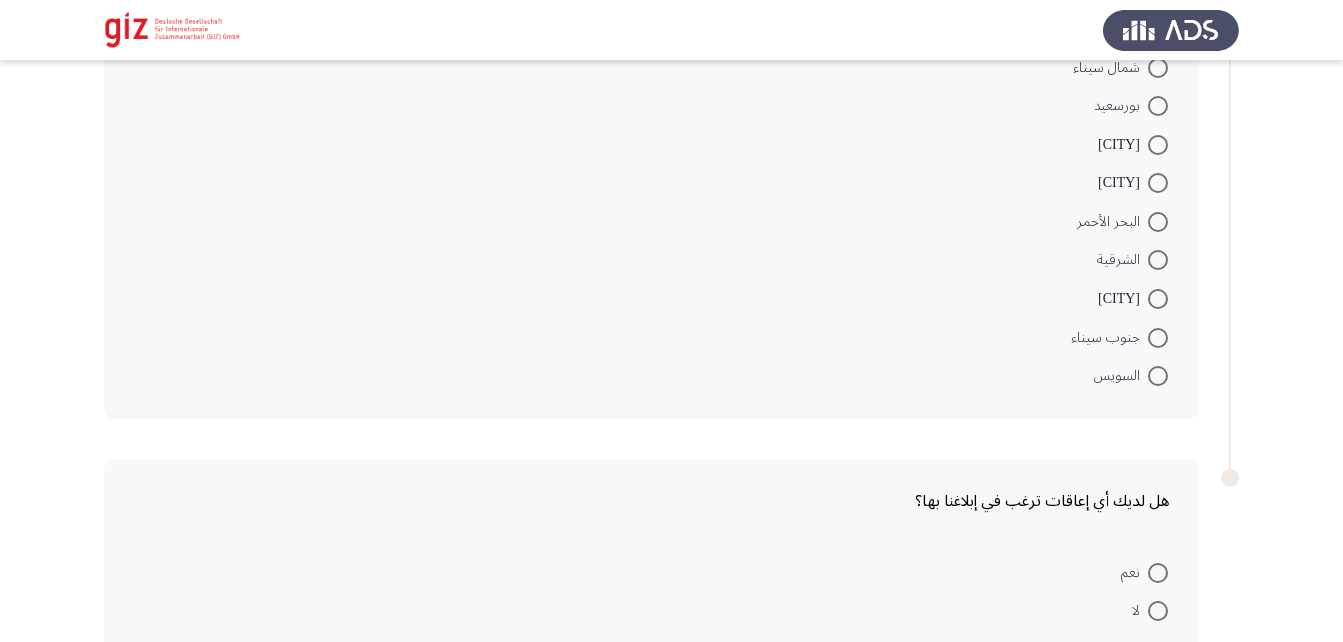 scroll, scrollTop: 1528, scrollLeft: 0, axis: vertical 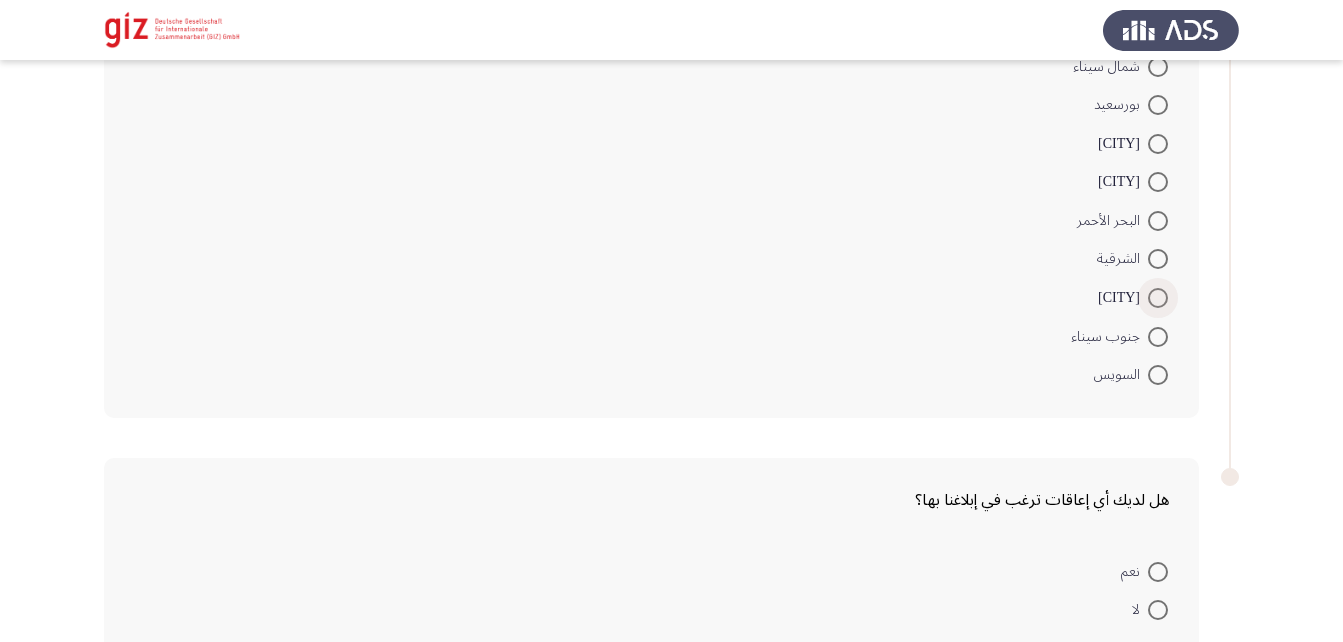 click at bounding box center [1158, 298] 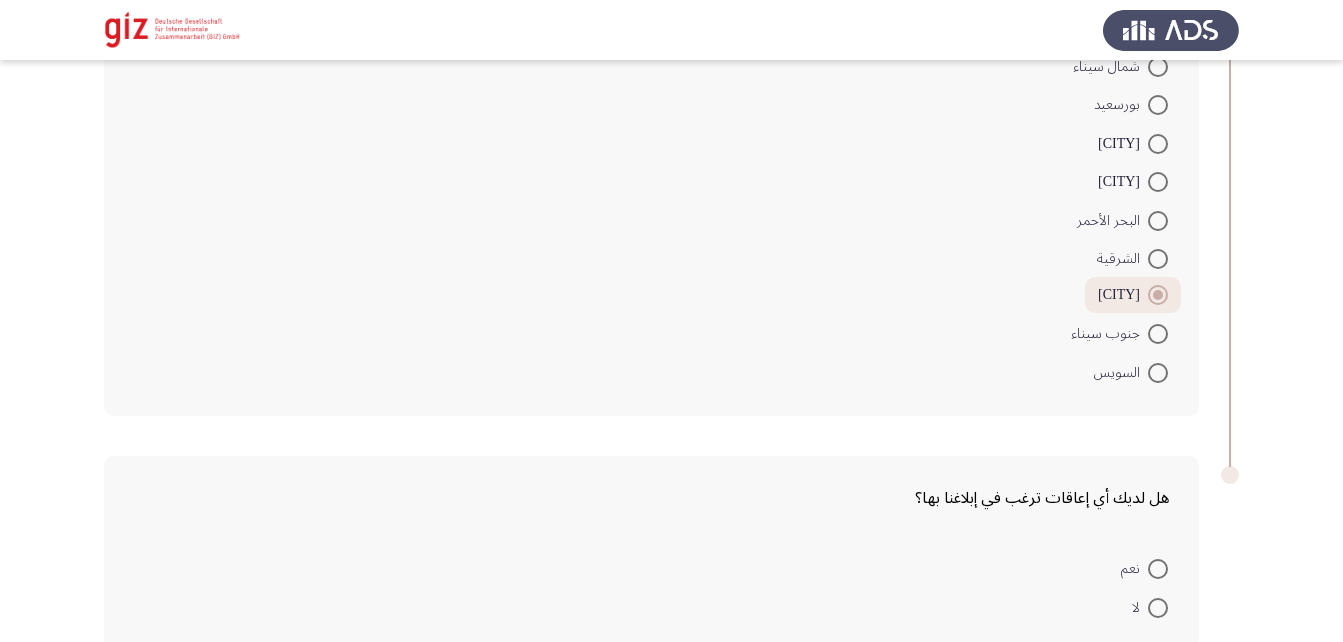 scroll, scrollTop: 1637, scrollLeft: 0, axis: vertical 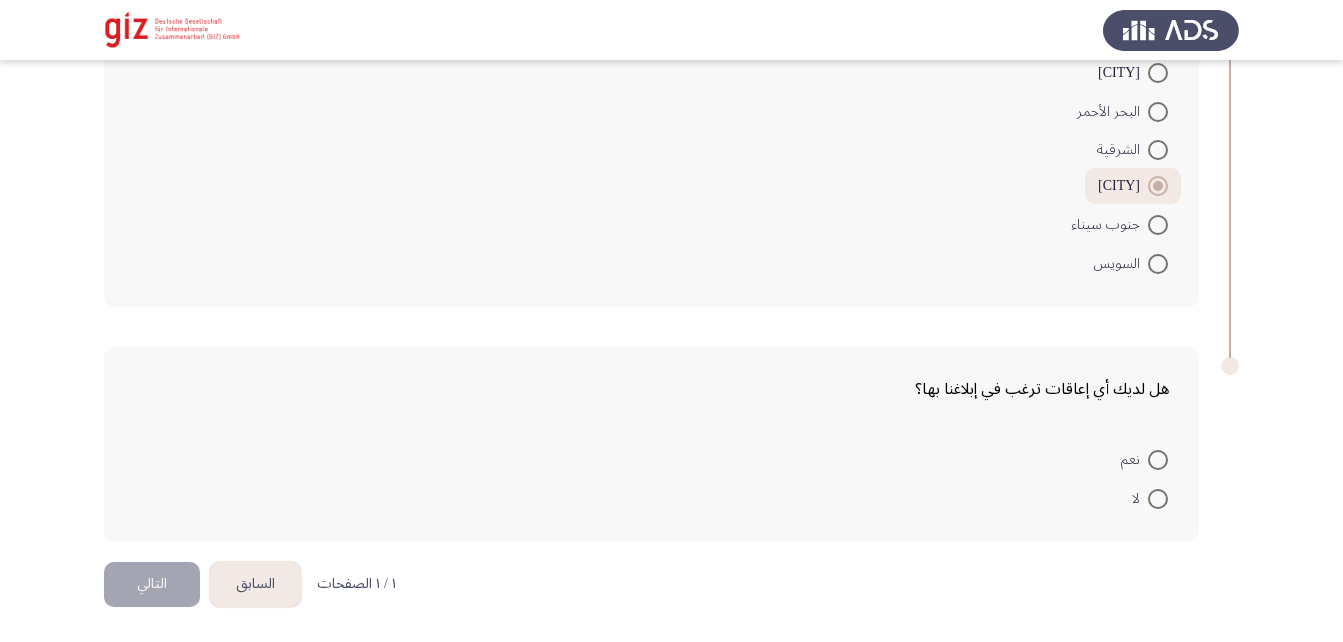 click at bounding box center (1158, 499) 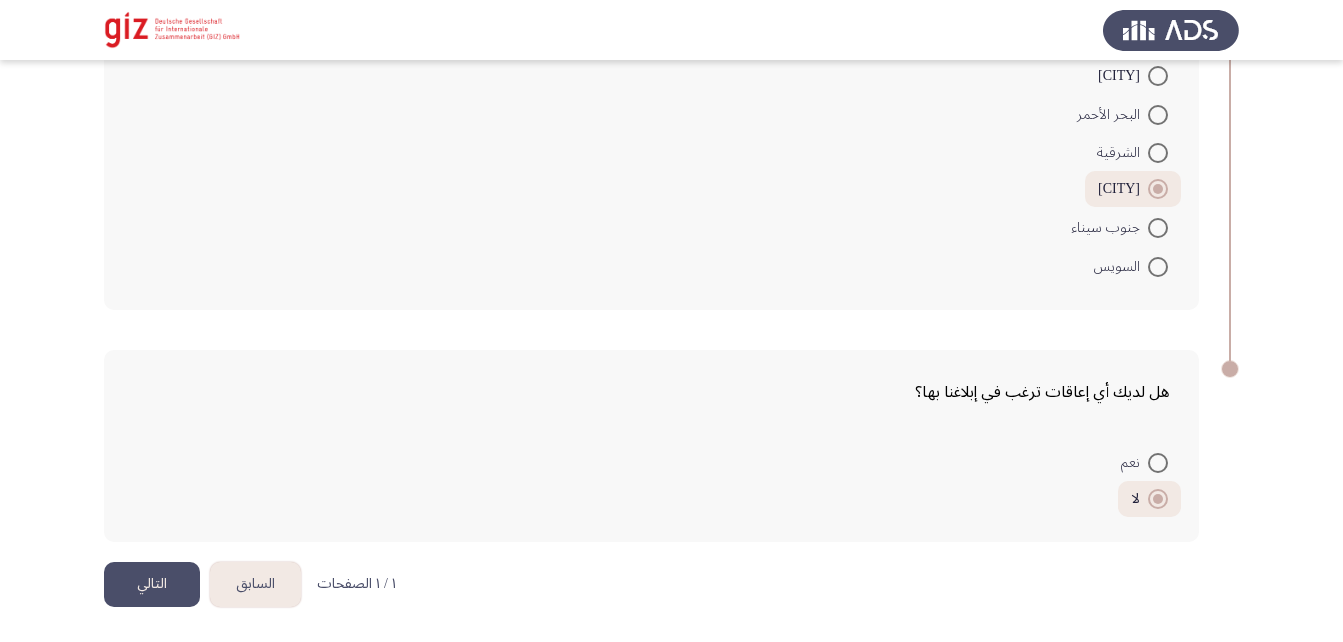 click on "التالي" 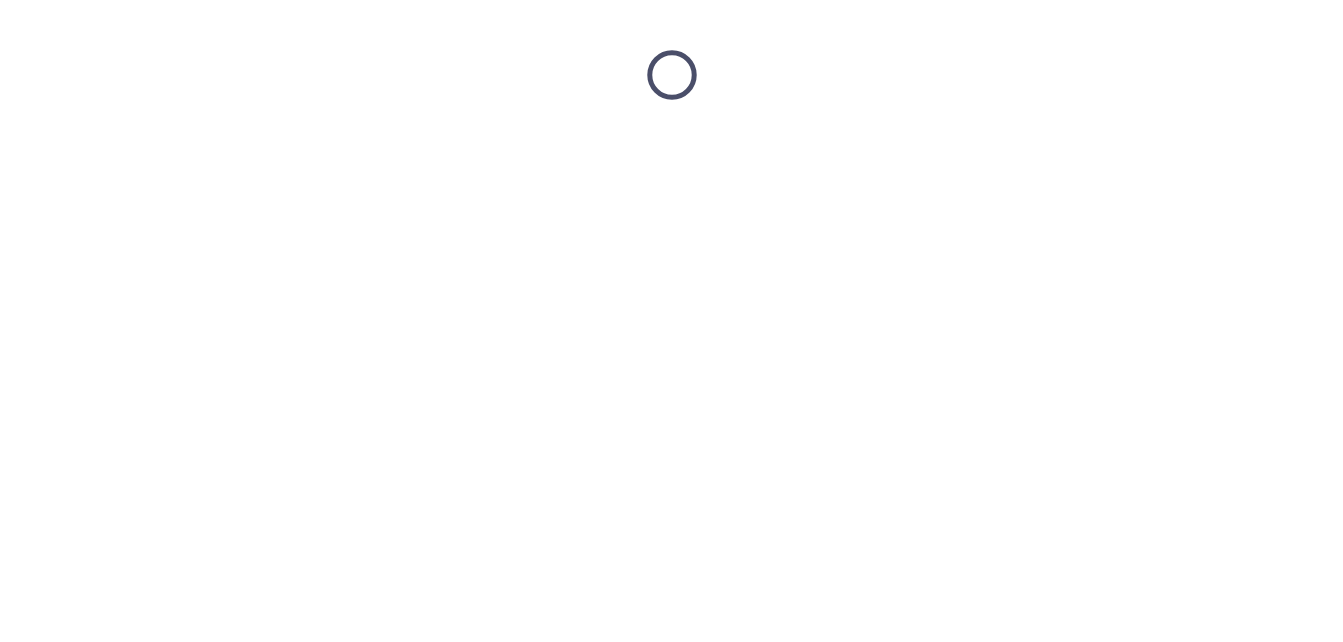 scroll, scrollTop: 0, scrollLeft: 0, axis: both 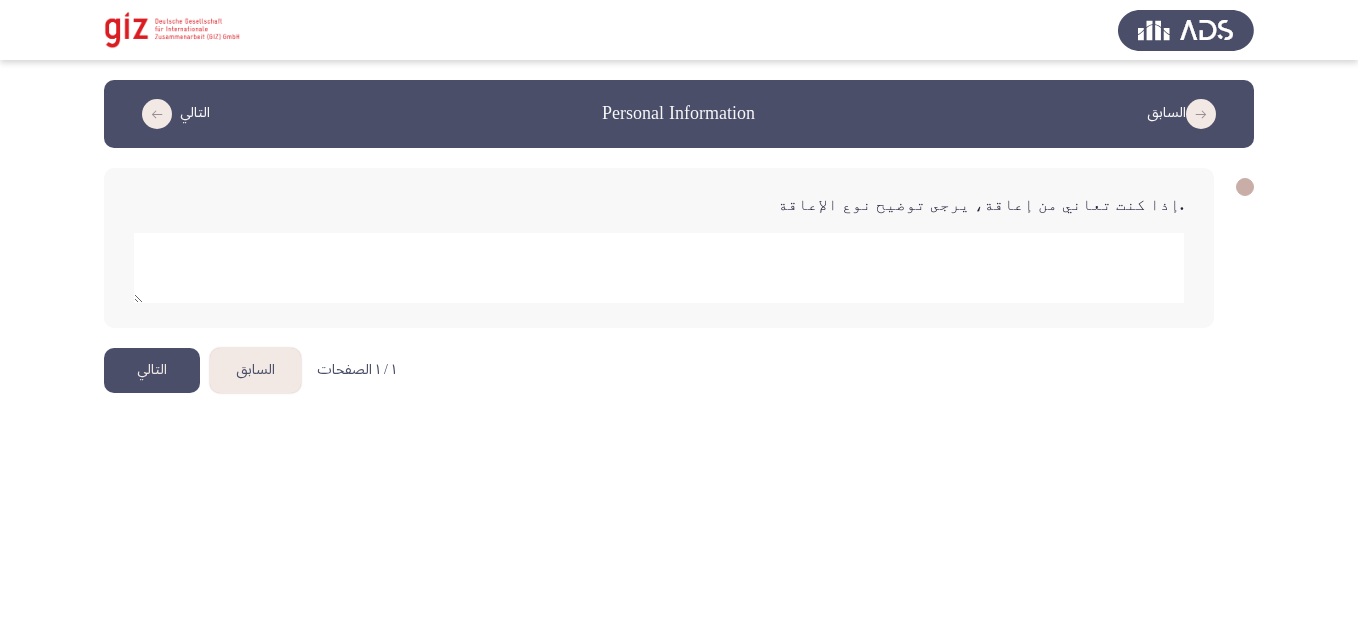 click 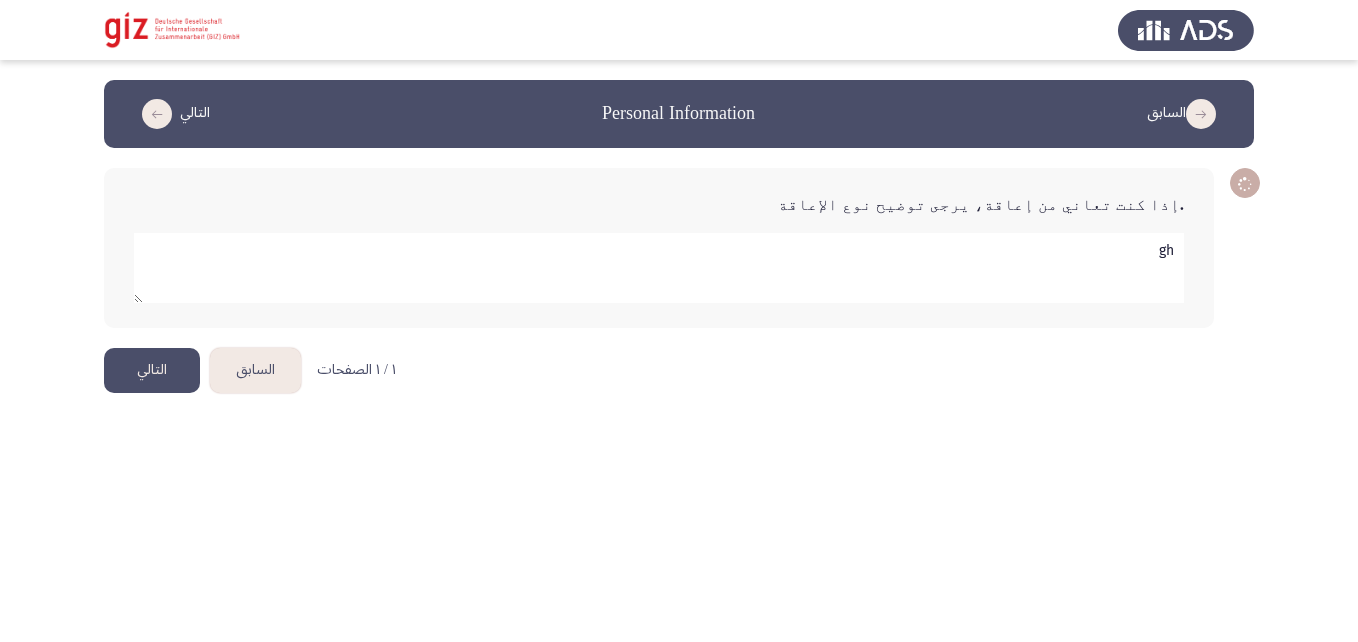 type on "g" 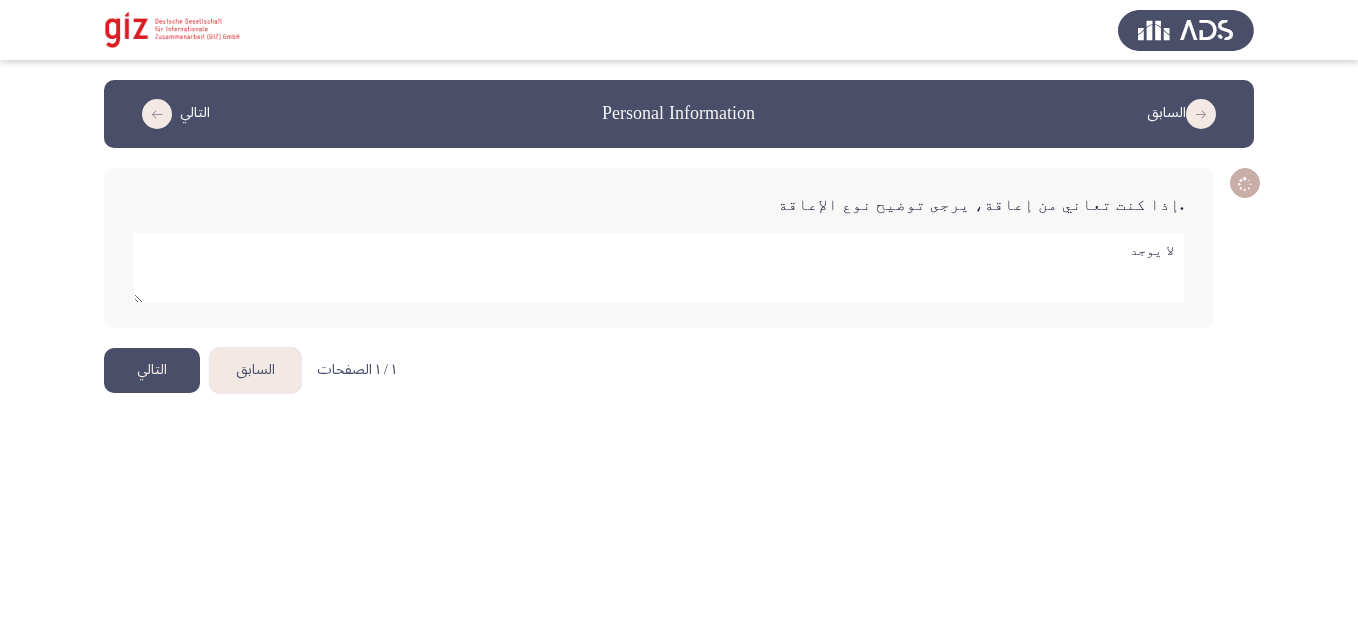 type on "لا يوجد" 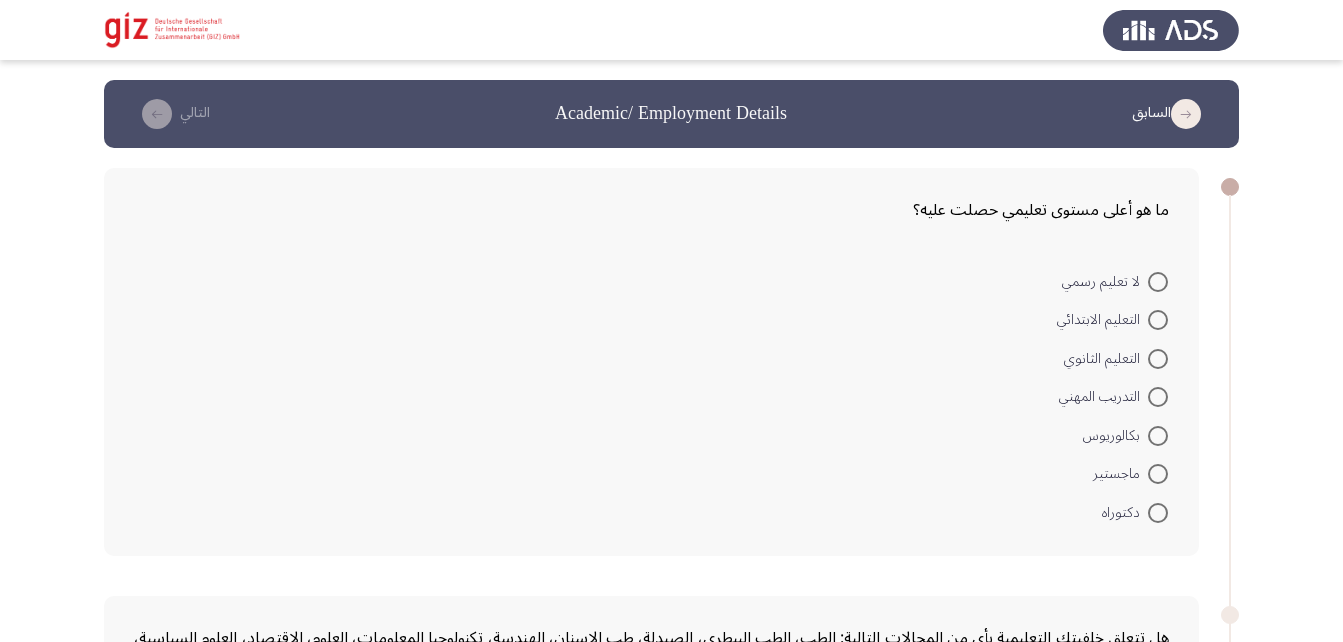 click at bounding box center [1158, 397] 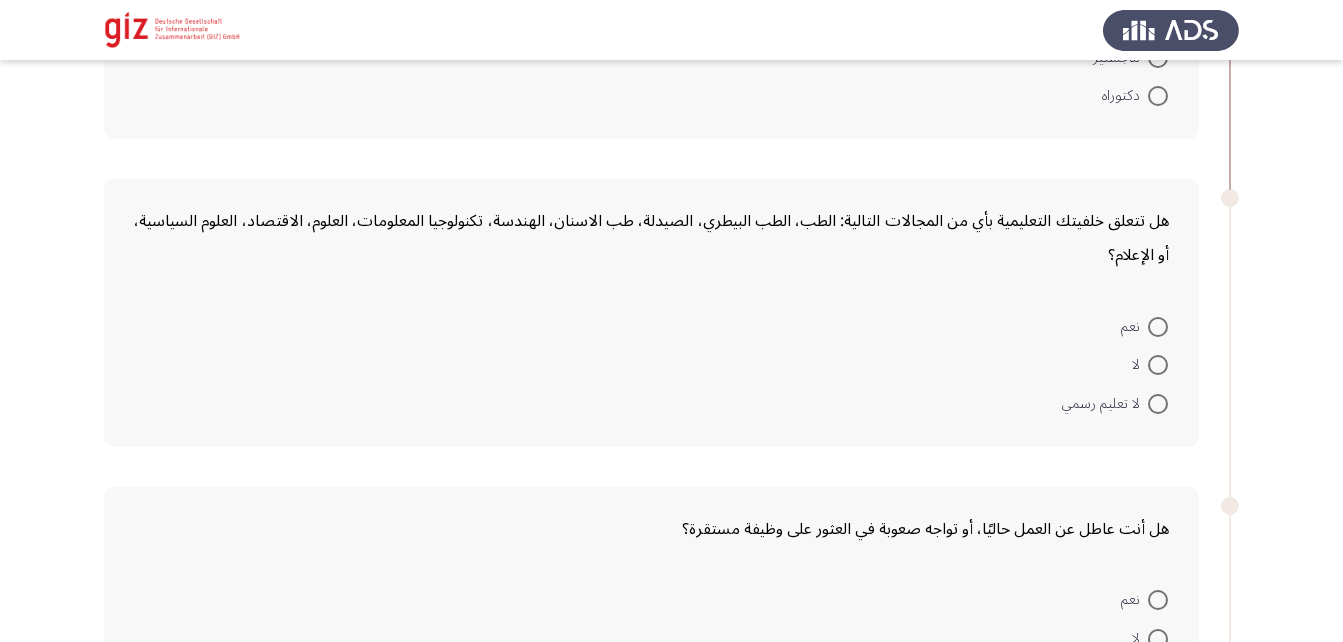 scroll, scrollTop: 456, scrollLeft: 0, axis: vertical 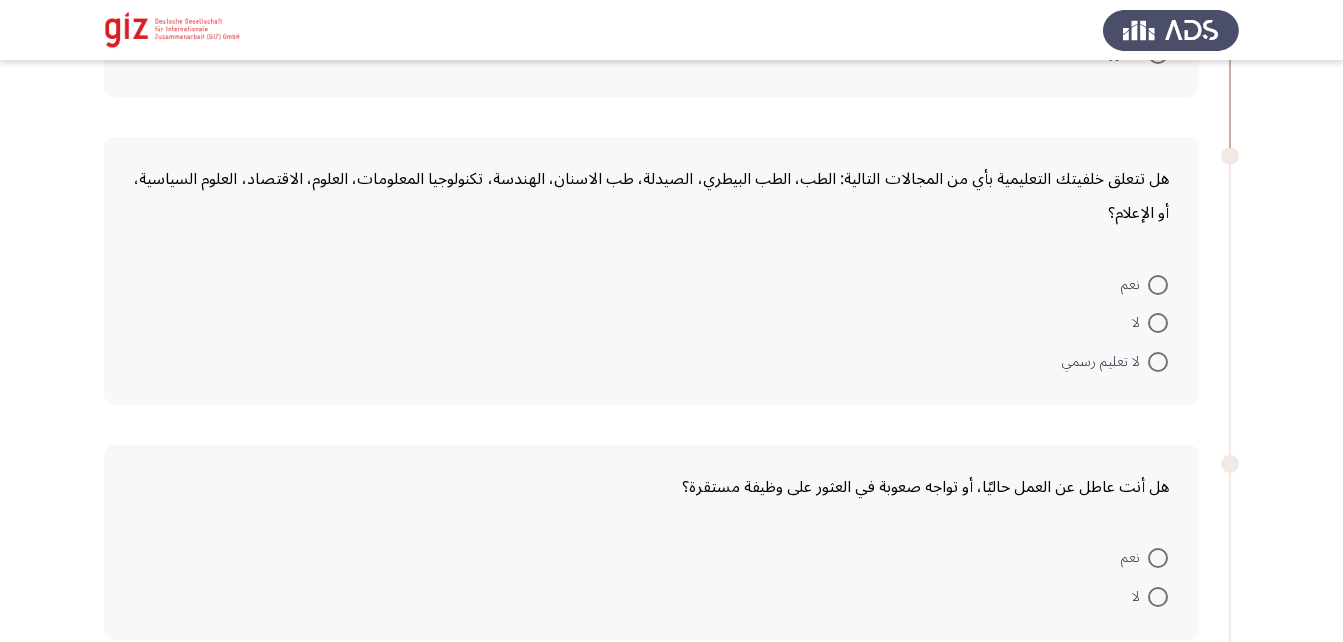 click at bounding box center [1158, 323] 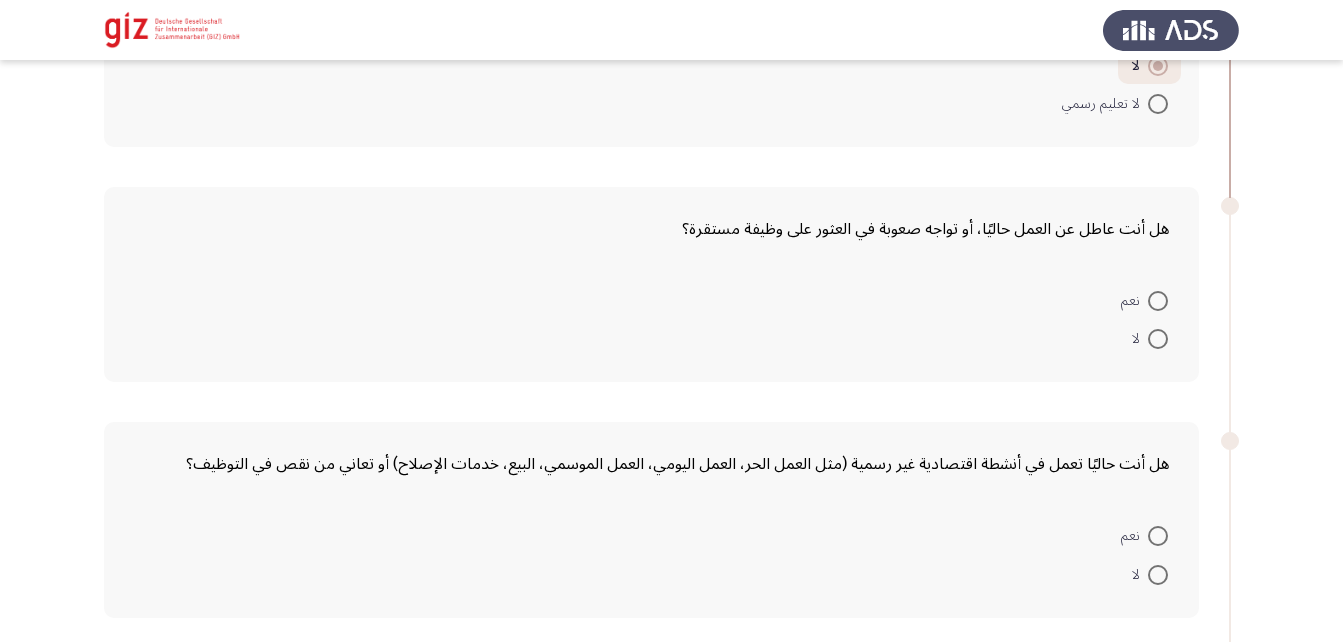 scroll, scrollTop: 712, scrollLeft: 0, axis: vertical 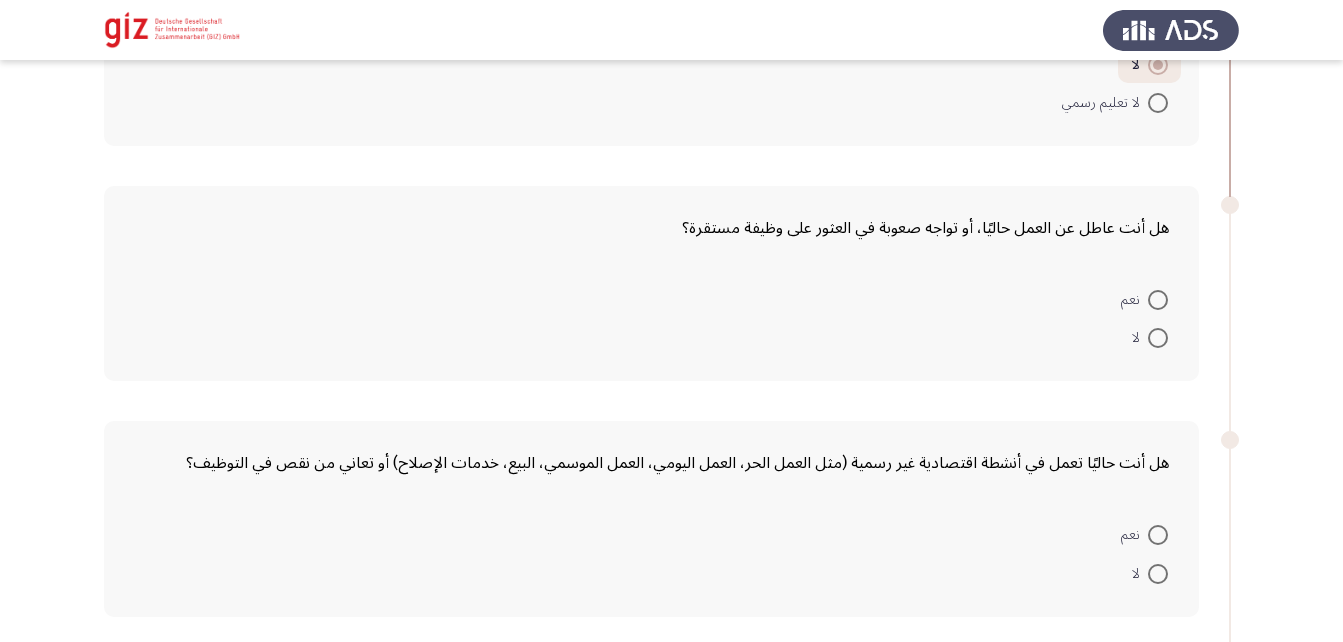 click at bounding box center (1158, 300) 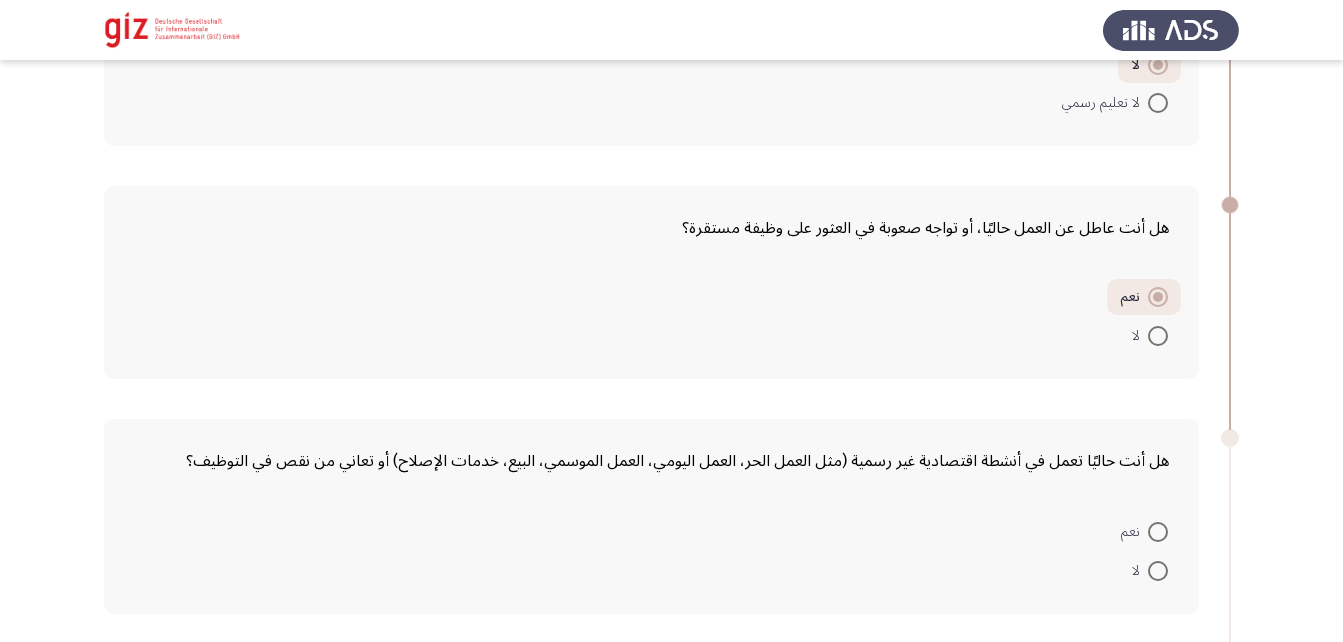 click at bounding box center (1158, 532) 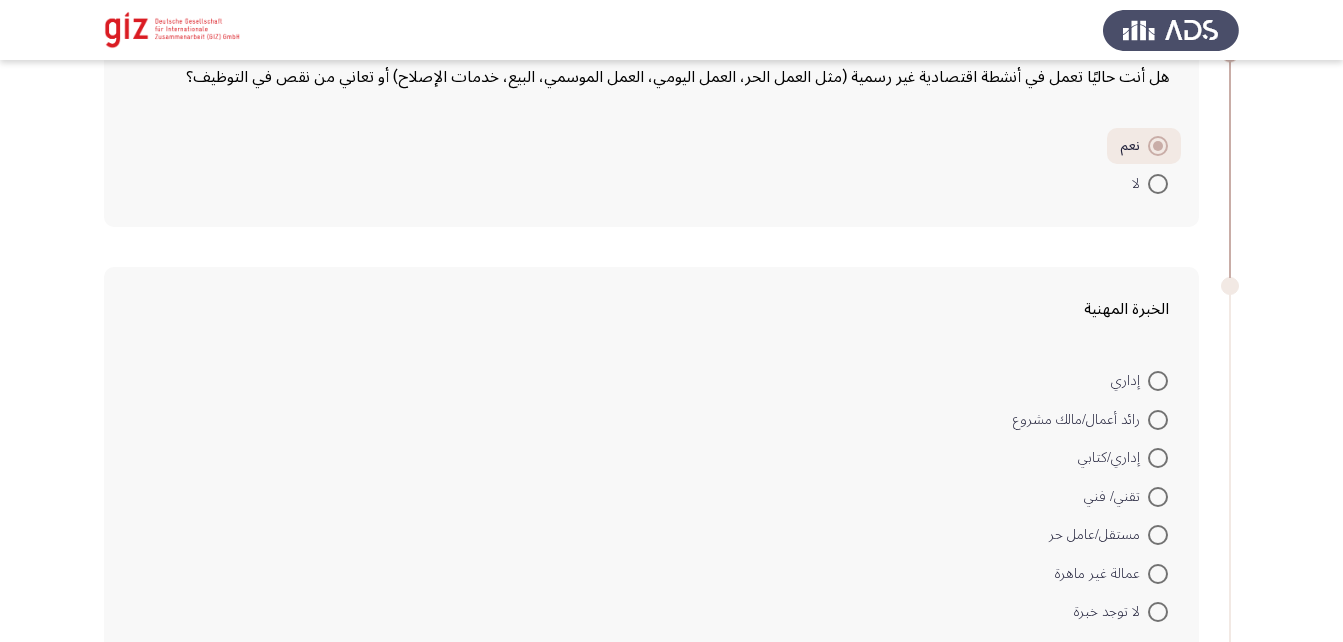 scroll, scrollTop: 1210, scrollLeft: 0, axis: vertical 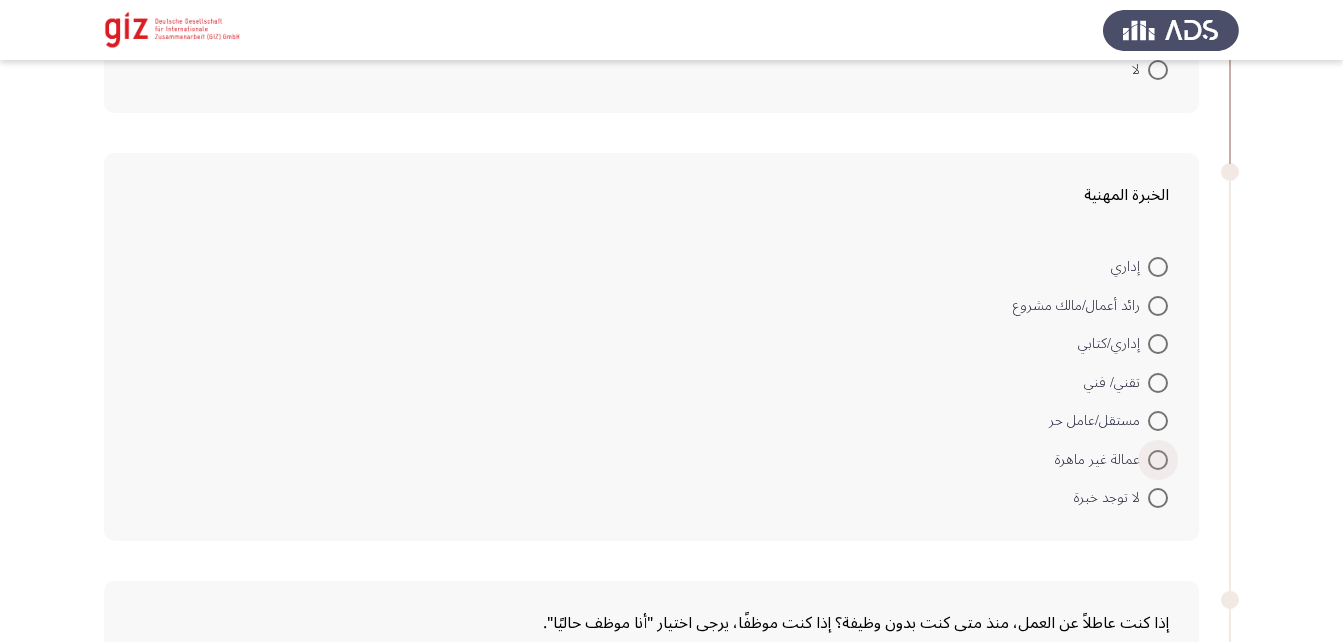 click at bounding box center [1158, 460] 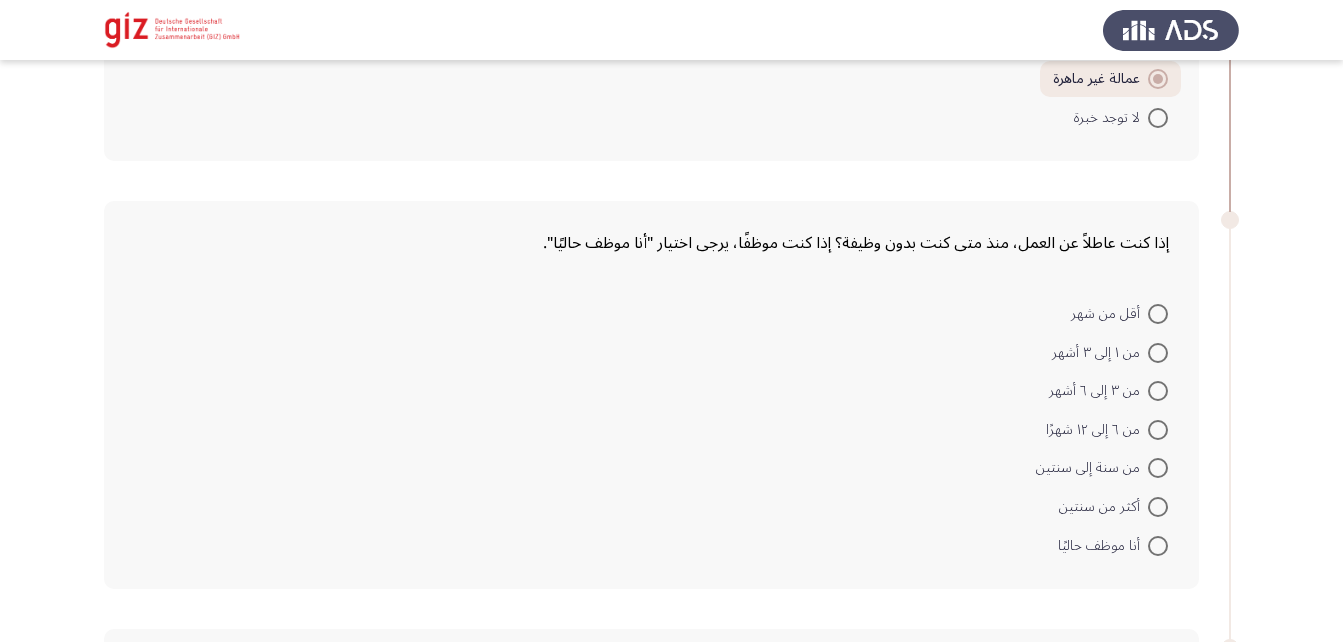 scroll, scrollTop: 1589, scrollLeft: 0, axis: vertical 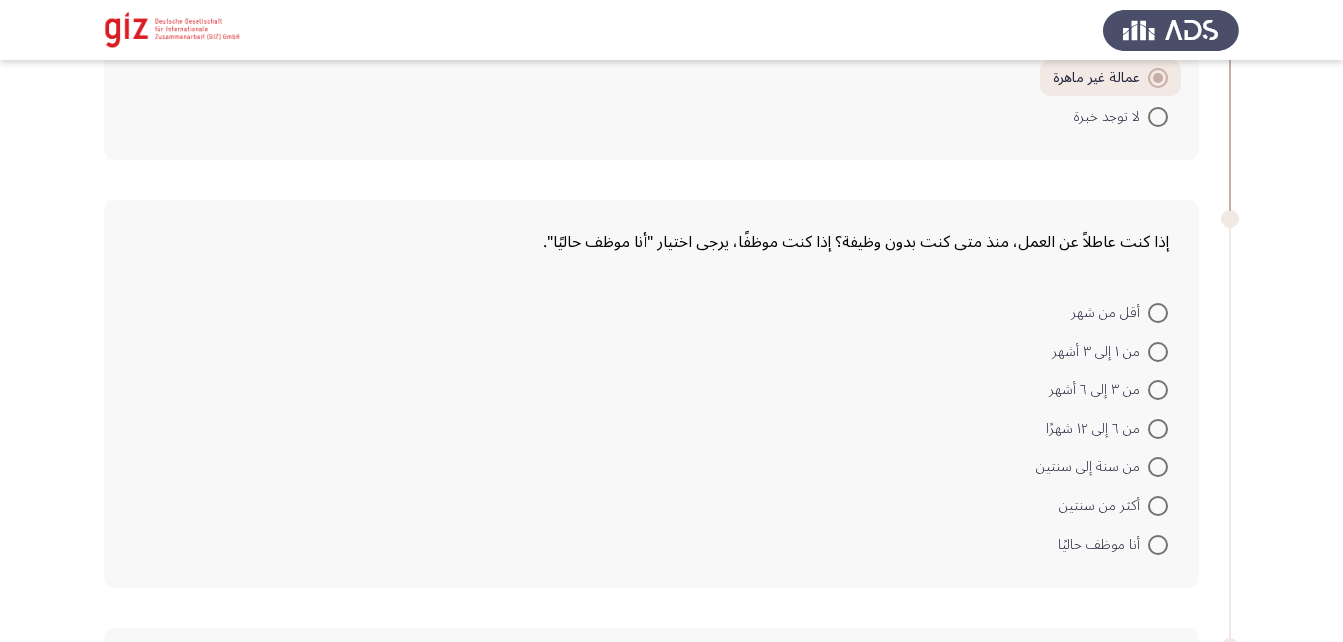 click at bounding box center [1158, 506] 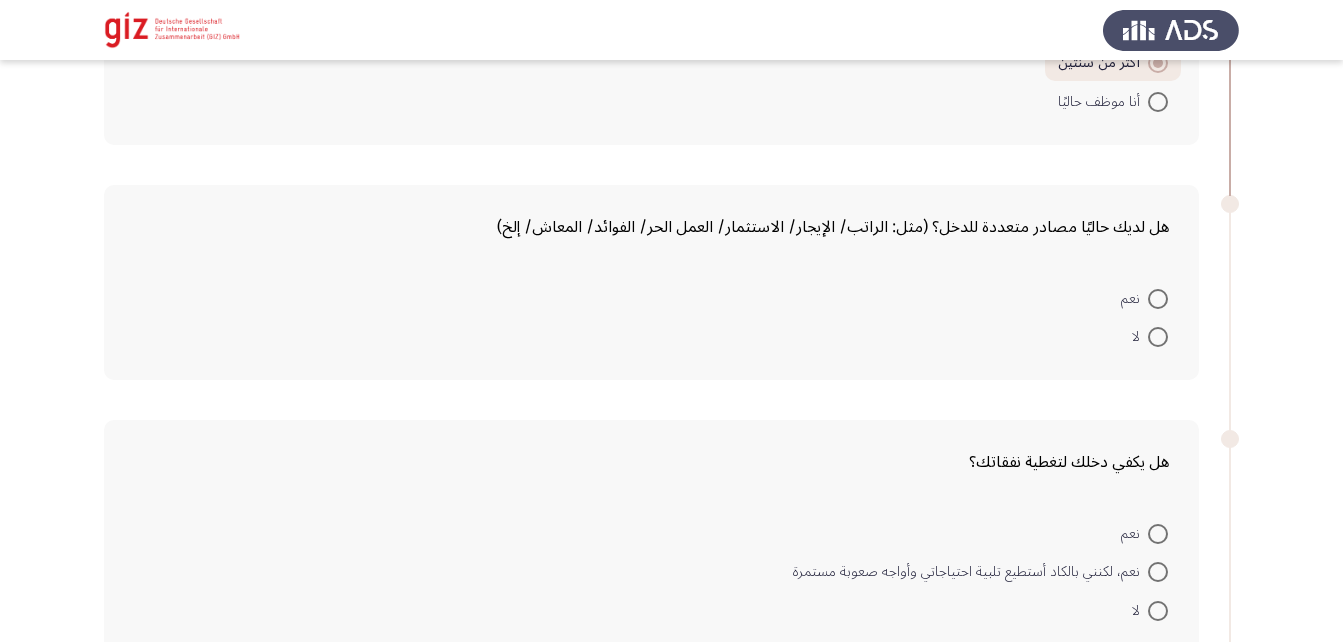 scroll, scrollTop: 2028, scrollLeft: 0, axis: vertical 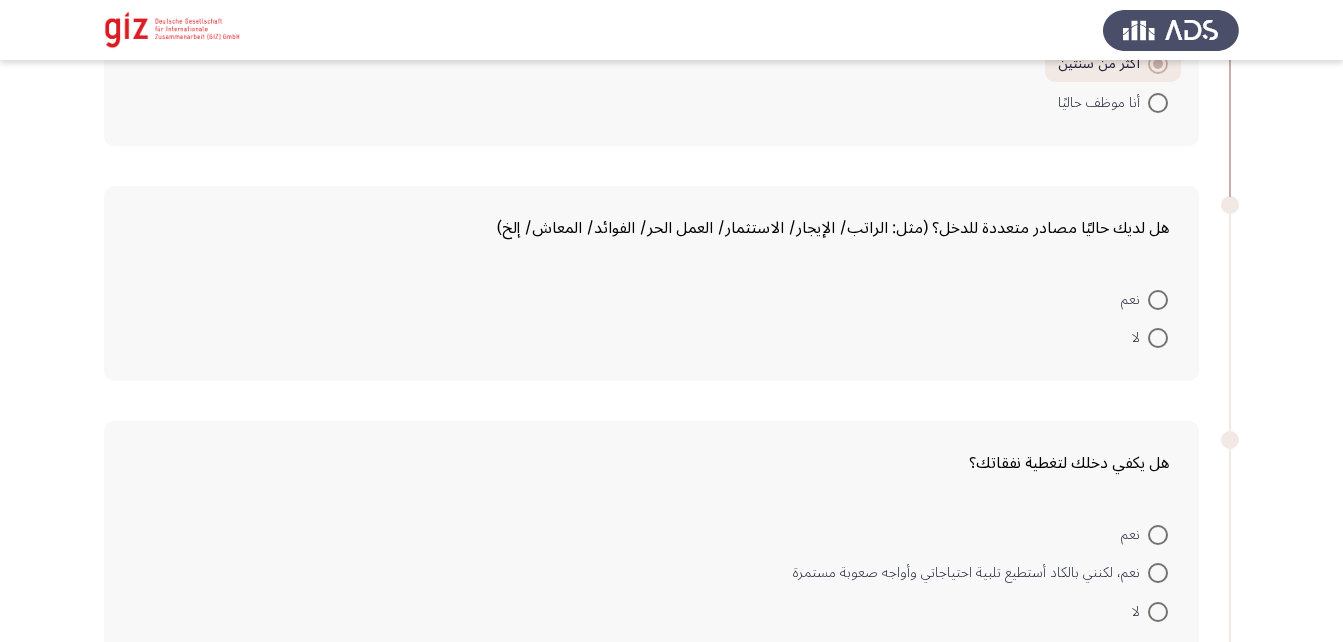 click at bounding box center [1158, 338] 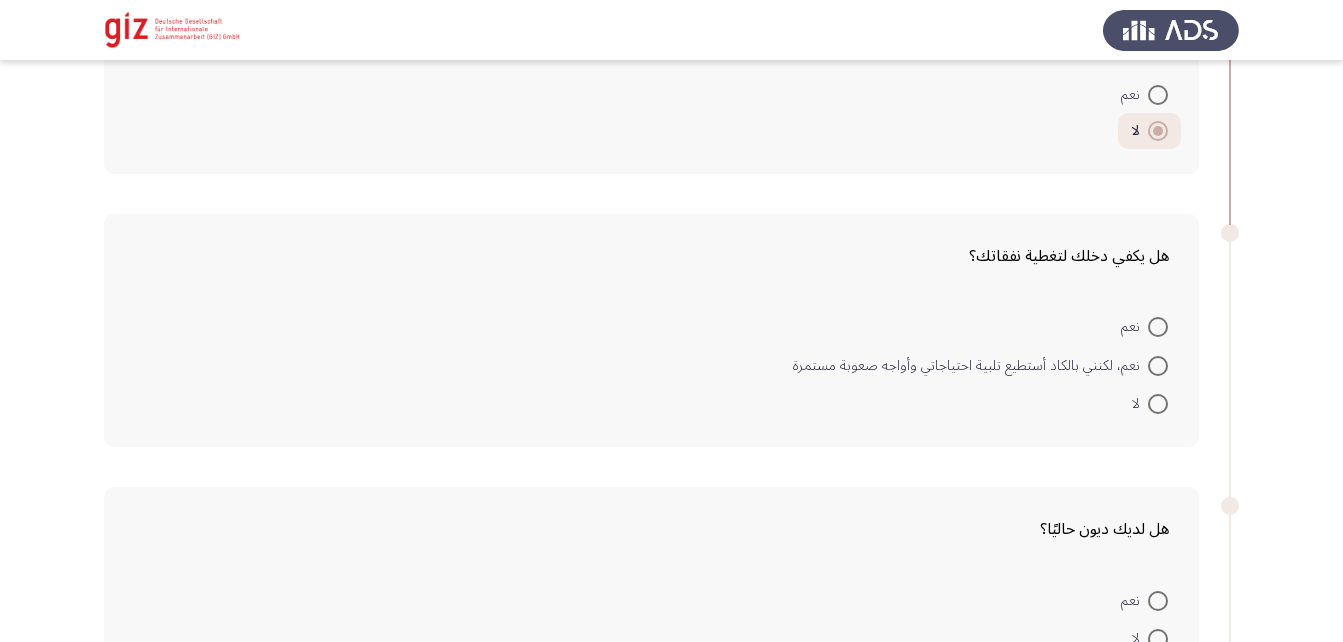 scroll, scrollTop: 2235, scrollLeft: 0, axis: vertical 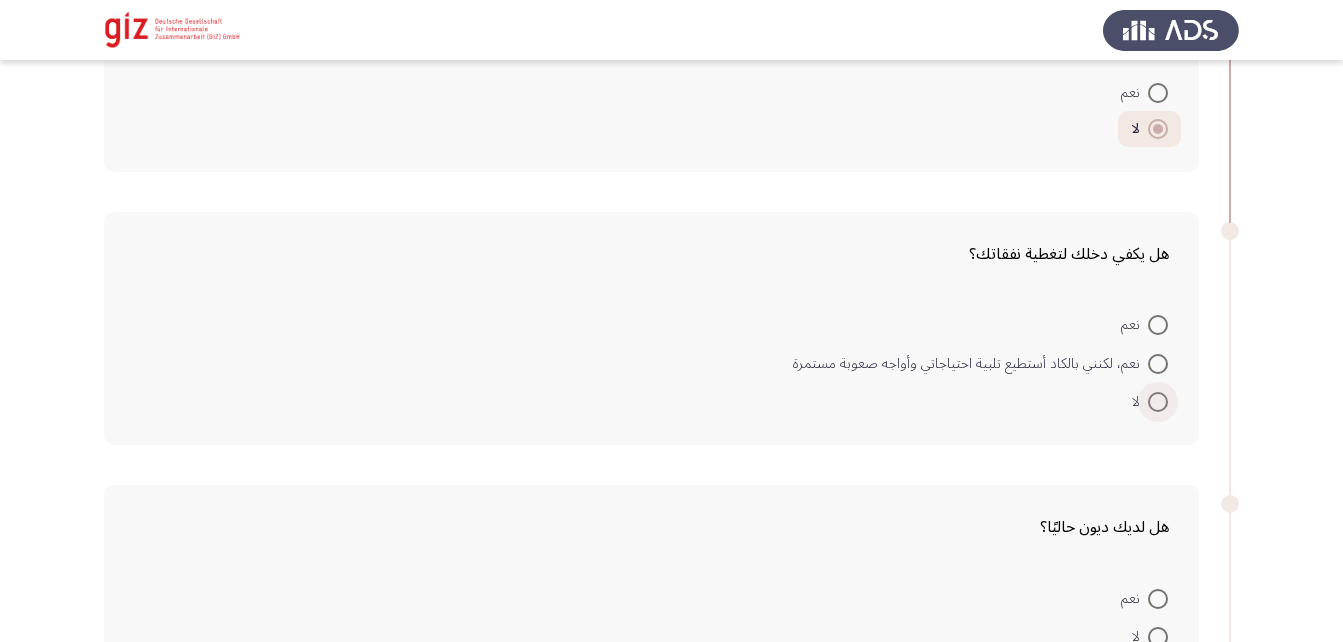 click at bounding box center [1158, 402] 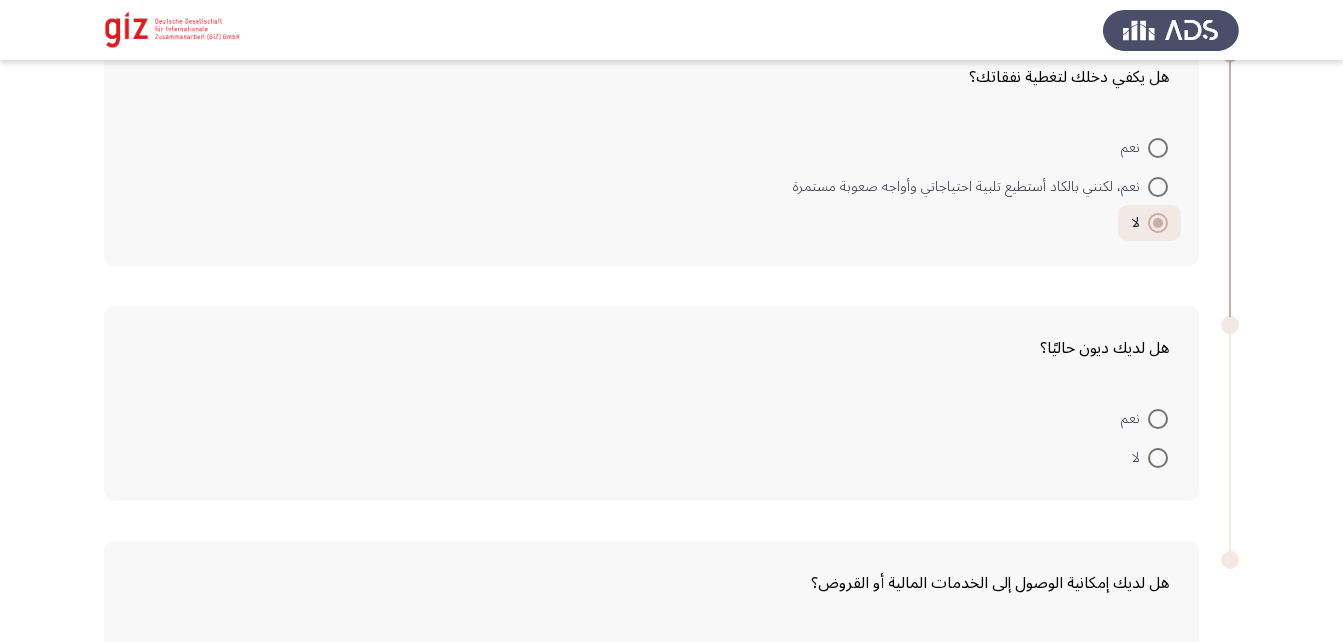 scroll, scrollTop: 2413, scrollLeft: 0, axis: vertical 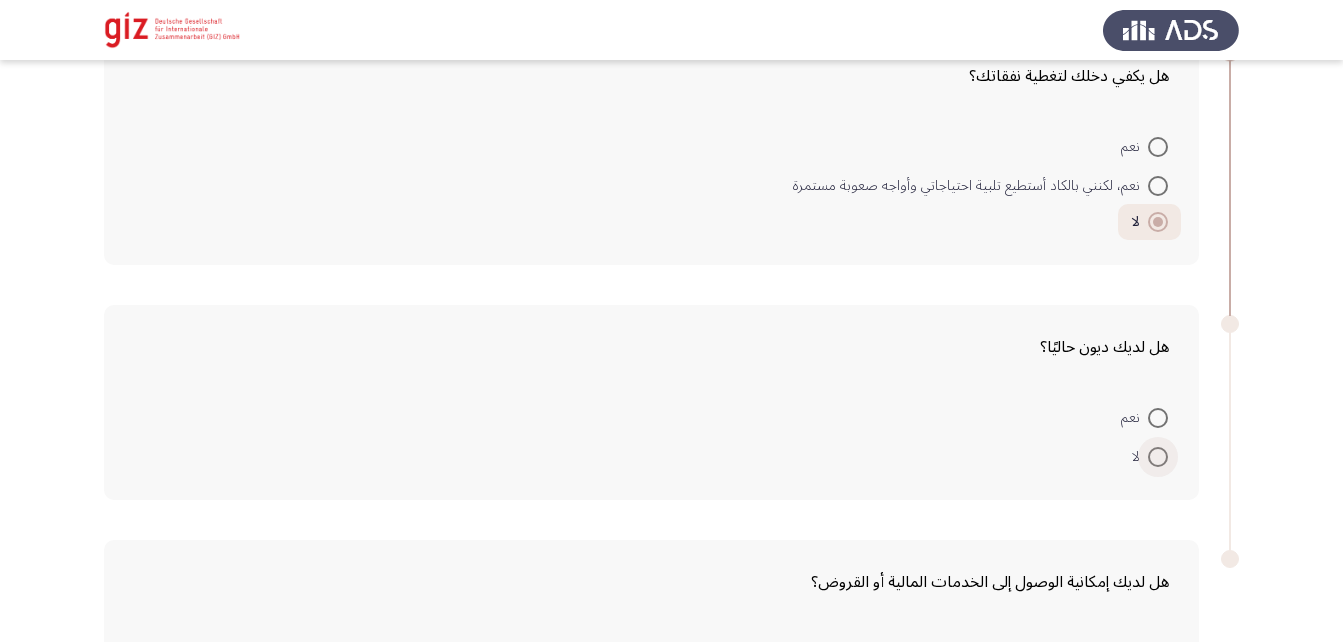 click at bounding box center (1158, 457) 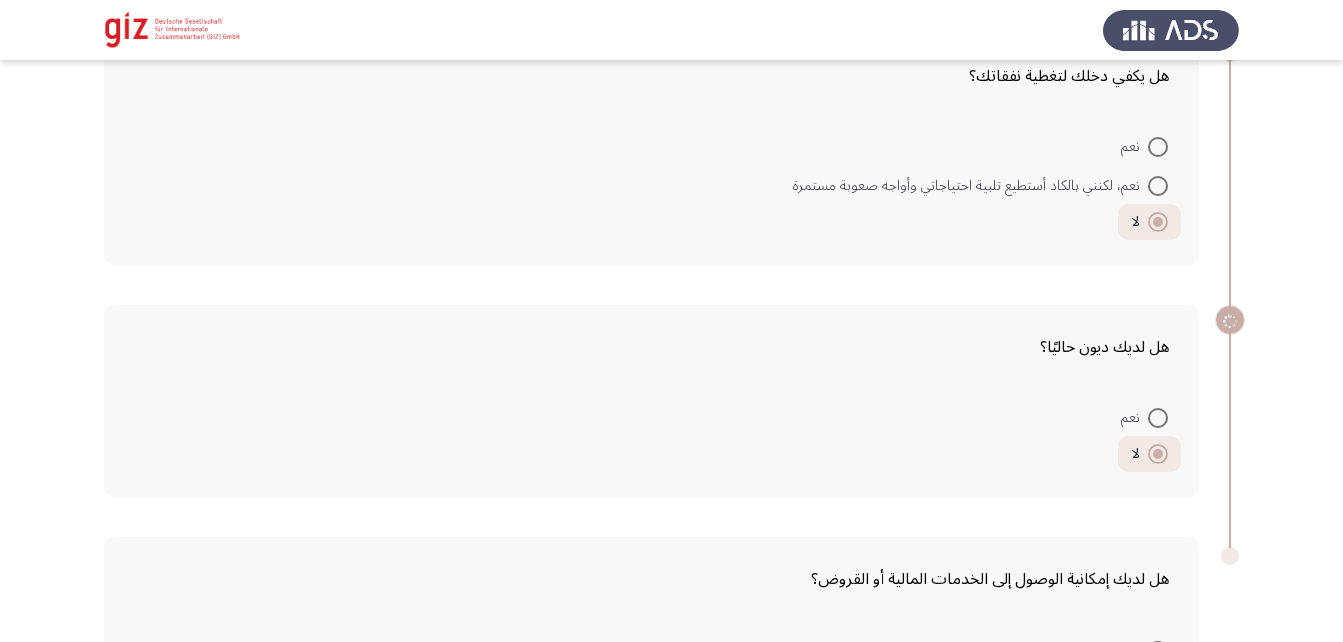 scroll, scrollTop: 2603, scrollLeft: 0, axis: vertical 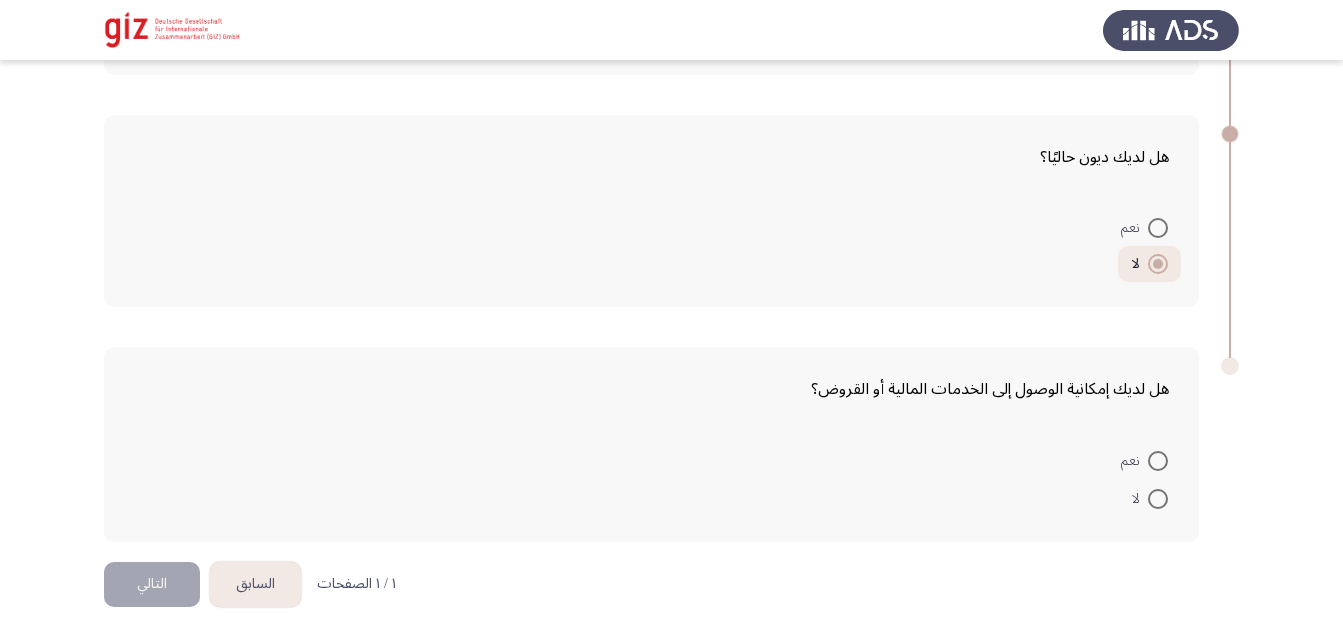 click on "لا" at bounding box center (1140, 499) 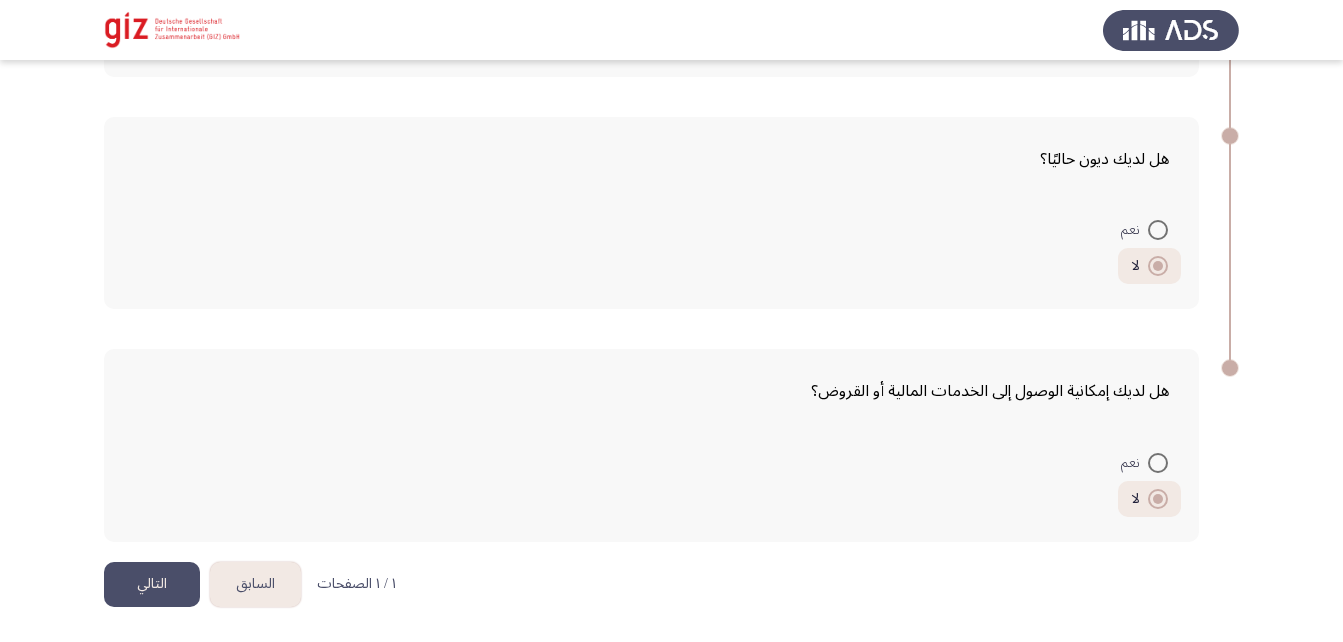 click on "التالي" 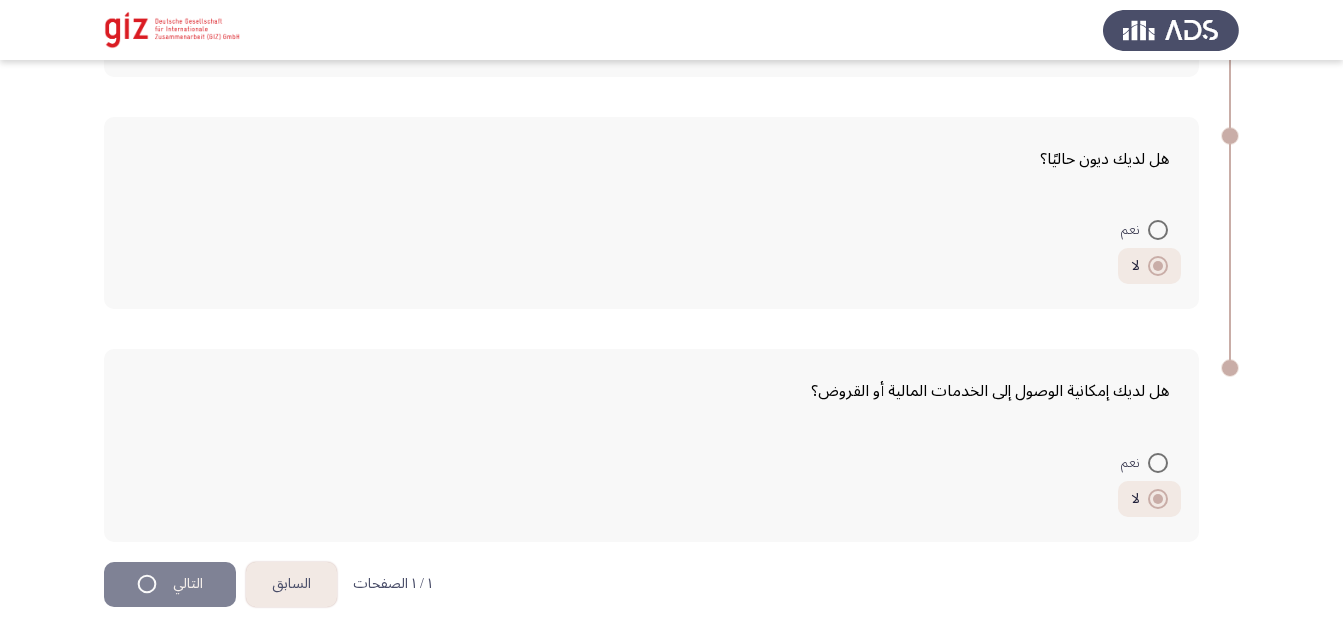 scroll, scrollTop: 0, scrollLeft: 0, axis: both 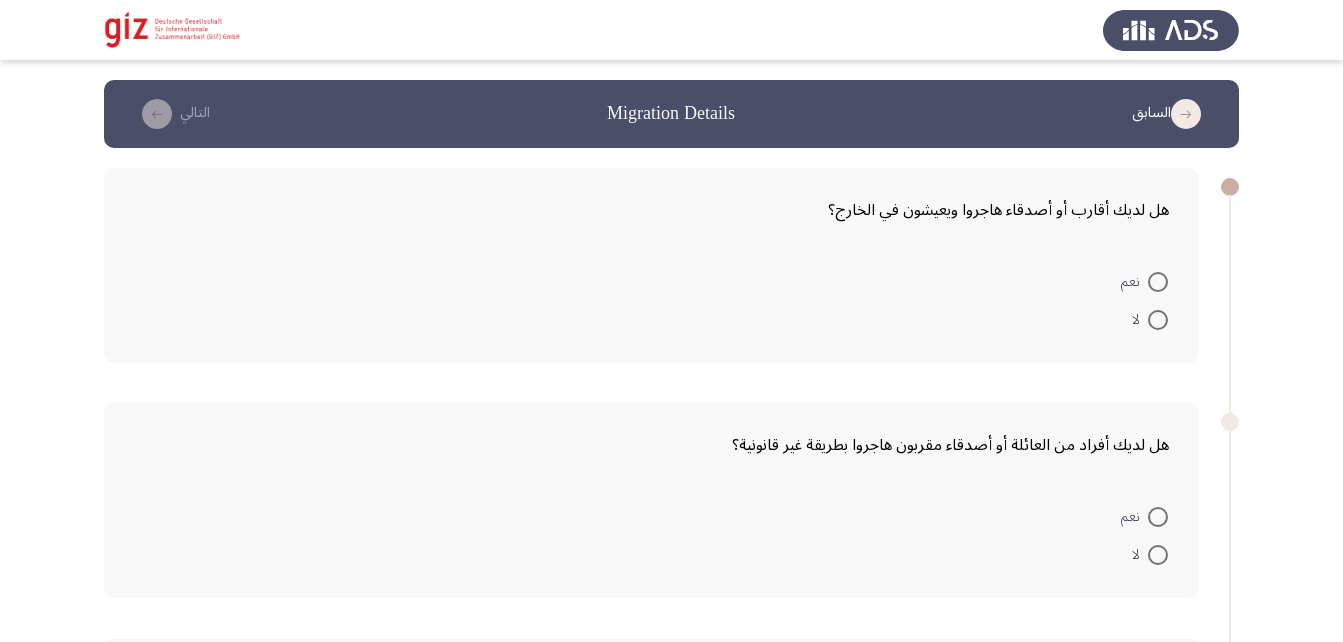 click at bounding box center (1158, 282) 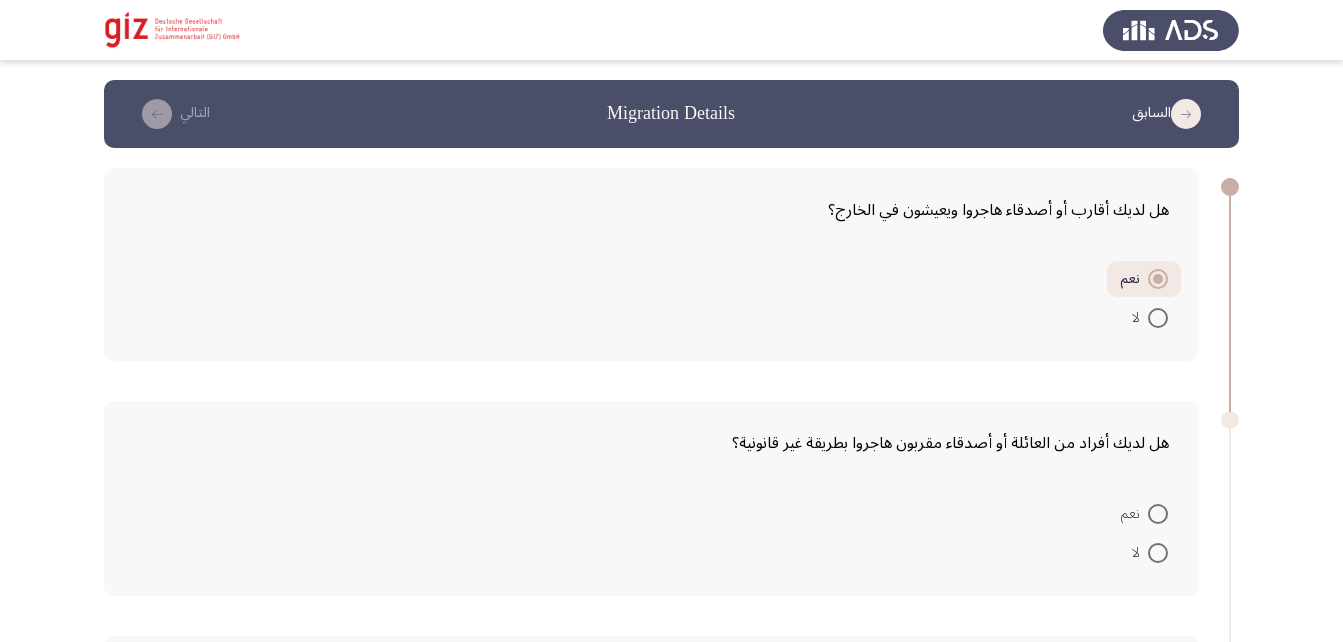 click at bounding box center (1158, 514) 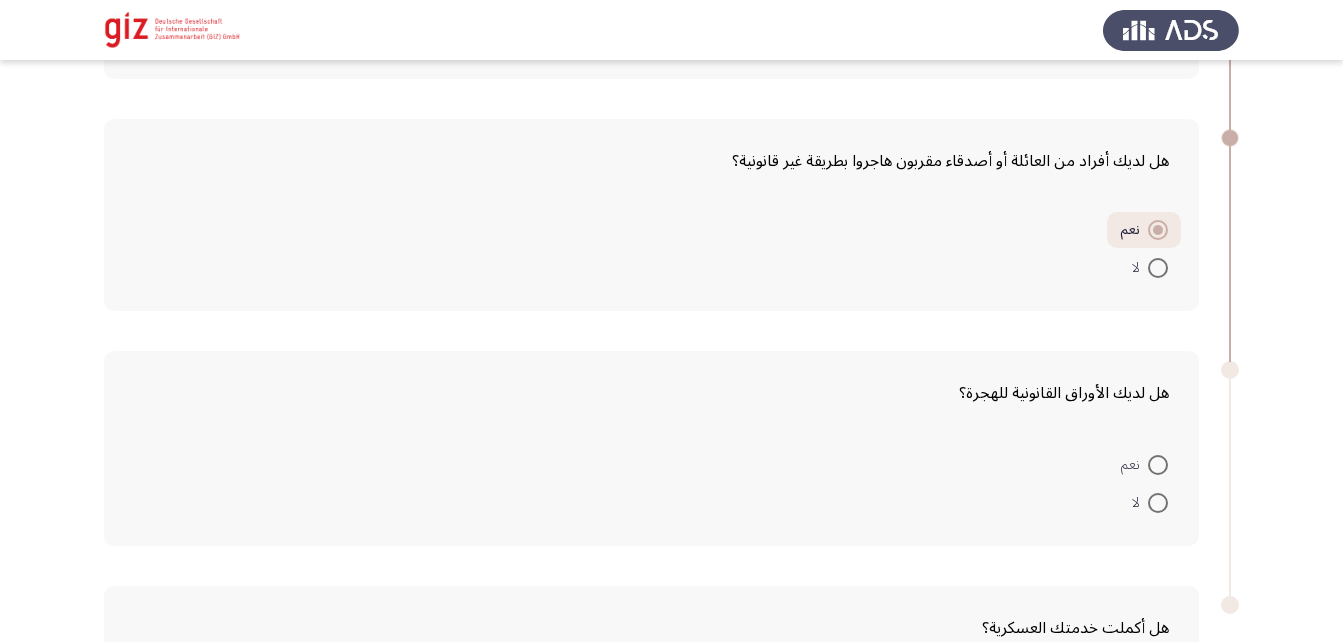 scroll, scrollTop: 283, scrollLeft: 0, axis: vertical 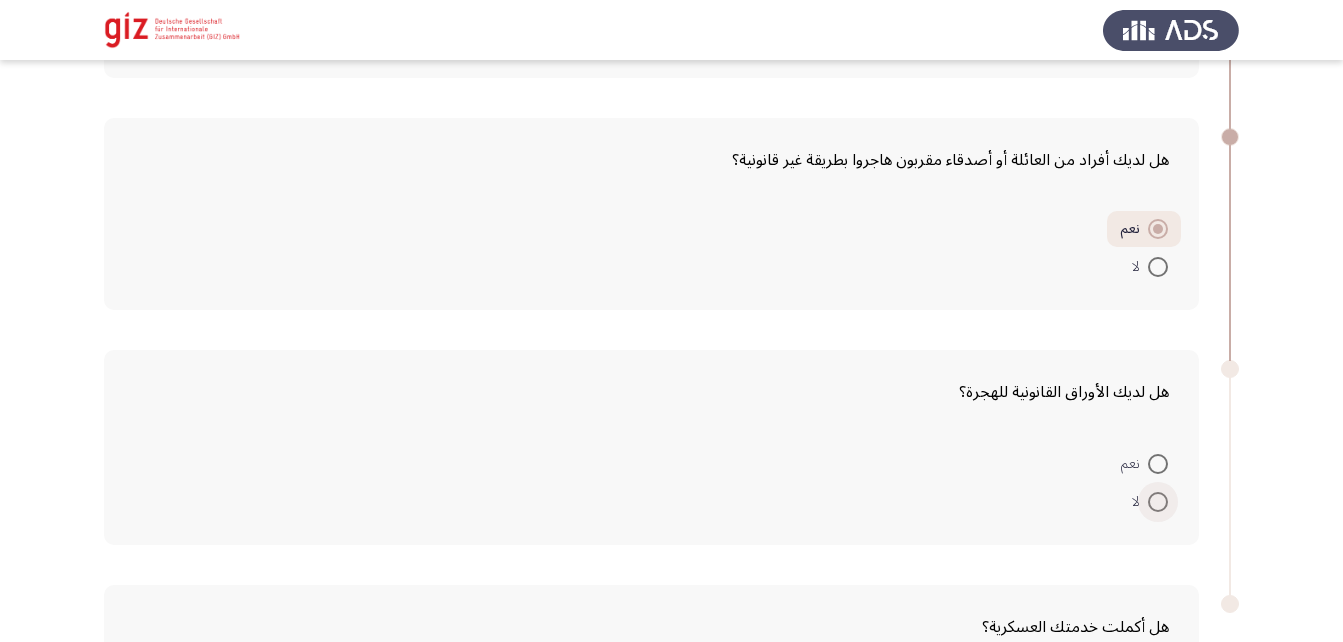 click at bounding box center (1158, 502) 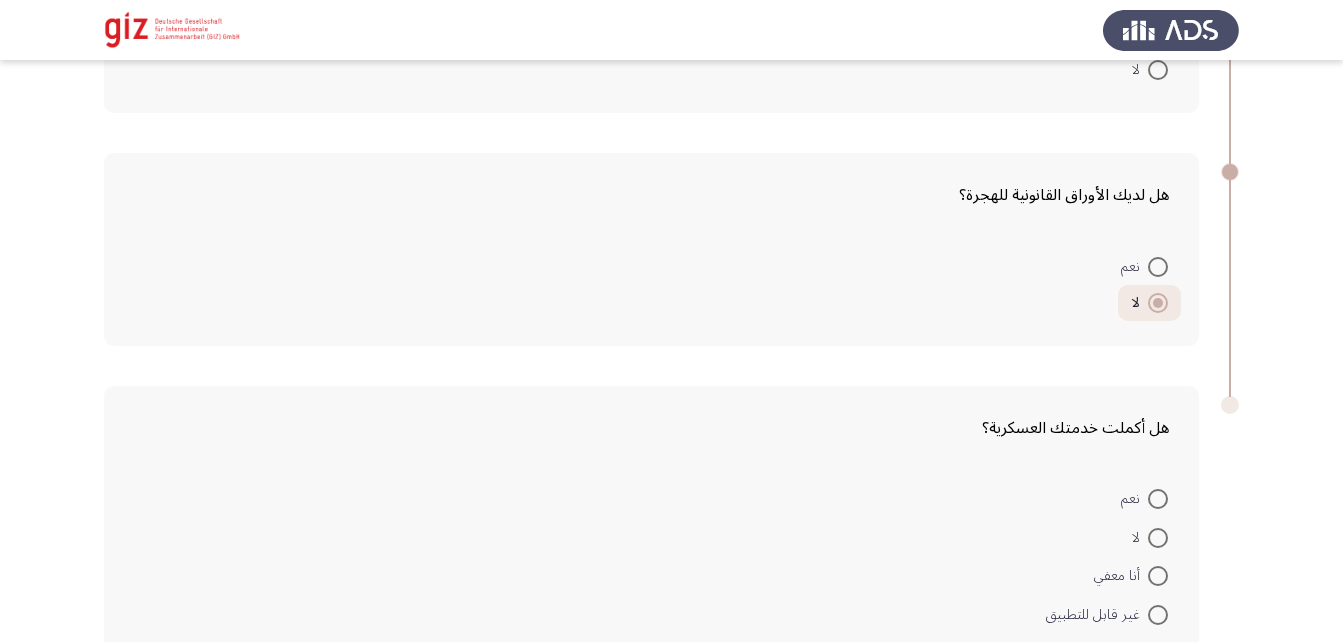scroll, scrollTop: 487, scrollLeft: 0, axis: vertical 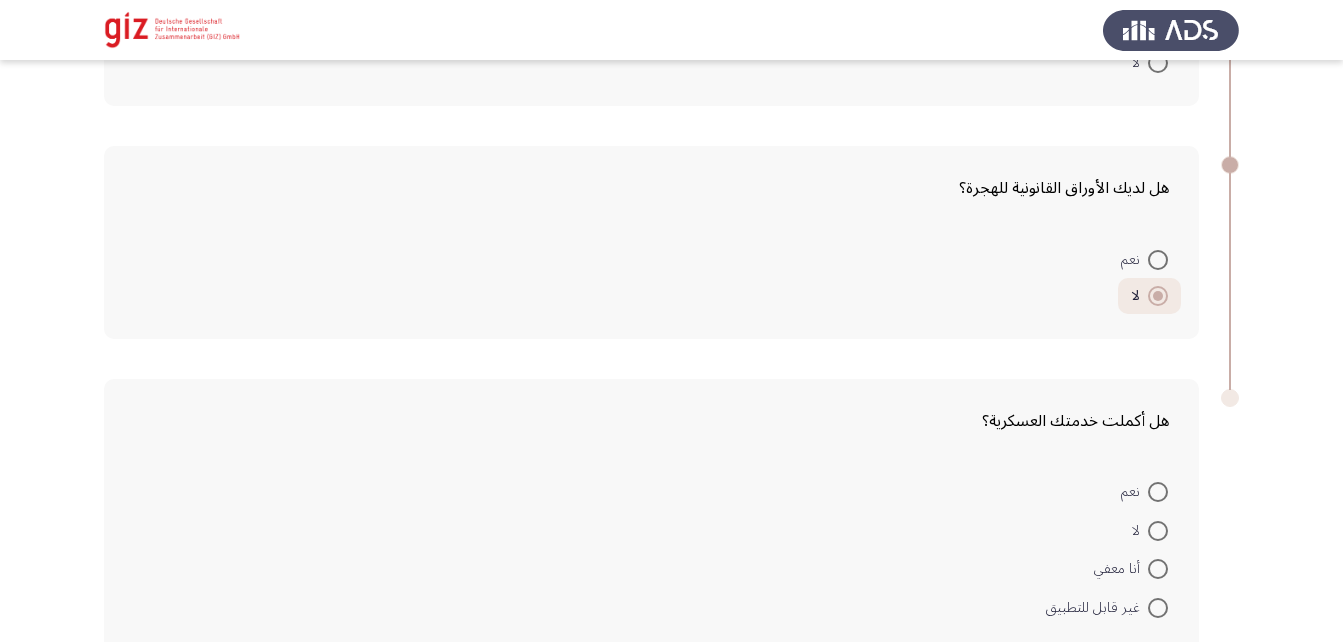click at bounding box center (1158, 492) 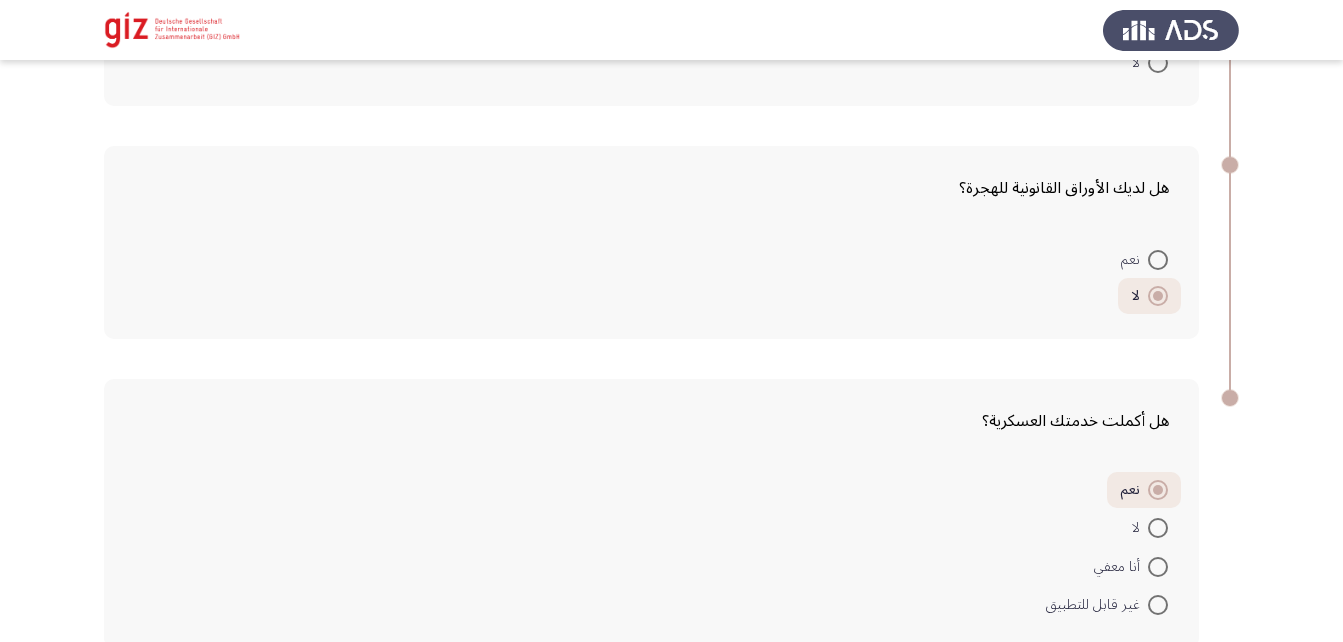 scroll, scrollTop: 593, scrollLeft: 0, axis: vertical 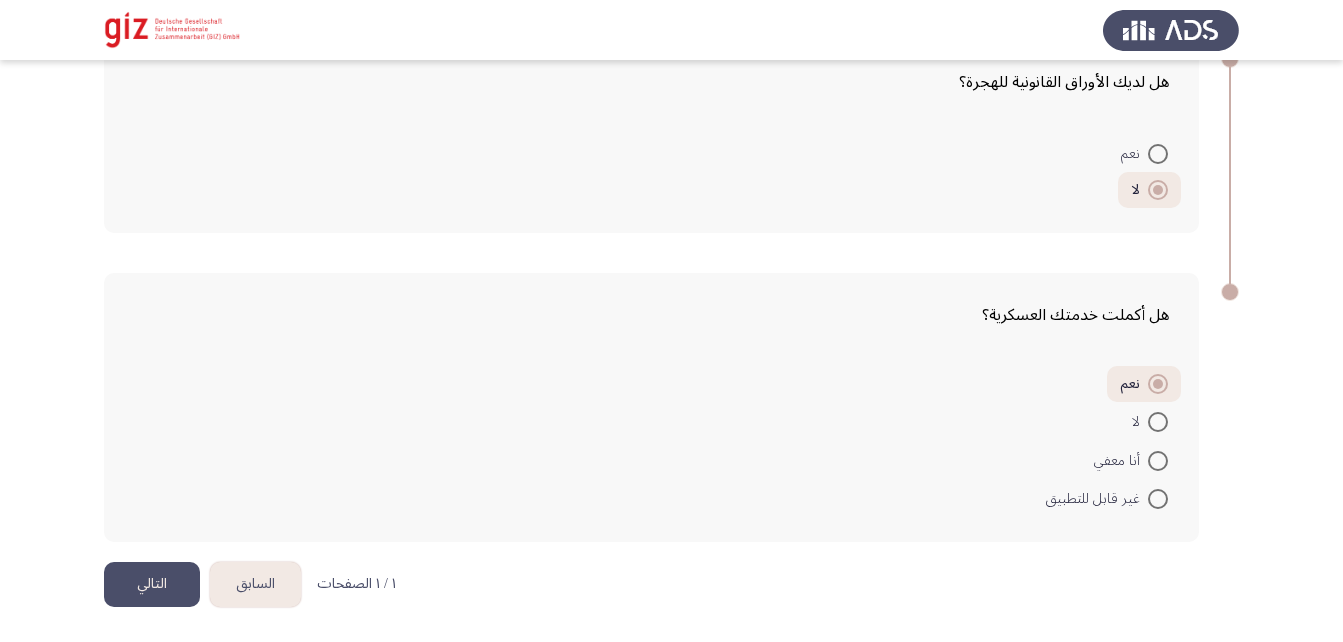 click on "التالي" 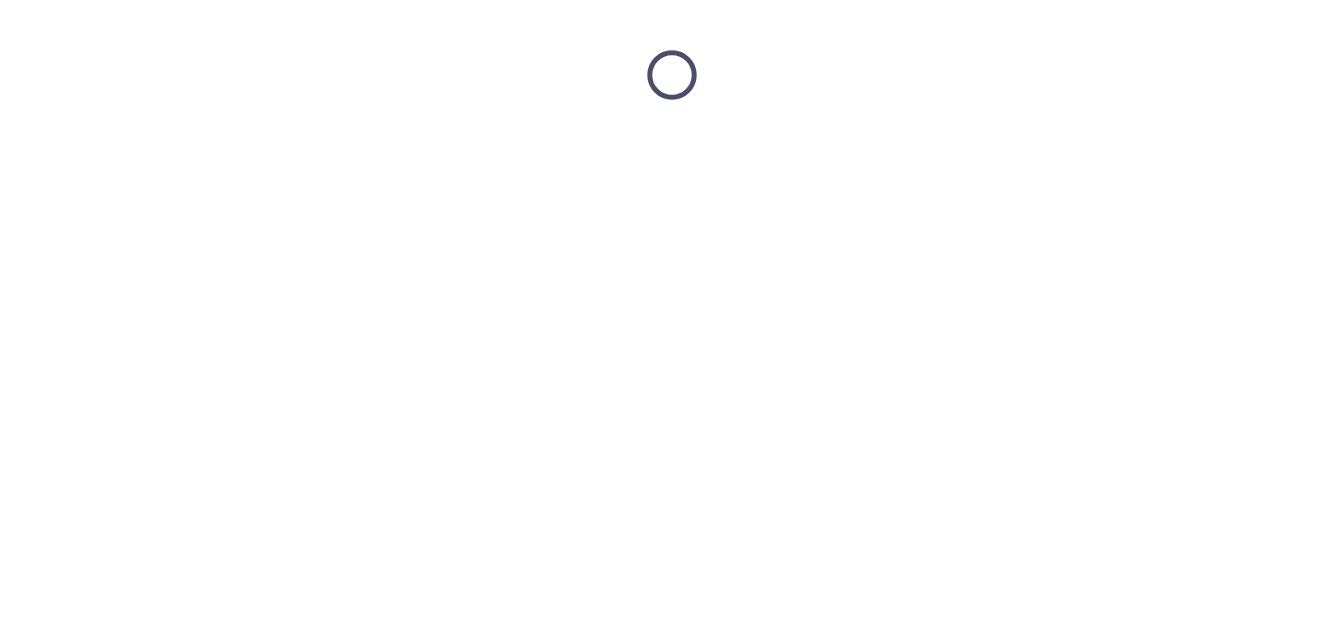 scroll, scrollTop: 0, scrollLeft: 0, axis: both 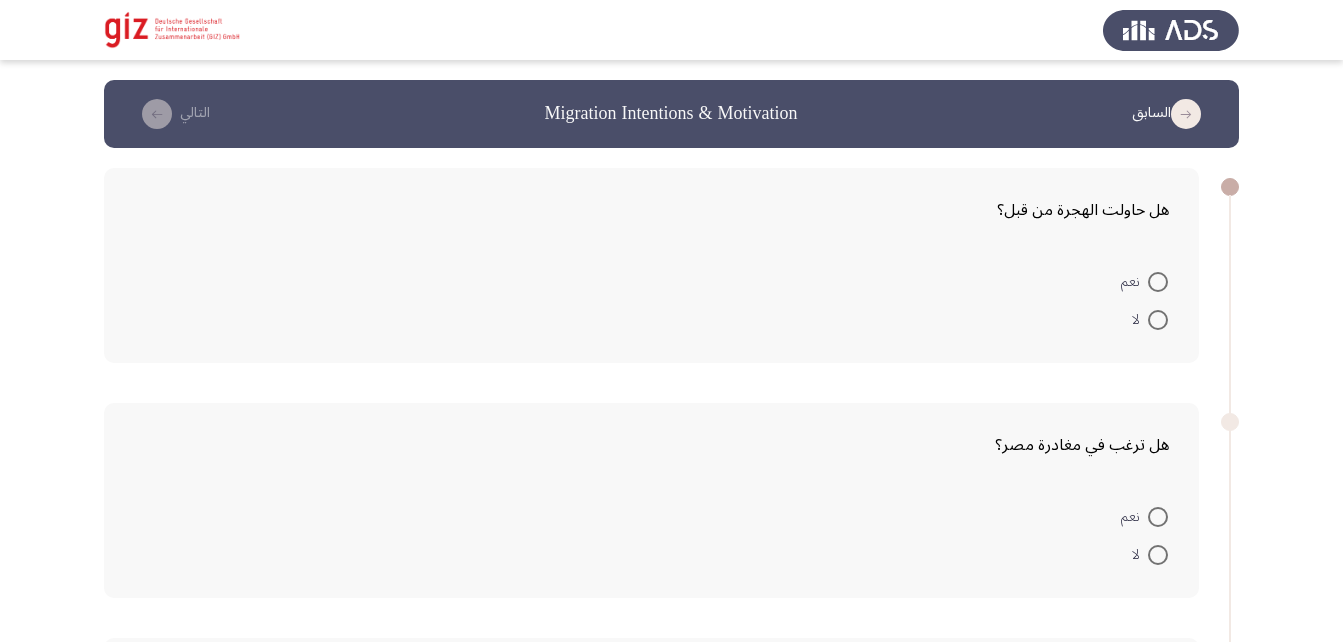 click at bounding box center (1158, 282) 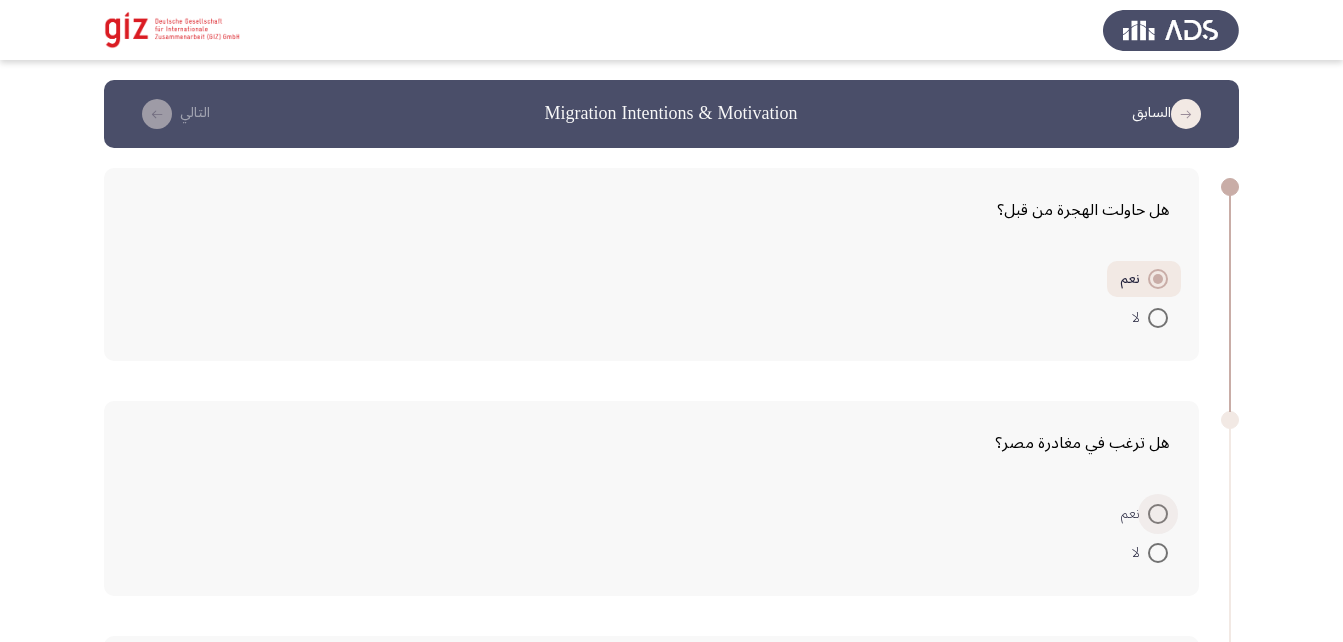 click at bounding box center [1158, 514] 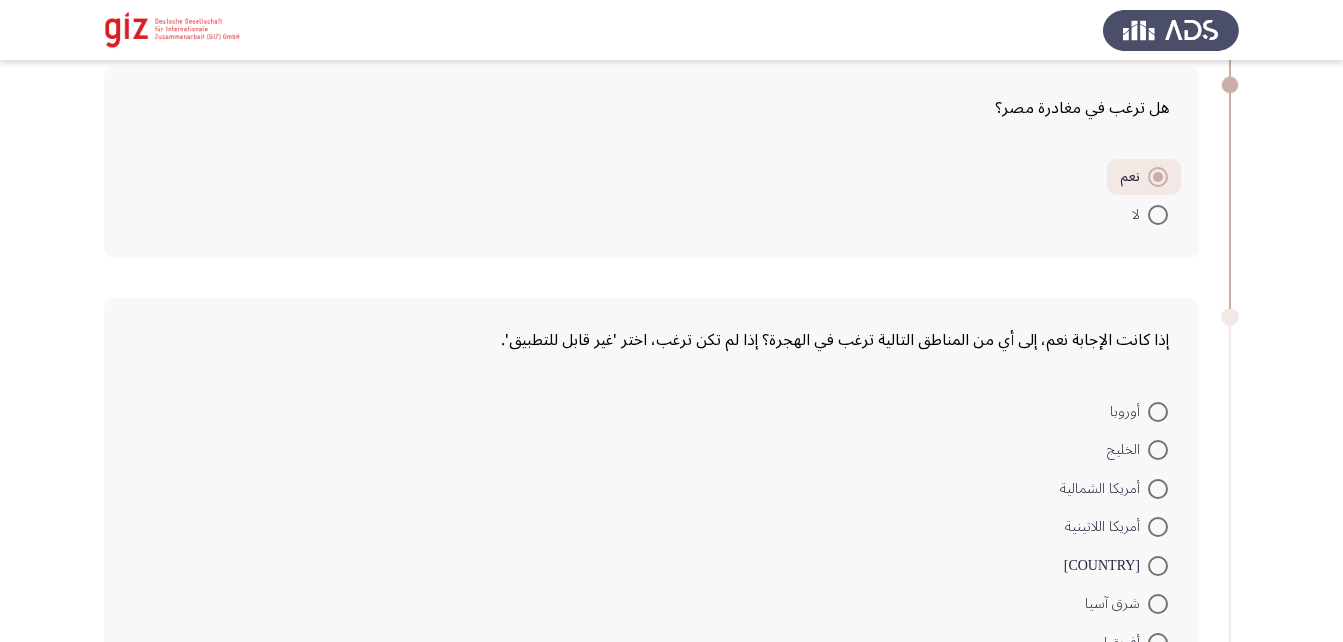scroll, scrollTop: 362, scrollLeft: 0, axis: vertical 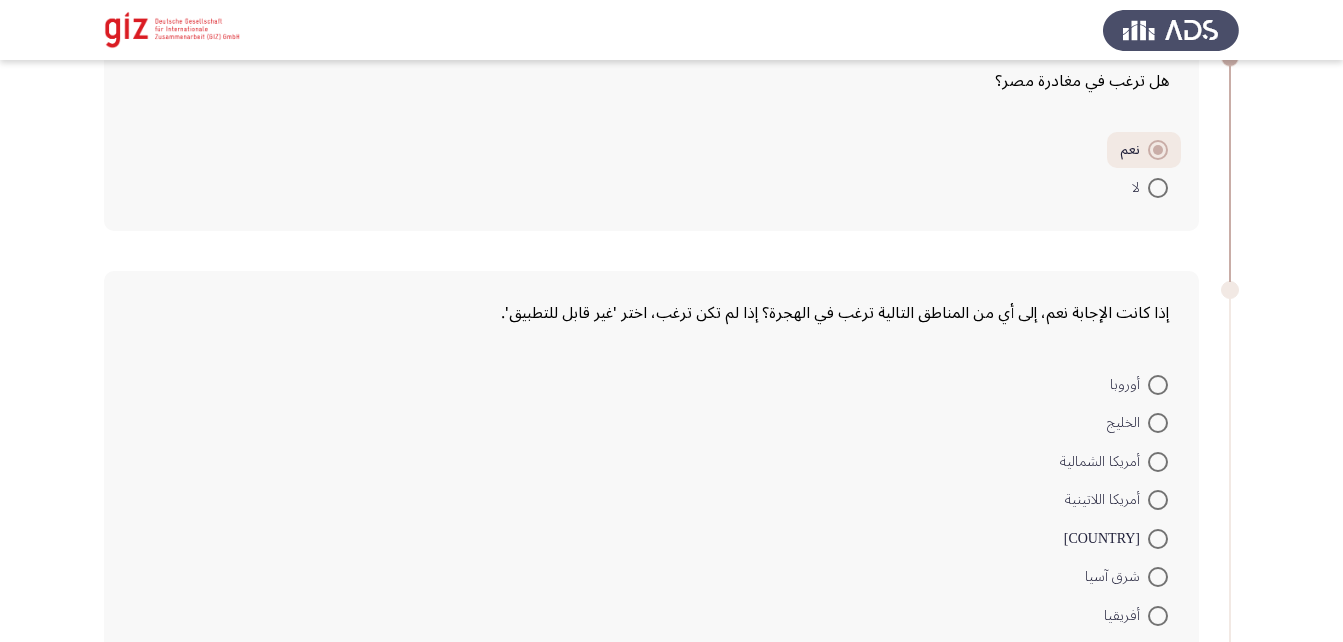 click at bounding box center [1158, 423] 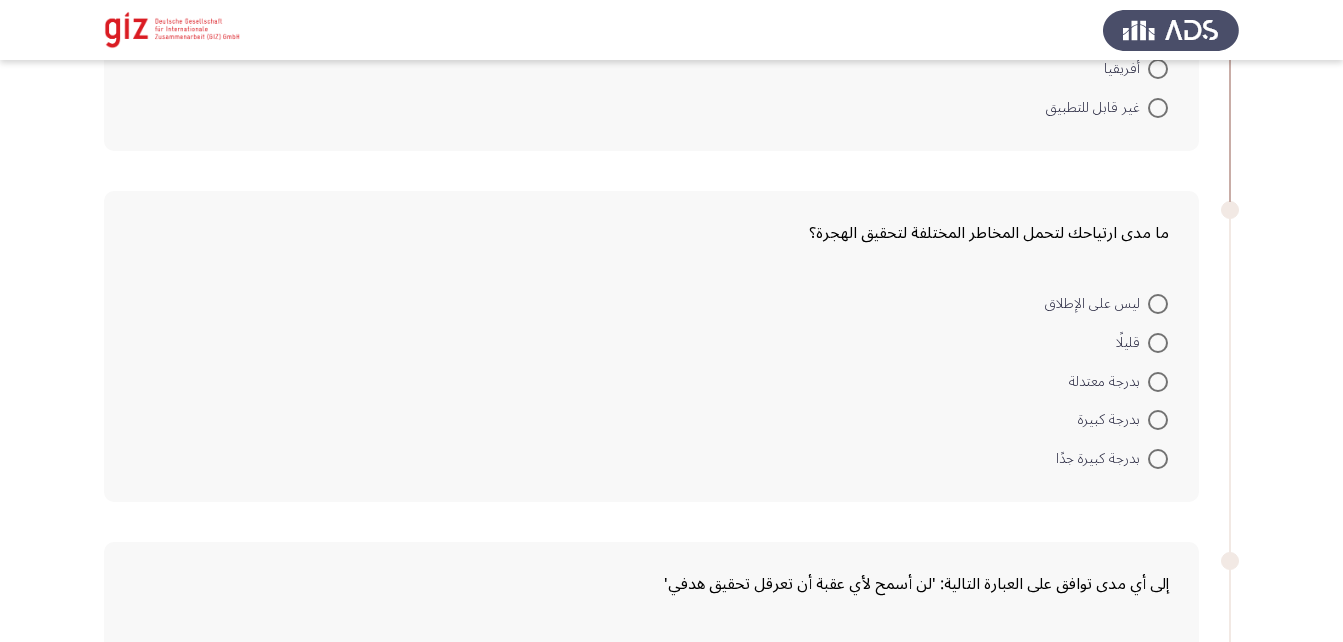 scroll, scrollTop: 912, scrollLeft: 0, axis: vertical 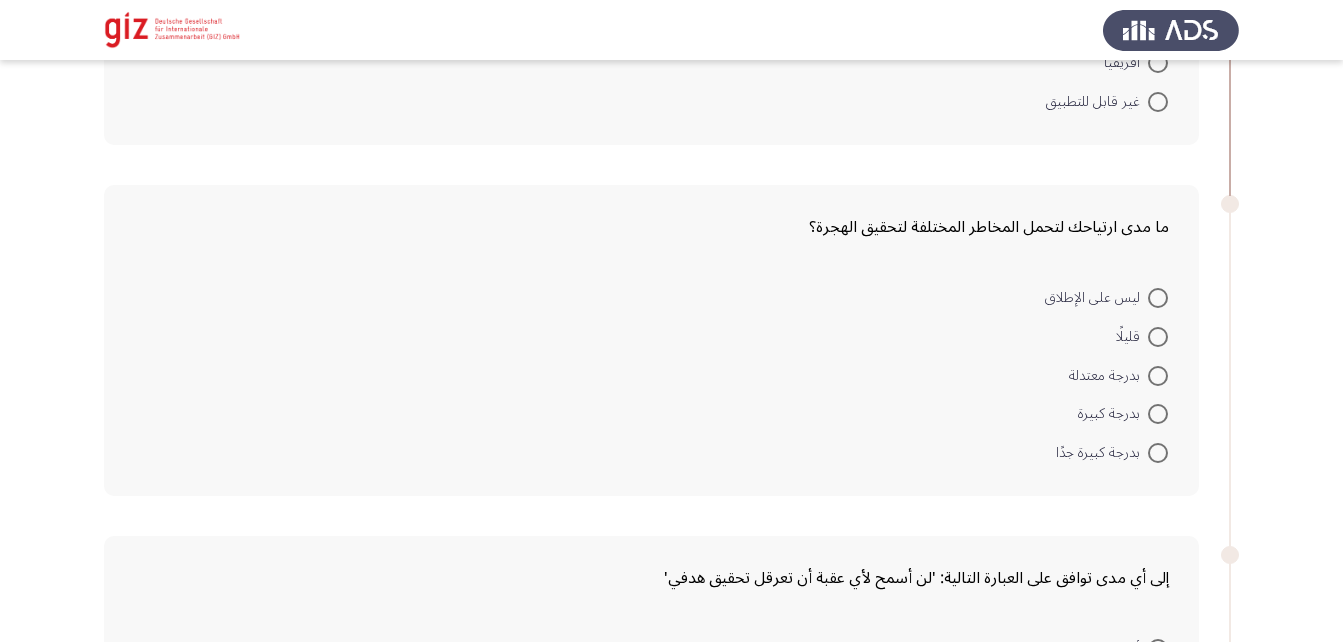 click at bounding box center [1158, 376] 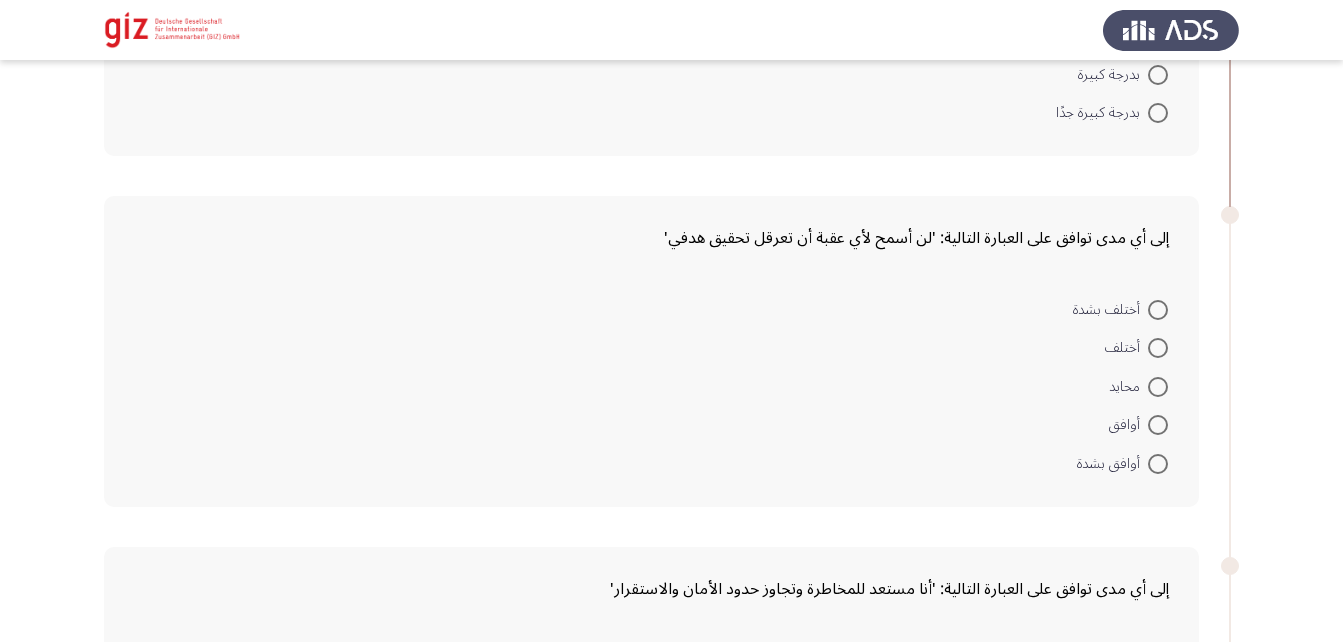scroll, scrollTop: 1258, scrollLeft: 0, axis: vertical 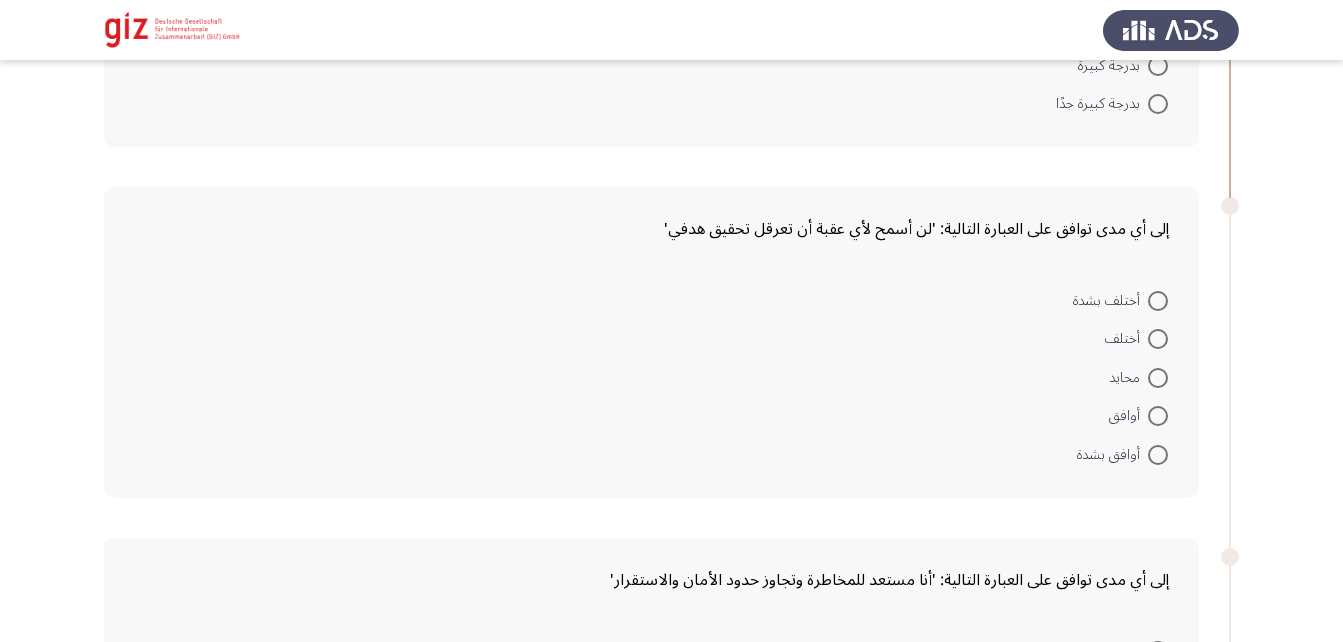 click on "محايد" at bounding box center (1138, 376) 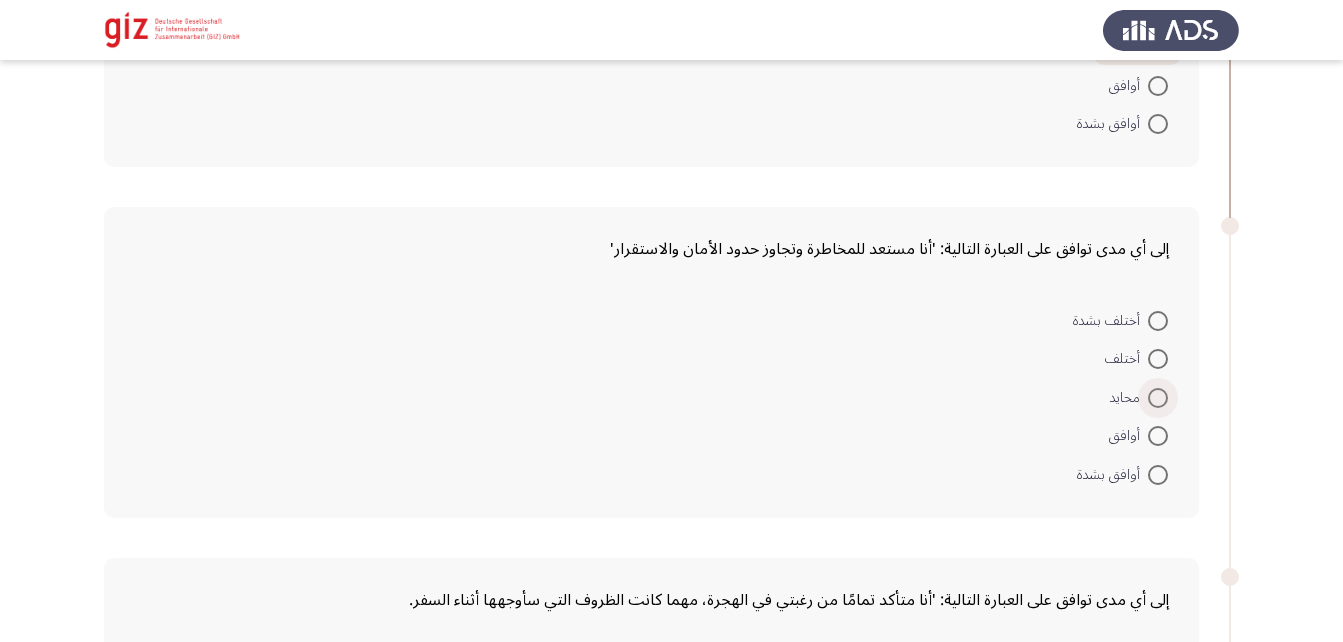 click at bounding box center [1158, 398] 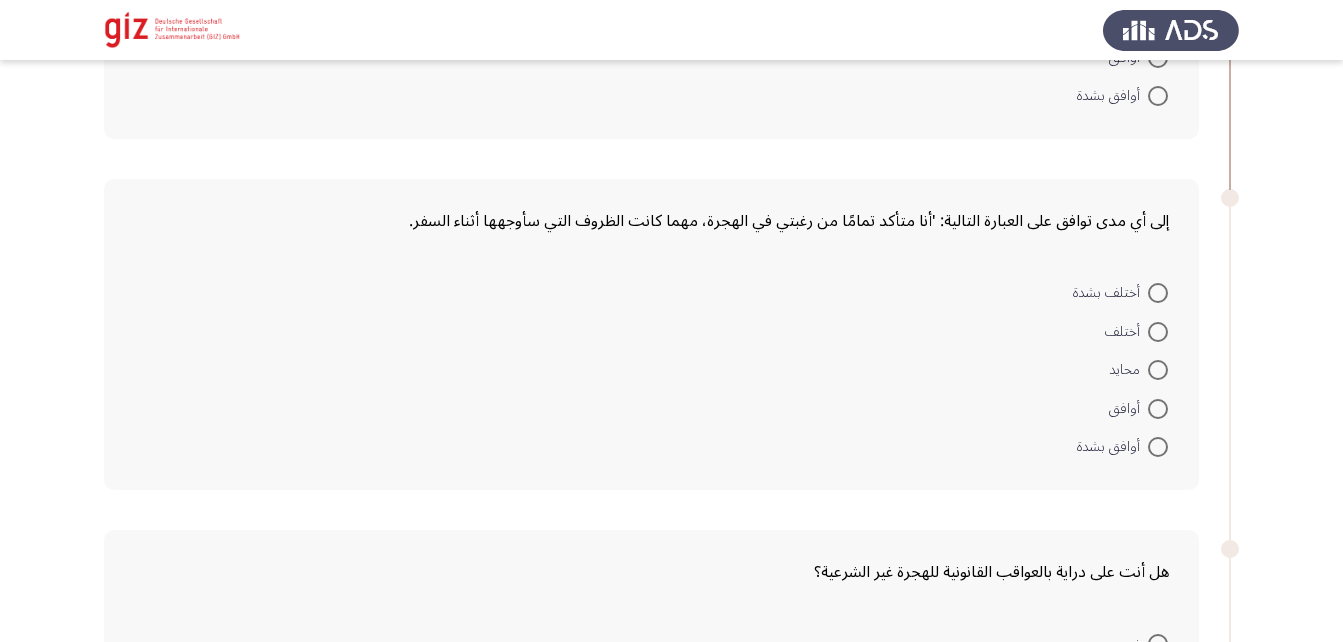 scroll, scrollTop: 1964, scrollLeft: 0, axis: vertical 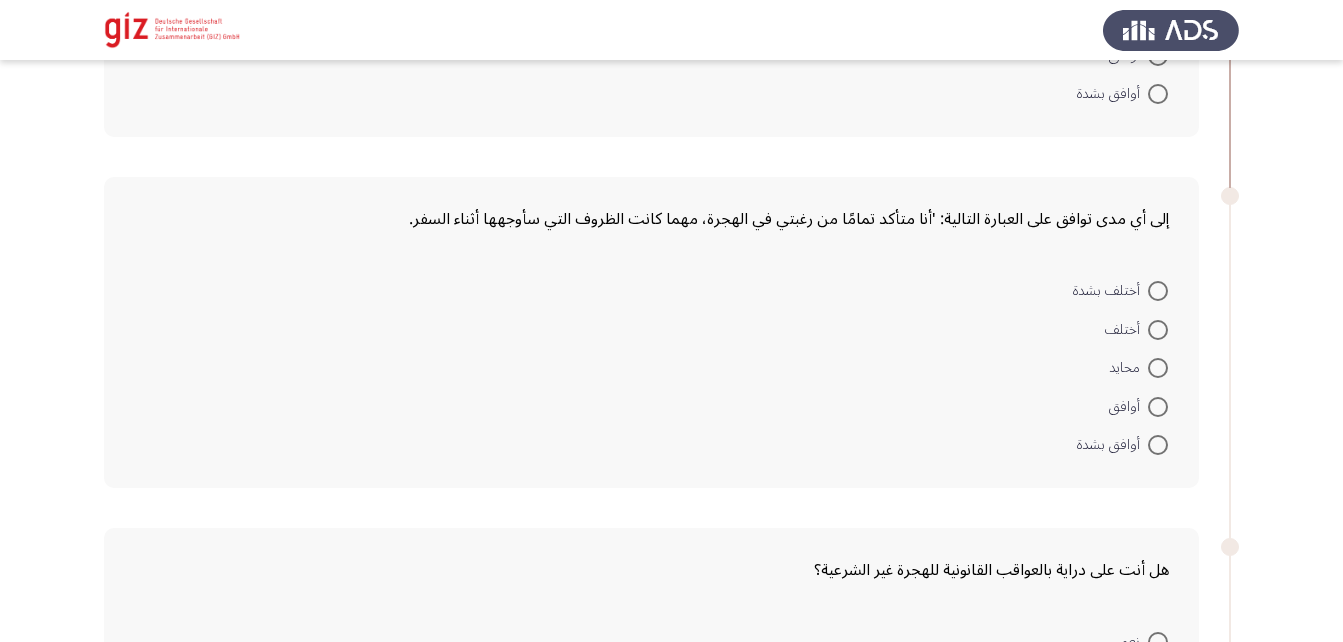 click at bounding box center [1158, 368] 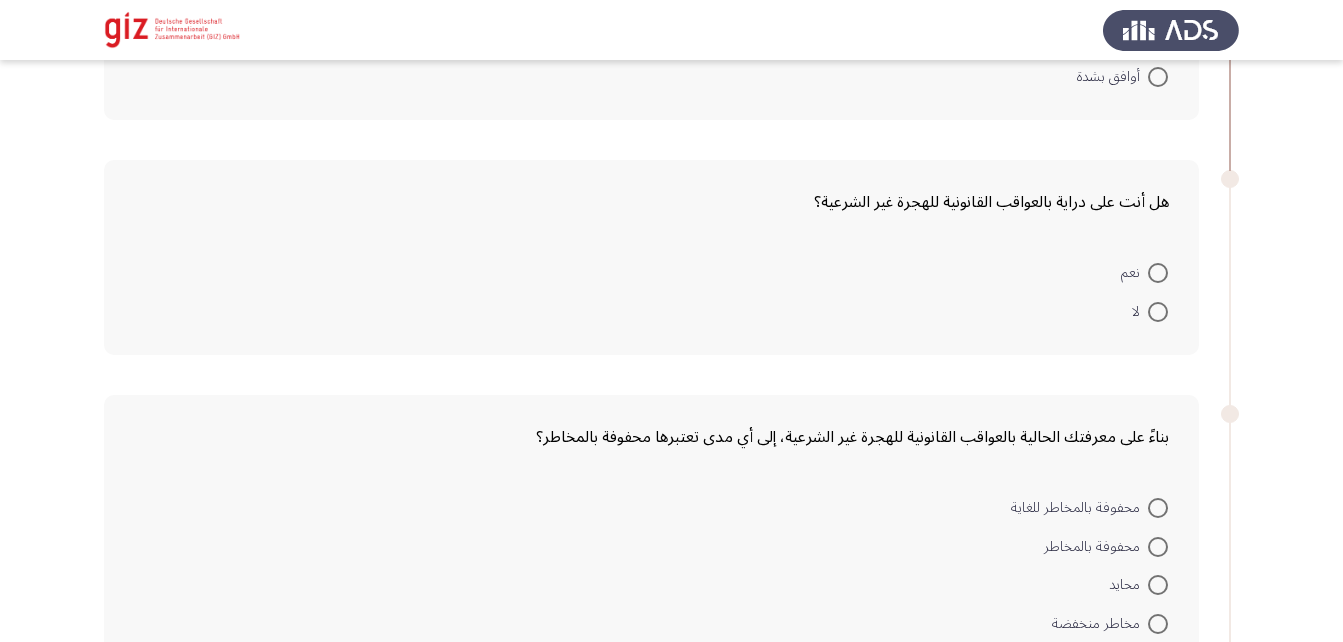scroll, scrollTop: 2331, scrollLeft: 0, axis: vertical 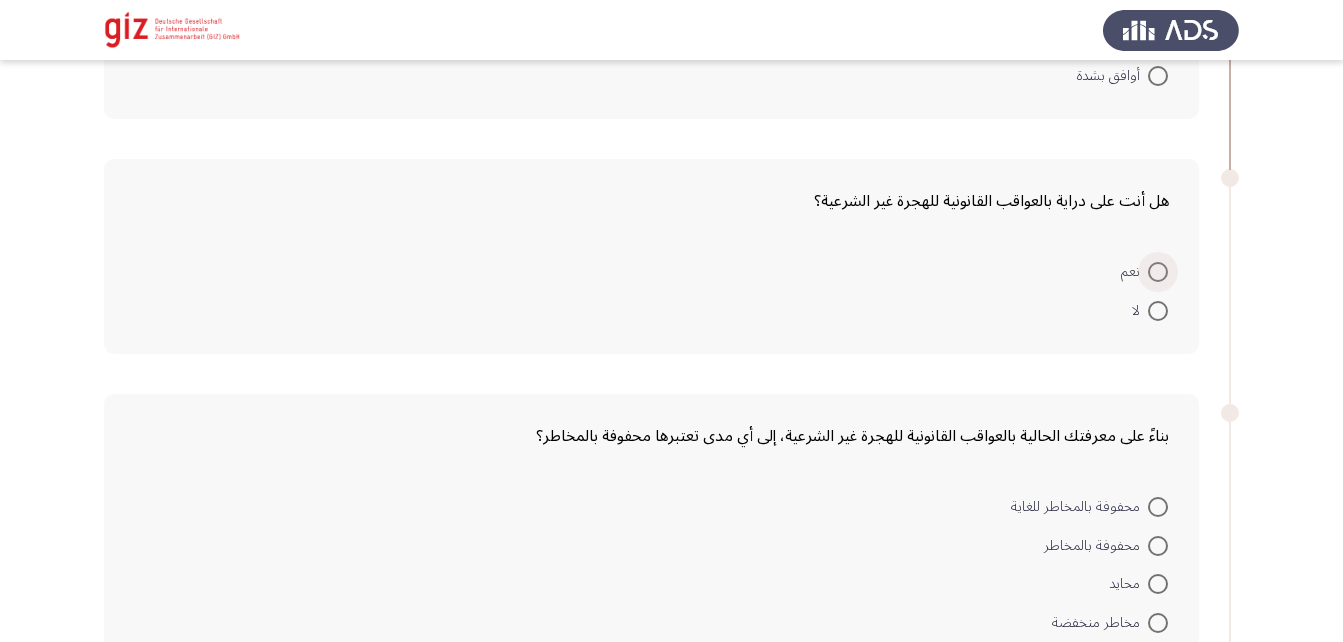 click at bounding box center [1158, 272] 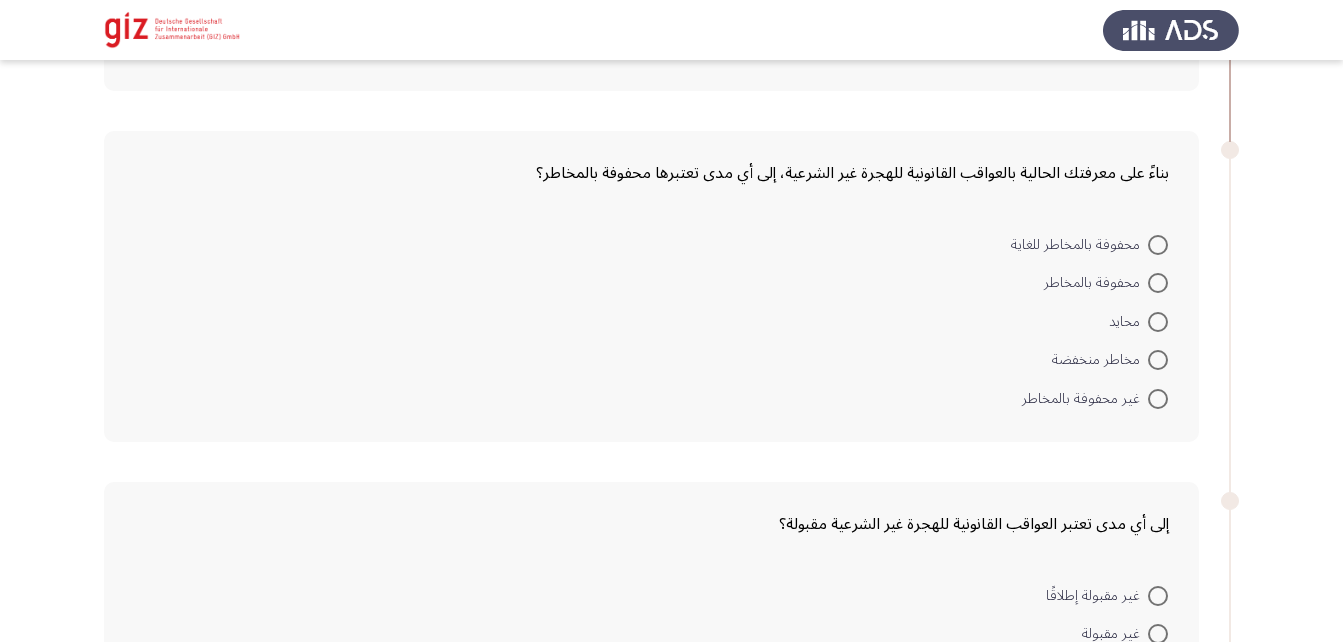 click at bounding box center [1158, 322] 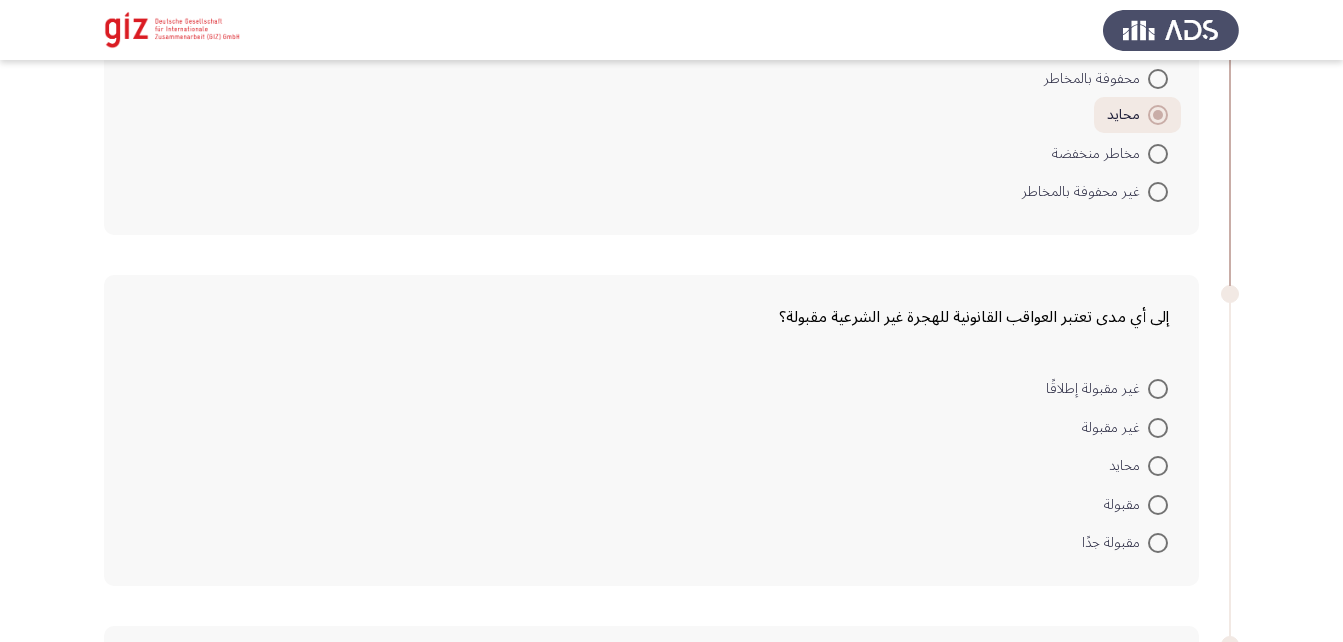 scroll, scrollTop: 2834, scrollLeft: 0, axis: vertical 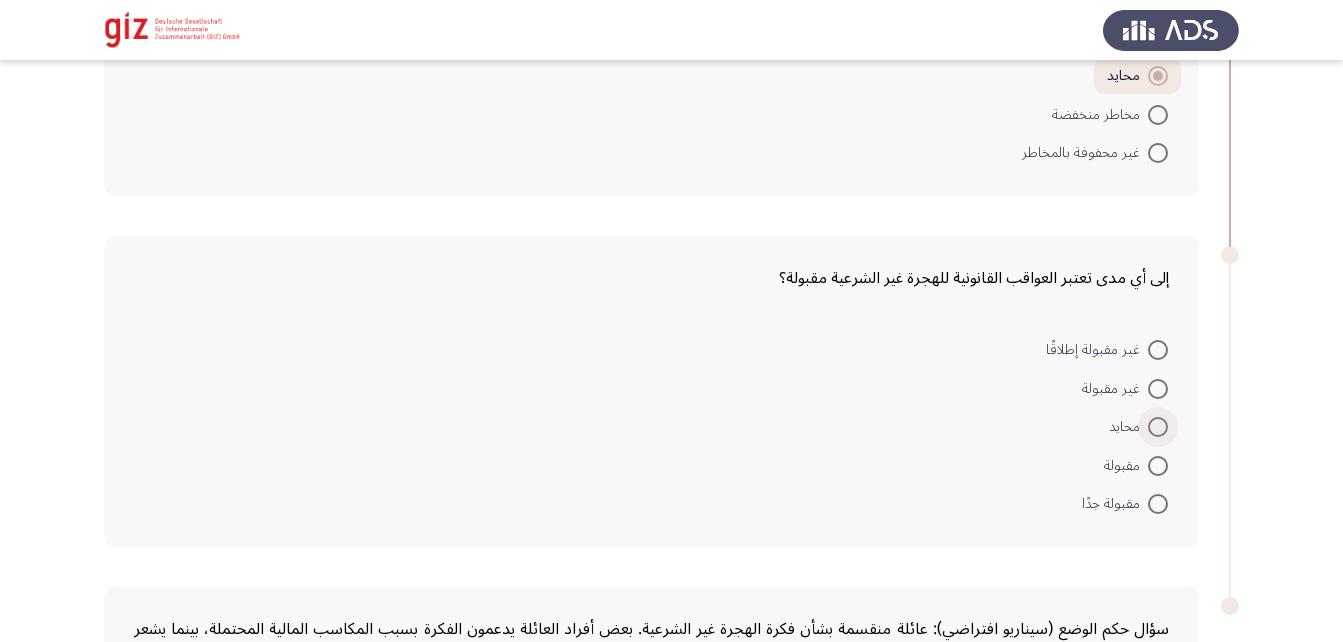 click at bounding box center (1158, 427) 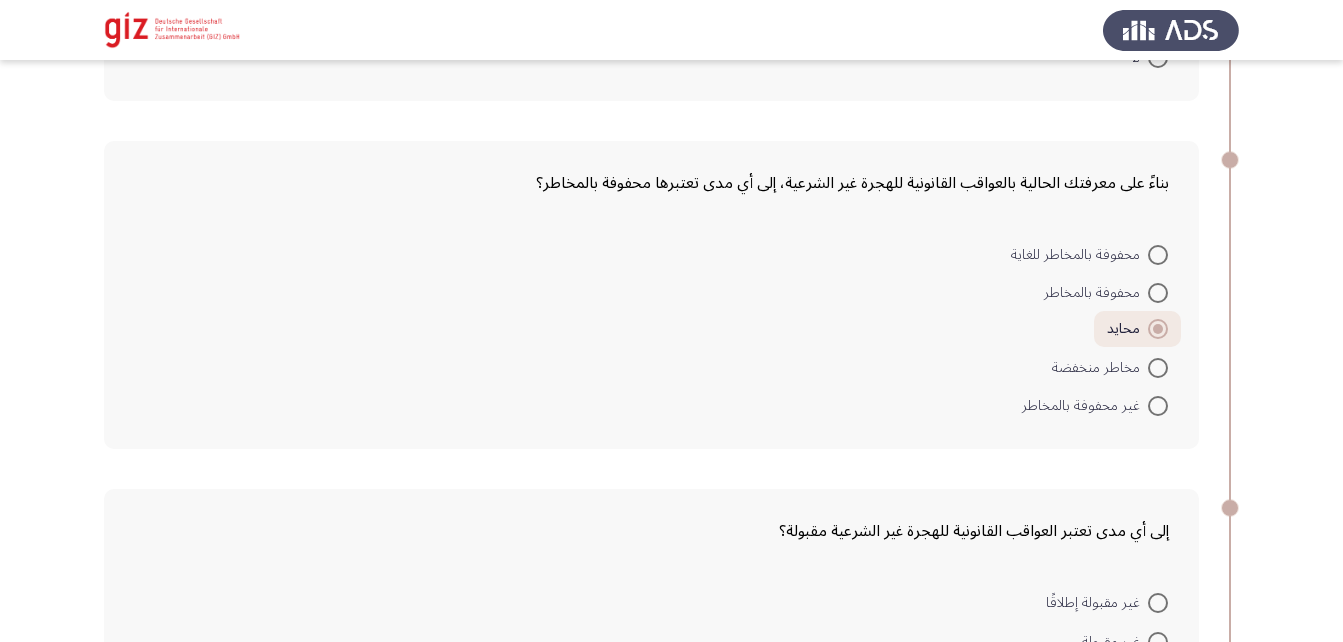 scroll, scrollTop: 2578, scrollLeft: 0, axis: vertical 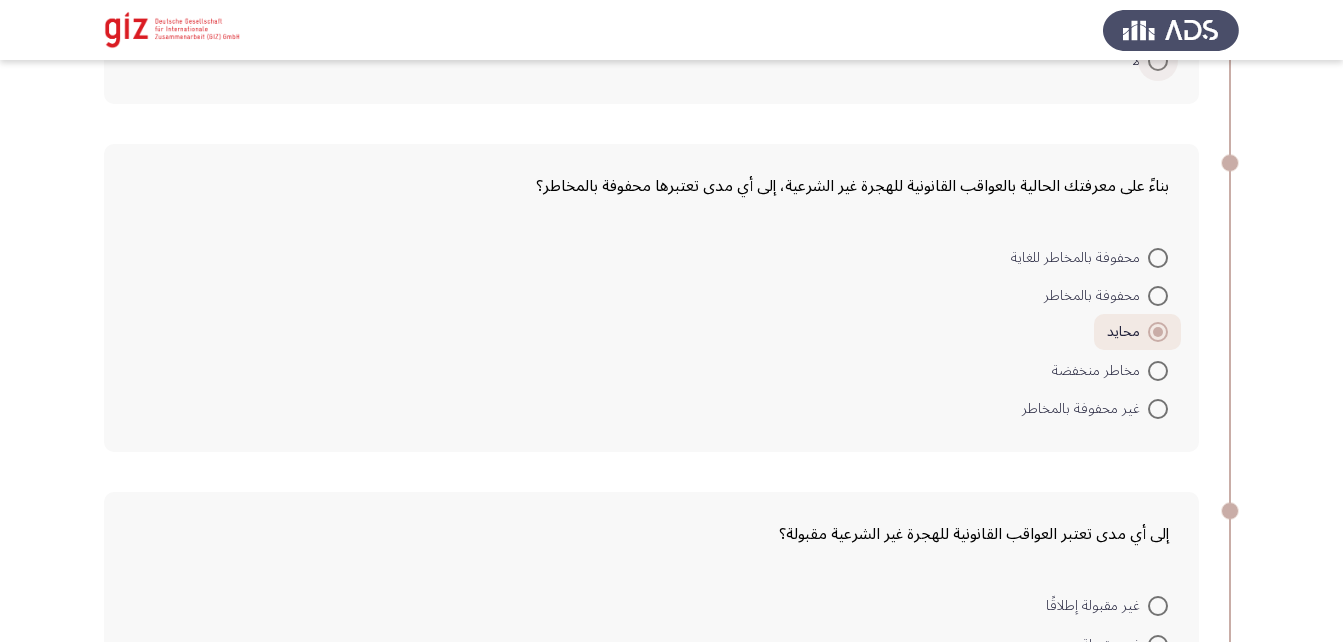 click at bounding box center (1158, 61) 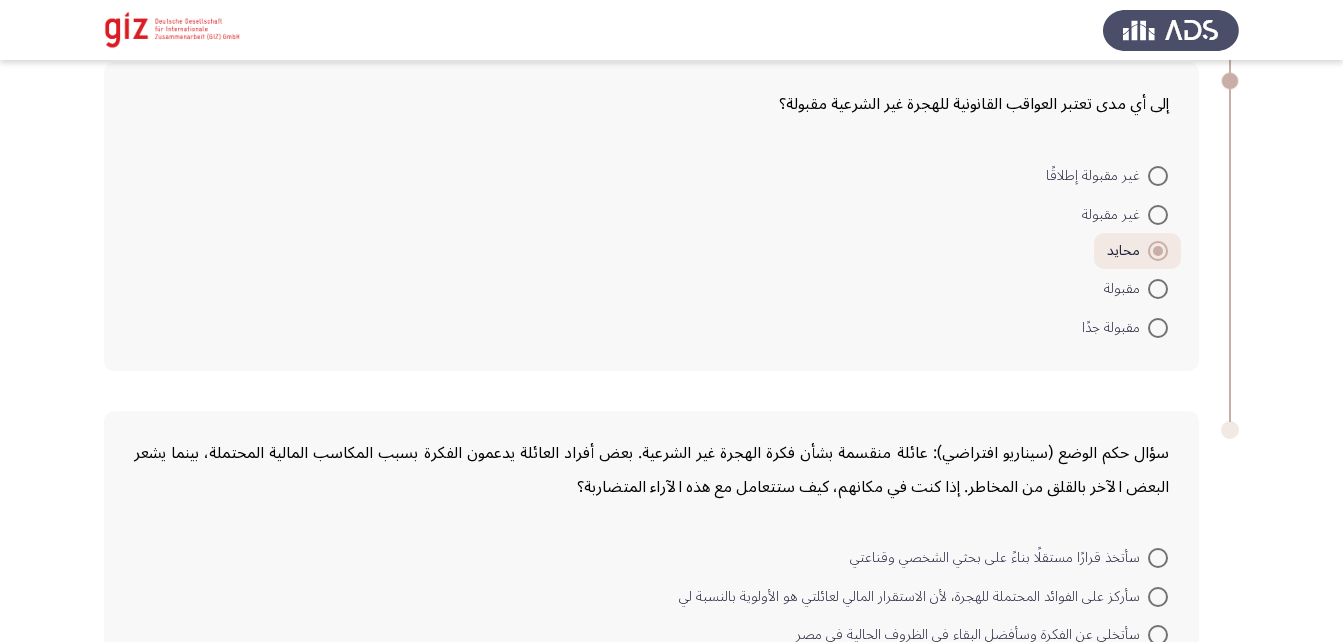 scroll, scrollTop: 3183, scrollLeft: 0, axis: vertical 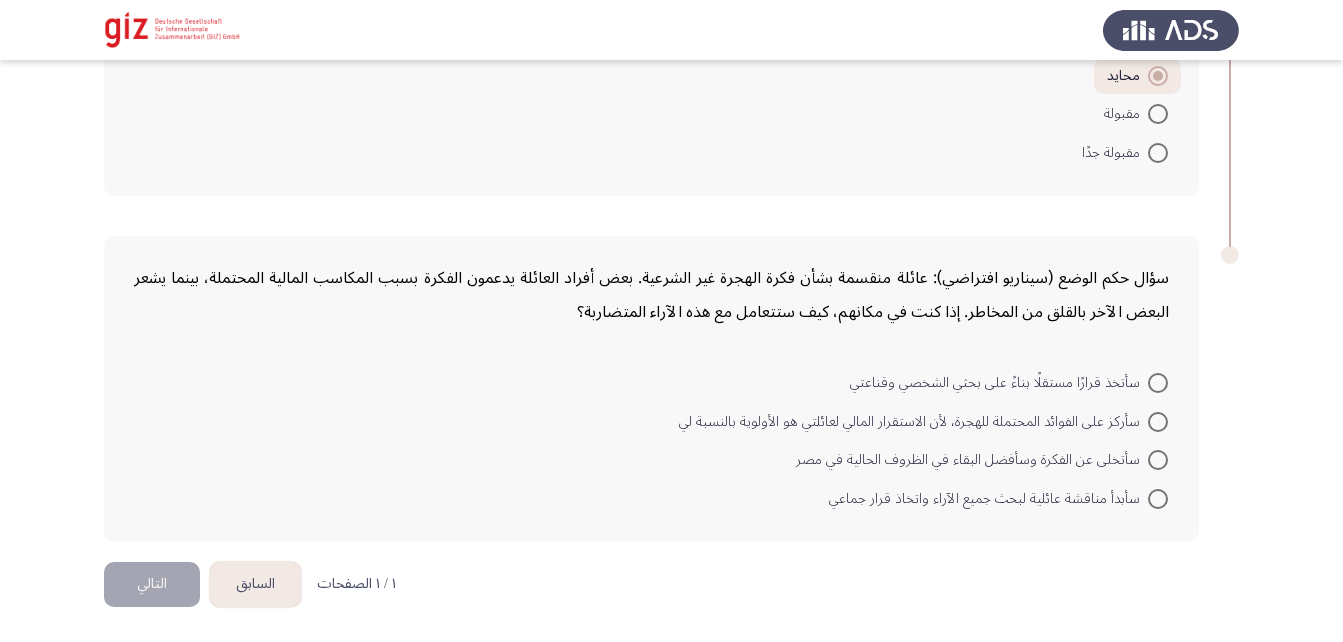 click at bounding box center [1158, 383] 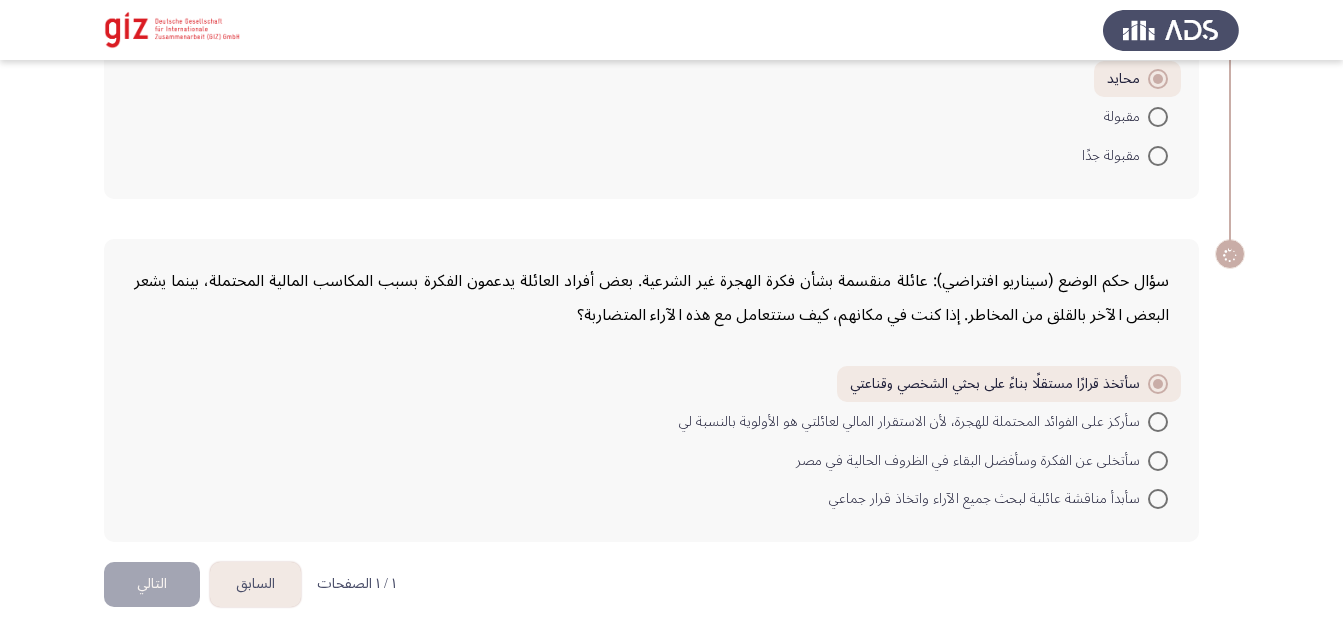 scroll, scrollTop: 3180, scrollLeft: 0, axis: vertical 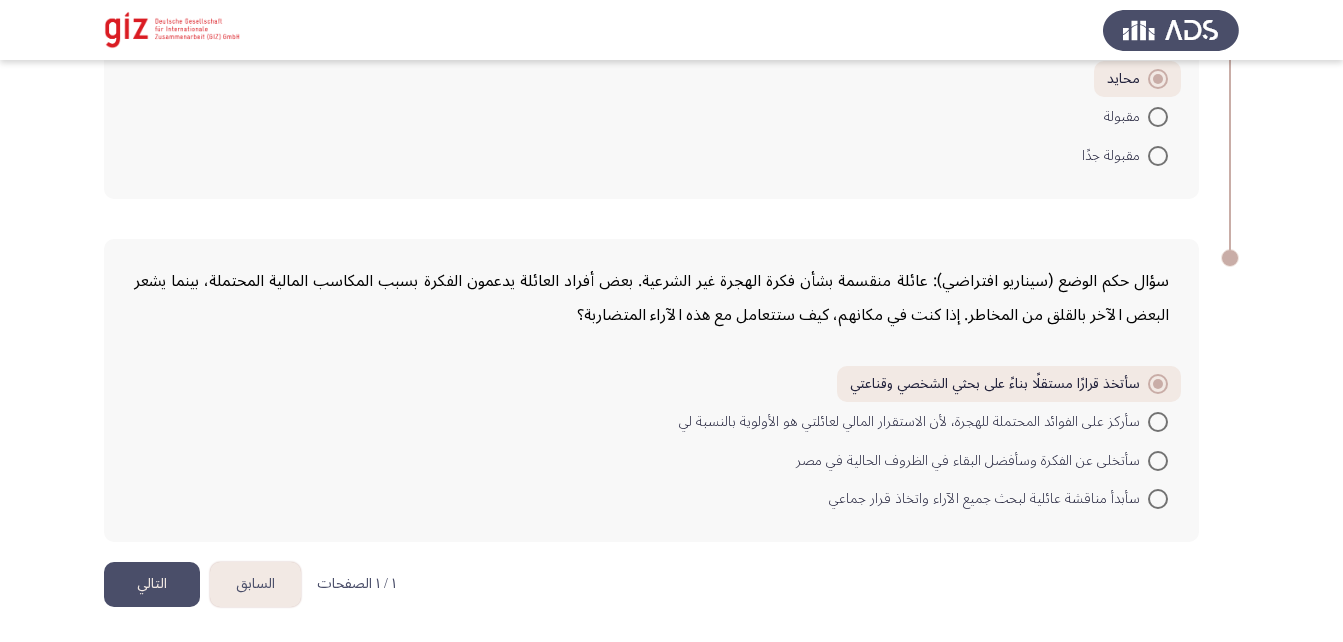 click on "التالي" 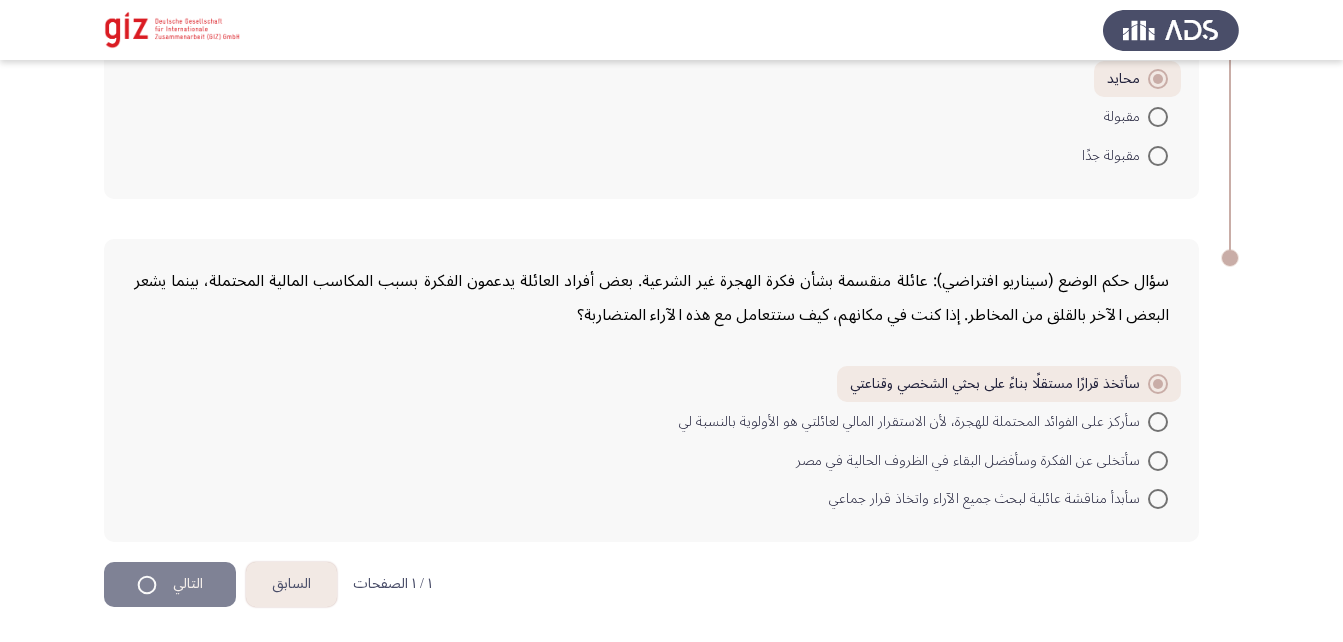 scroll, scrollTop: 0, scrollLeft: 0, axis: both 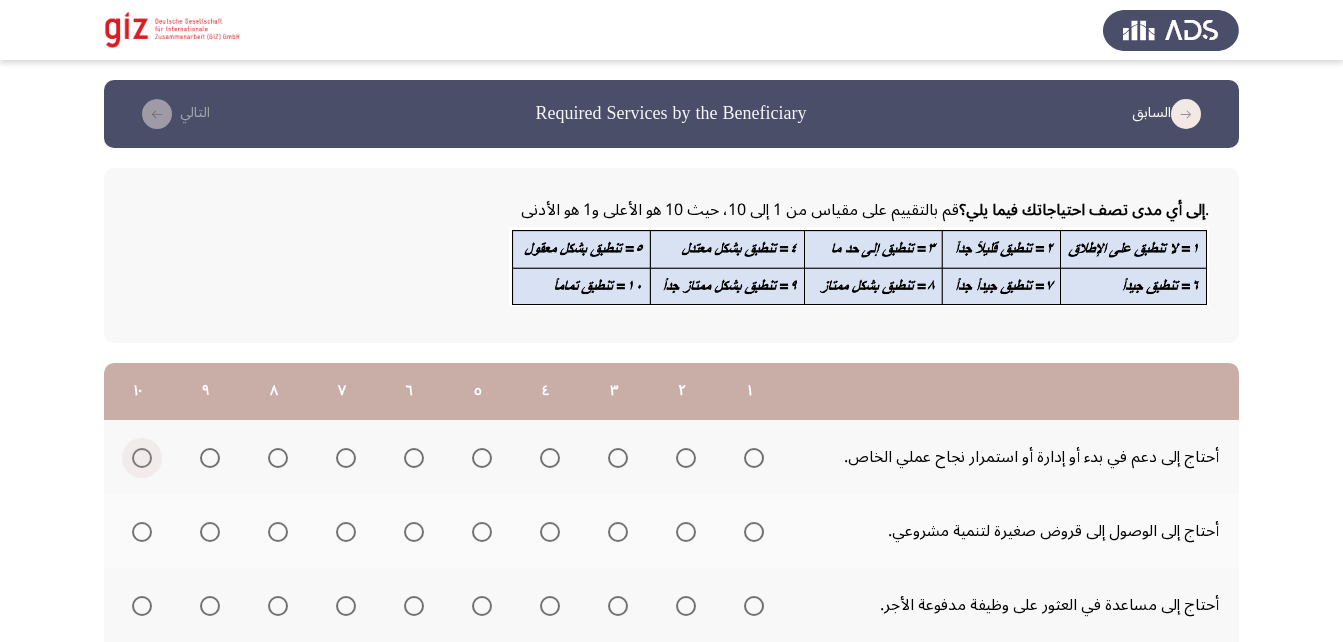 click at bounding box center (142, 458) 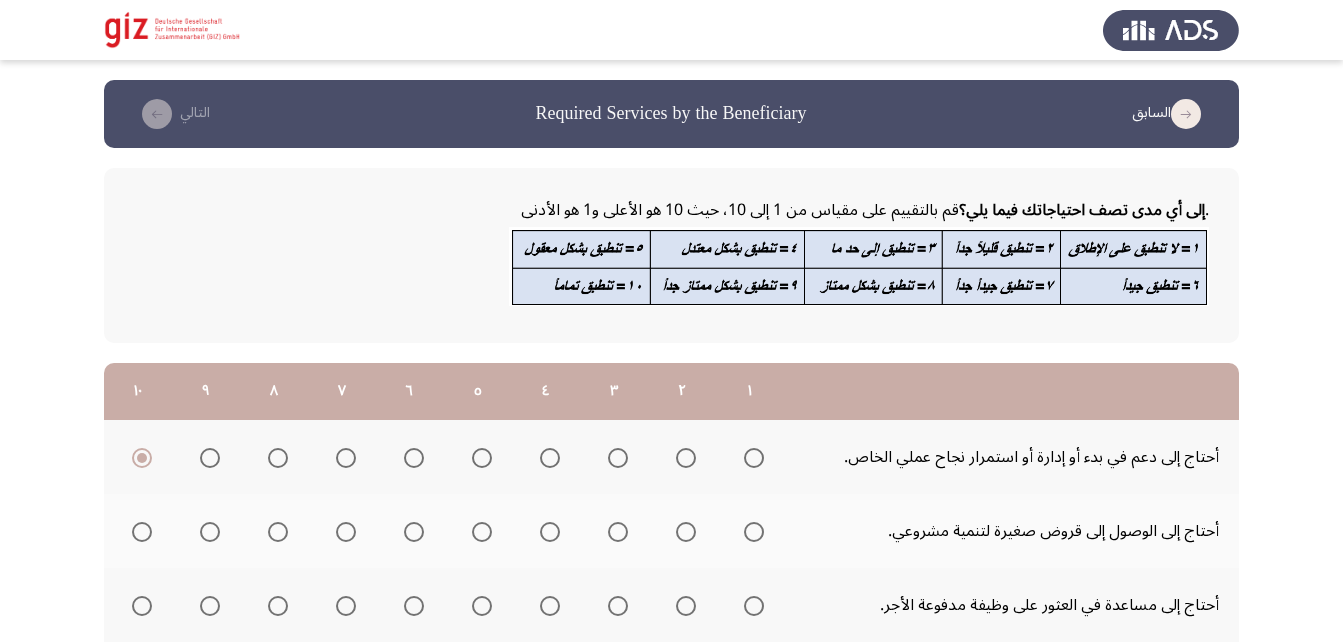 click at bounding box center (142, 532) 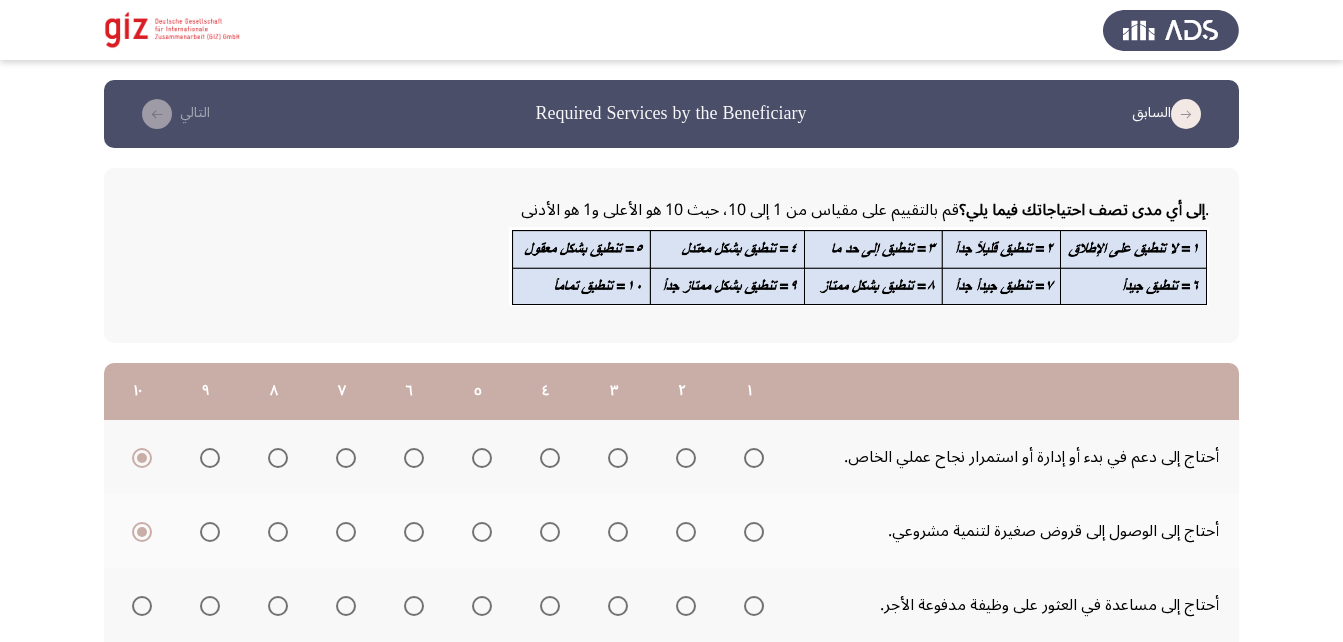 scroll, scrollTop: 138, scrollLeft: 0, axis: vertical 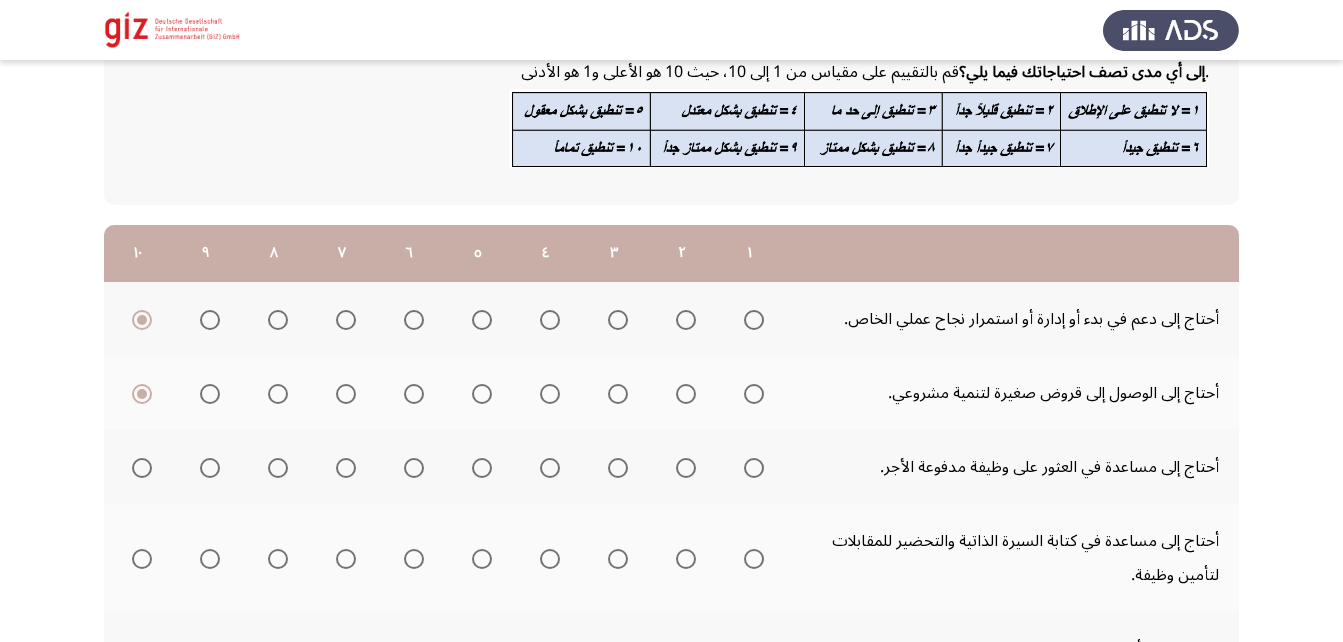 click at bounding box center [754, 468] 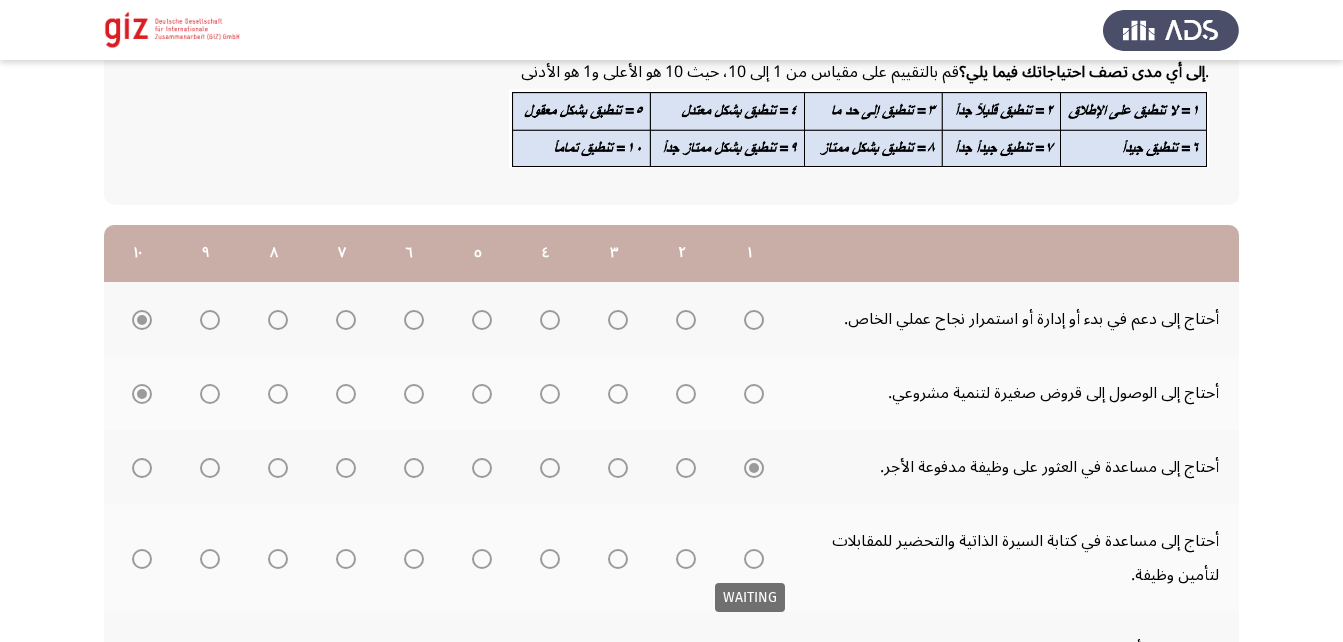click at bounding box center [754, 559] 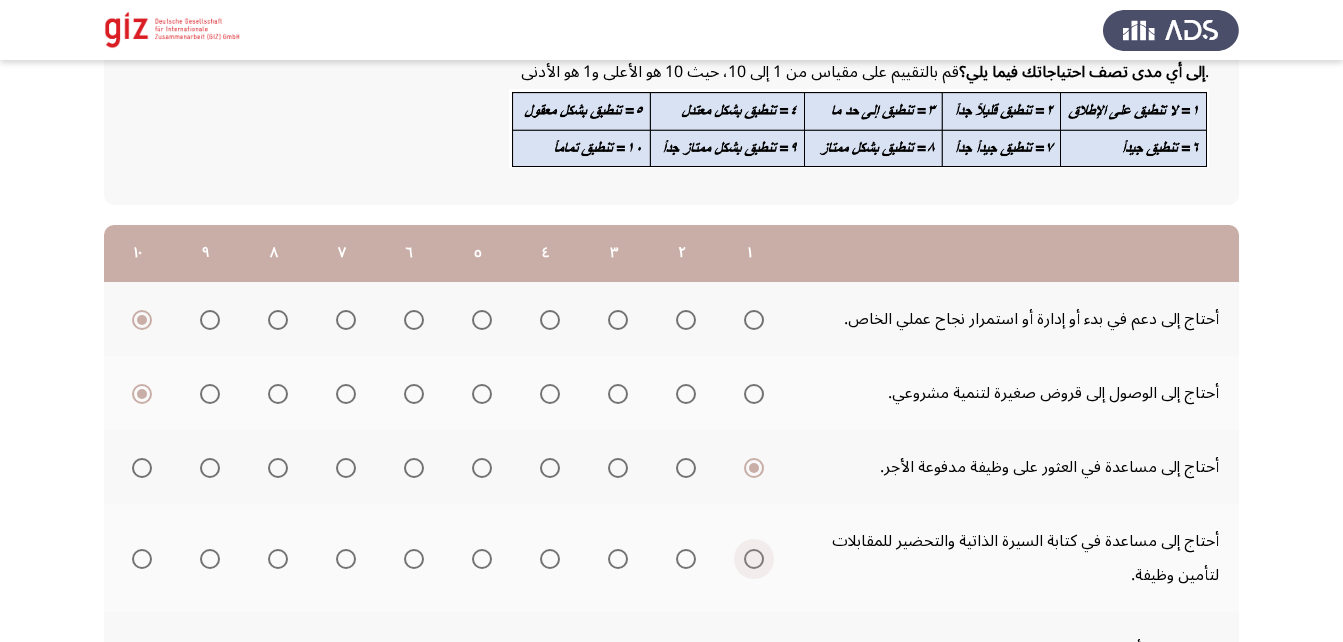 click at bounding box center (754, 559) 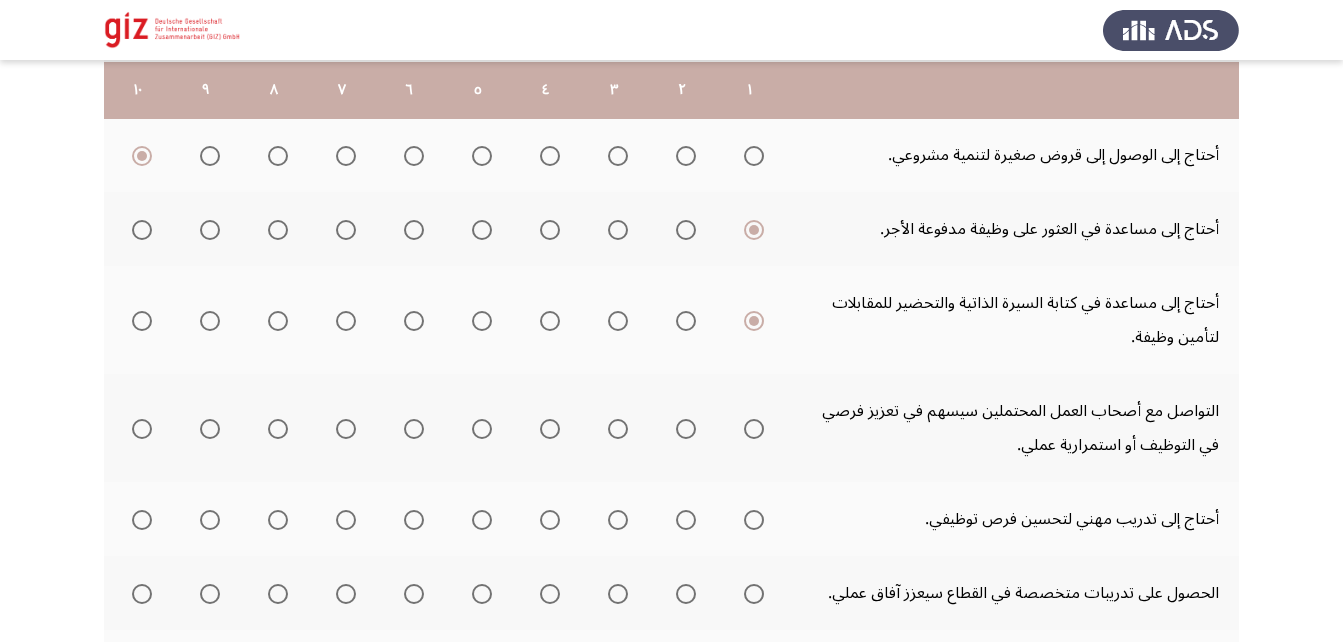scroll, scrollTop: 378, scrollLeft: 0, axis: vertical 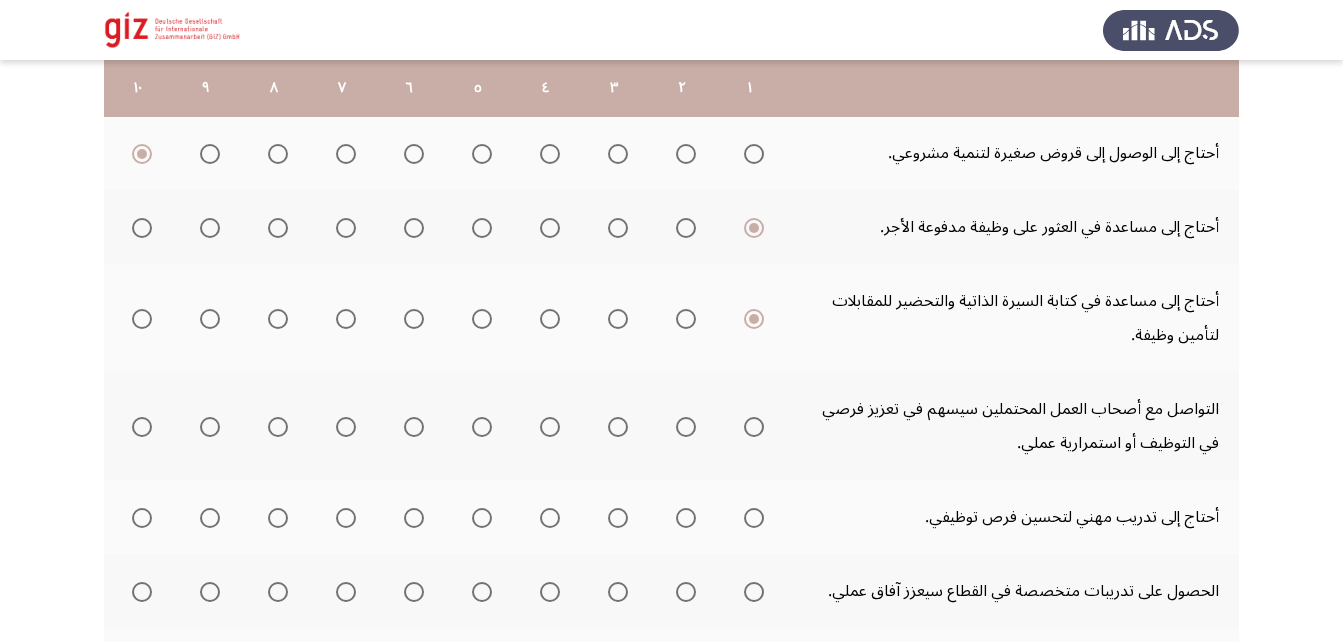 click at bounding box center (754, 427) 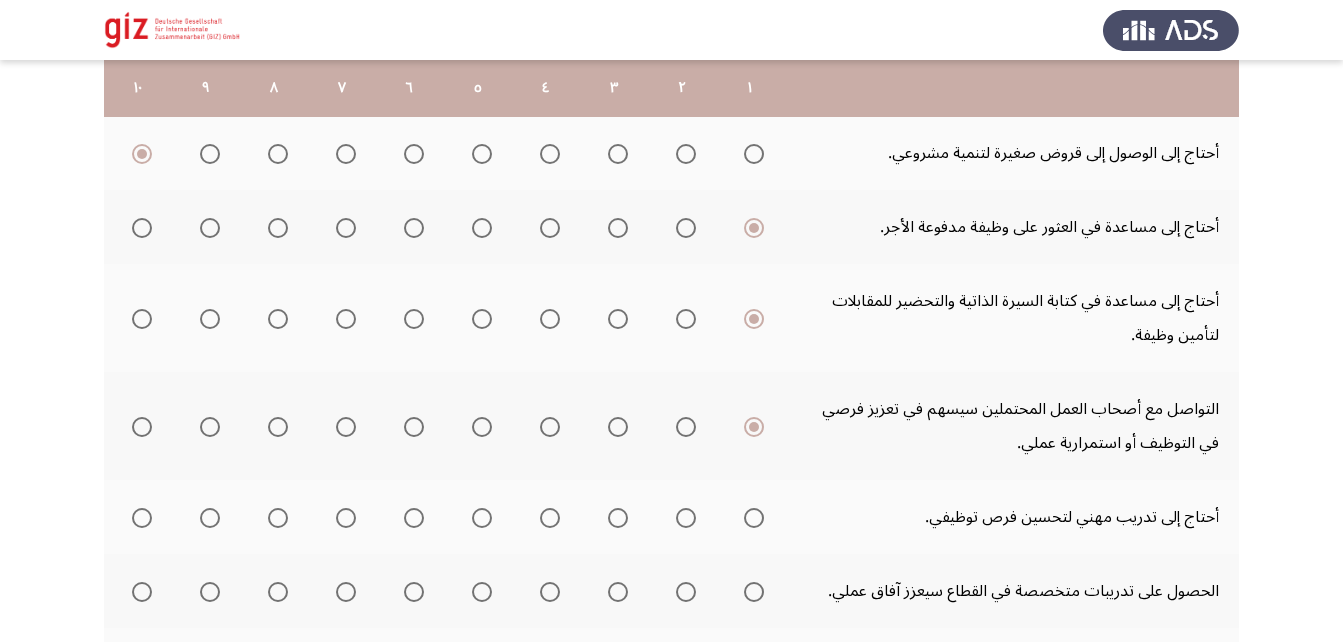 click at bounding box center [754, 518] 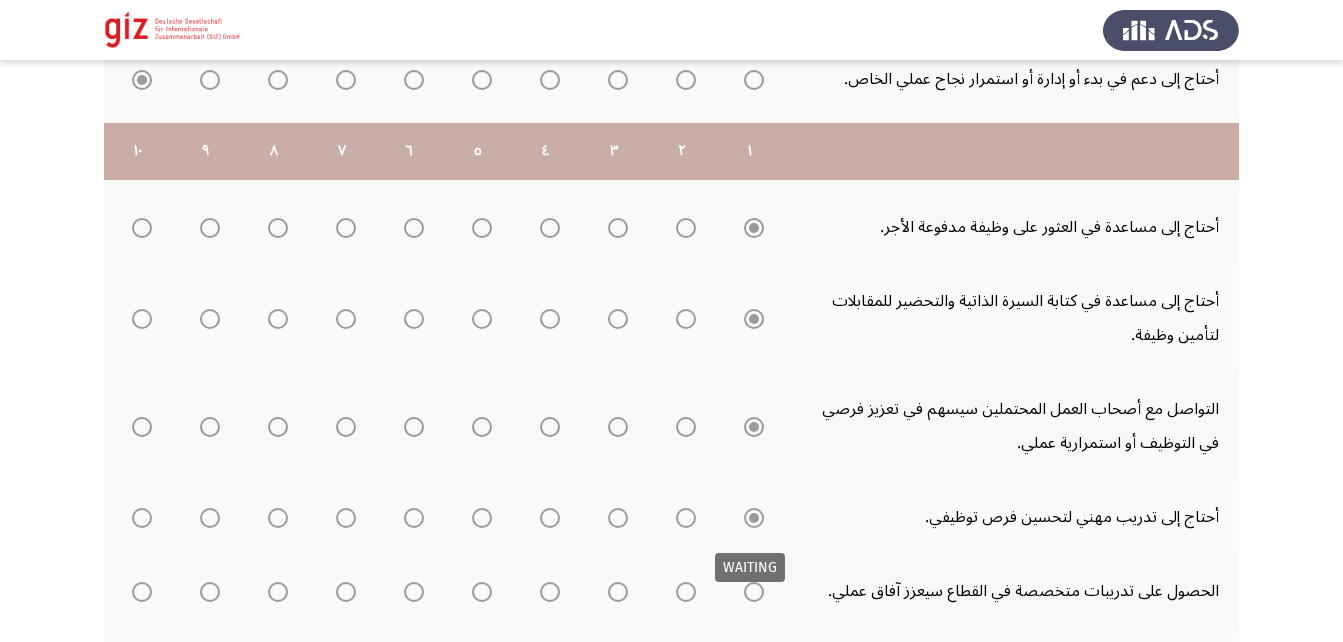 scroll, scrollTop: 527, scrollLeft: 0, axis: vertical 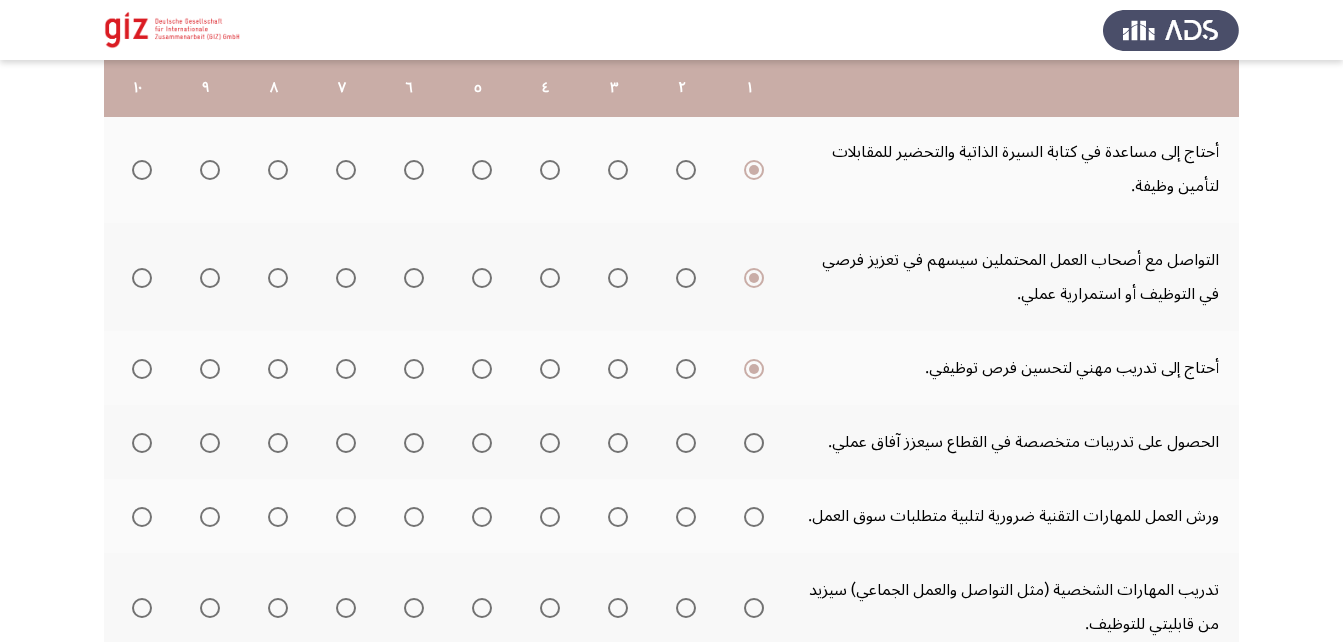 click at bounding box center (754, 443) 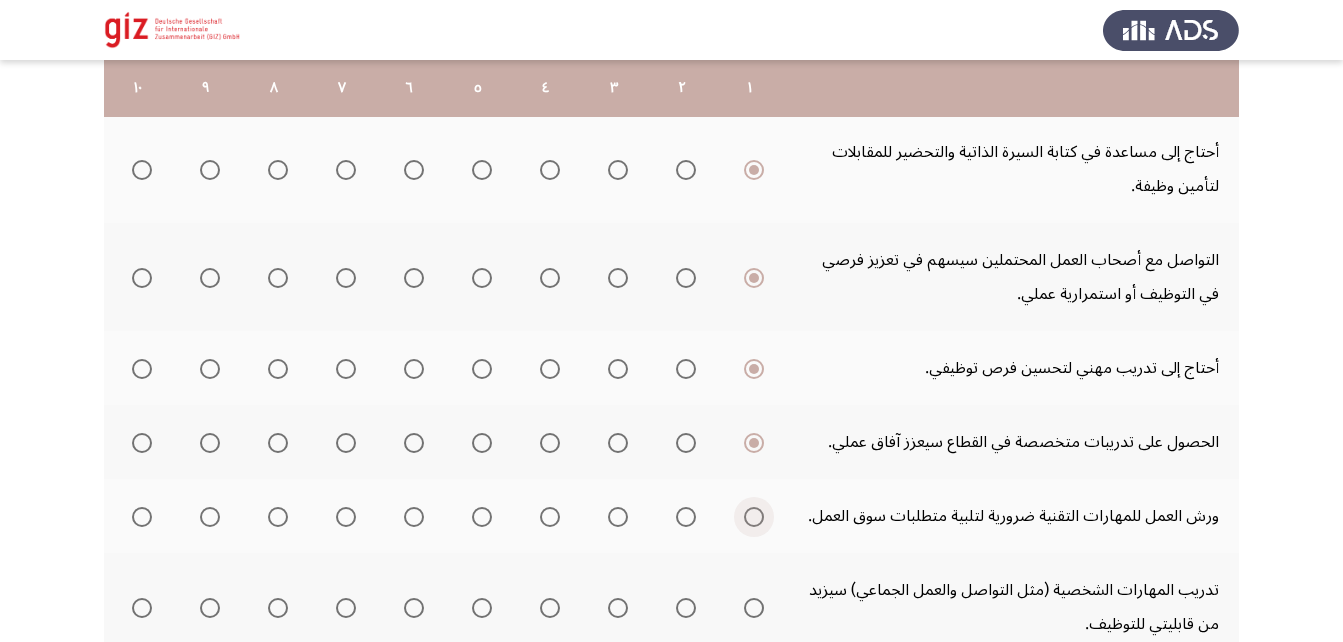 click at bounding box center (754, 517) 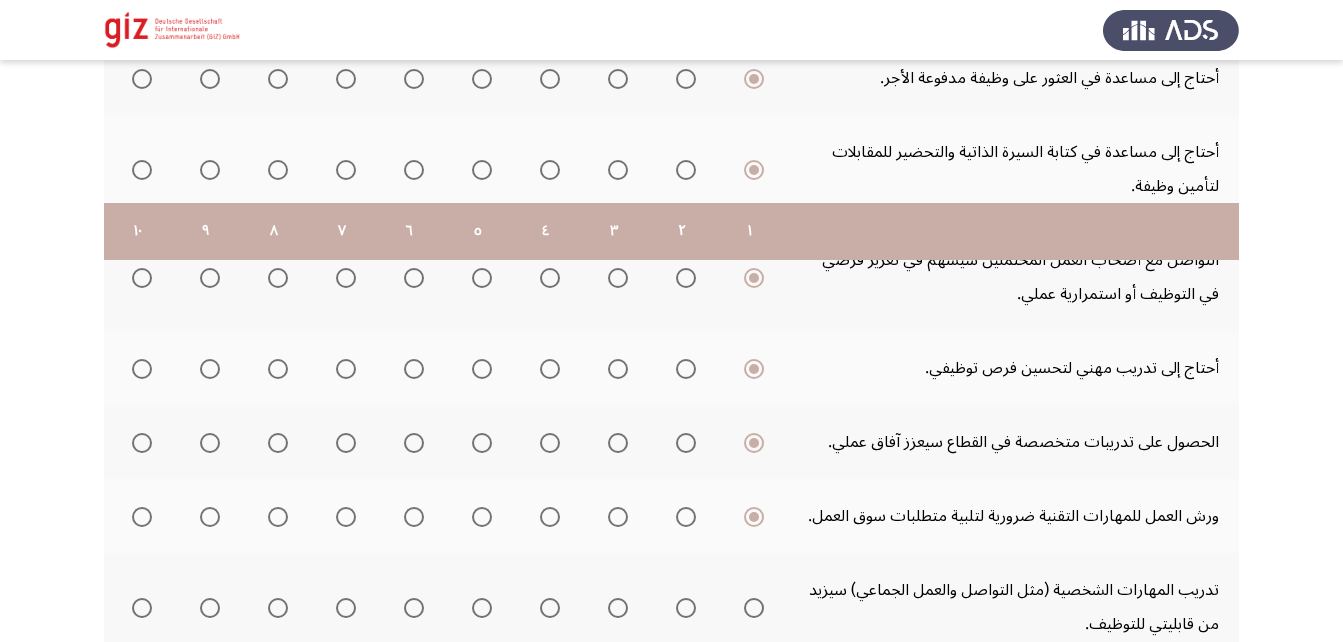 scroll, scrollTop: 670, scrollLeft: 0, axis: vertical 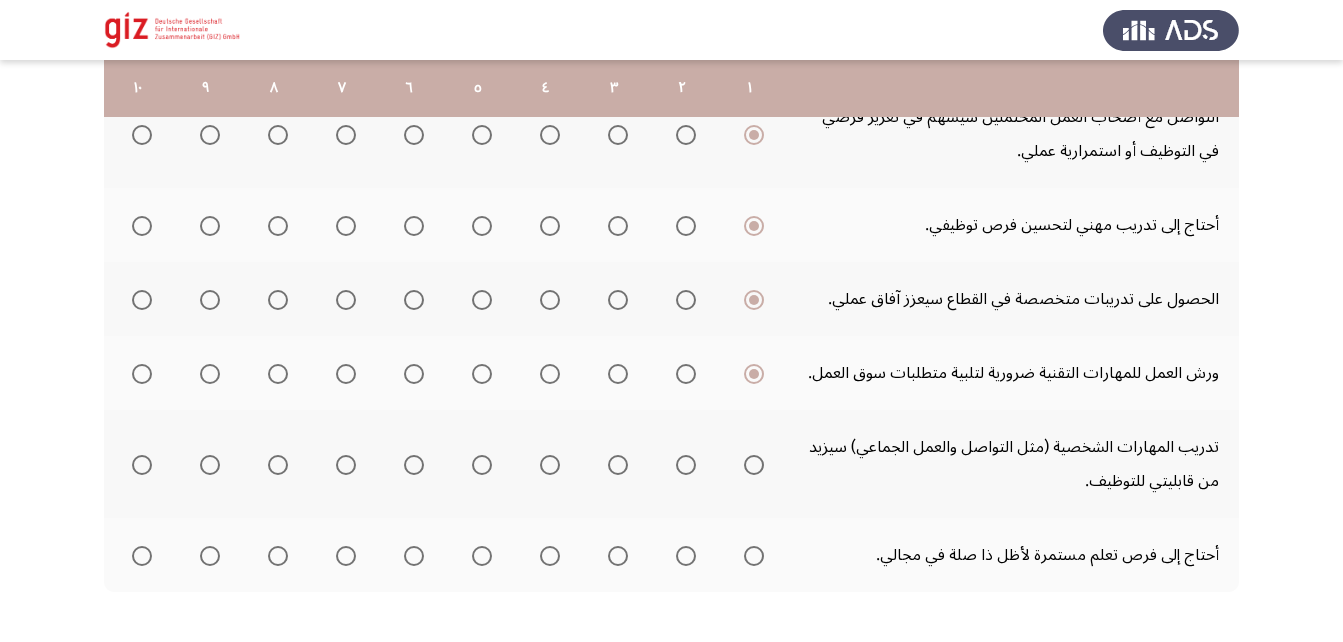 click at bounding box center [754, 465] 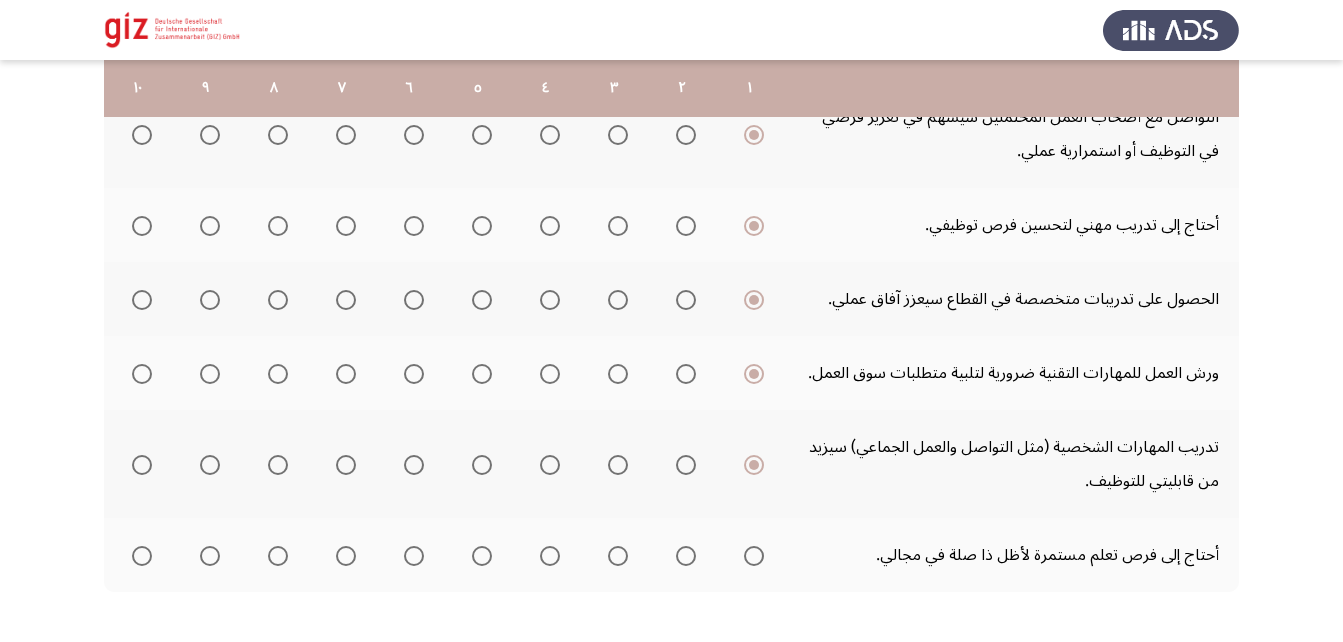 click at bounding box center (754, 556) 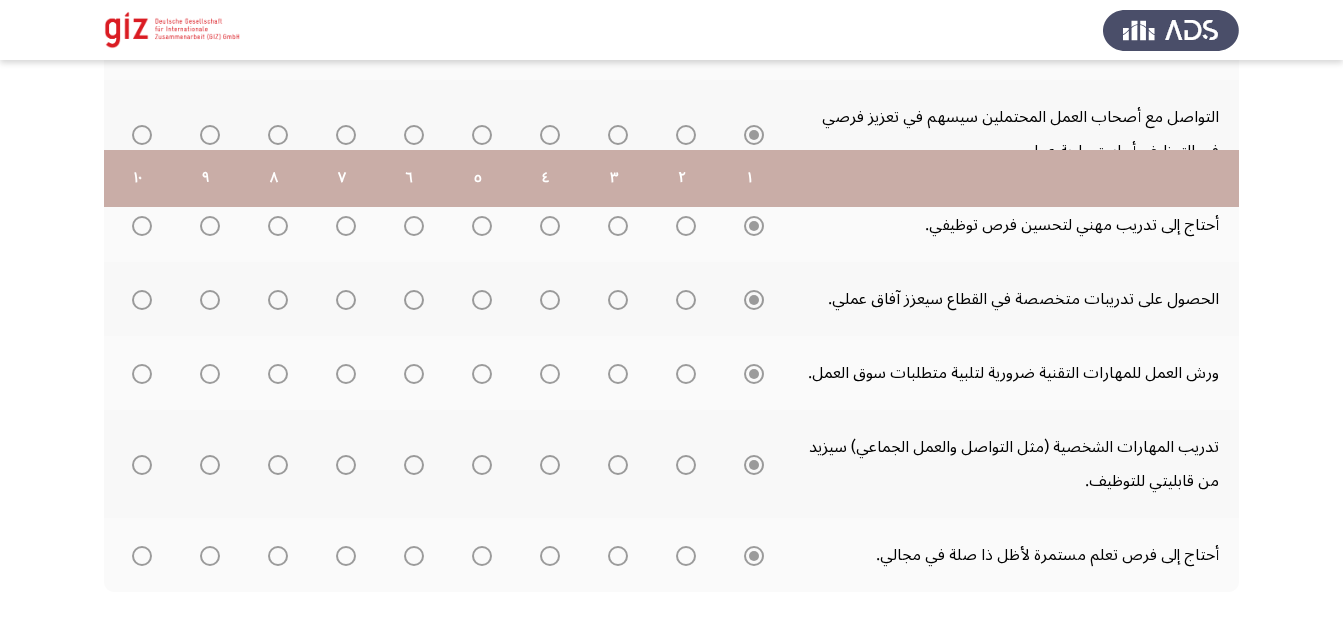 scroll, scrollTop: 760, scrollLeft: 0, axis: vertical 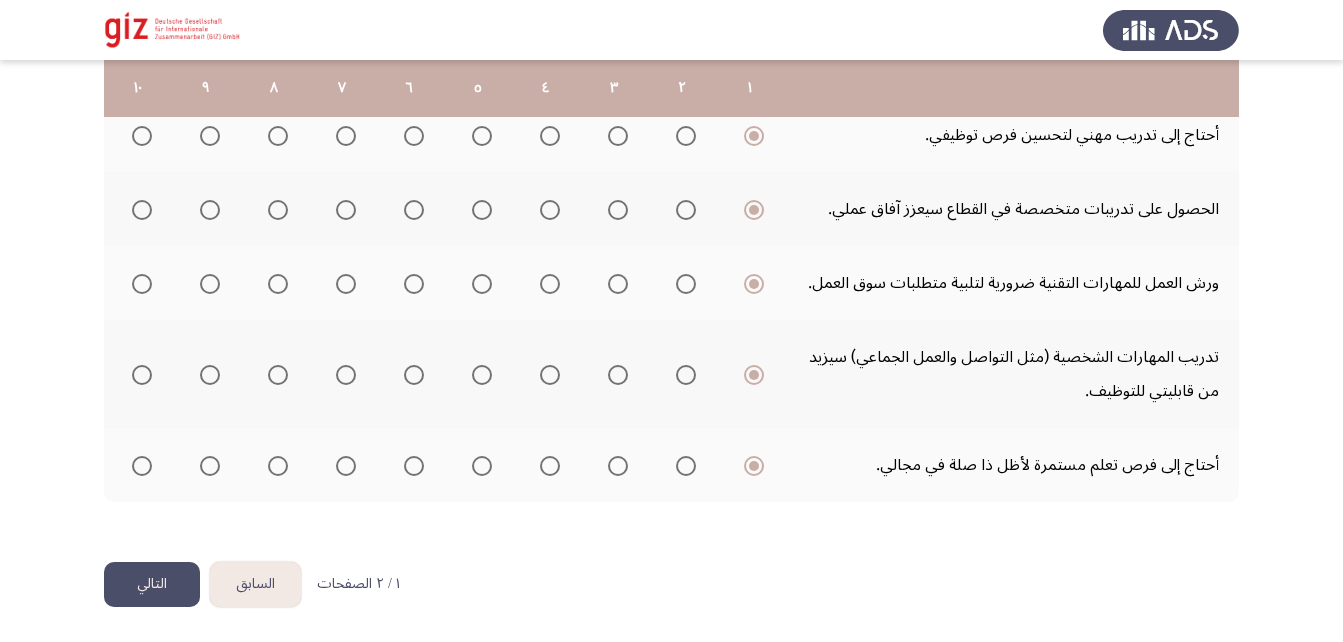 click on "التالي" 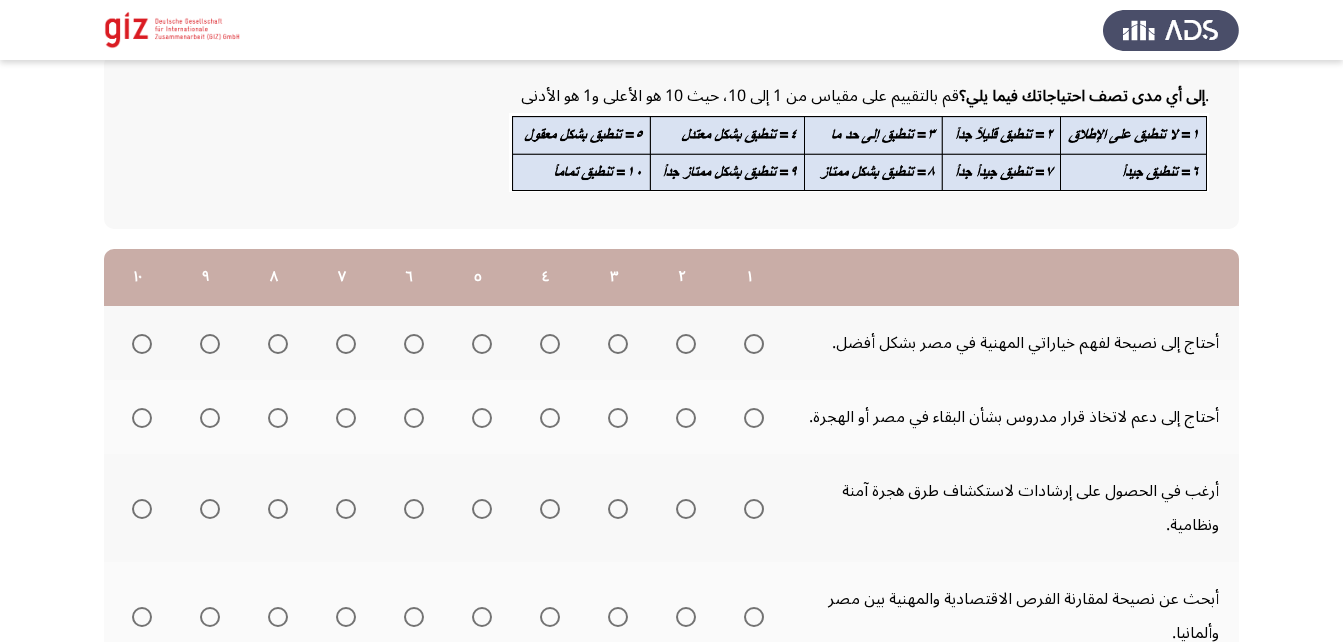scroll, scrollTop: 116, scrollLeft: 0, axis: vertical 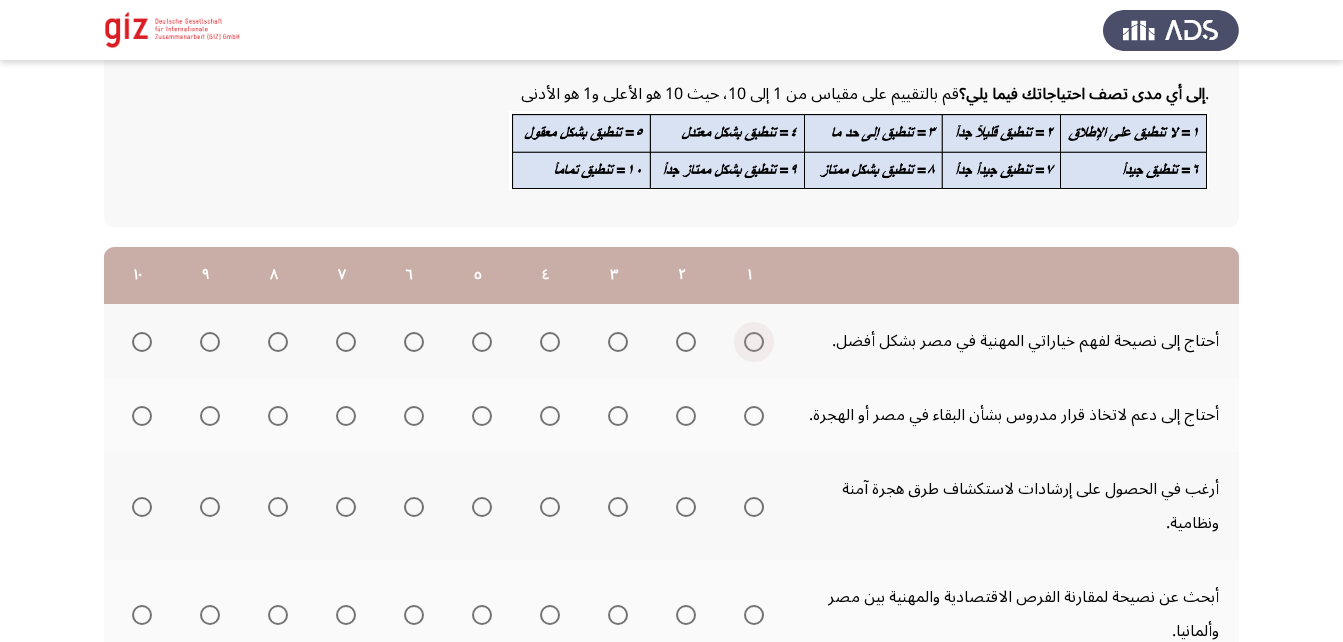 click at bounding box center (754, 342) 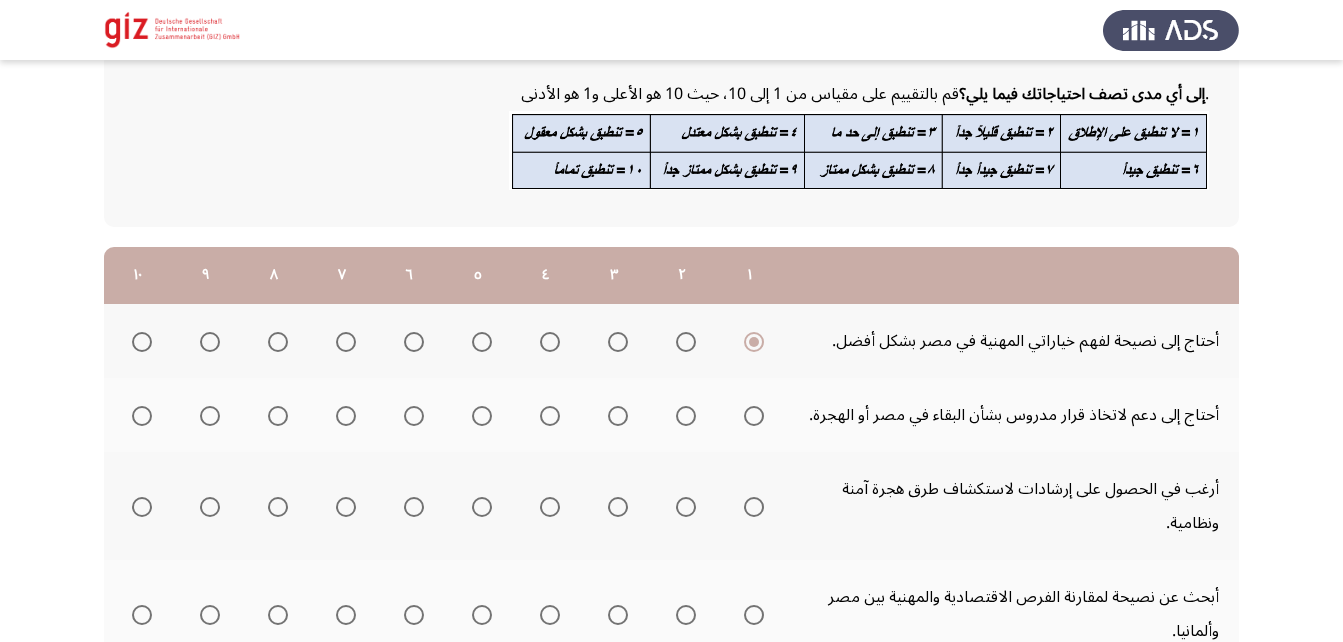 click at bounding box center [754, 416] 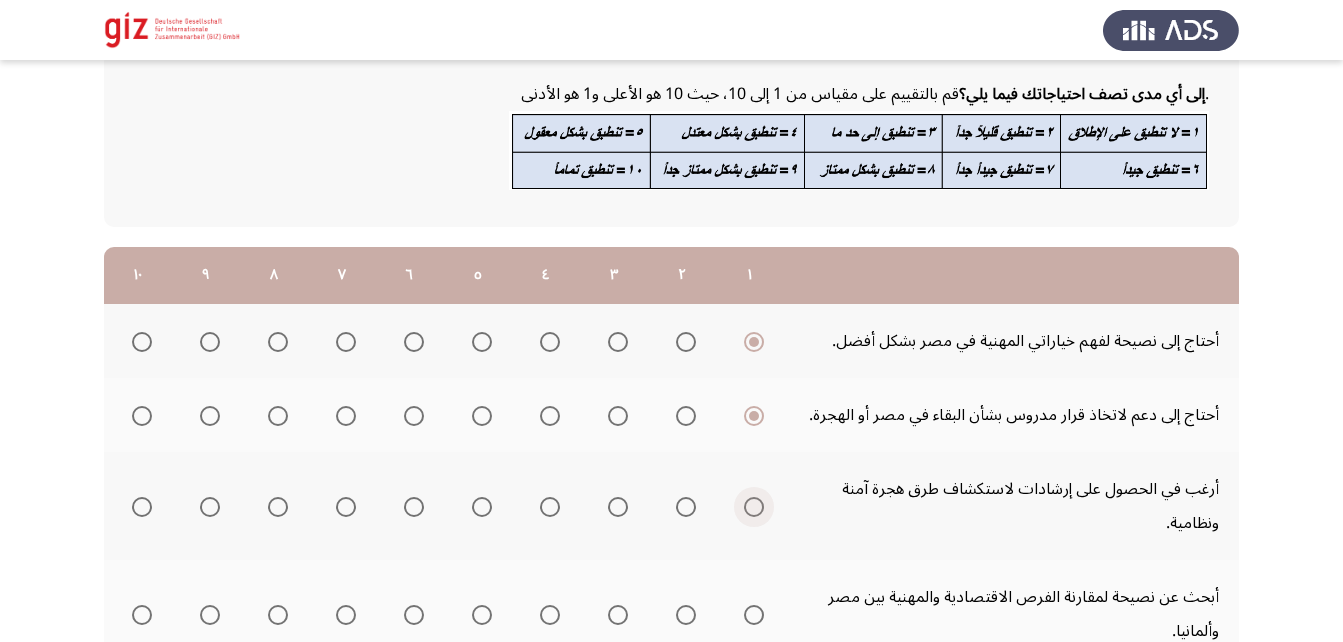 click at bounding box center (754, 507) 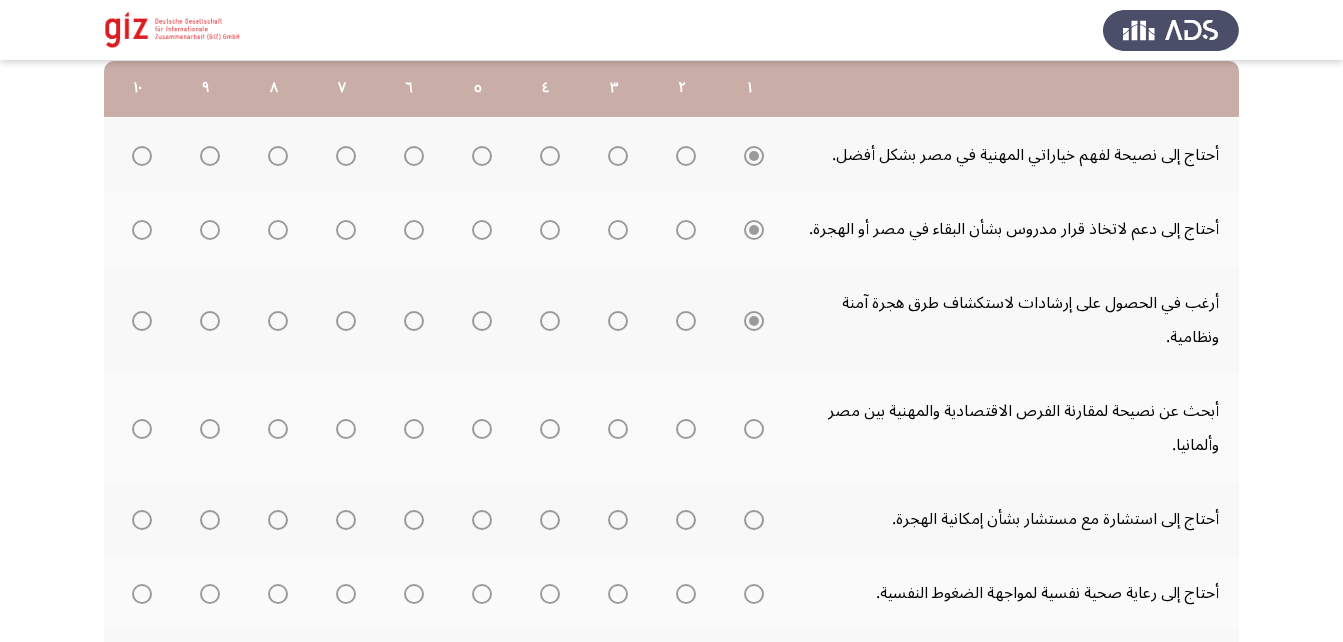 scroll, scrollTop: 303, scrollLeft: 0, axis: vertical 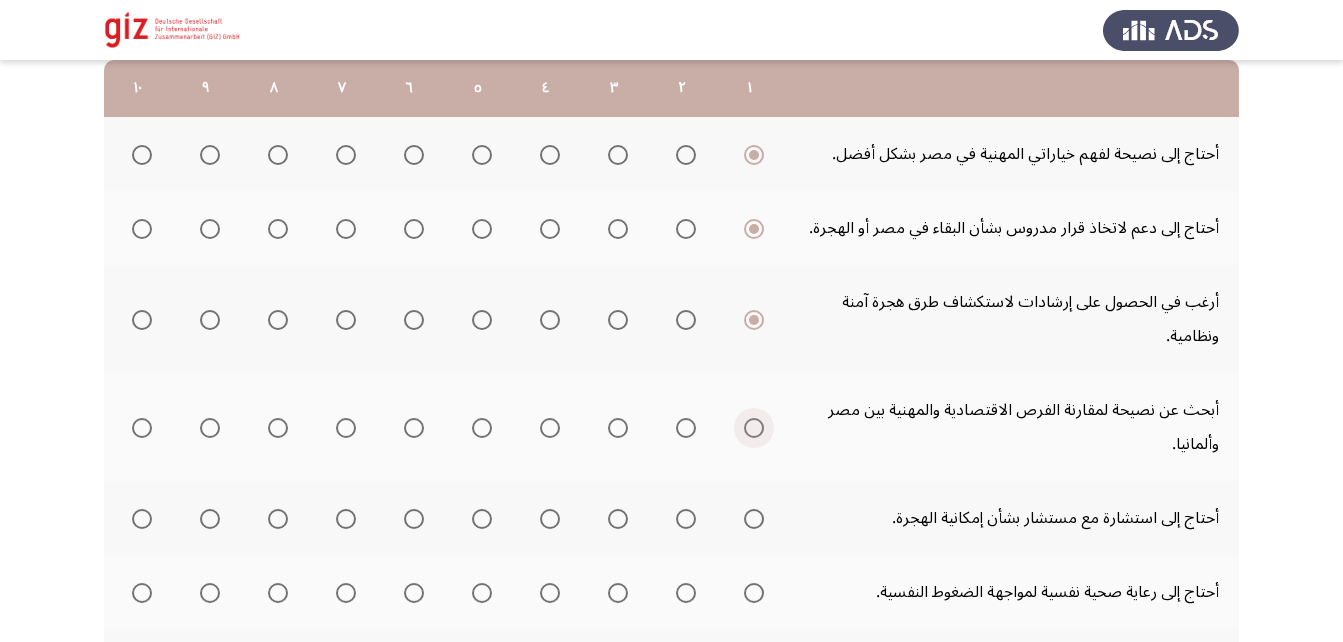 click at bounding box center [754, 428] 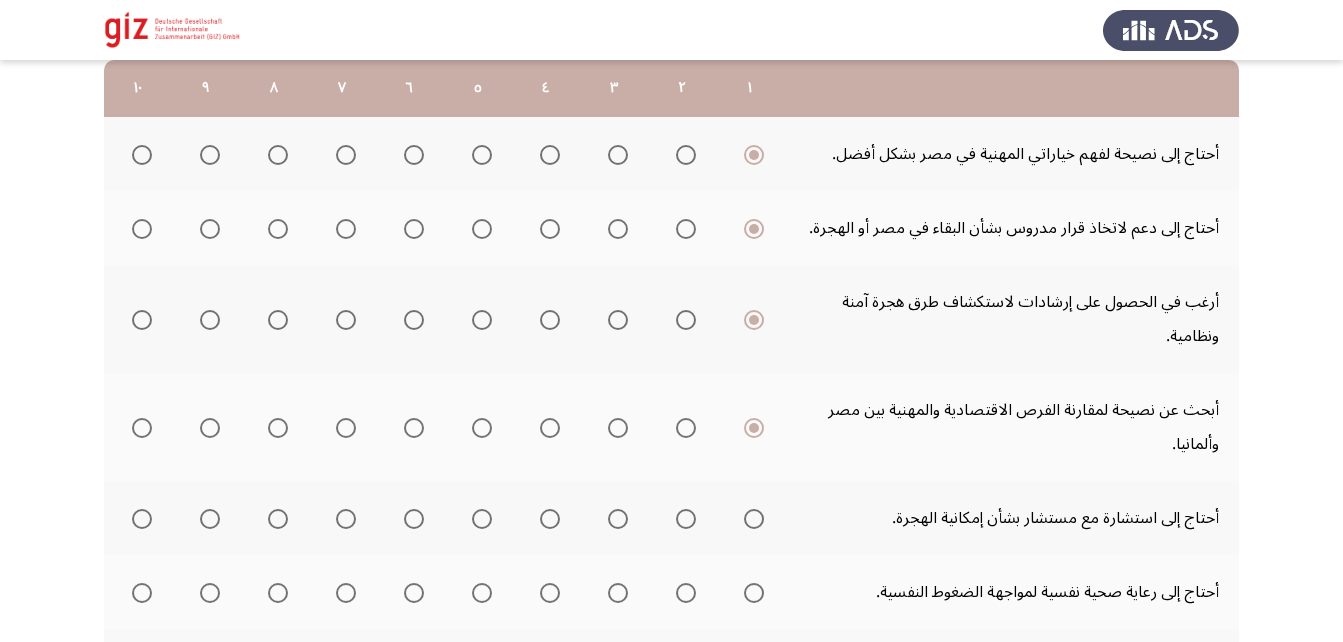 click at bounding box center (754, 519) 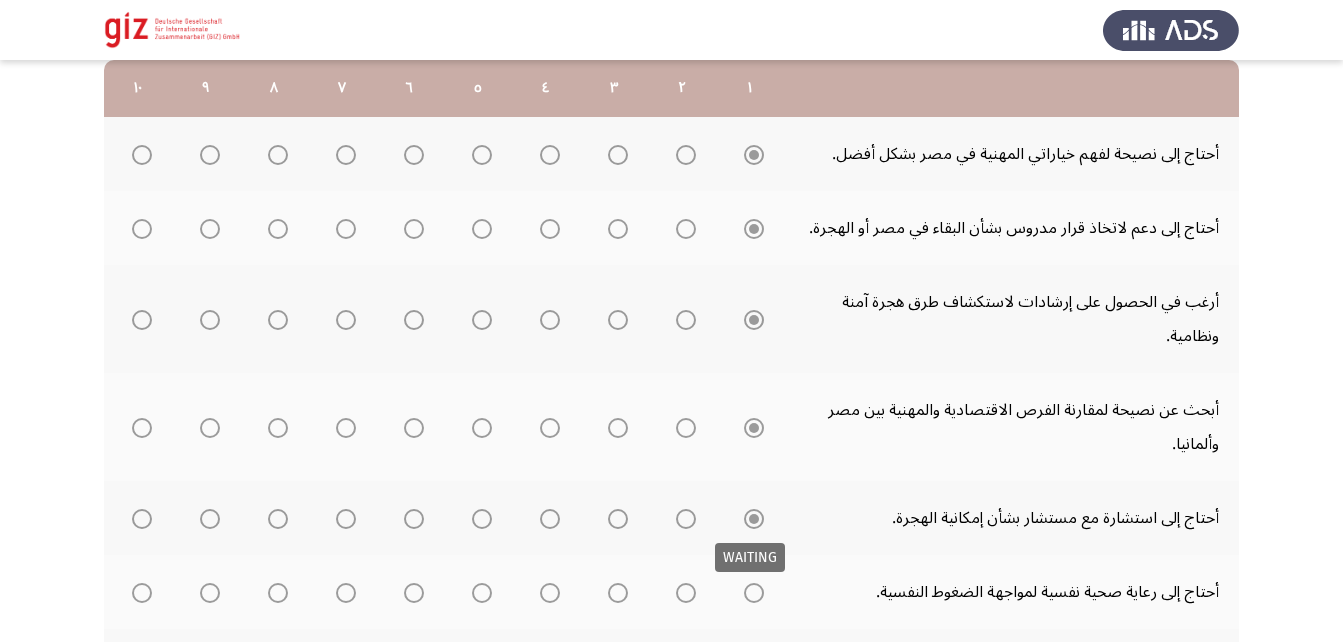 scroll, scrollTop: 422, scrollLeft: 0, axis: vertical 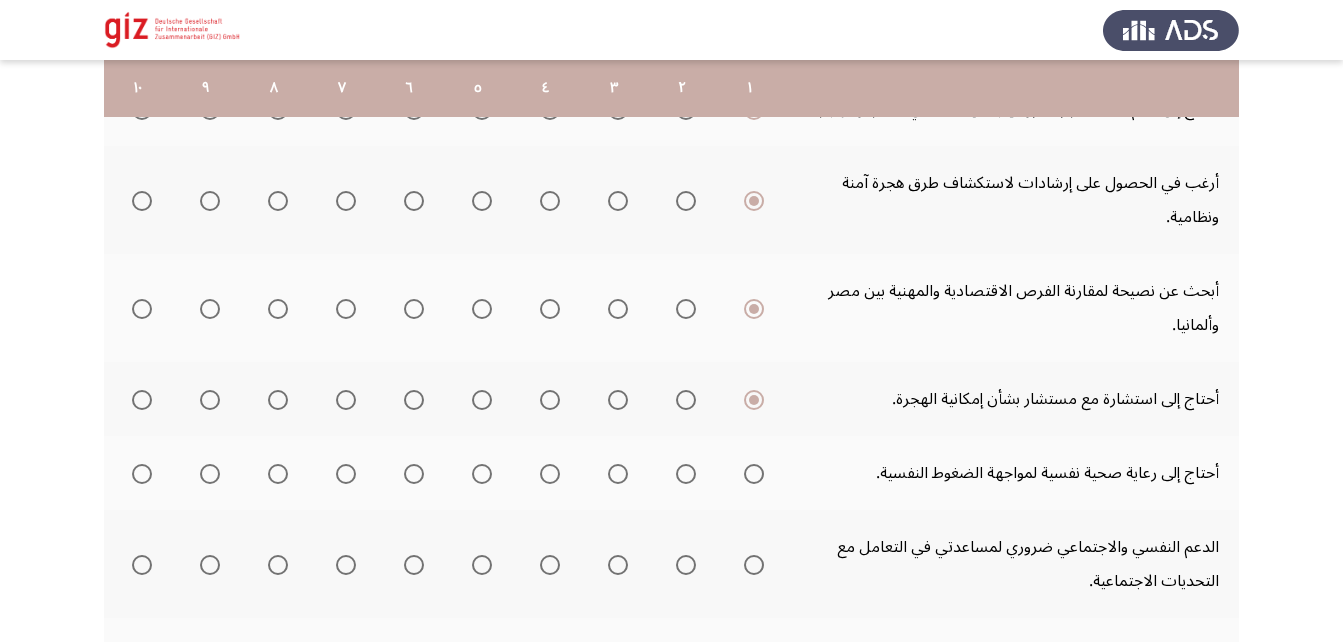 click at bounding box center (754, 474) 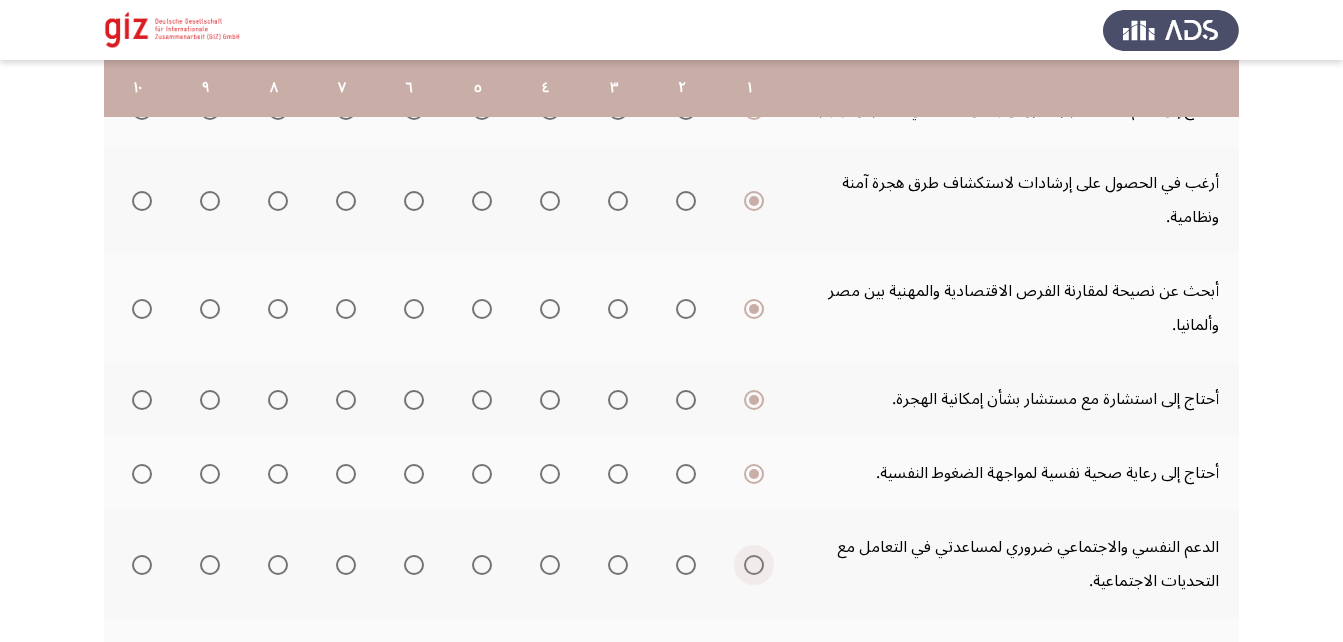 click at bounding box center (754, 565) 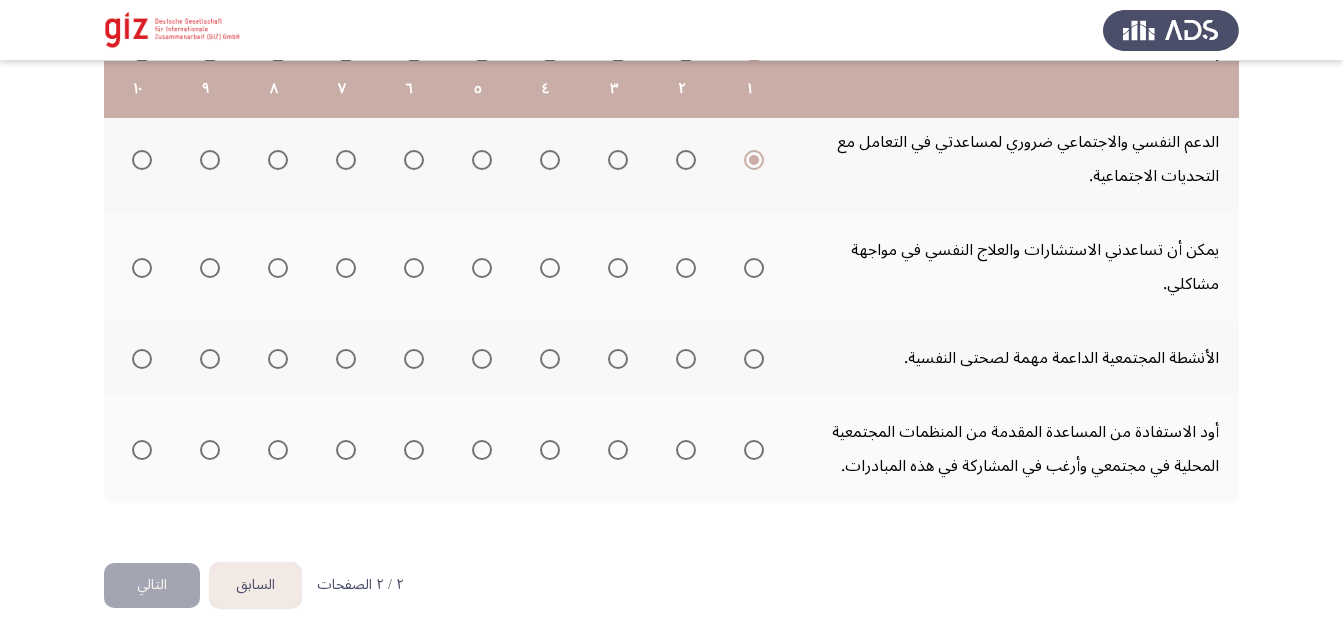 scroll, scrollTop: 828, scrollLeft: 0, axis: vertical 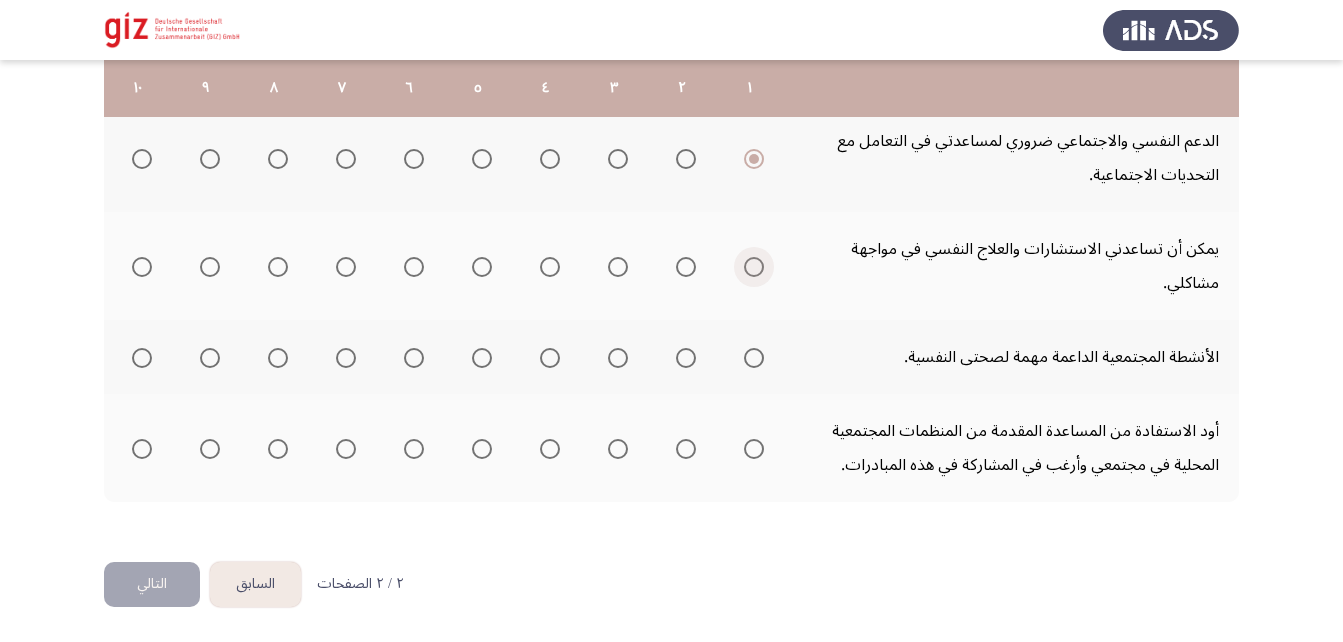 click at bounding box center [754, 267] 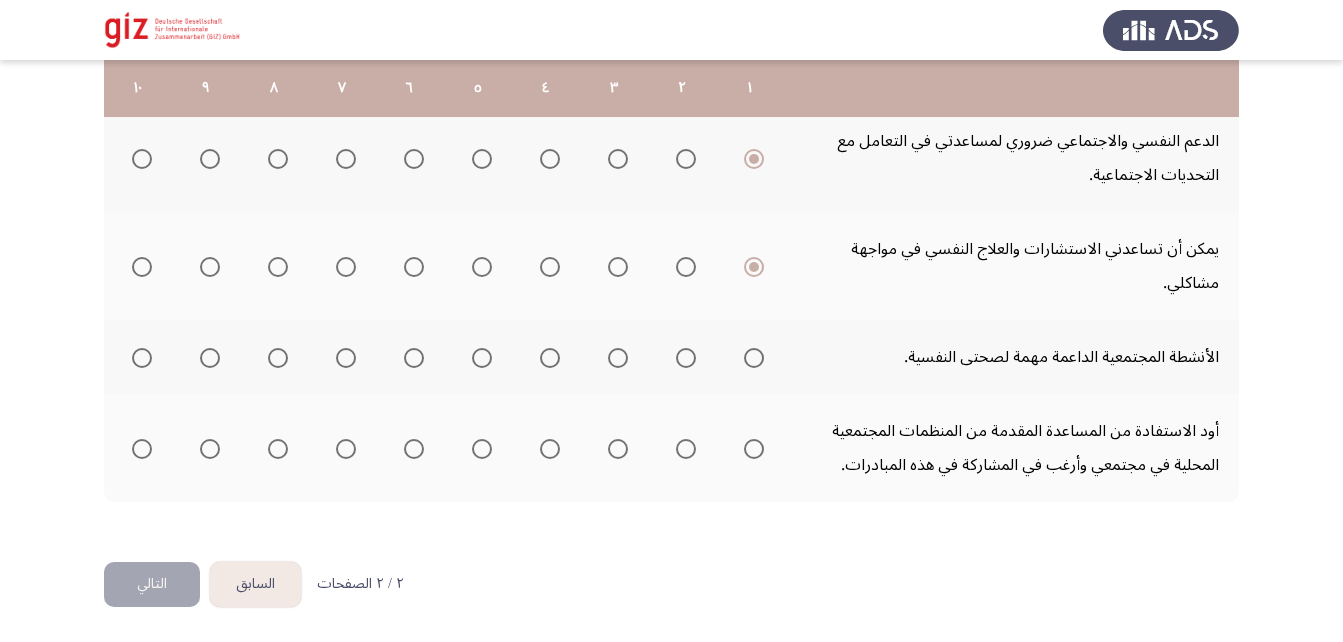 click at bounding box center (754, 358) 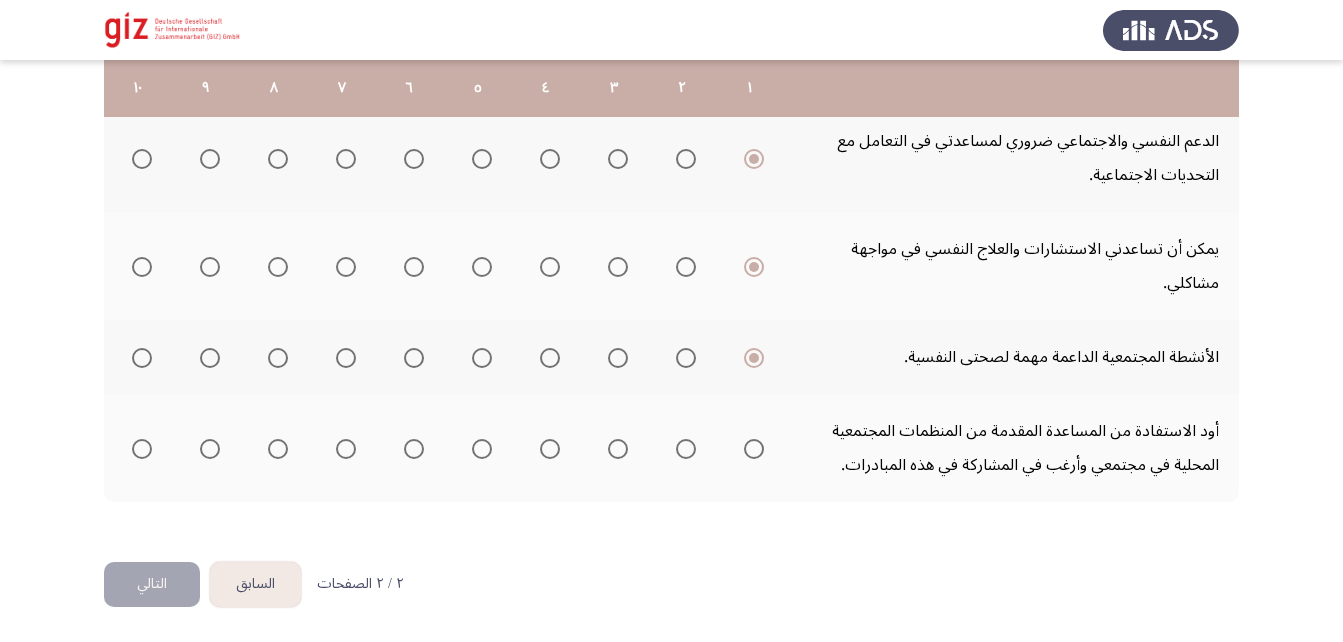 click at bounding box center (754, 449) 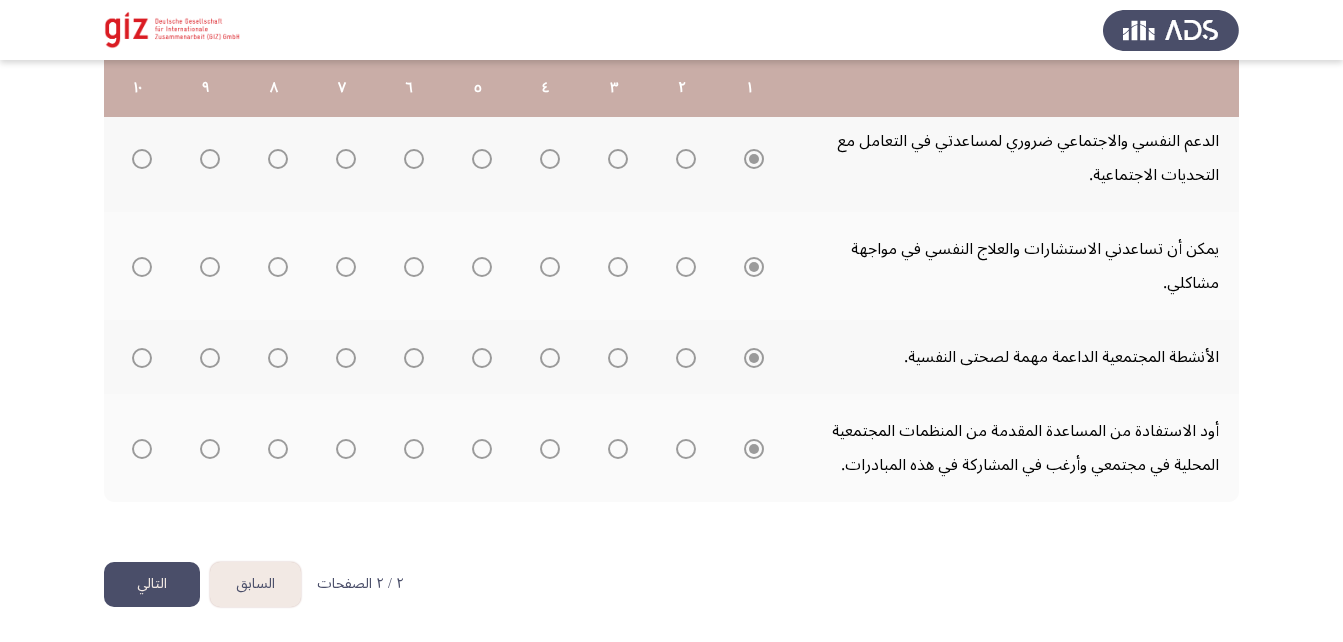 click on "السابق" 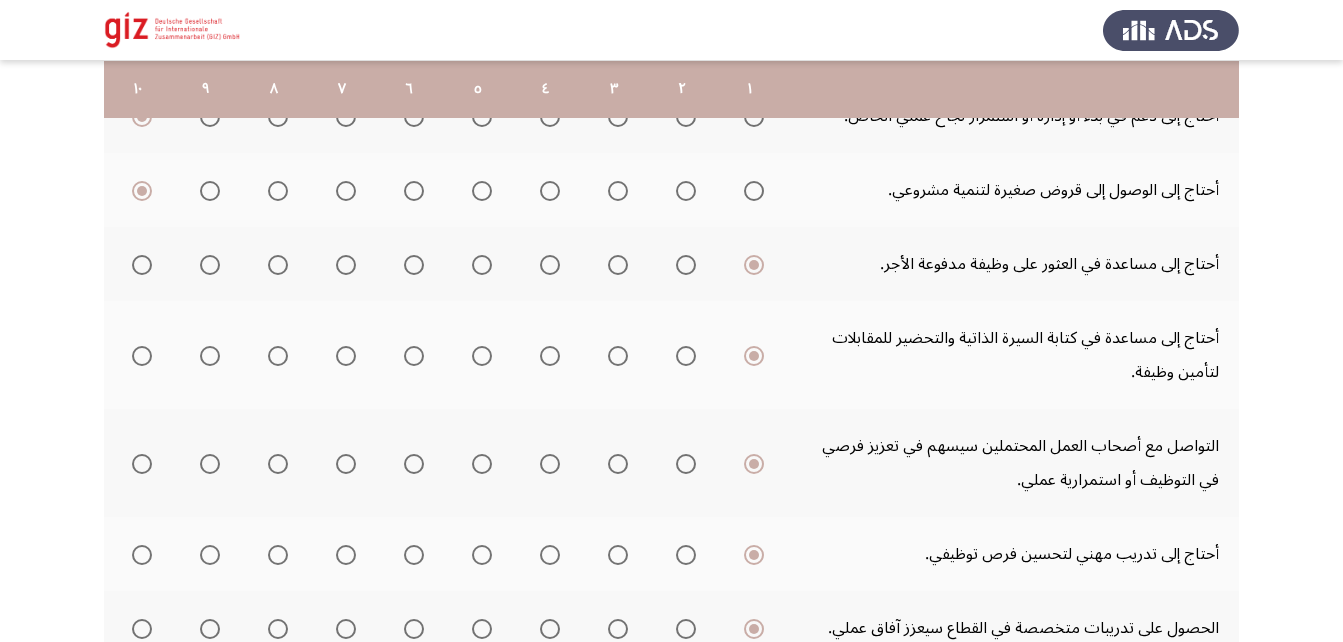 scroll, scrollTop: 342, scrollLeft: 0, axis: vertical 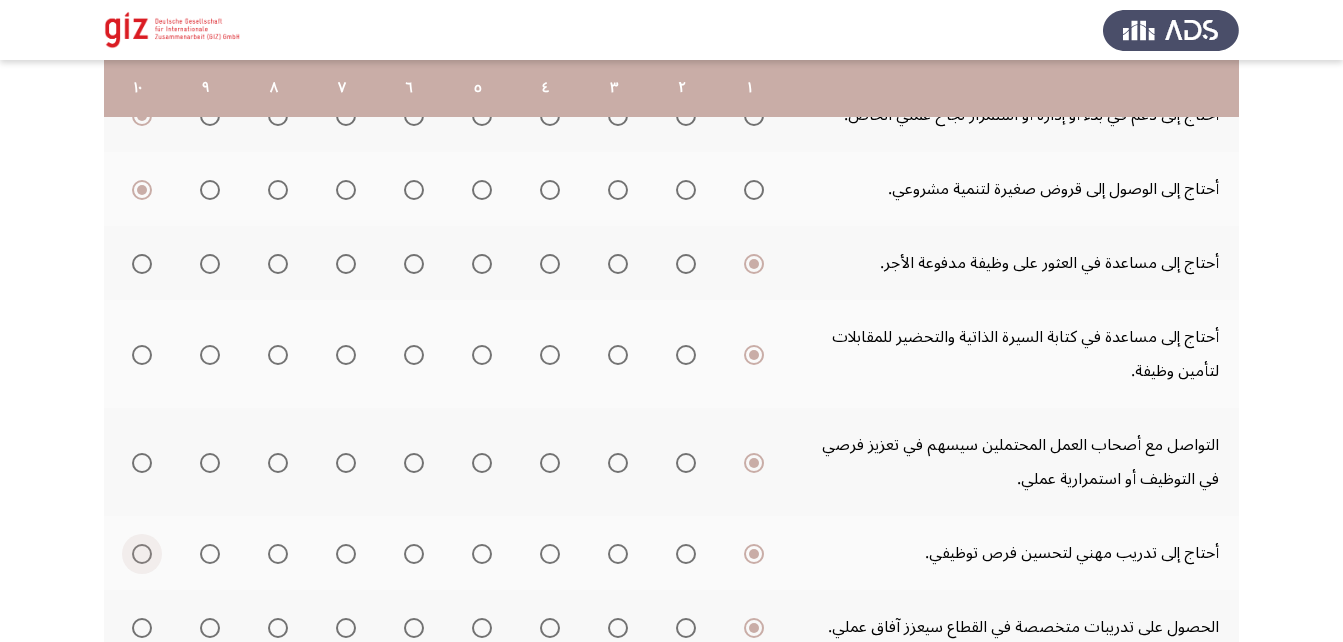click at bounding box center (142, 554) 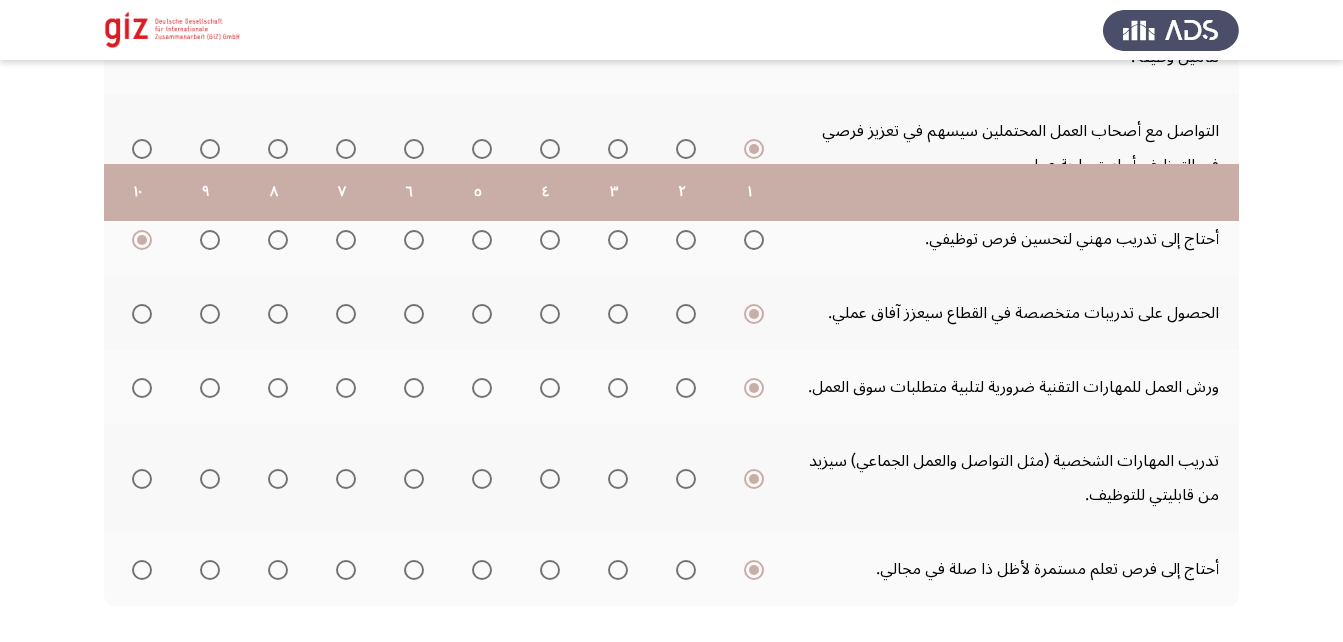scroll, scrollTop: 760, scrollLeft: 0, axis: vertical 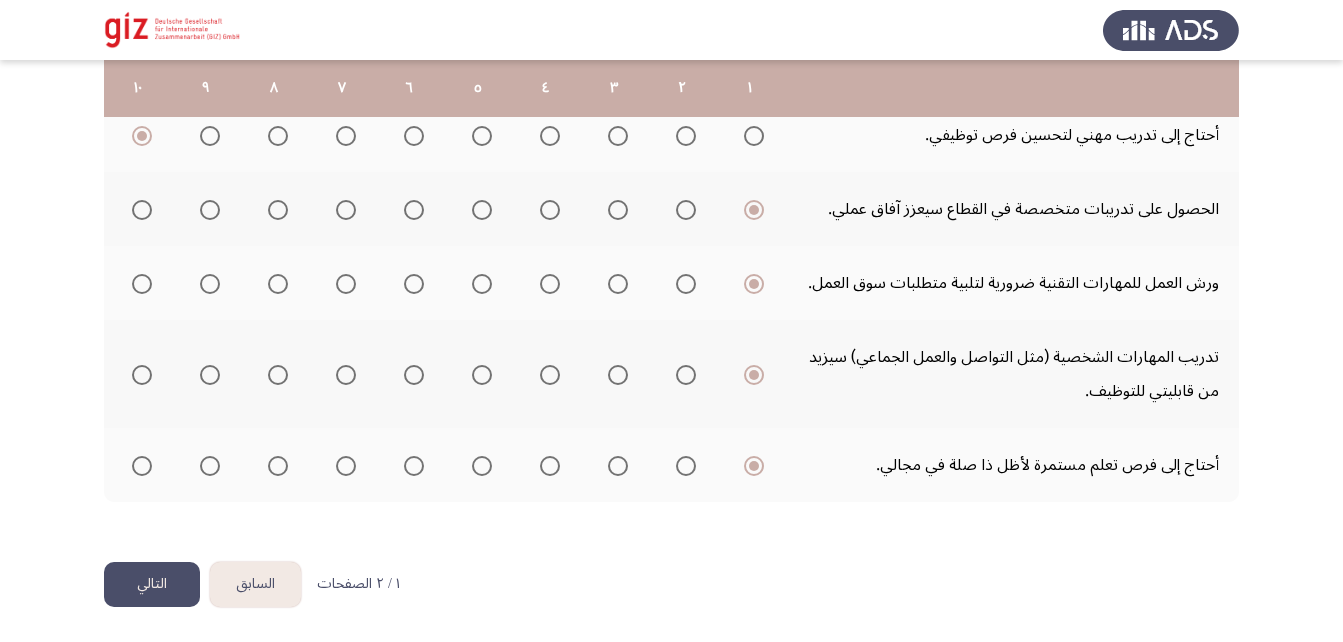 click on "التالي" 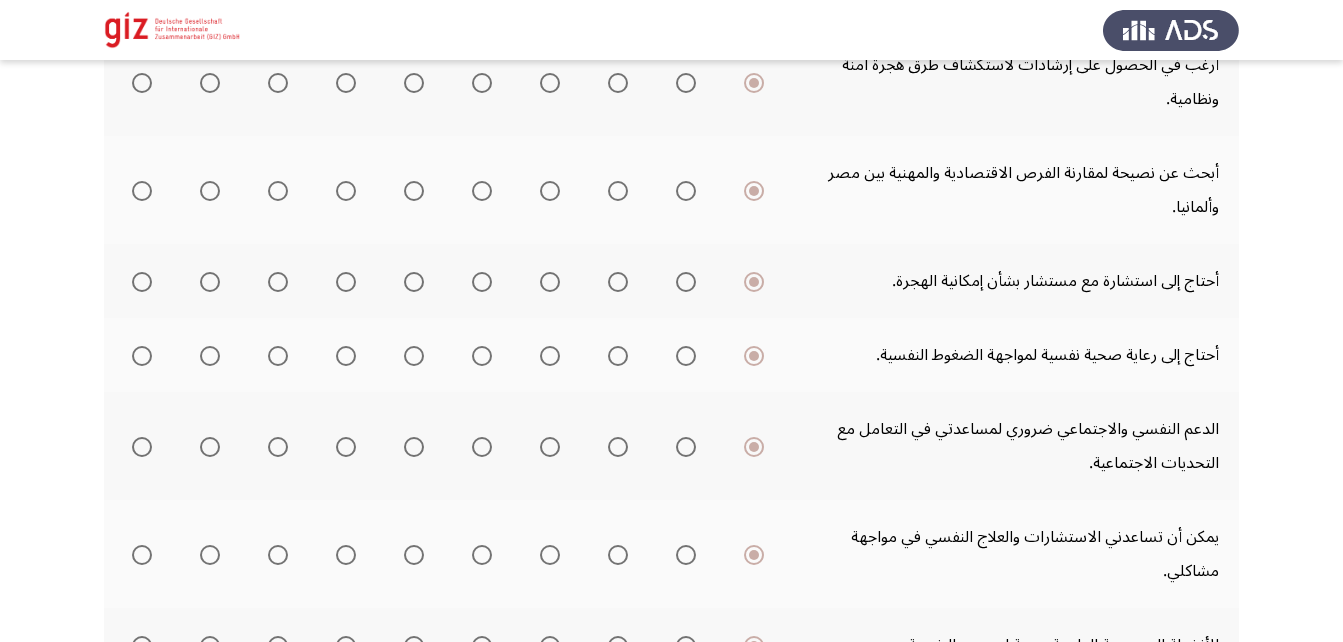 scroll, scrollTop: 828, scrollLeft: 0, axis: vertical 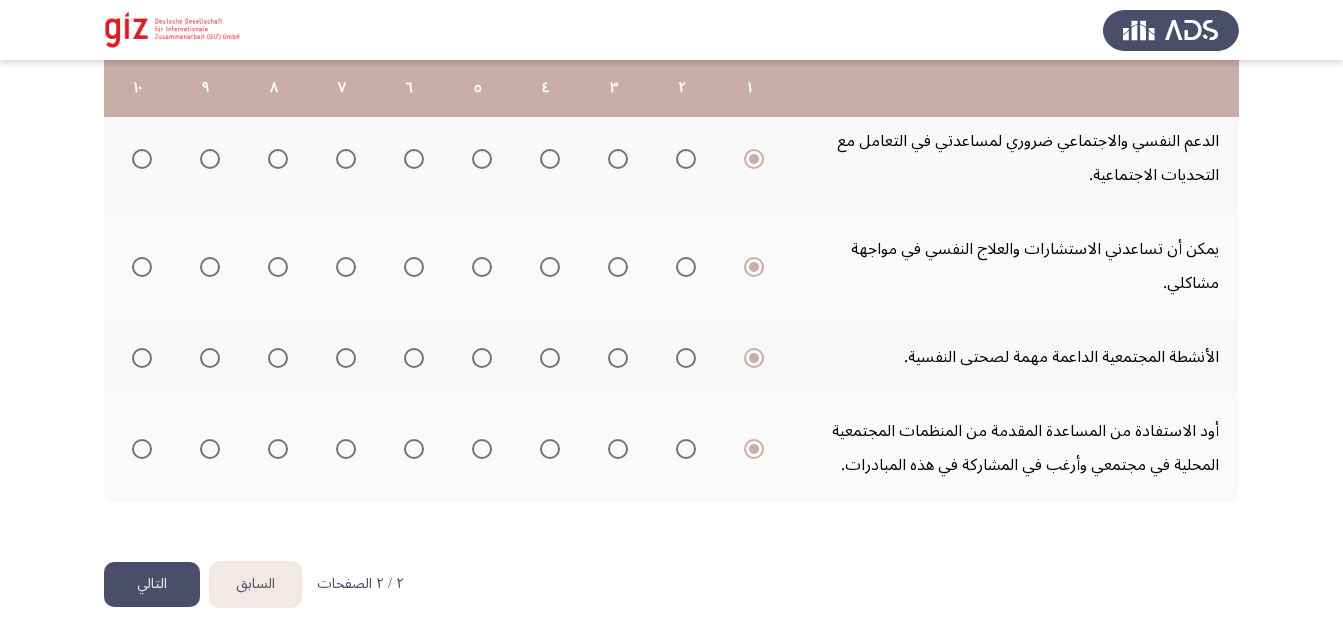 click on "التالي" 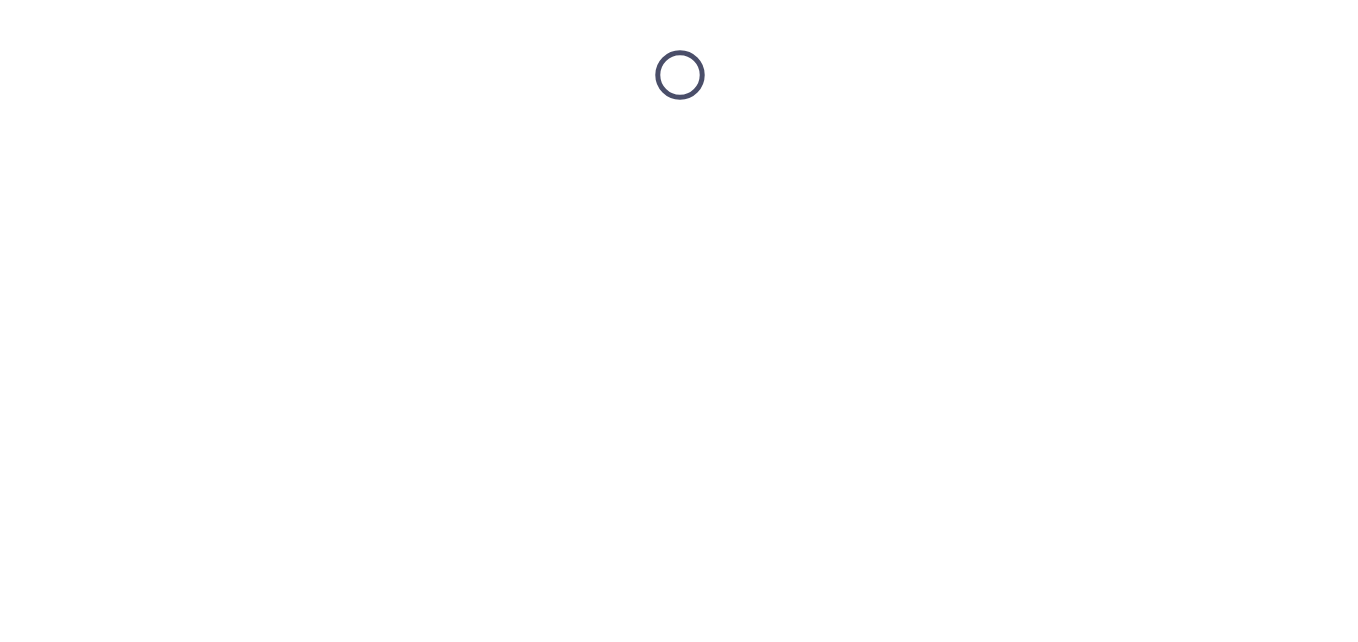 scroll, scrollTop: 0, scrollLeft: 0, axis: both 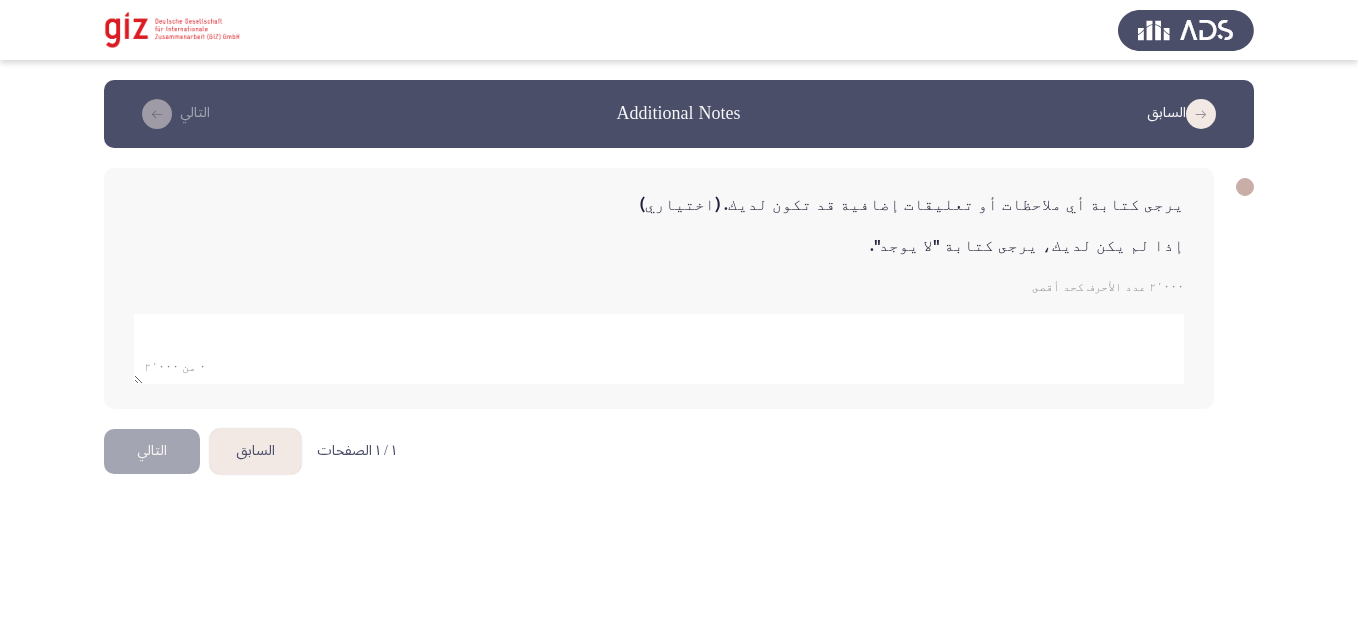 click 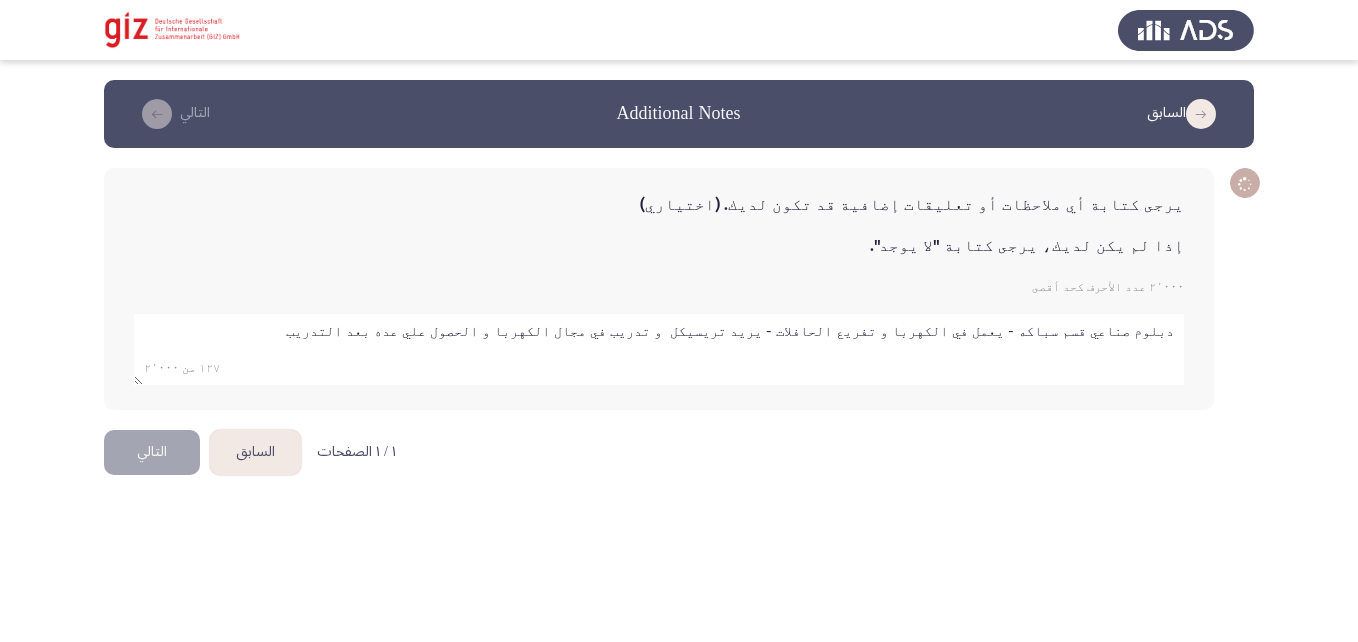 type on "دبلوم صناعي قسم سباكه - يعمل في الكهربا و تفريع الحافلات - يريد تريسيكل  و تدريب في مجال الكهربا و الحصول علي عده بعد التدريب" 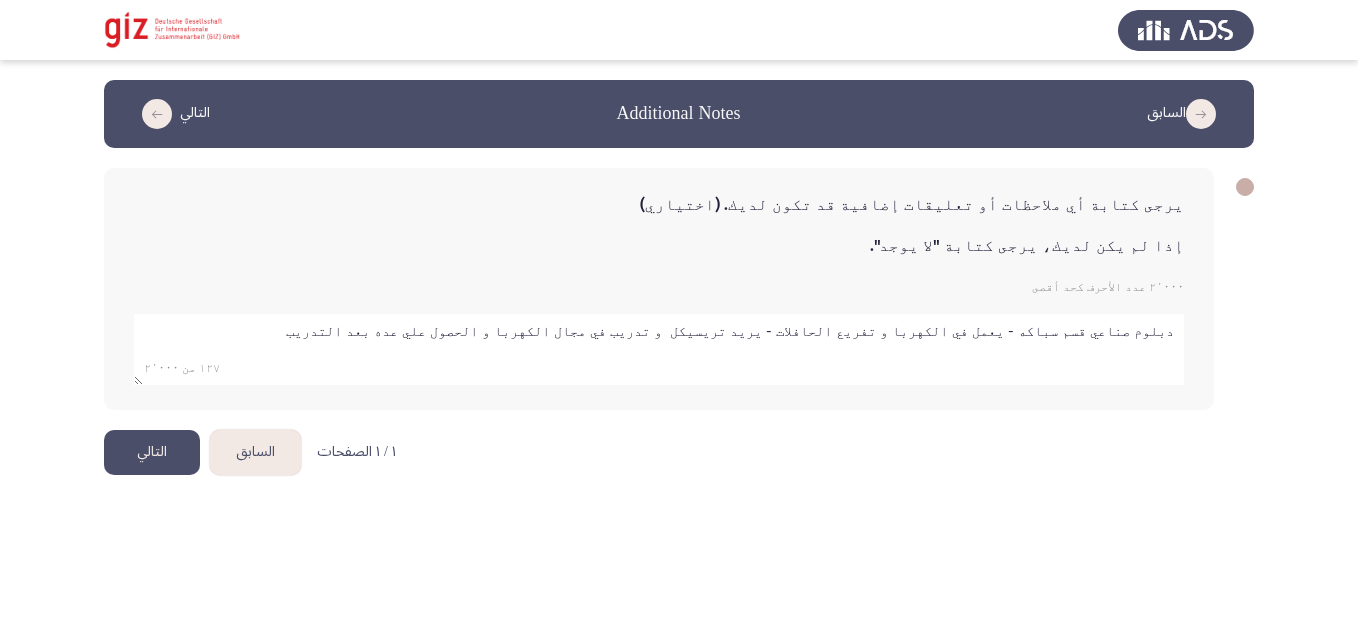 click on "التالي" 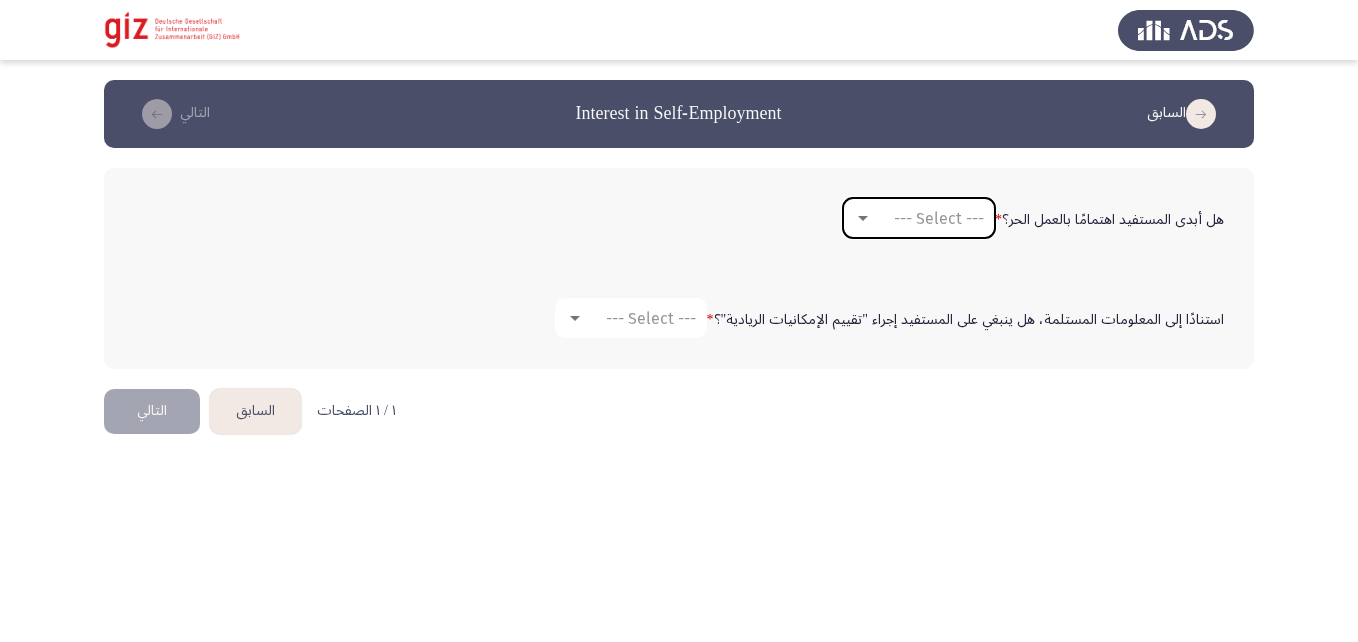 click on "--- Select ---" at bounding box center (928, 218) 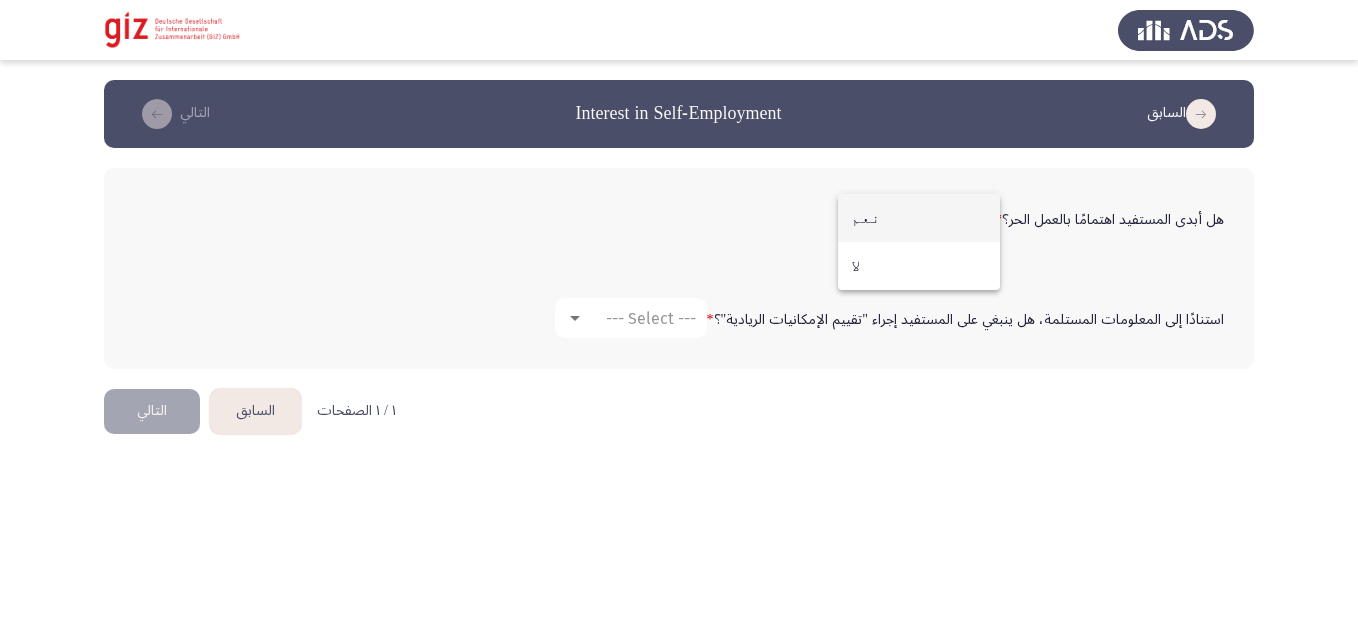click on "نعم" at bounding box center [919, 218] 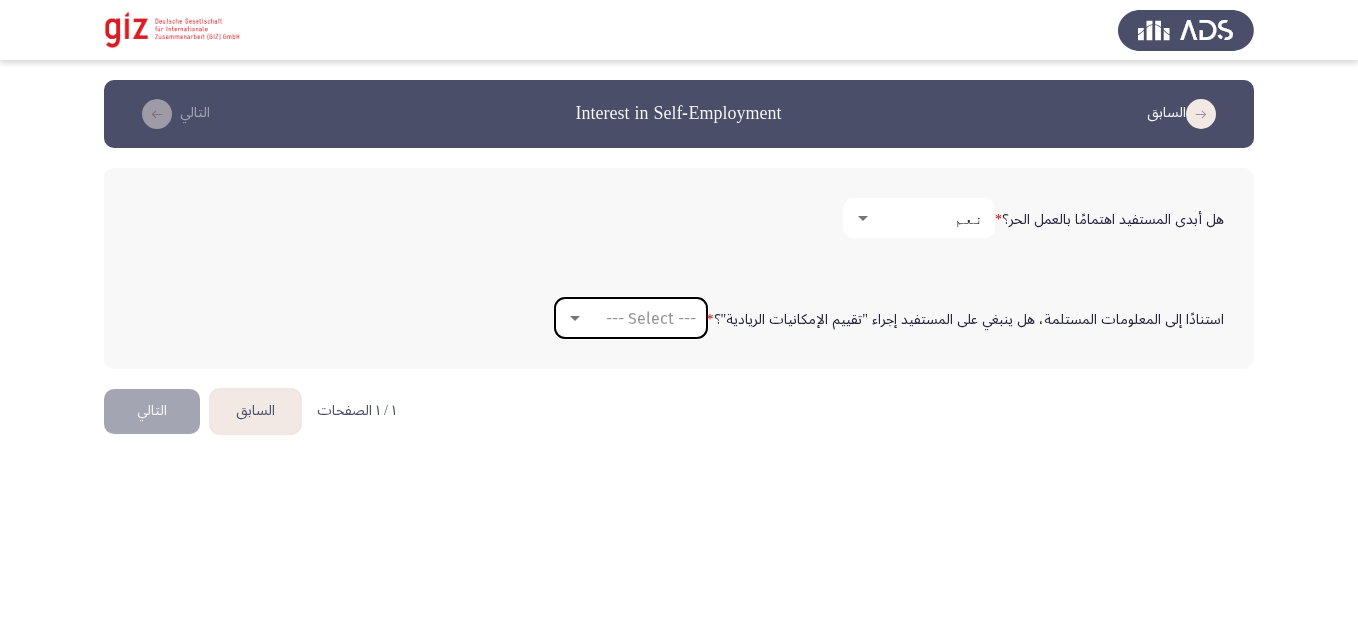 click on "--- Select ---" at bounding box center (651, 318) 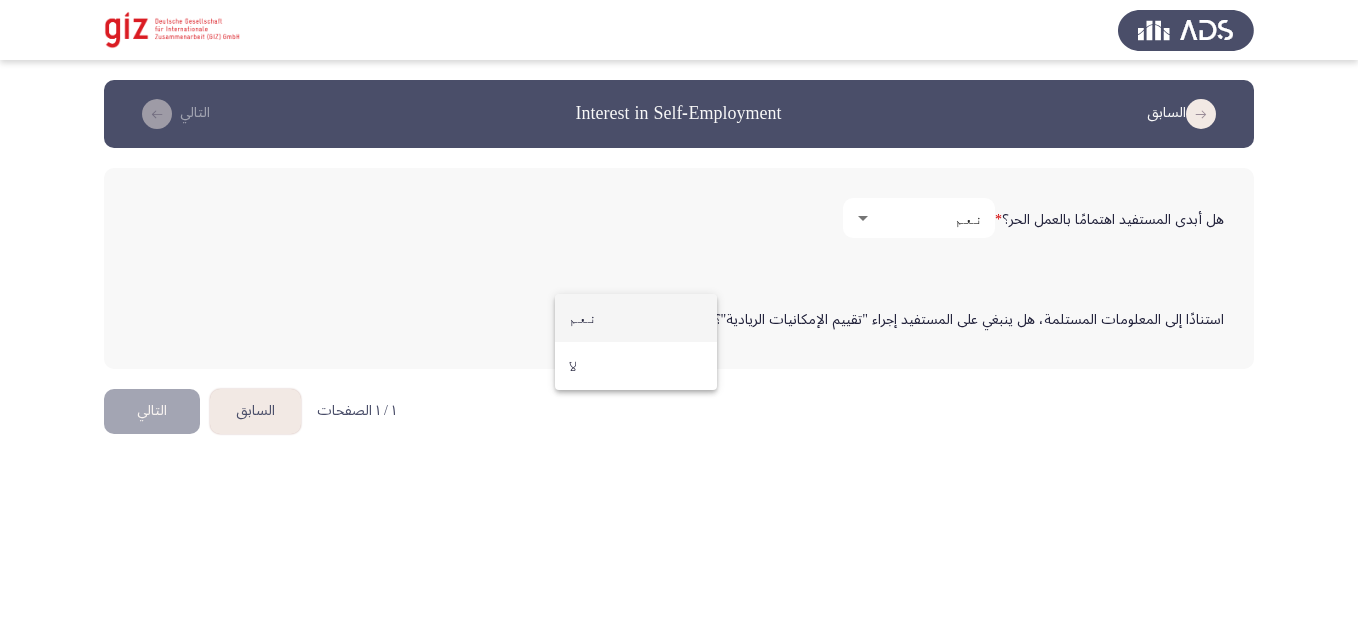 click on "نعم" at bounding box center (636, 318) 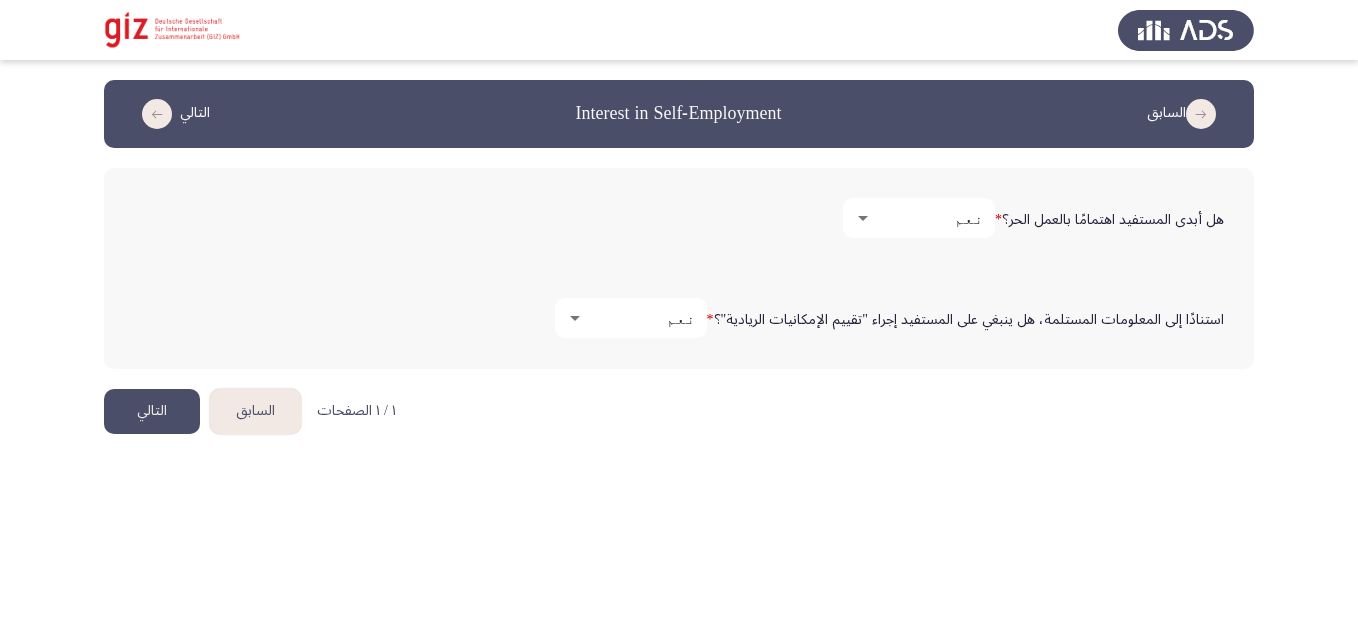 click on "التالي" 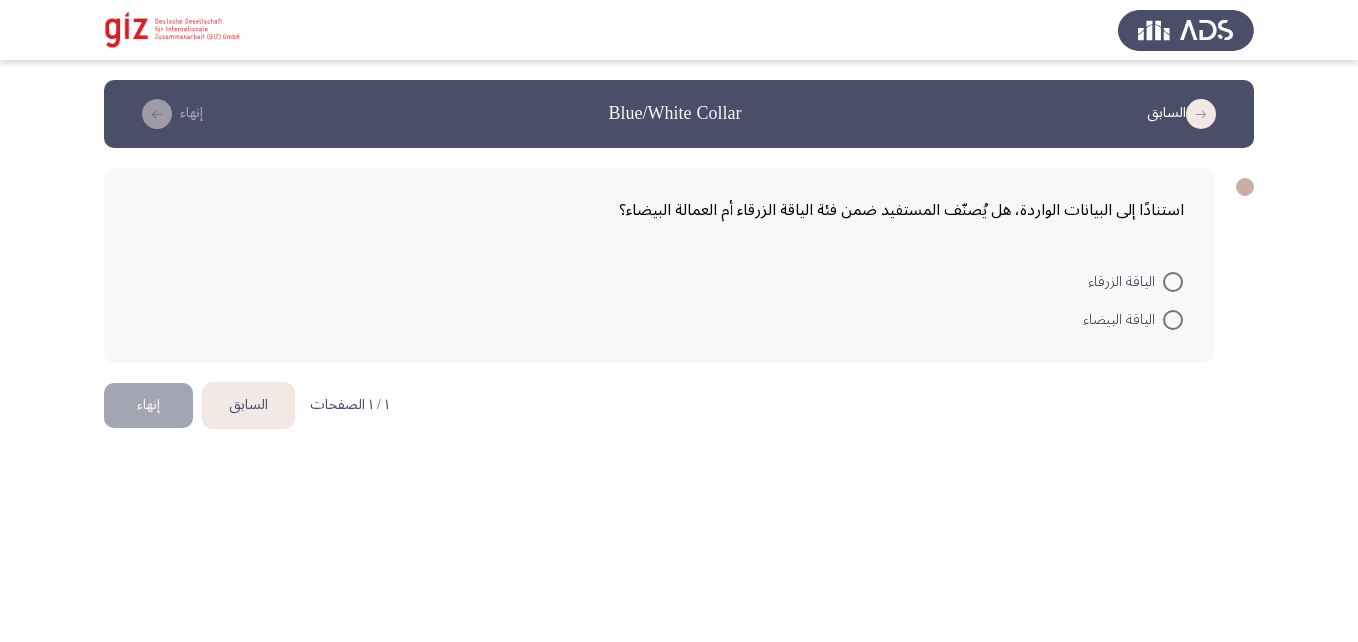 click at bounding box center (1173, 282) 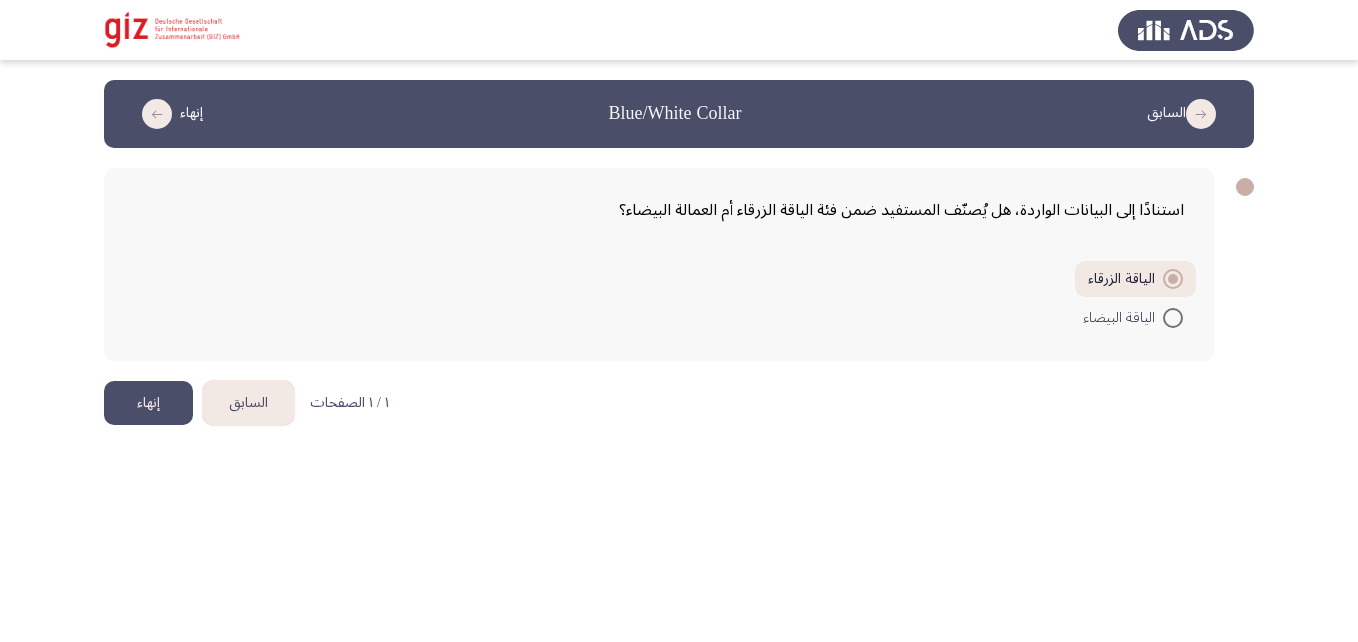 click on "إنهاء" 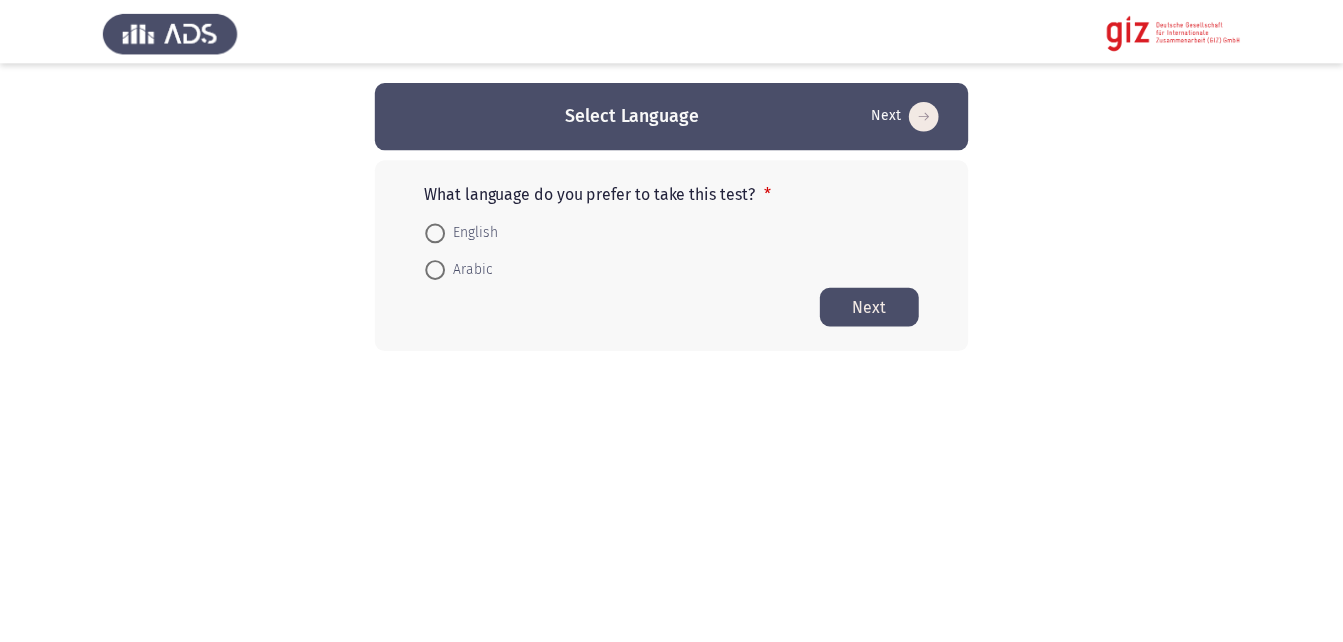 scroll, scrollTop: 0, scrollLeft: 0, axis: both 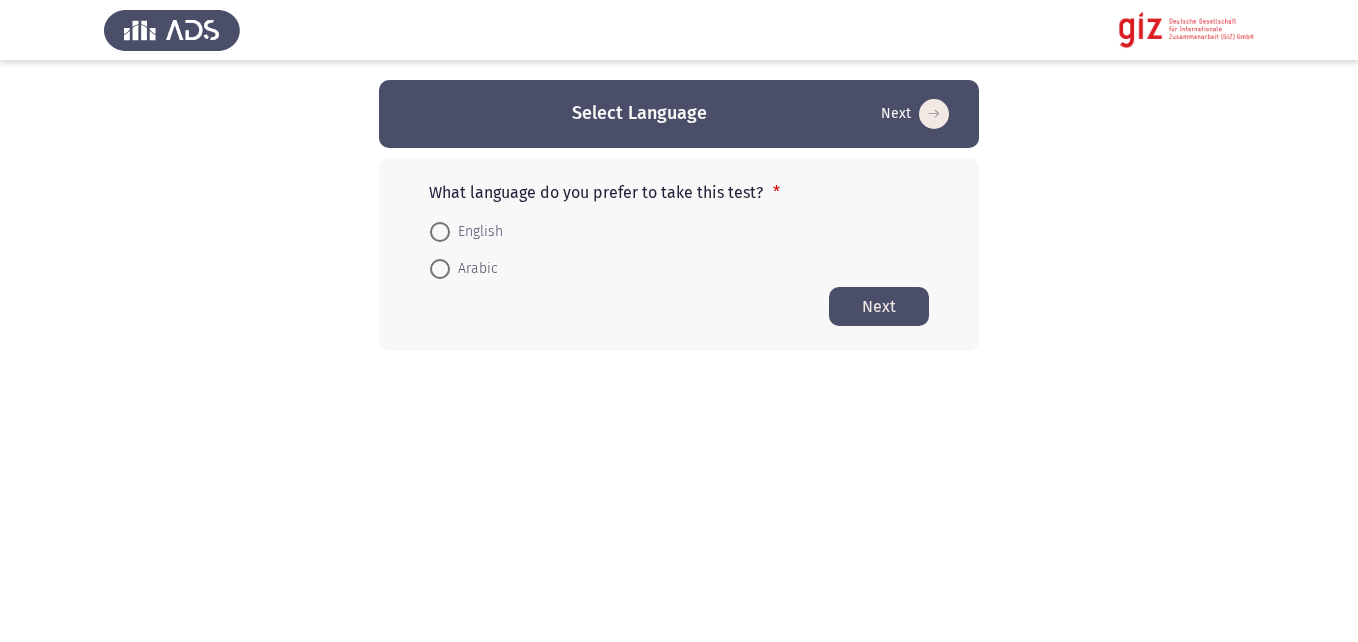 click on "Arabic" at bounding box center [474, 269] 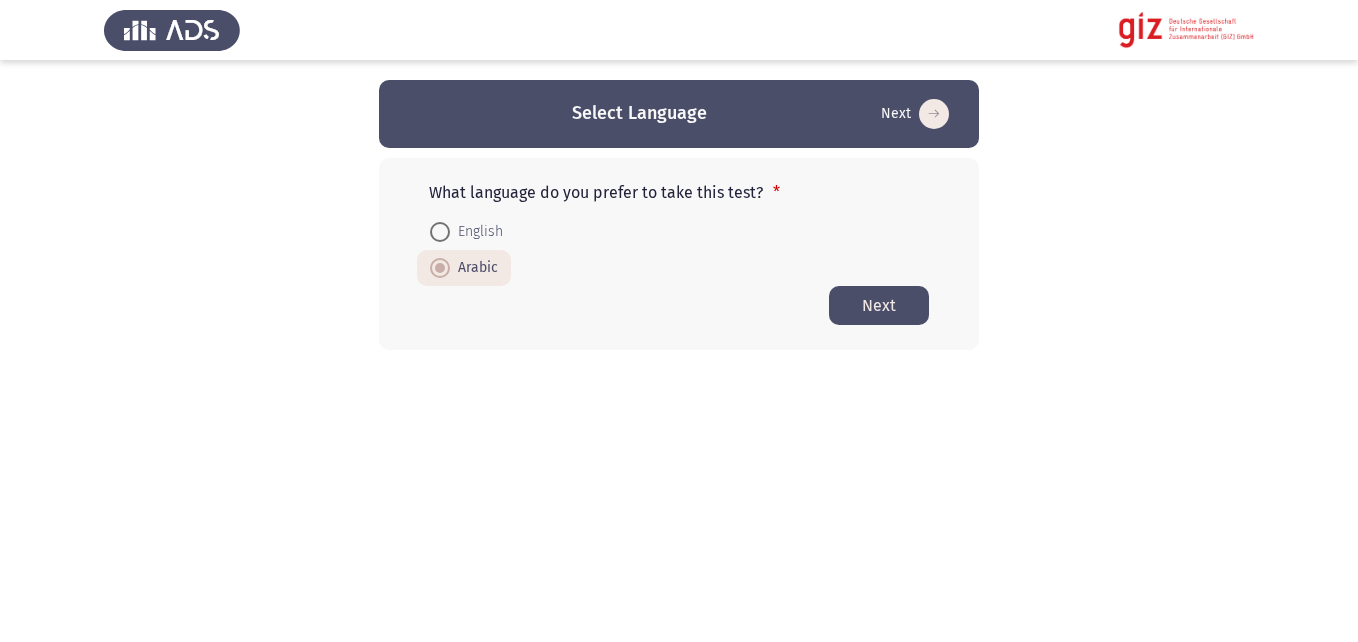 click on "Next" 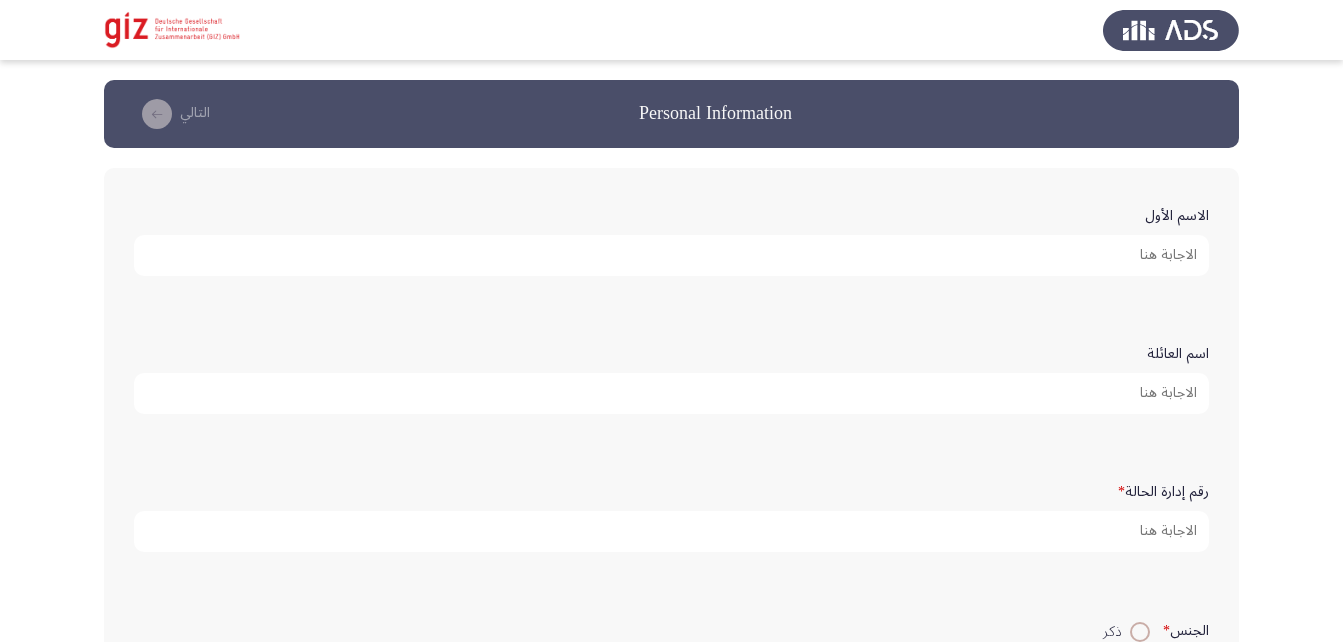 click on "الاسم الأول" at bounding box center [671, 255] 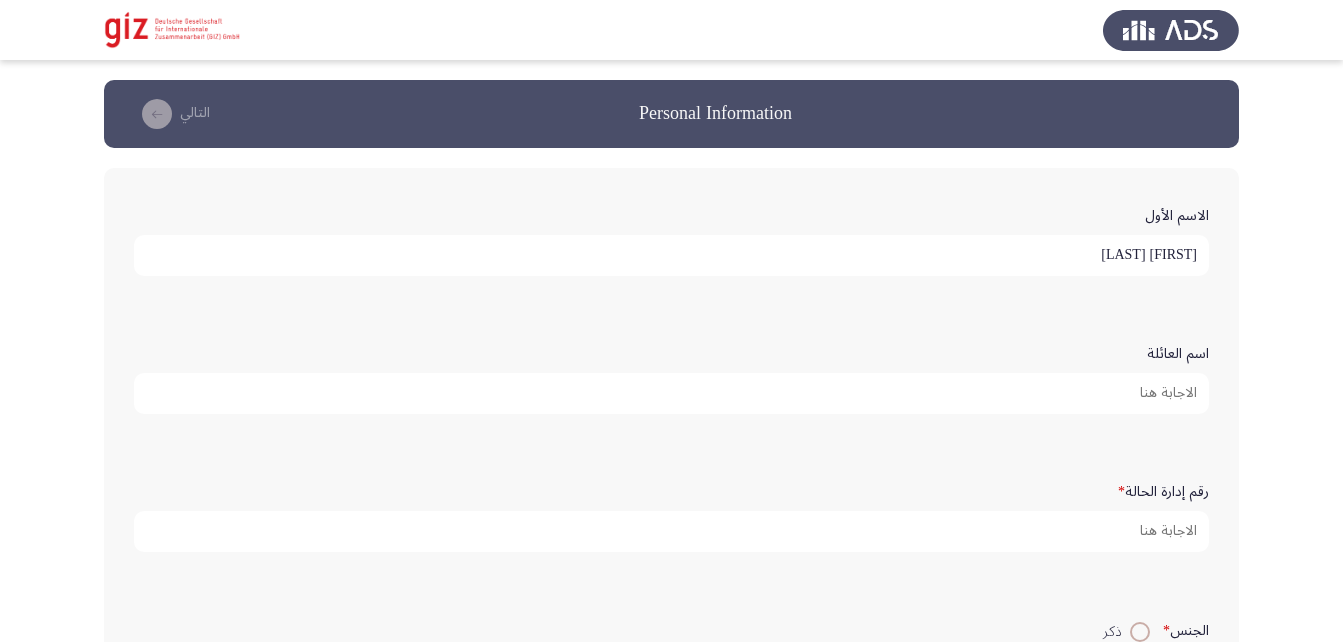 type on "[FIRST] [LAST]" 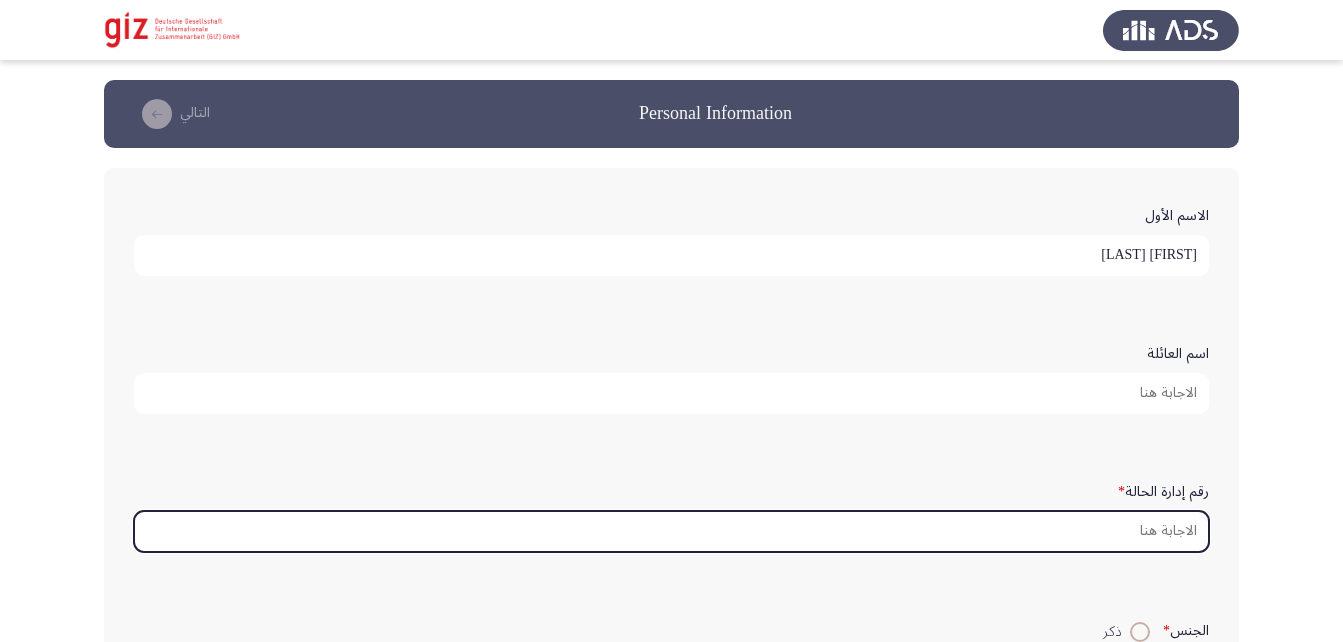 click on "رقم إدارة الحالة   *" at bounding box center (671, 531) 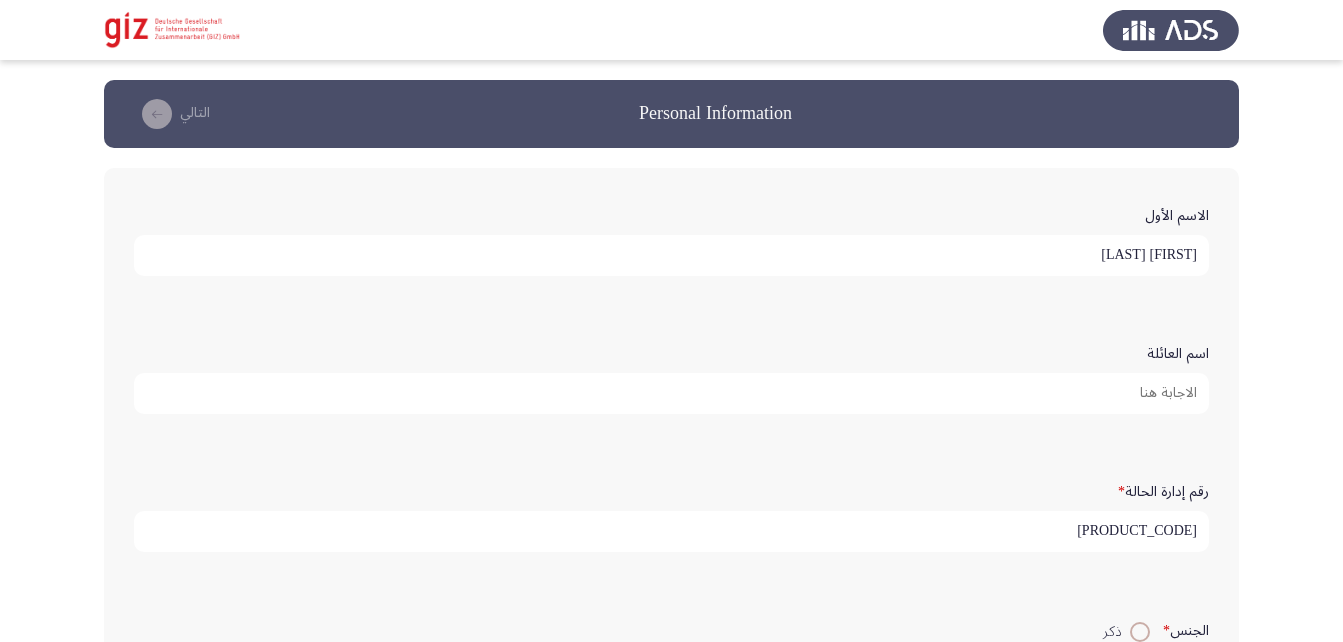 scroll, scrollTop: 5, scrollLeft: 0, axis: vertical 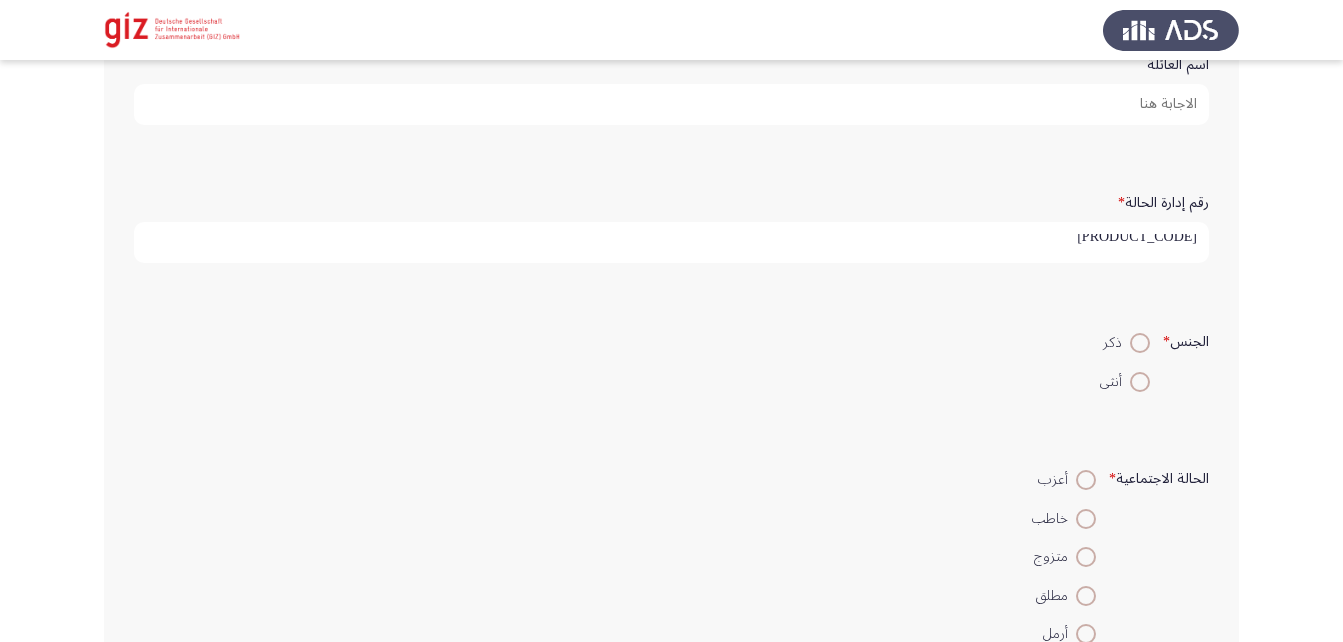 type on "[PRODUCT_CODE]" 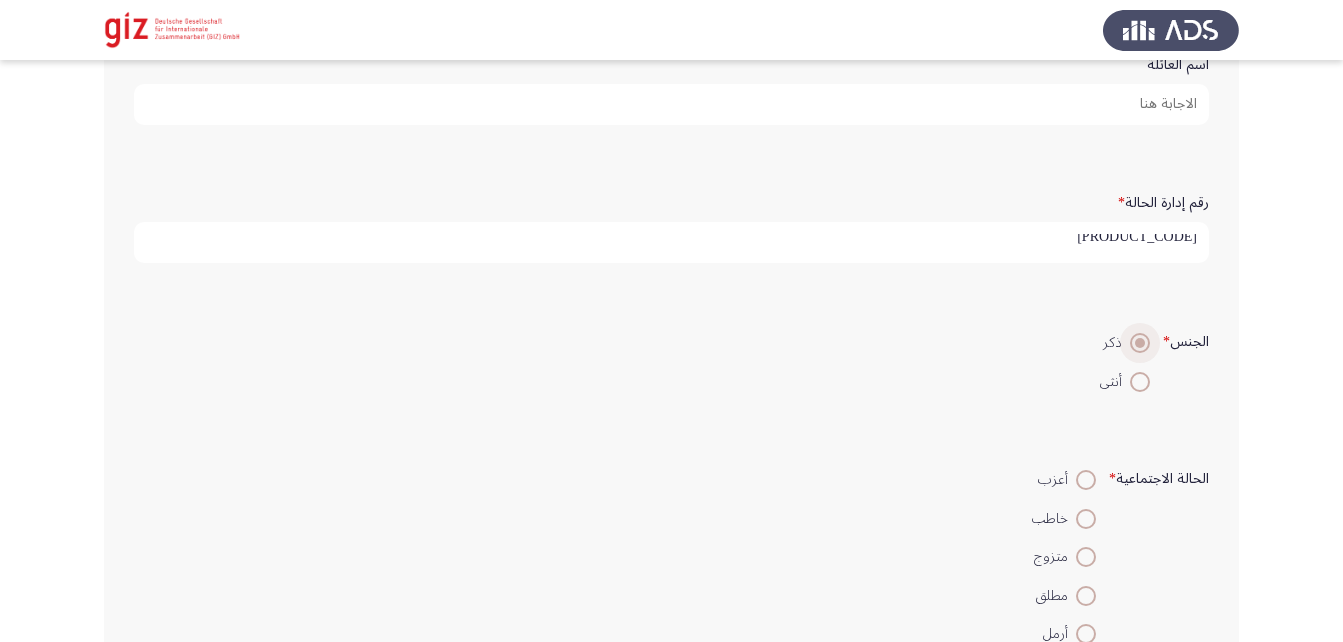 scroll, scrollTop: 0, scrollLeft: 0, axis: both 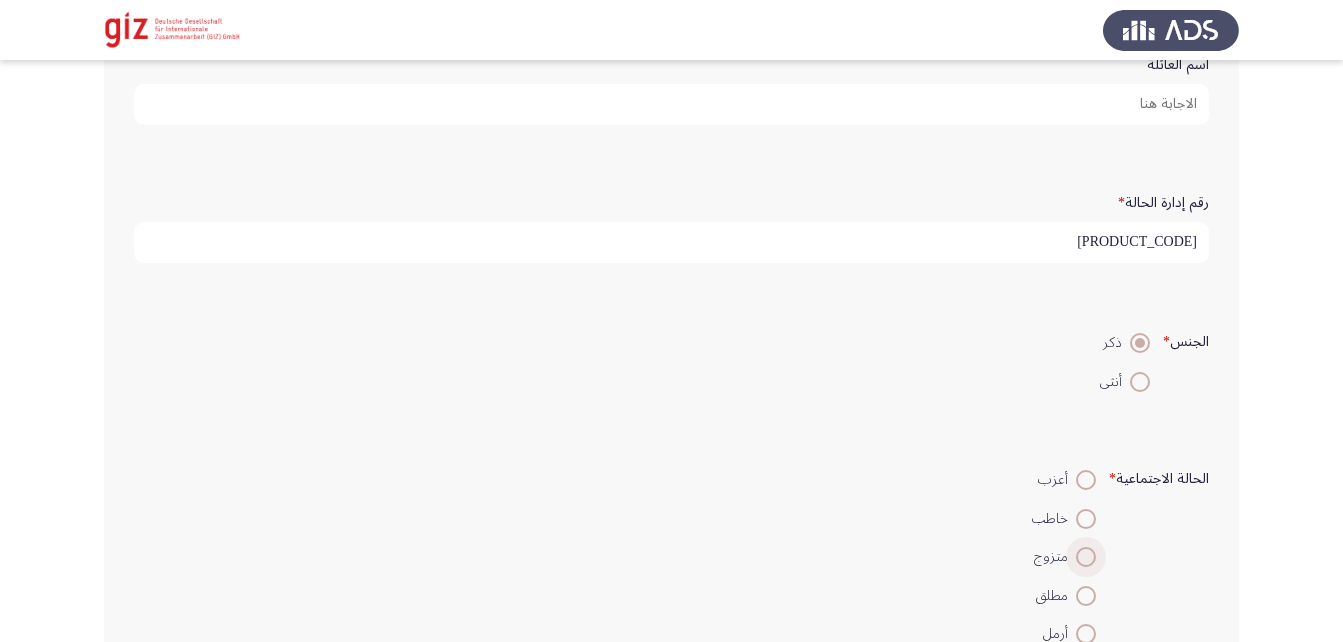 click at bounding box center [1086, 557] 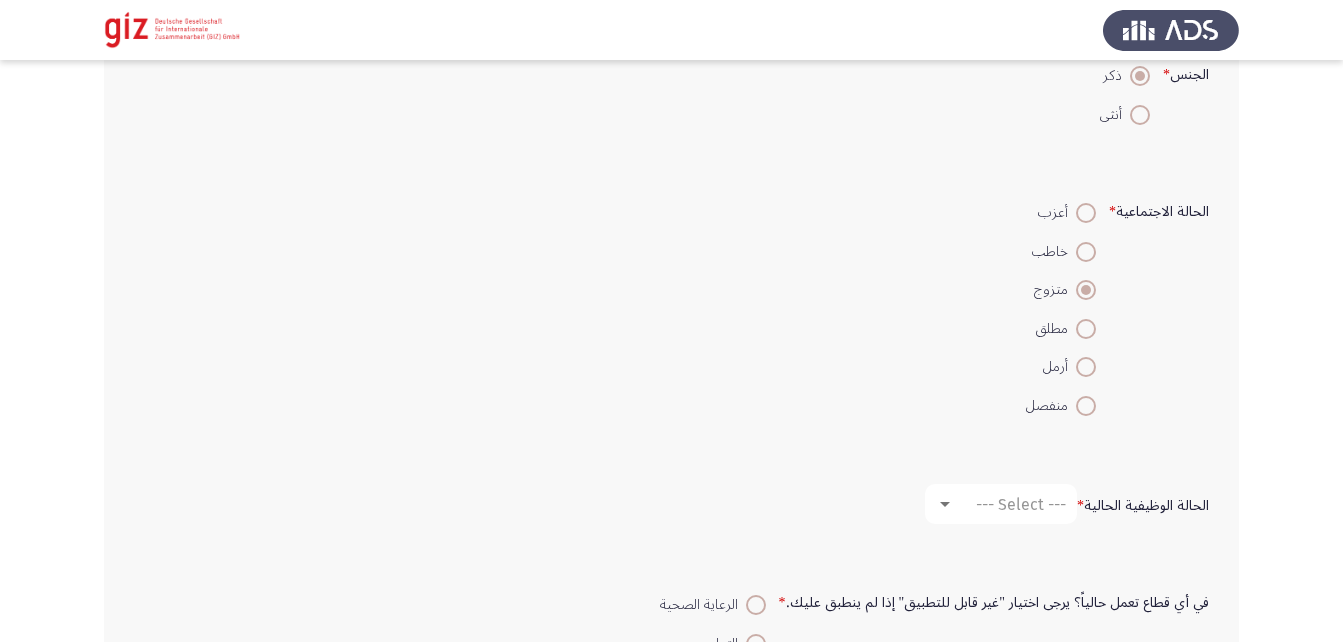 scroll, scrollTop: 557, scrollLeft: 0, axis: vertical 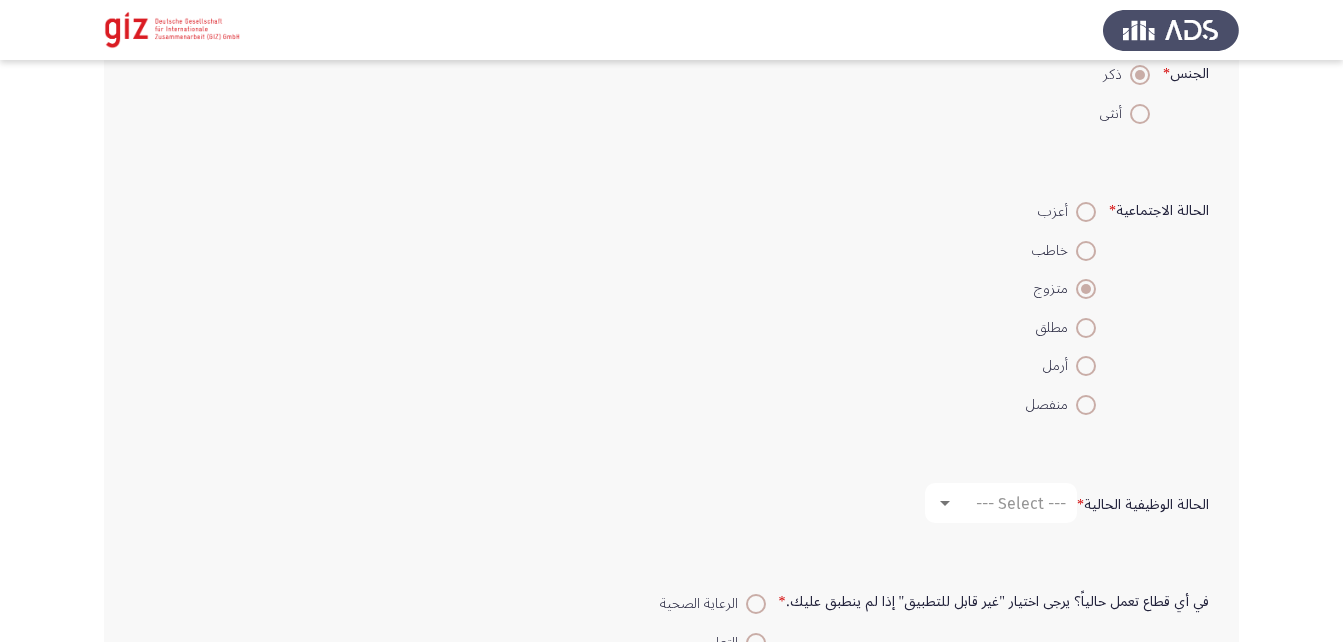 click at bounding box center [1086, 366] 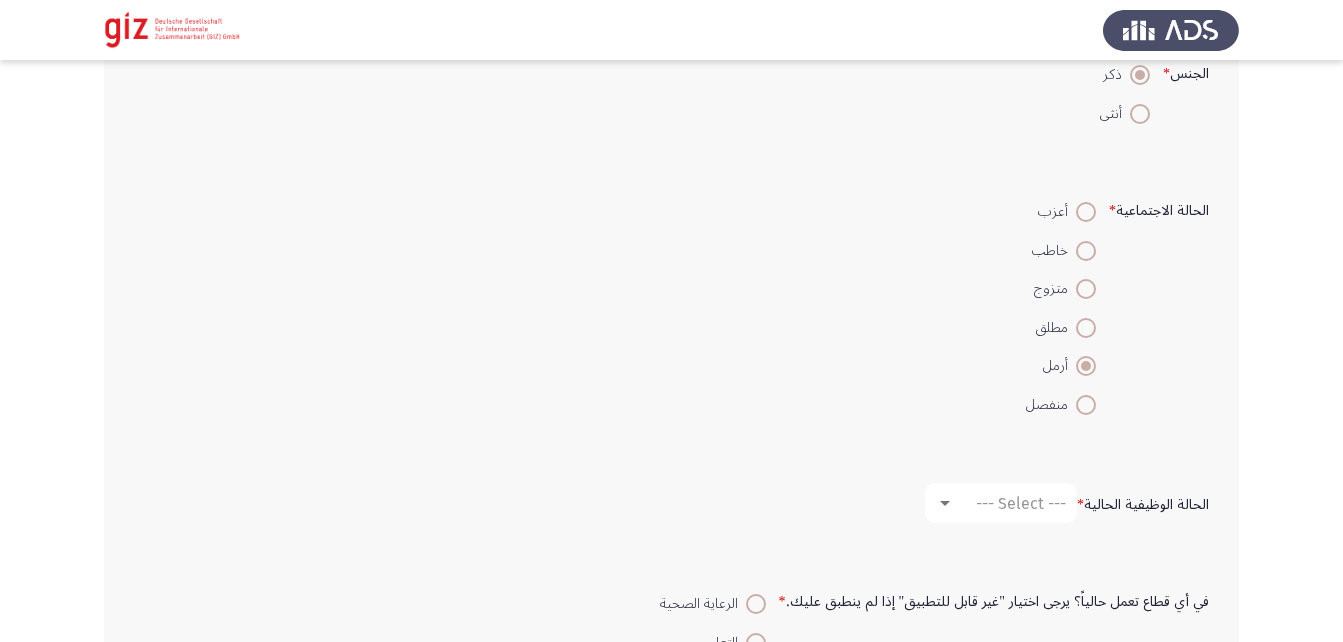 scroll, scrollTop: 771, scrollLeft: 0, axis: vertical 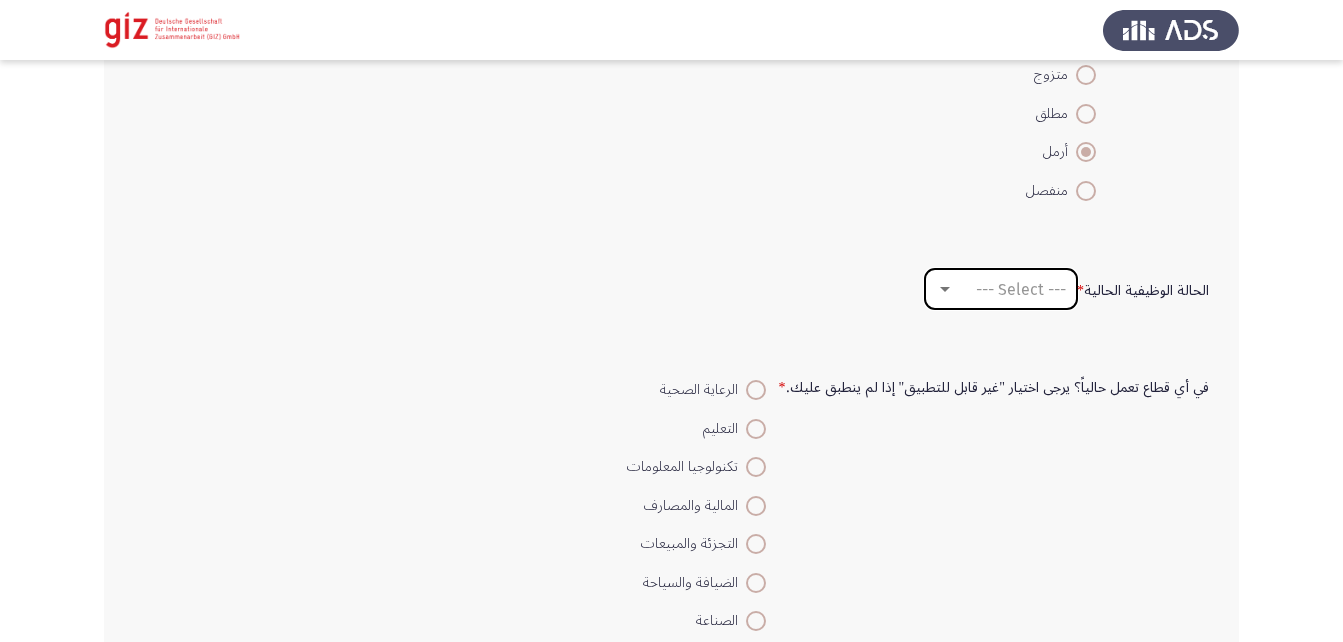 click on "--- Select ---" at bounding box center [1021, 289] 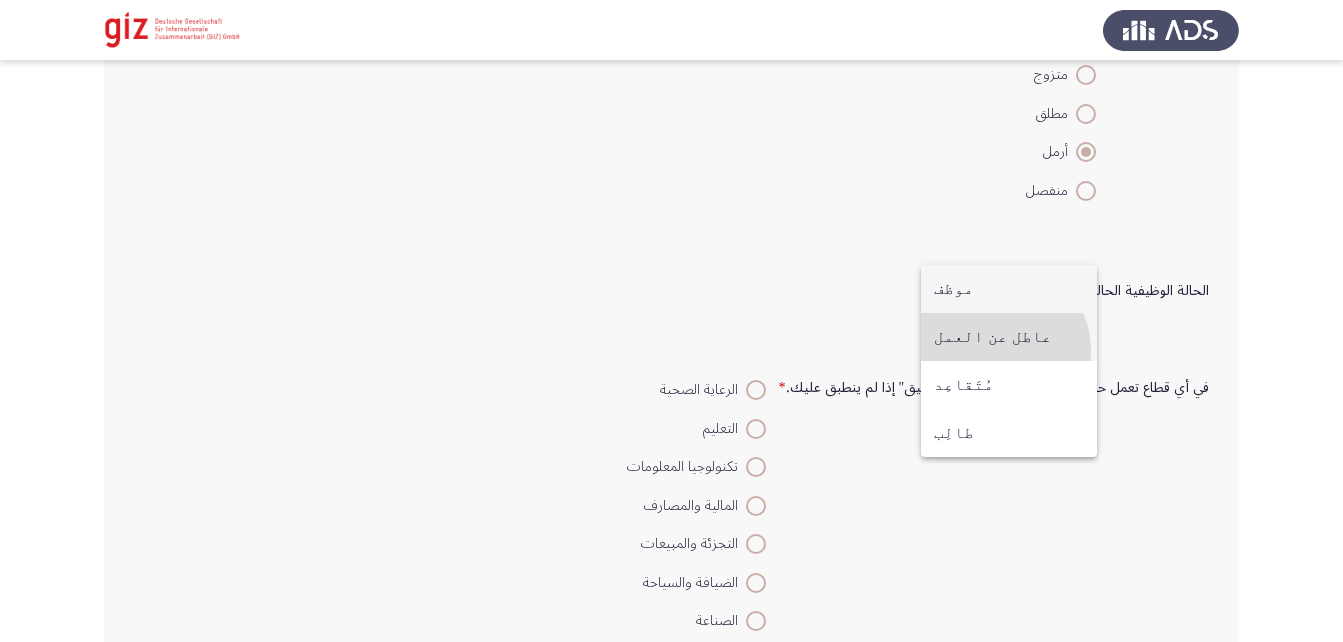 click on "عاطل عن العمل" at bounding box center (1009, 337) 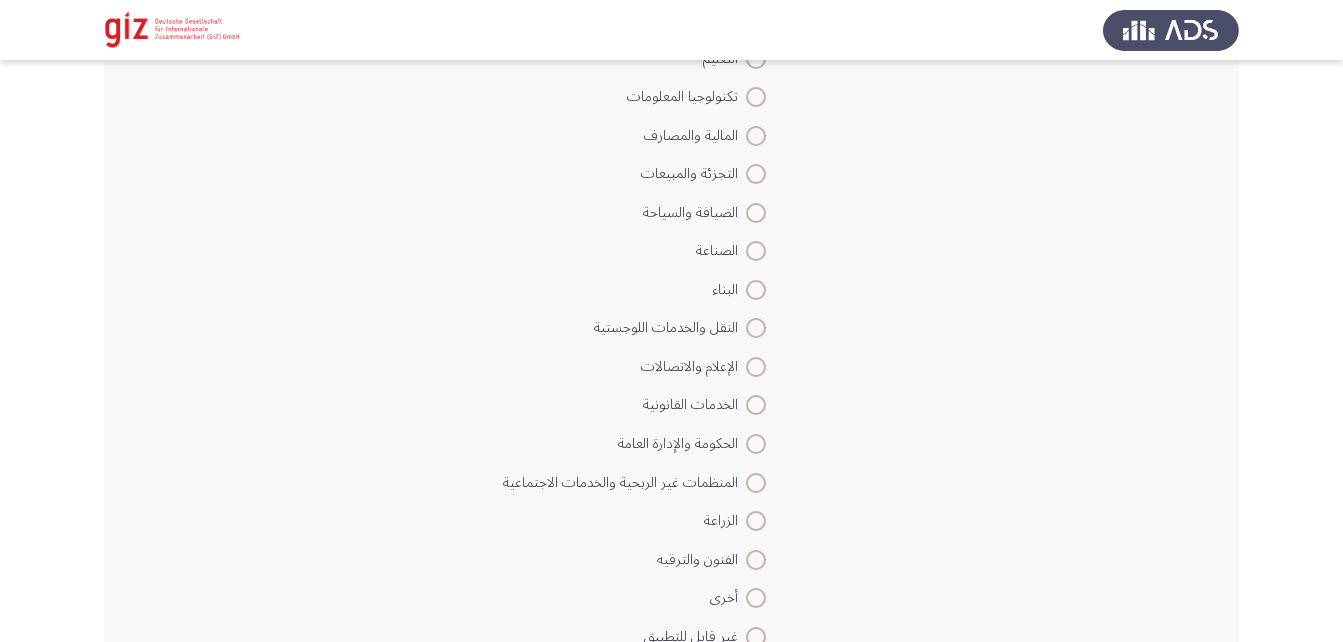 scroll, scrollTop: 1234, scrollLeft: 0, axis: vertical 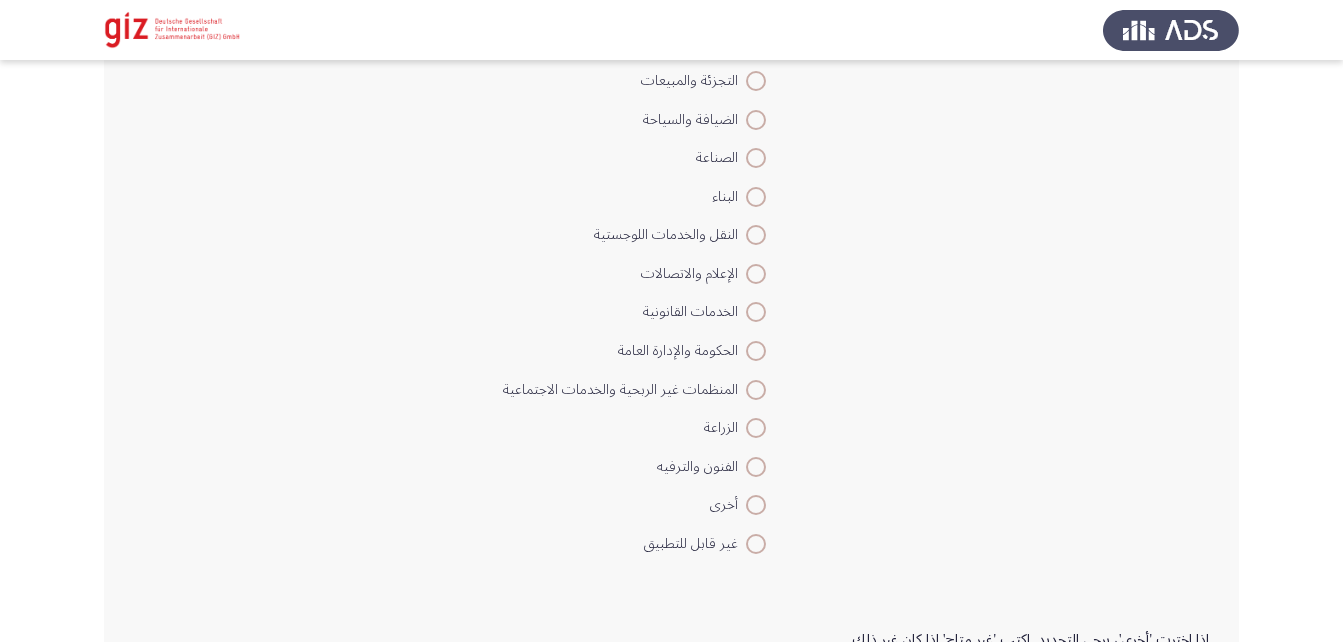 click at bounding box center [756, 505] 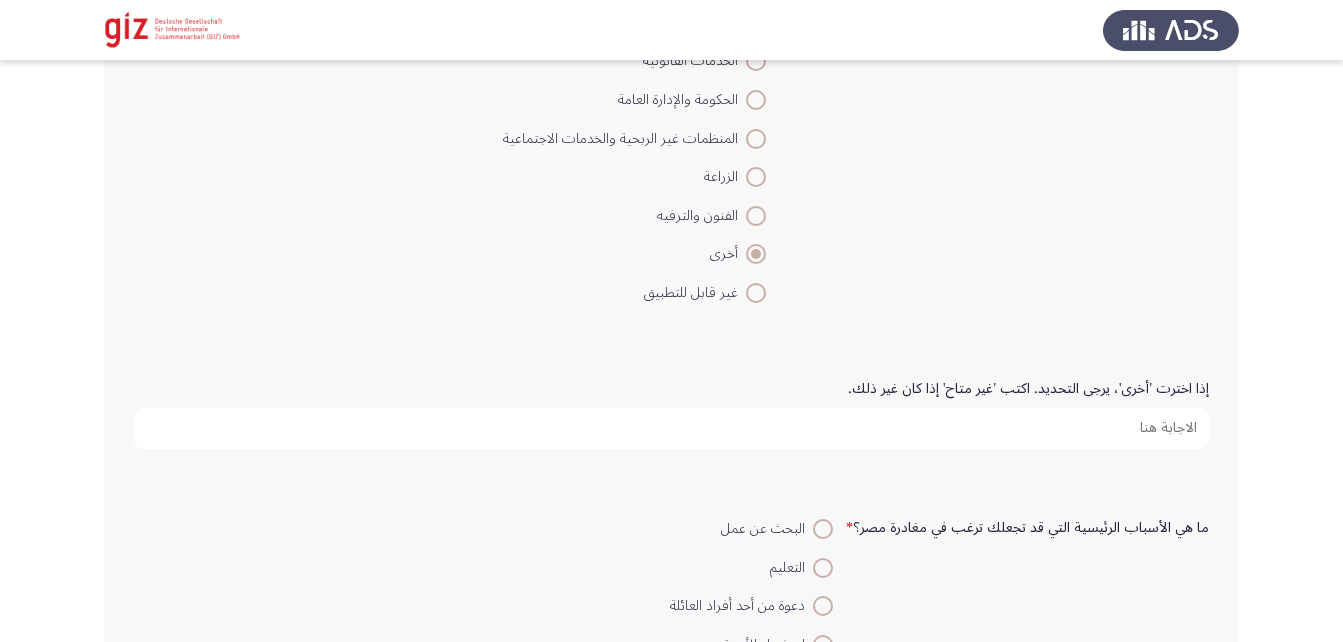 scroll, scrollTop: 1486, scrollLeft: 0, axis: vertical 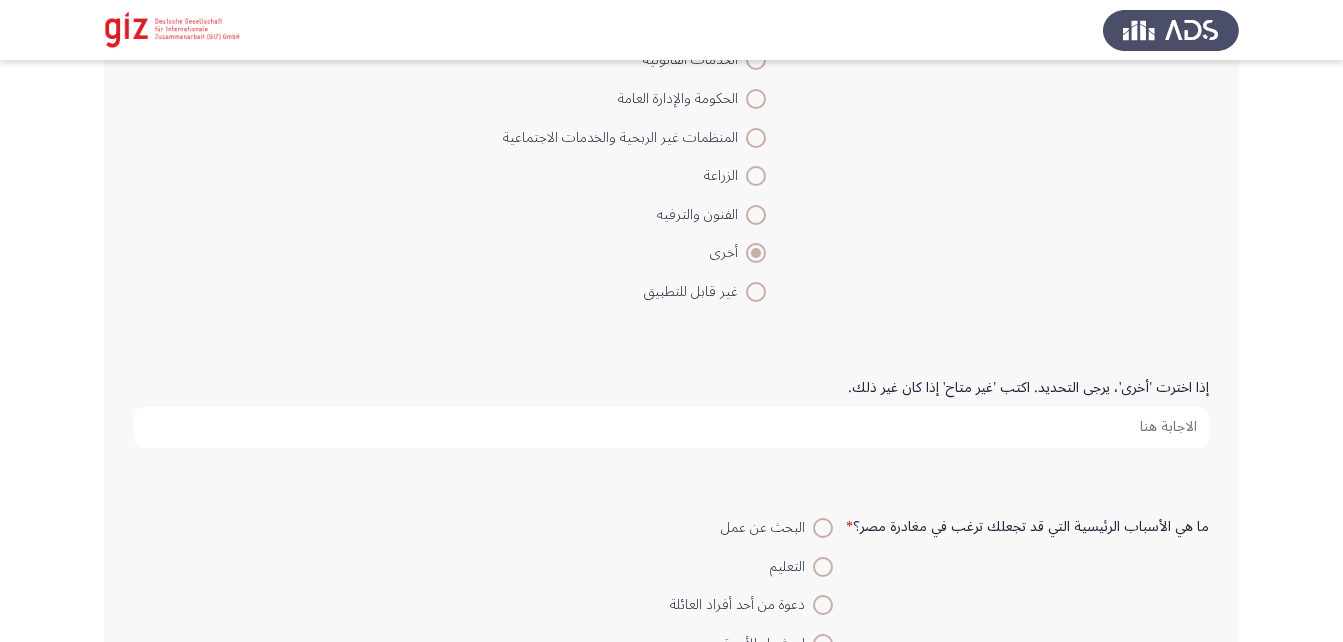 click on "إذا اخترت 'أخرى'، يرجى التحديد. اكتب 'غير متاح' إذا كان غير ذلك." at bounding box center [671, 427] 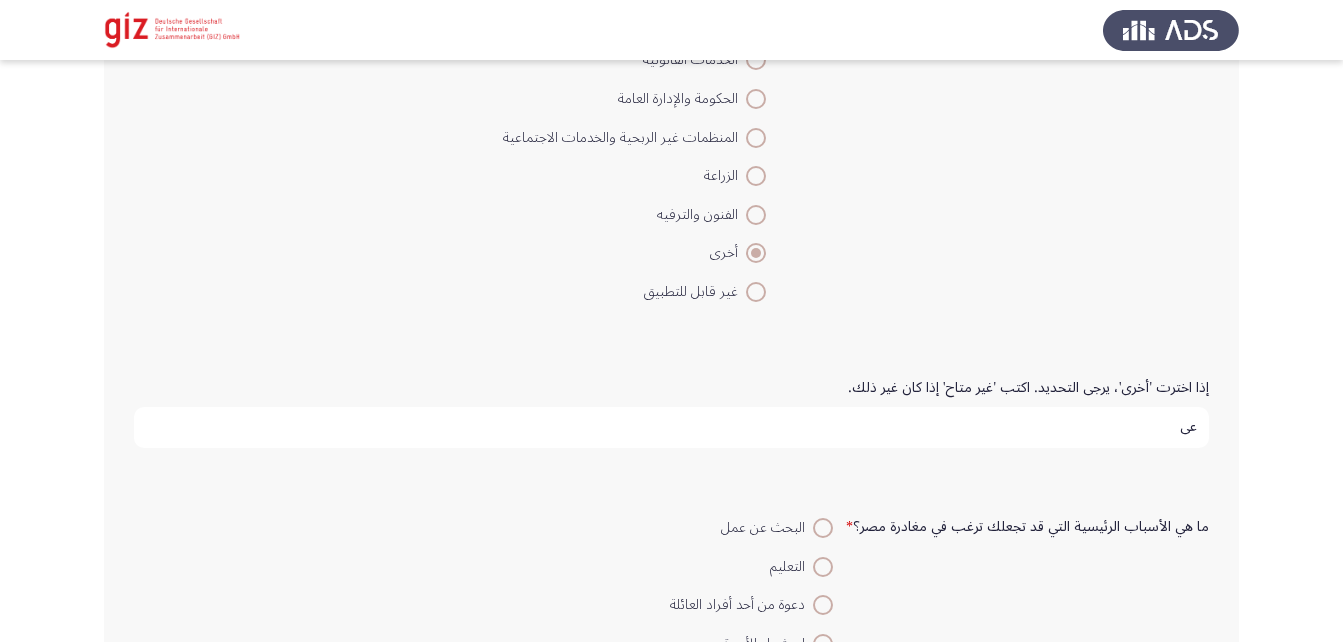 type on "ع" 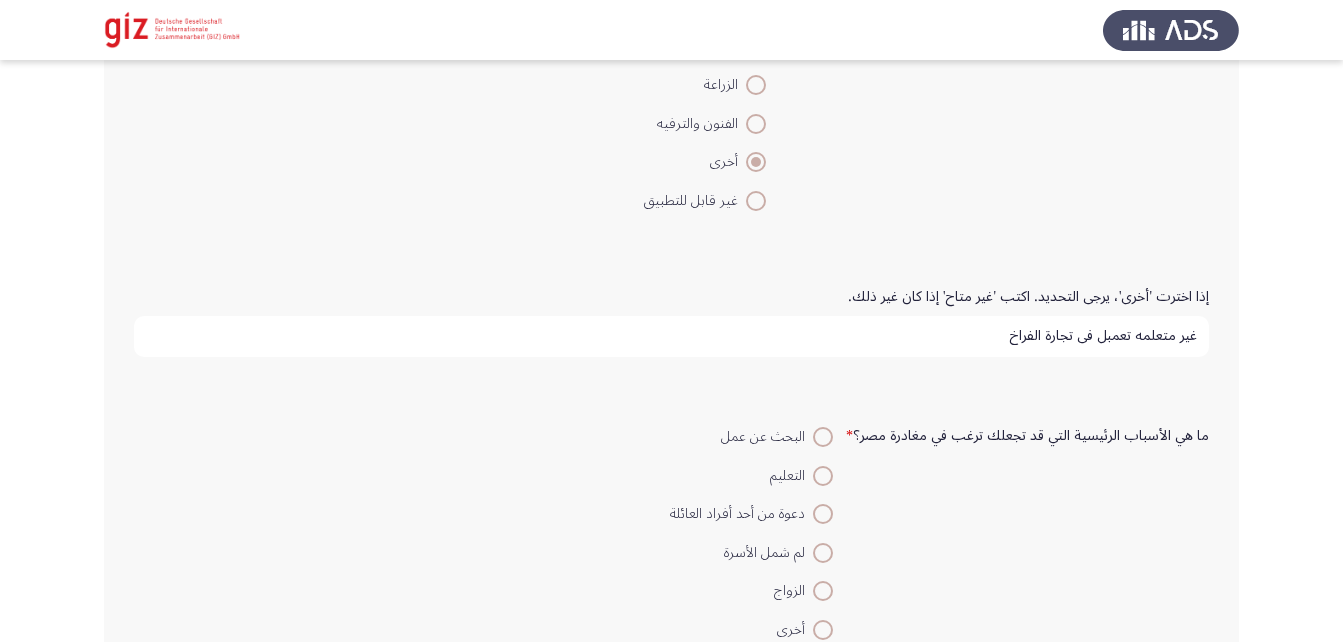 scroll, scrollTop: 1578, scrollLeft: 0, axis: vertical 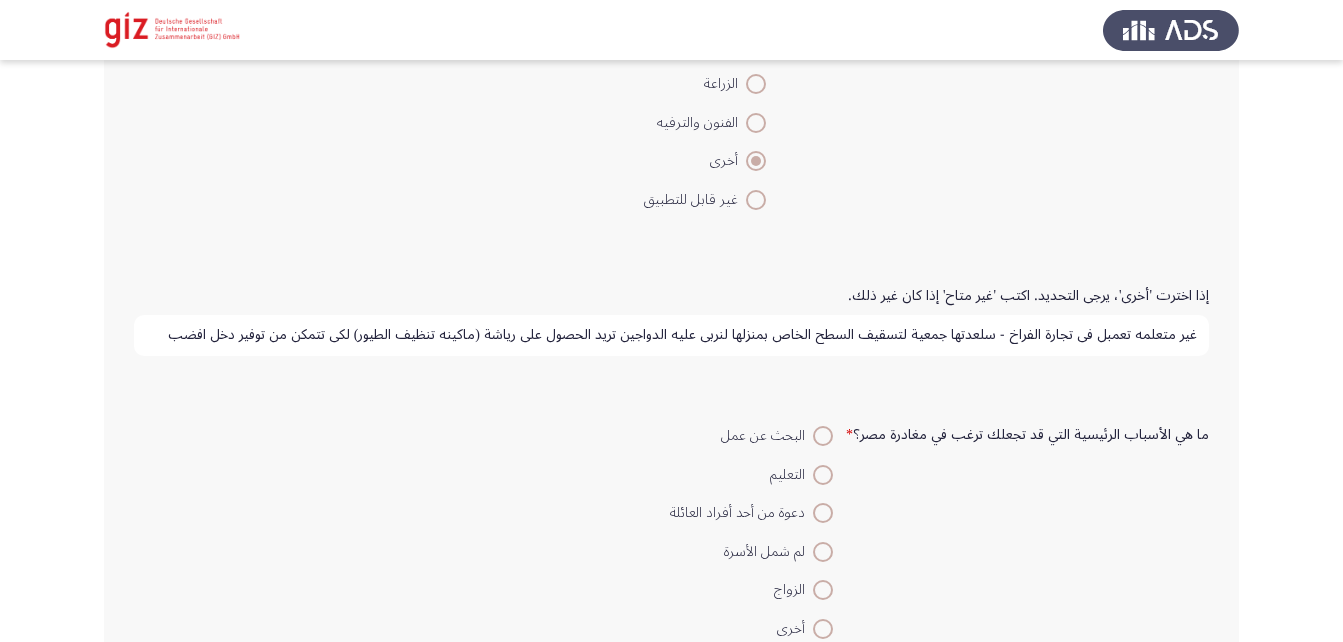 click on "غير متعلمه تعمبل في تجارة الفراخ - سلعدتها جمعية لتسقيف السطح الخاص بمنزلها لنربي عليه الدواجين تريد الحصول علي رياشة (ماكينه تنظيف الطيور) لكي تتمكن من توفير دخل افضب" at bounding box center (671, 335) 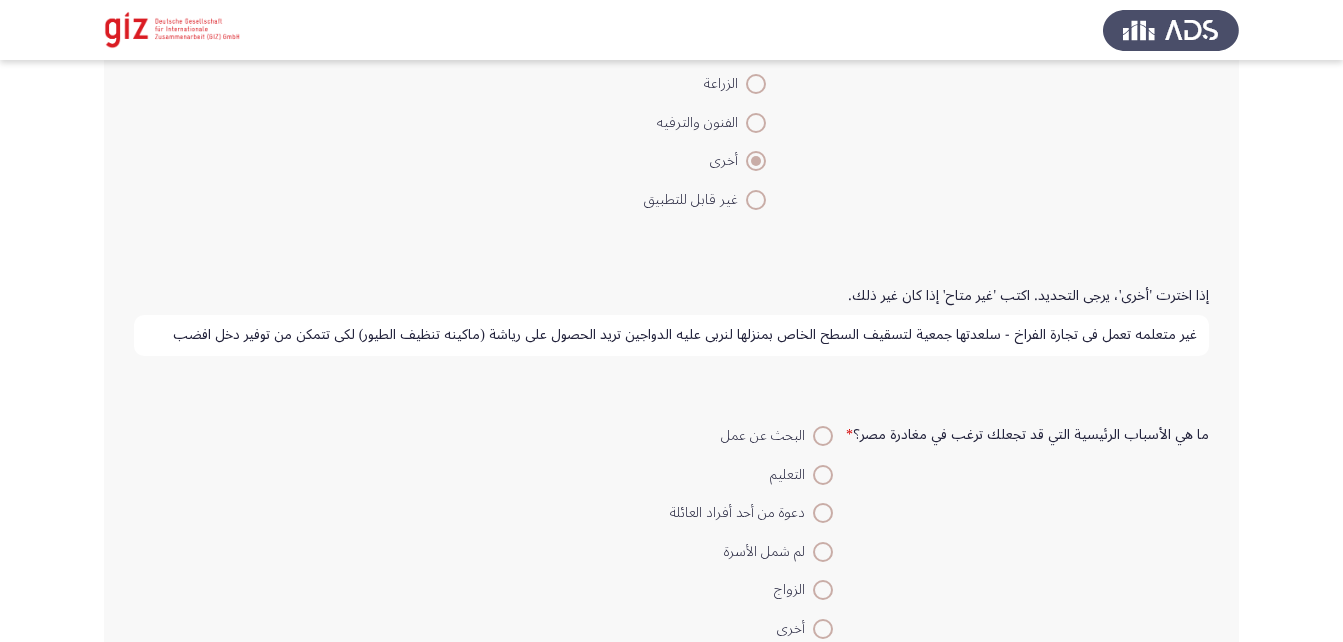 click on "غير متعلمه تعمل في تجارة الفراخ - سلعدتها جمعية لتسقيف السطح الخاص بمنزلها لنربي عليه الدواجين تريد الحصول علي رياشة (ماكينه تنظيف الطيور) لكي تتمكن من توفير دخل افضب" at bounding box center [671, 335] 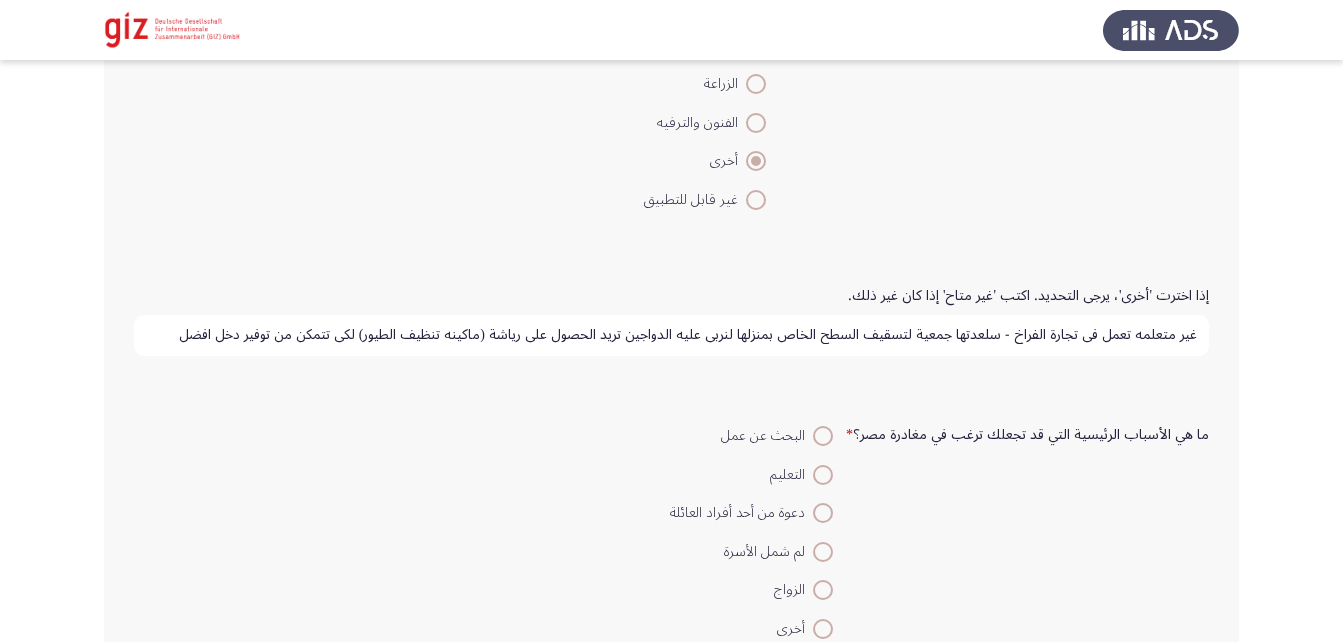 click on "غير متعلمه تعمل في تجارة الفراخ - سلعدتها جمعية لتسقيف السطح الخاص بمنزلها لنربي عليه الدواجين تريد الحصول علي رياشة (ماكينه تنظيف الطيور) لكي تتمكن من توفير دخل افضل" at bounding box center (671, 335) 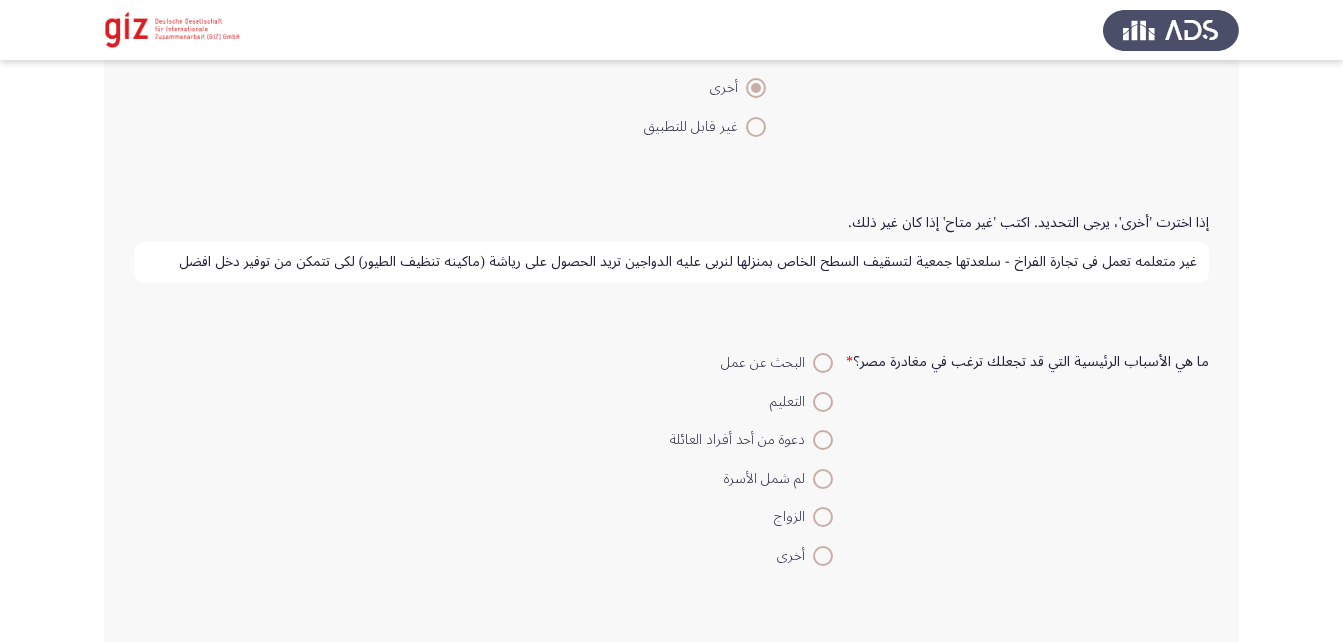 scroll, scrollTop: 1652, scrollLeft: 0, axis: vertical 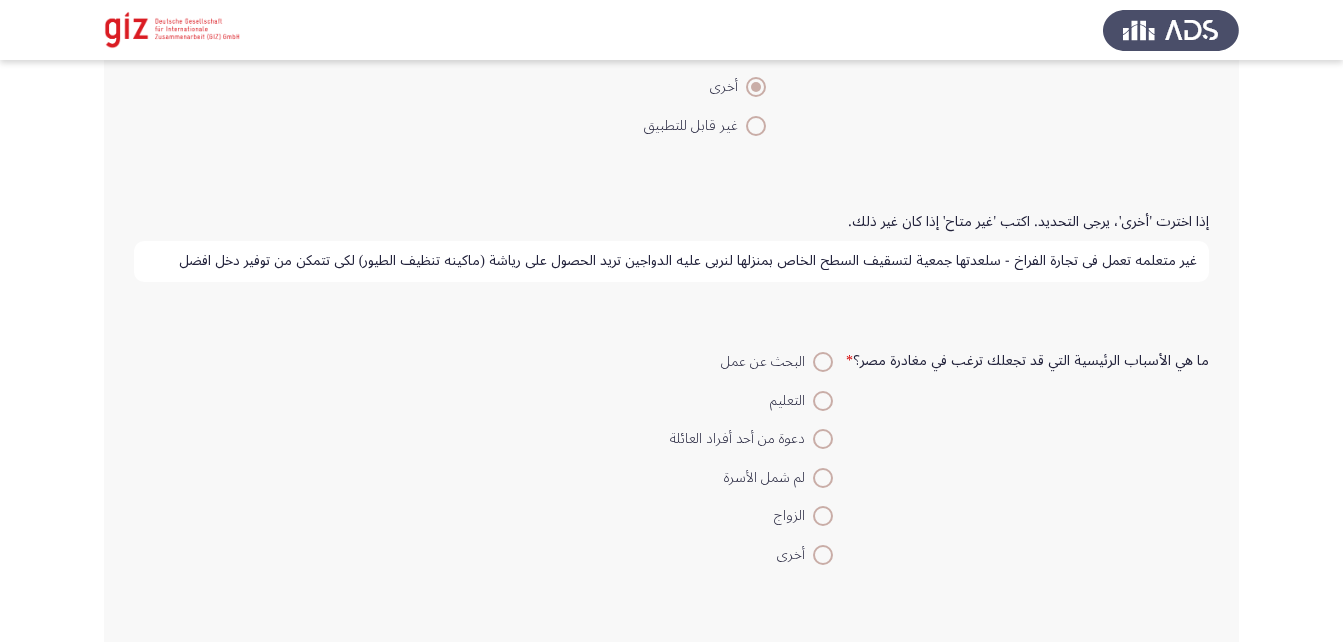 type on "غير متعلمه تعمل في تجارة الفراخ - سلعدتها جمعية لتسقيف السطح الخاص بمنزلها لنربي عليه الدواجين تريد الحصول علي رياشة (ماكينه تنظيف الطيور) لكي تتمكن من توفير دخل افضل" 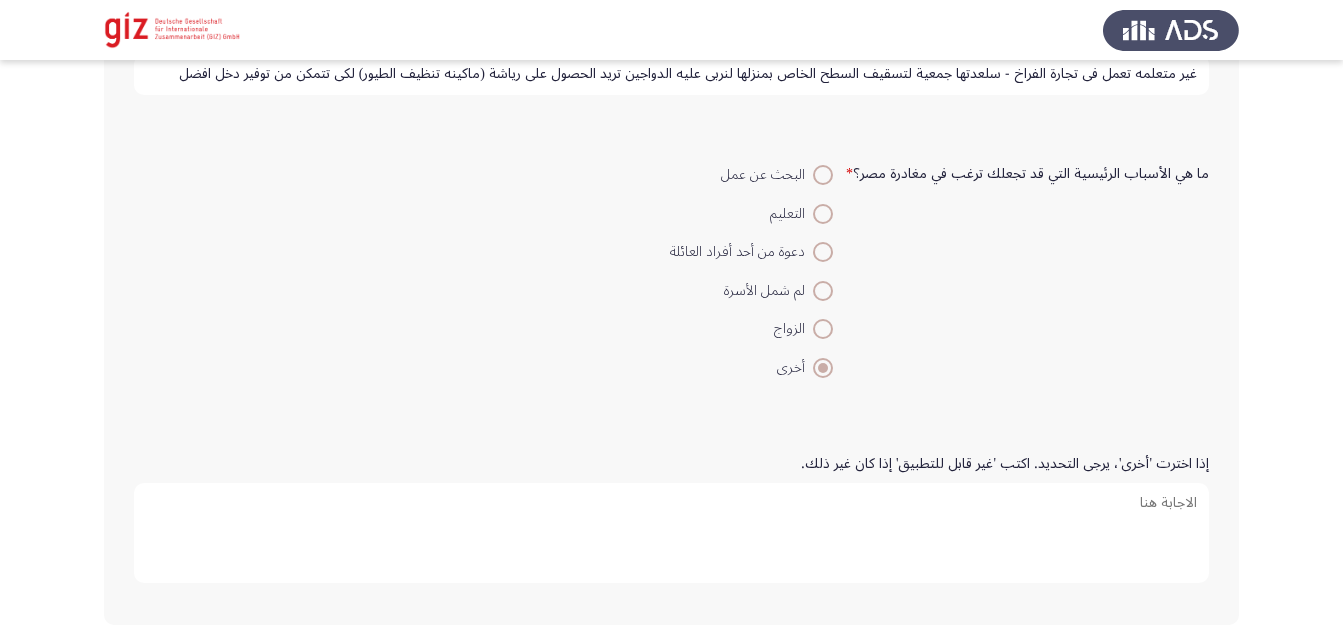 scroll, scrollTop: 1848, scrollLeft: 0, axis: vertical 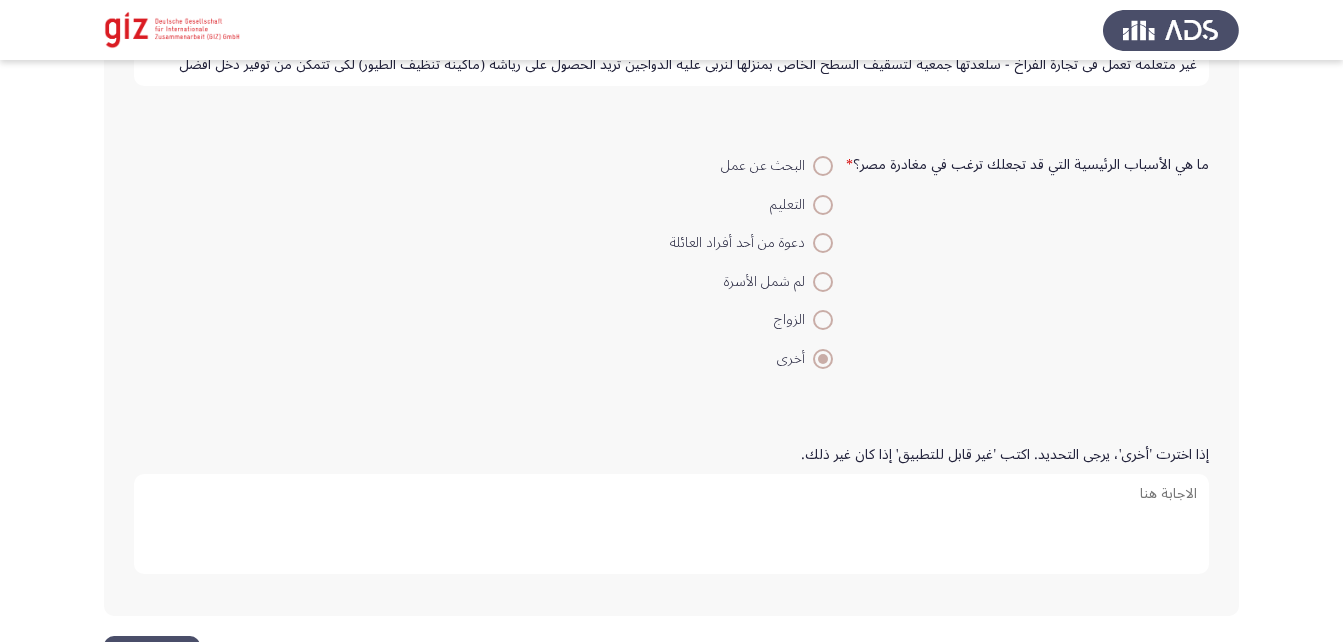 click on "إذا اخترت 'أخرى'، يرجى التحديد. اكتب 'غير قابل للتطبيق' إذا كان غير ذلك." at bounding box center (671, 524) 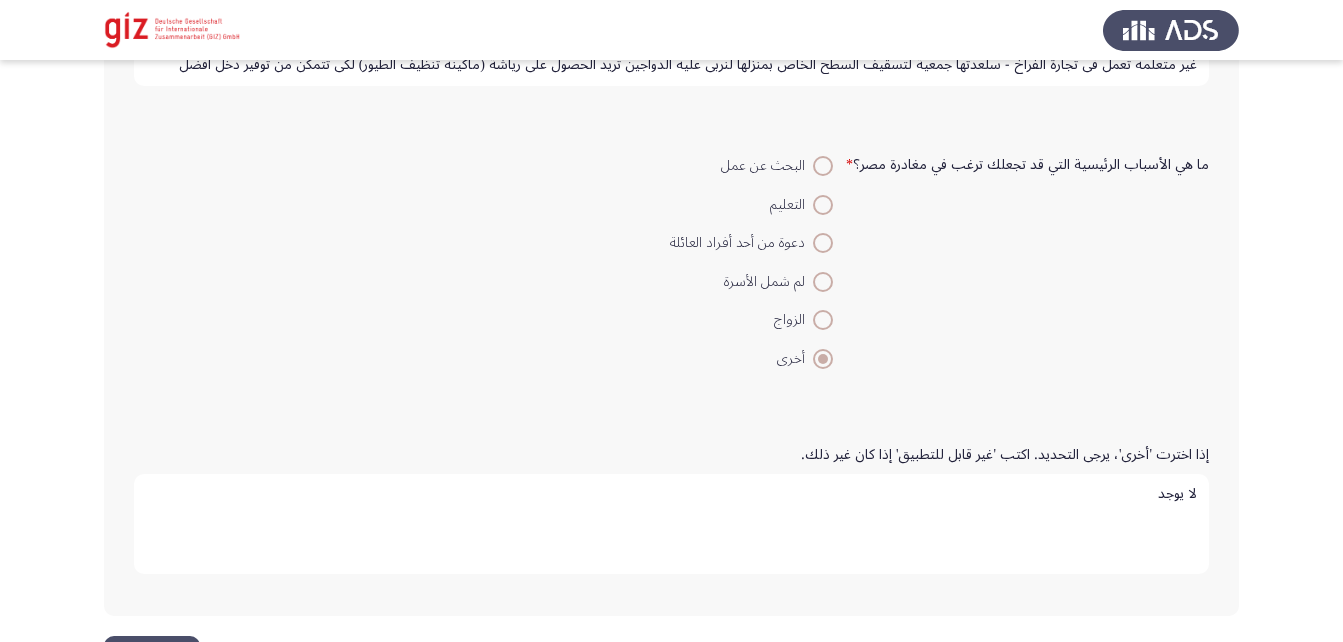 scroll, scrollTop: 1922, scrollLeft: 0, axis: vertical 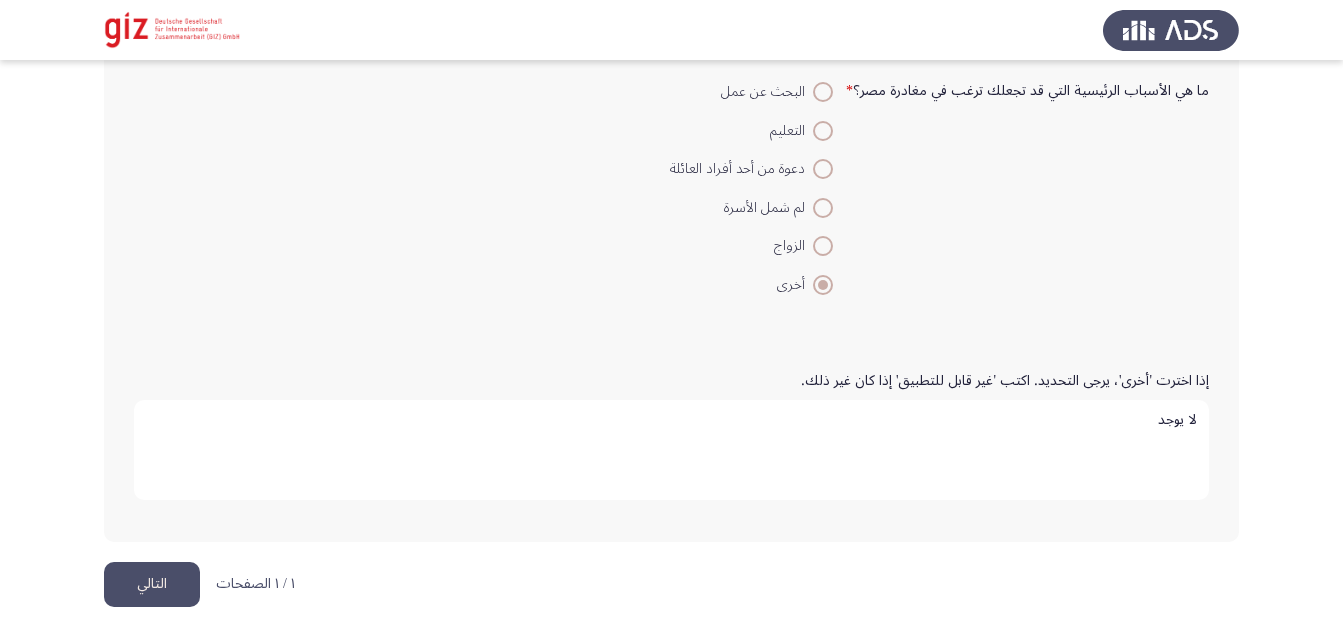 type on "لا يوجد" 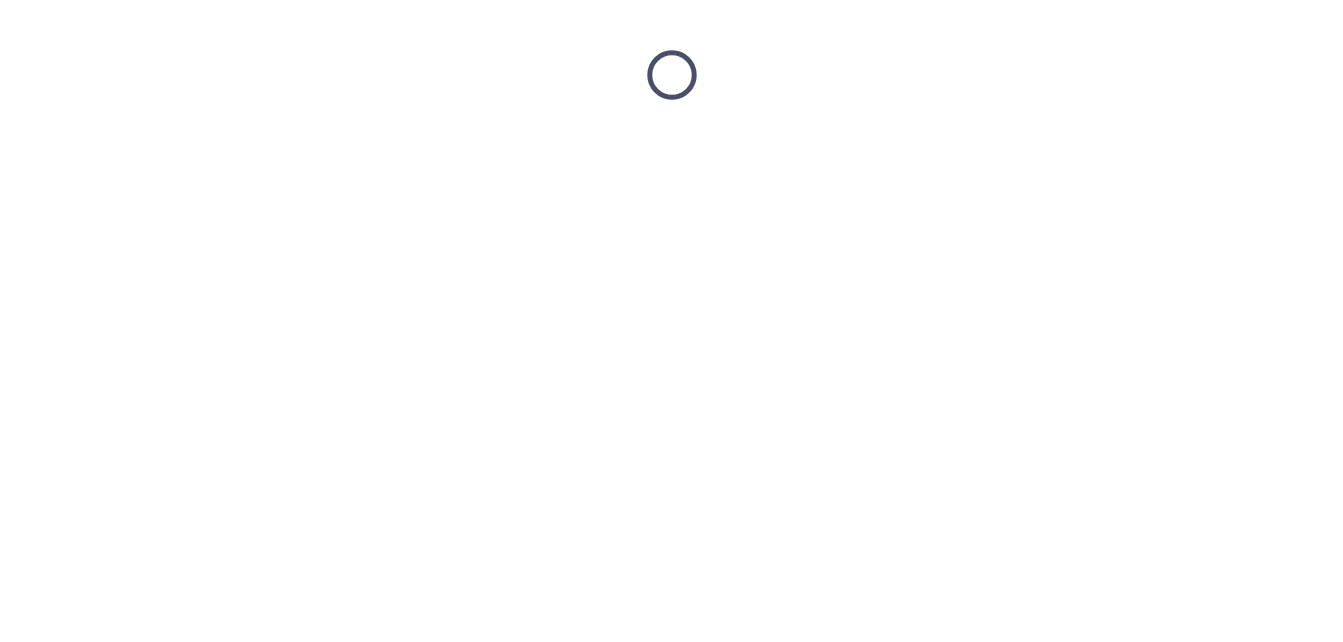 scroll, scrollTop: 0, scrollLeft: 0, axis: both 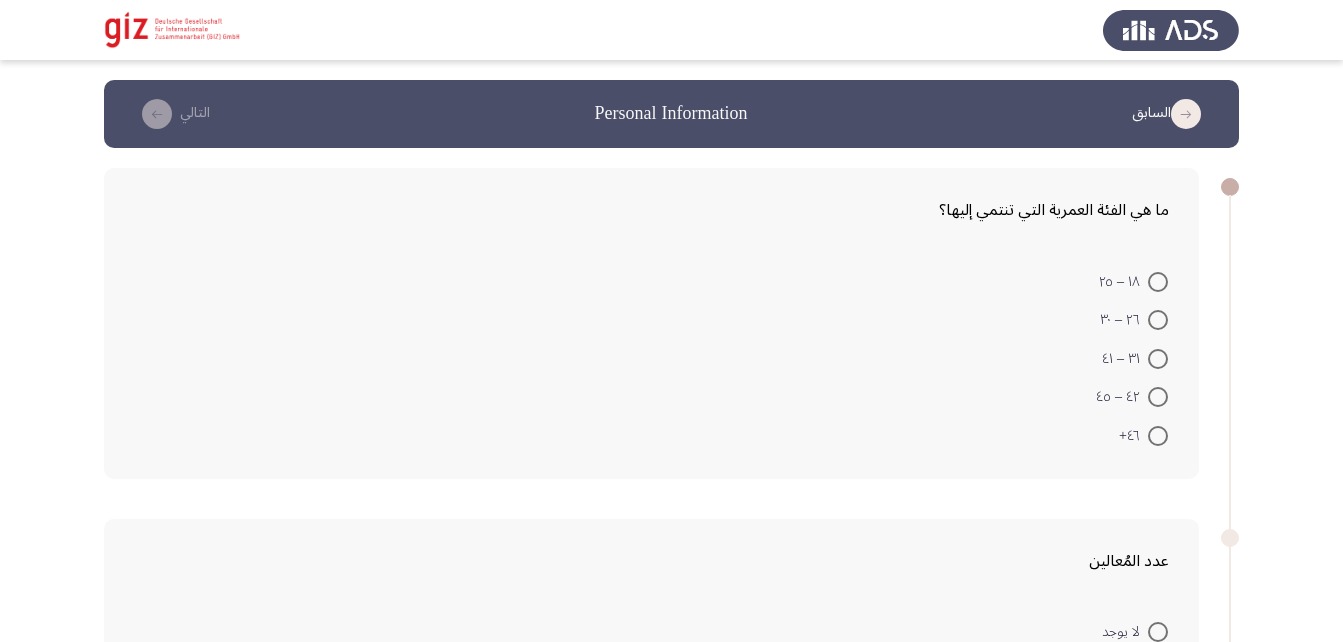 click at bounding box center [1158, 359] 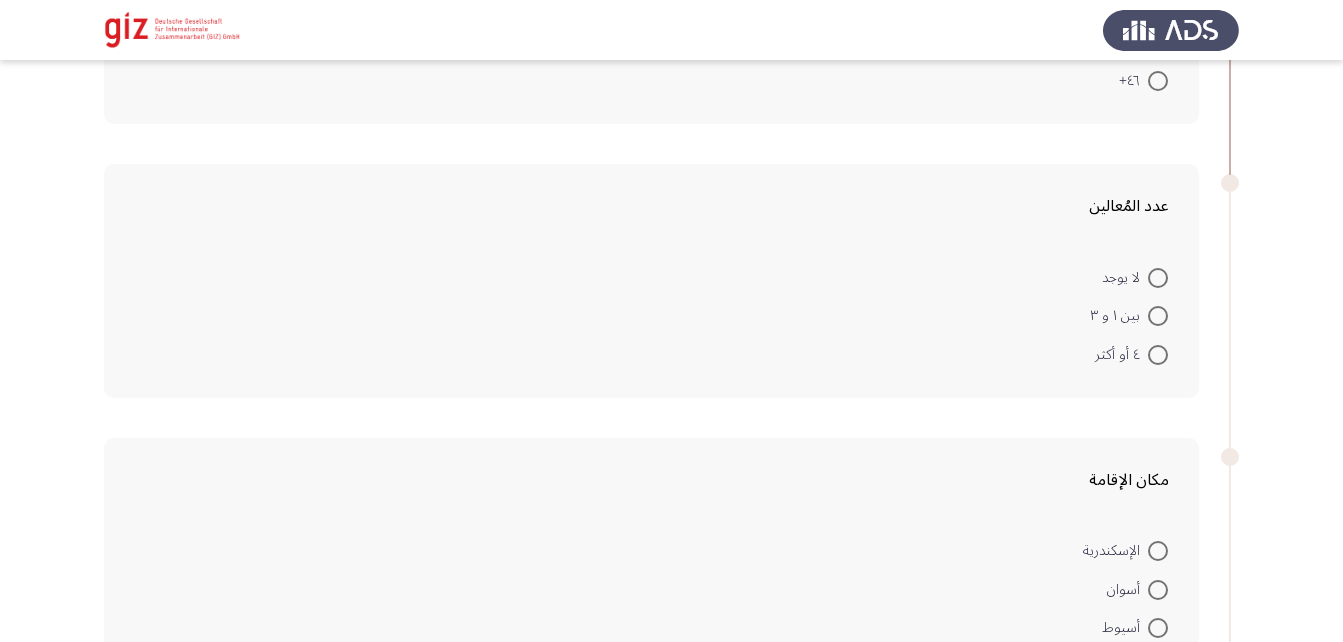 scroll, scrollTop: 347, scrollLeft: 0, axis: vertical 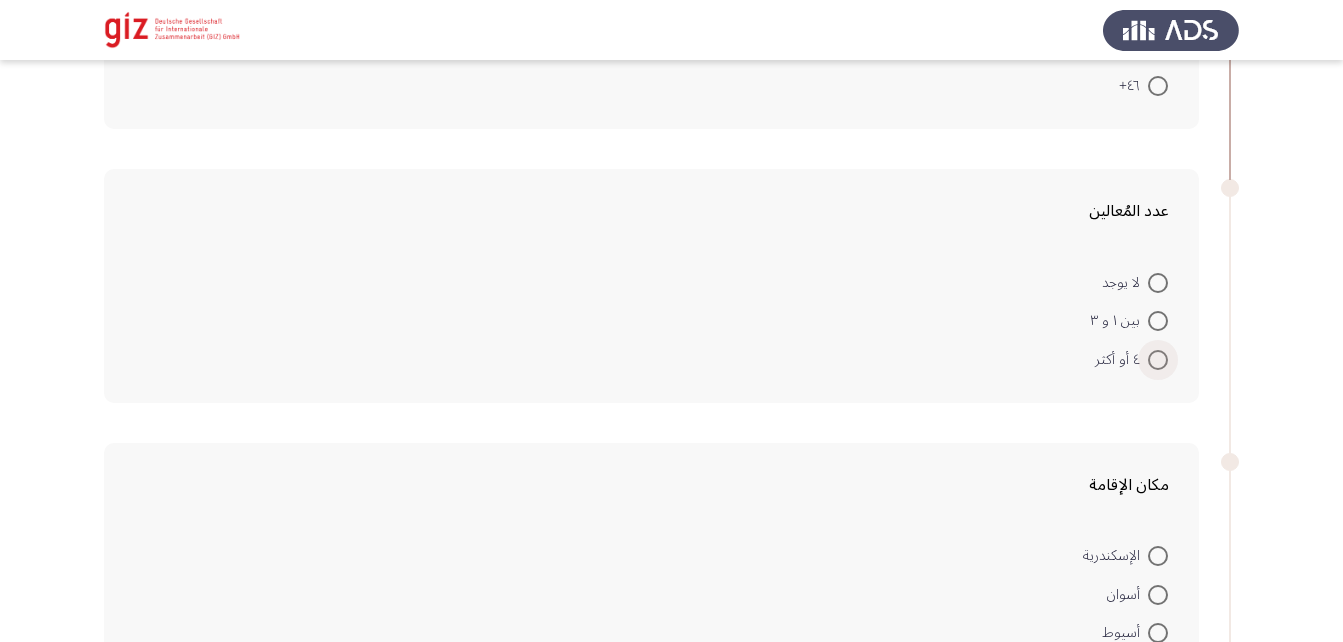 click at bounding box center [1158, 360] 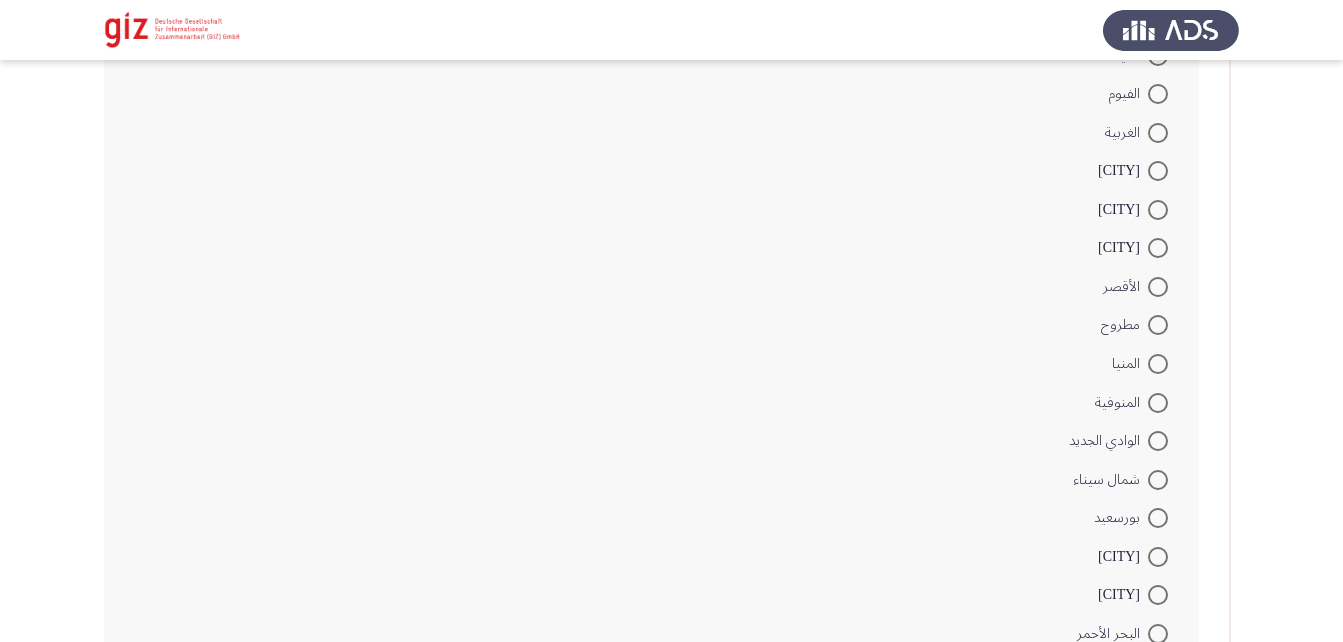 scroll, scrollTop: 1330, scrollLeft: 0, axis: vertical 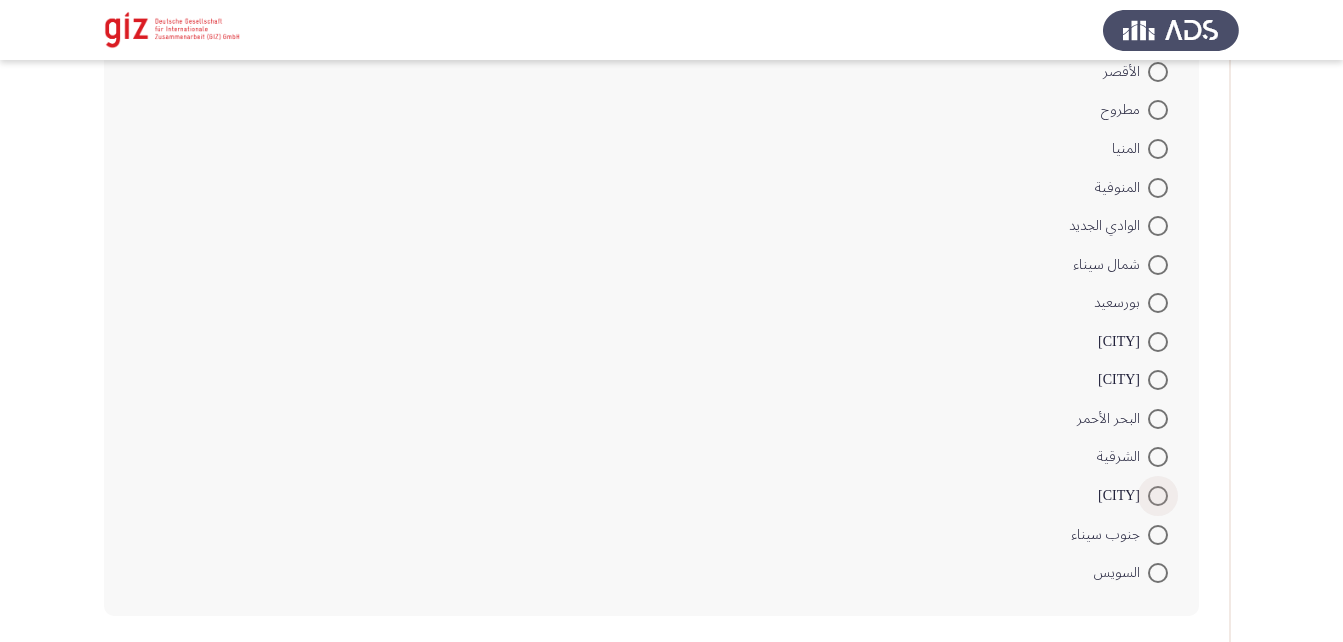 click at bounding box center [1158, 496] 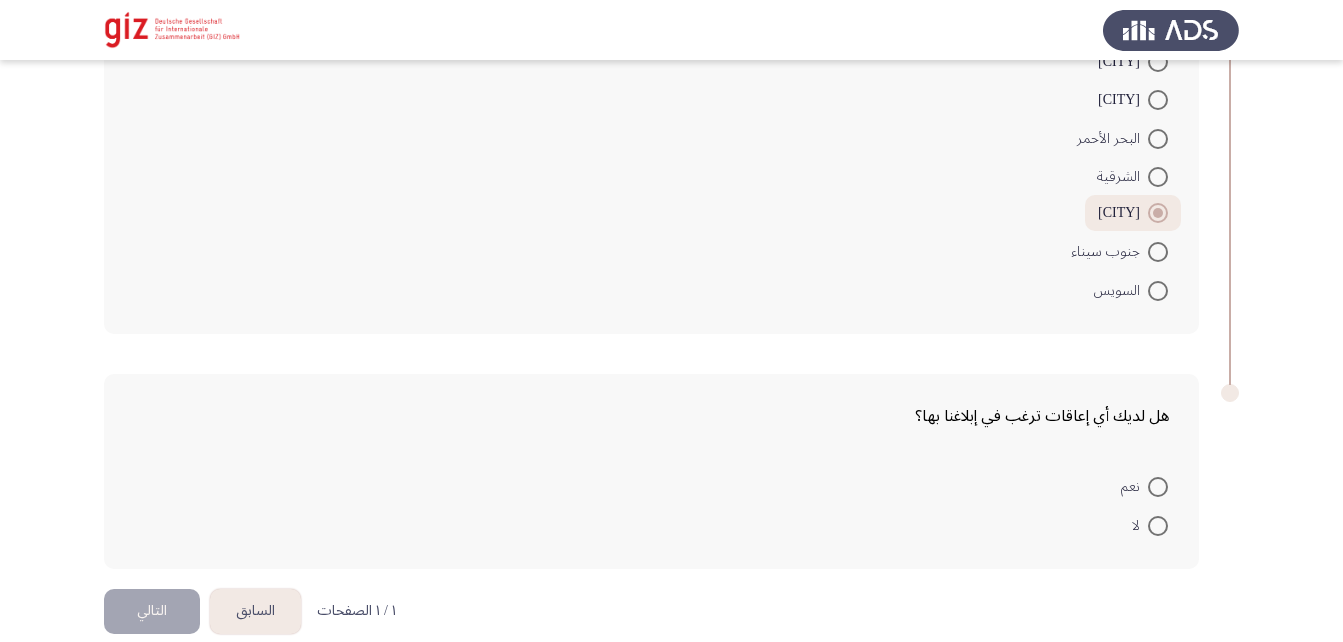 scroll, scrollTop: 1637, scrollLeft: 0, axis: vertical 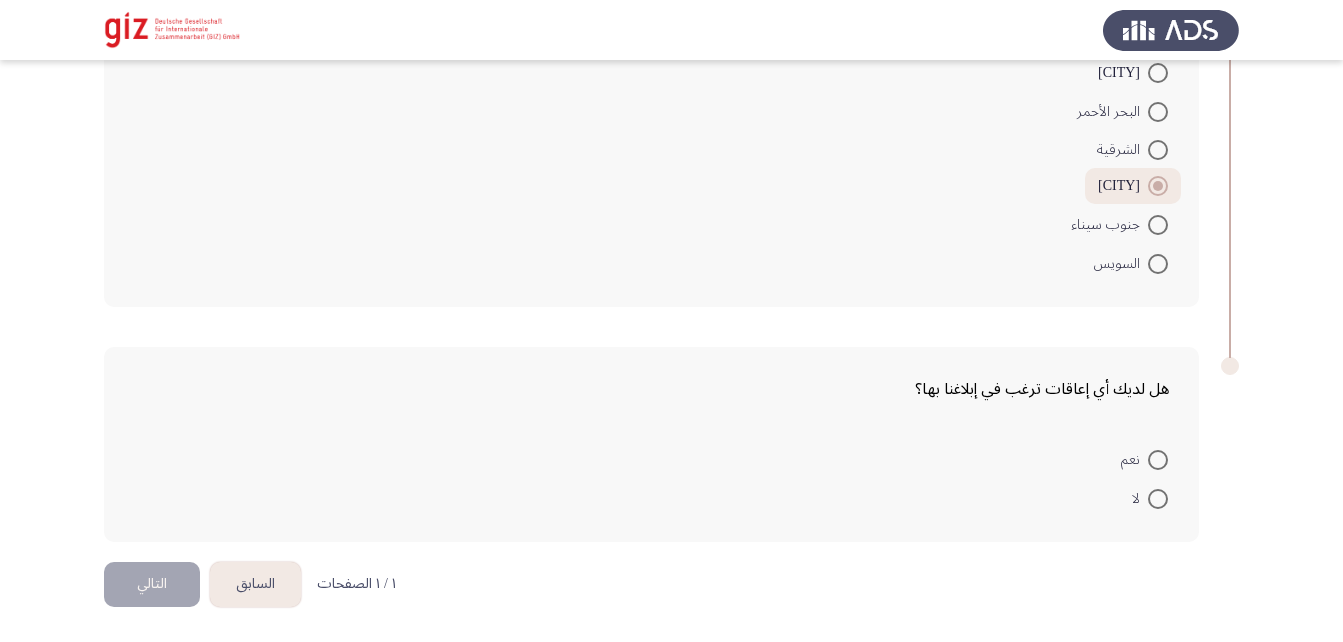 click at bounding box center (1158, 499) 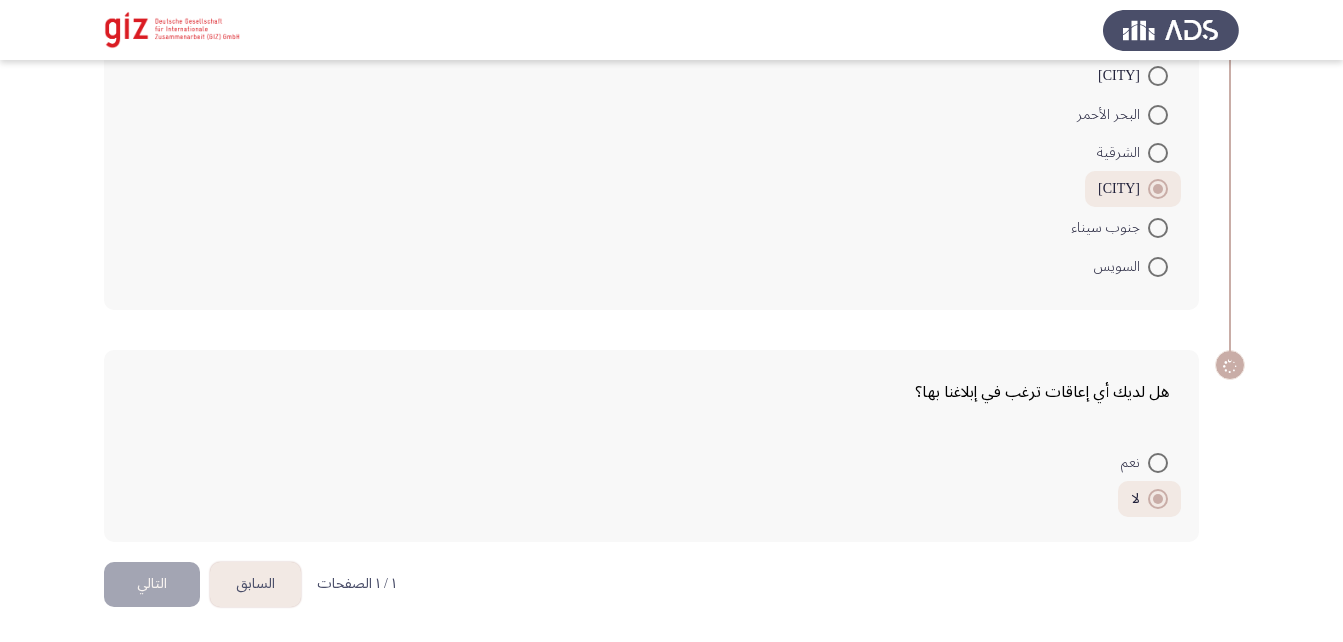 scroll, scrollTop: 1634, scrollLeft: 0, axis: vertical 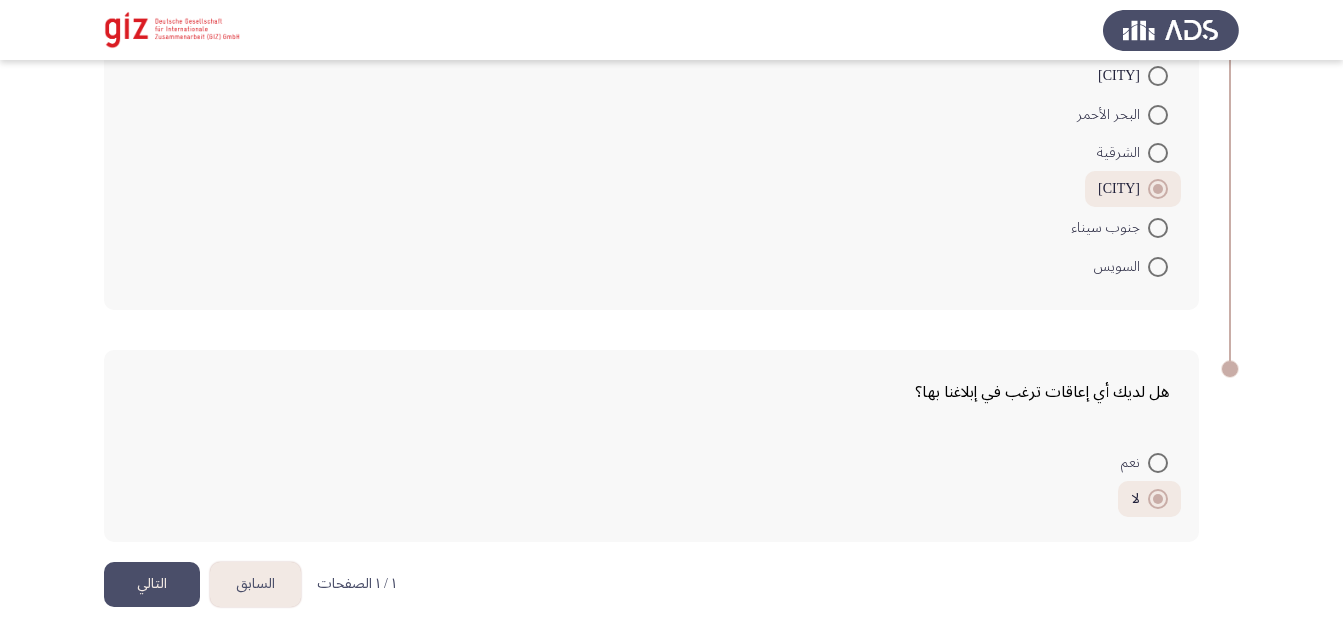 click on "التالي" 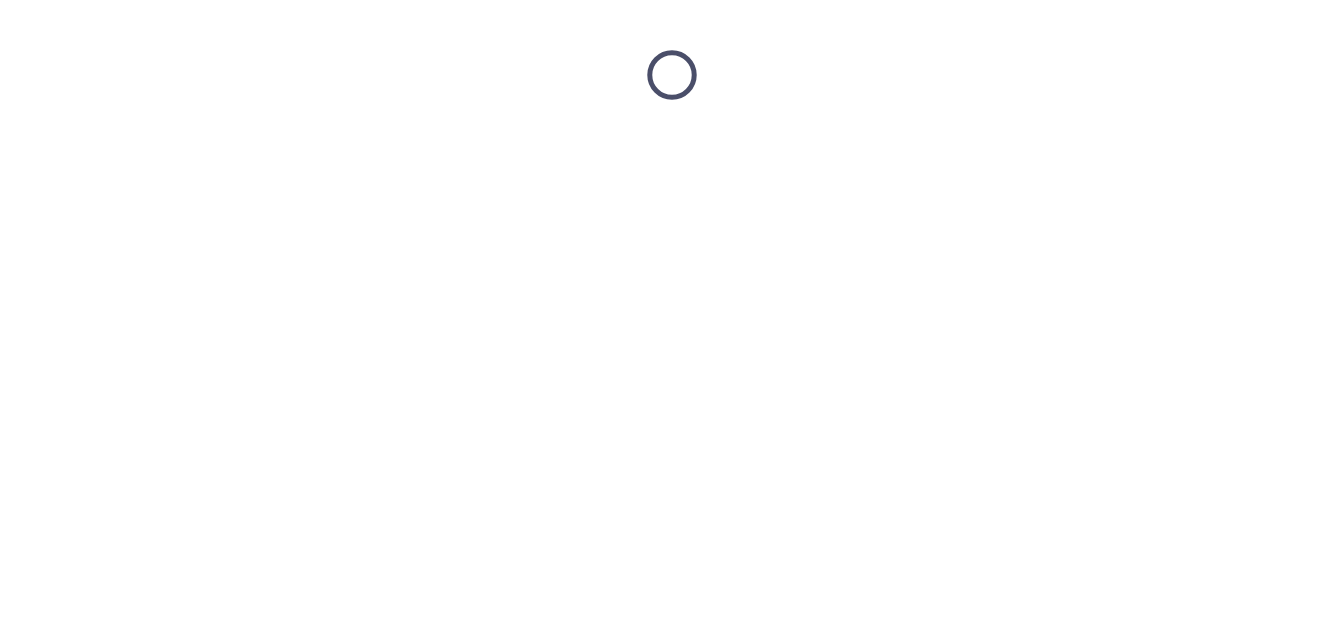 scroll, scrollTop: 0, scrollLeft: 0, axis: both 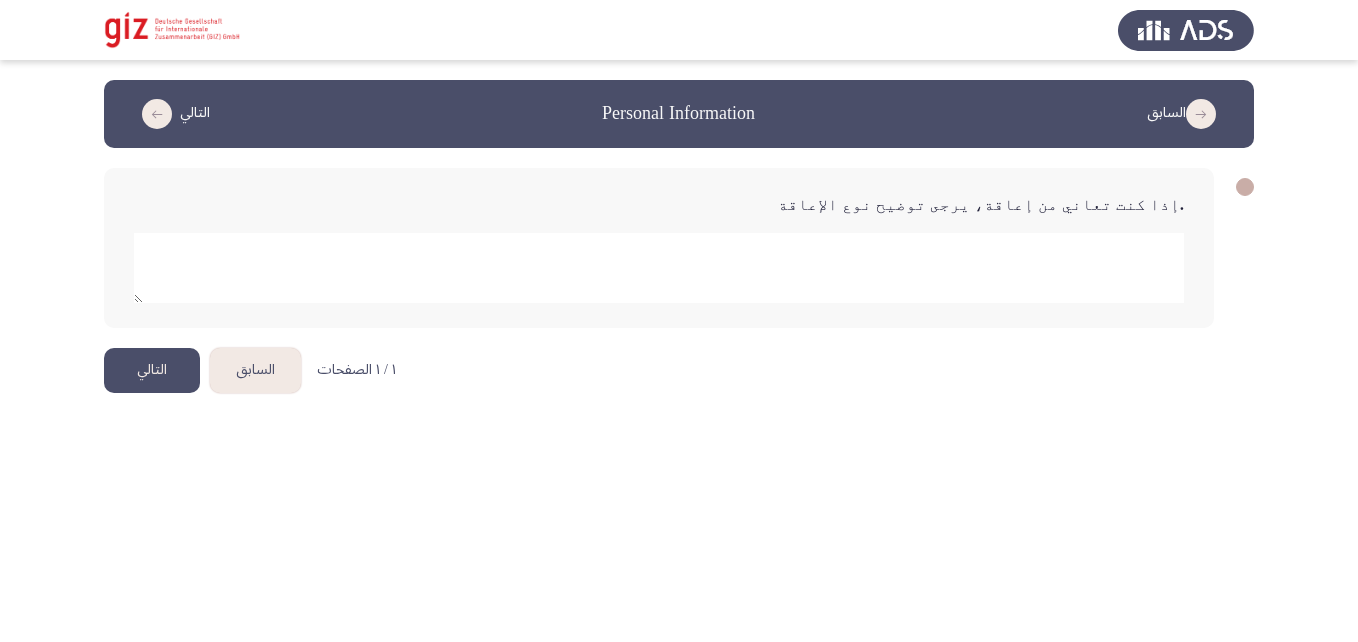 click 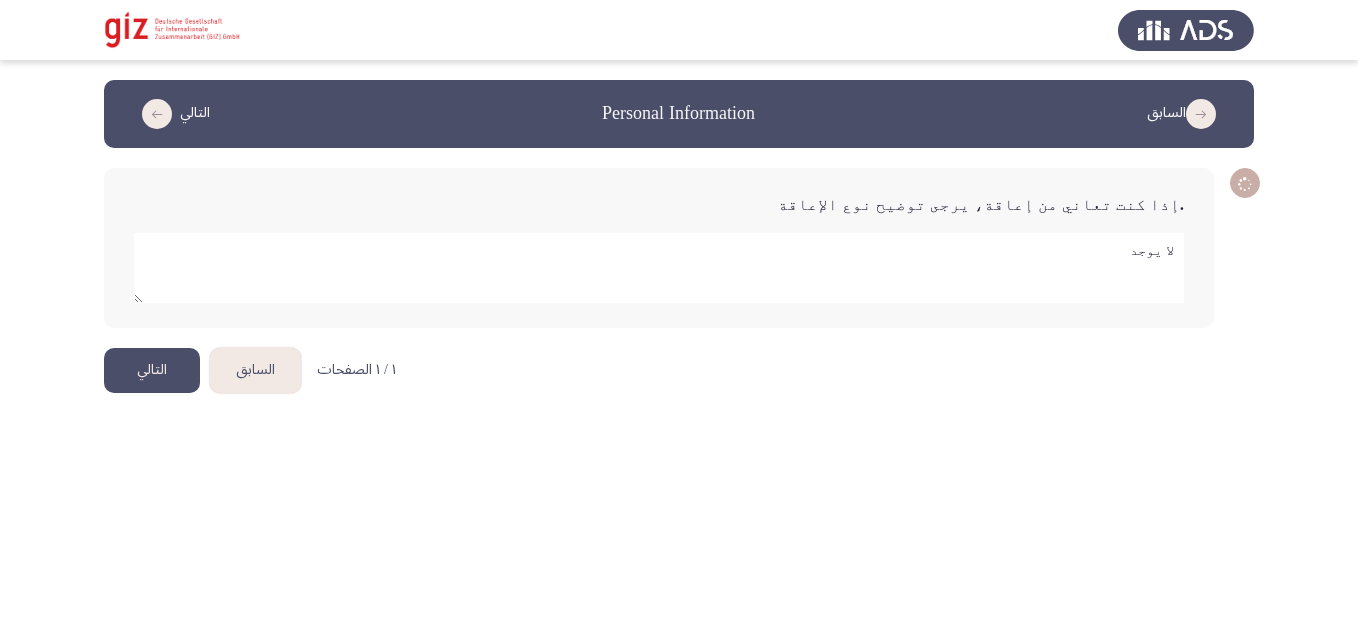 type on "لا يوجد" 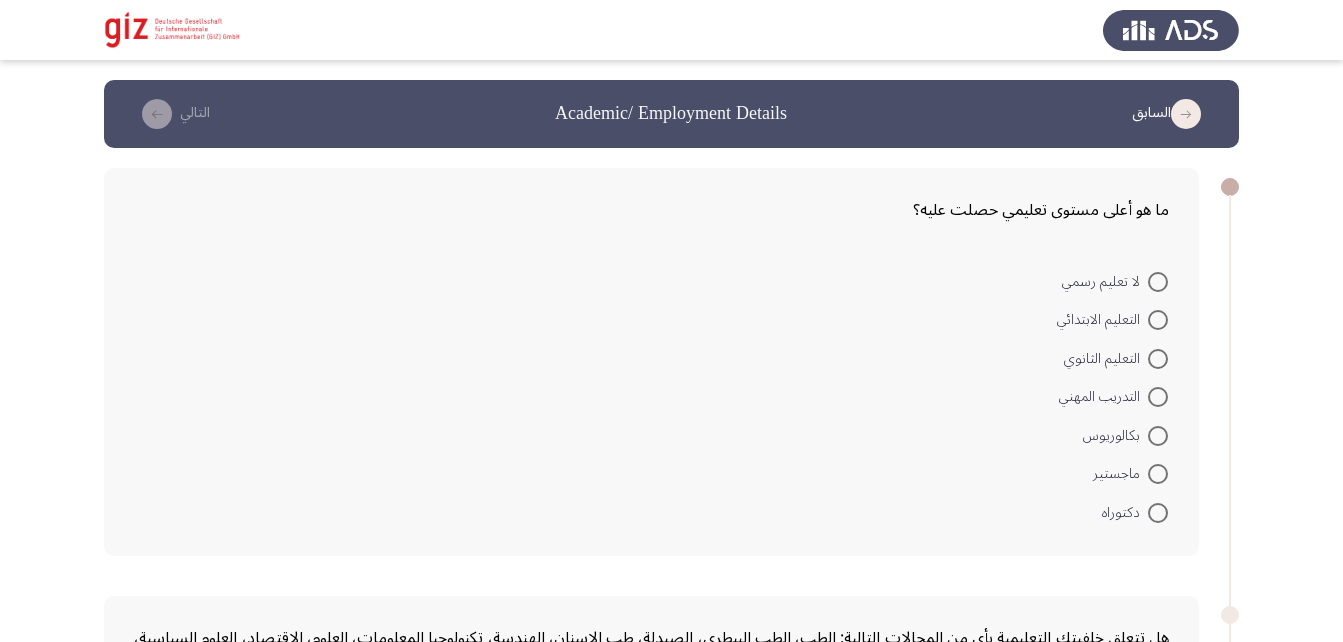 click at bounding box center [1158, 282] 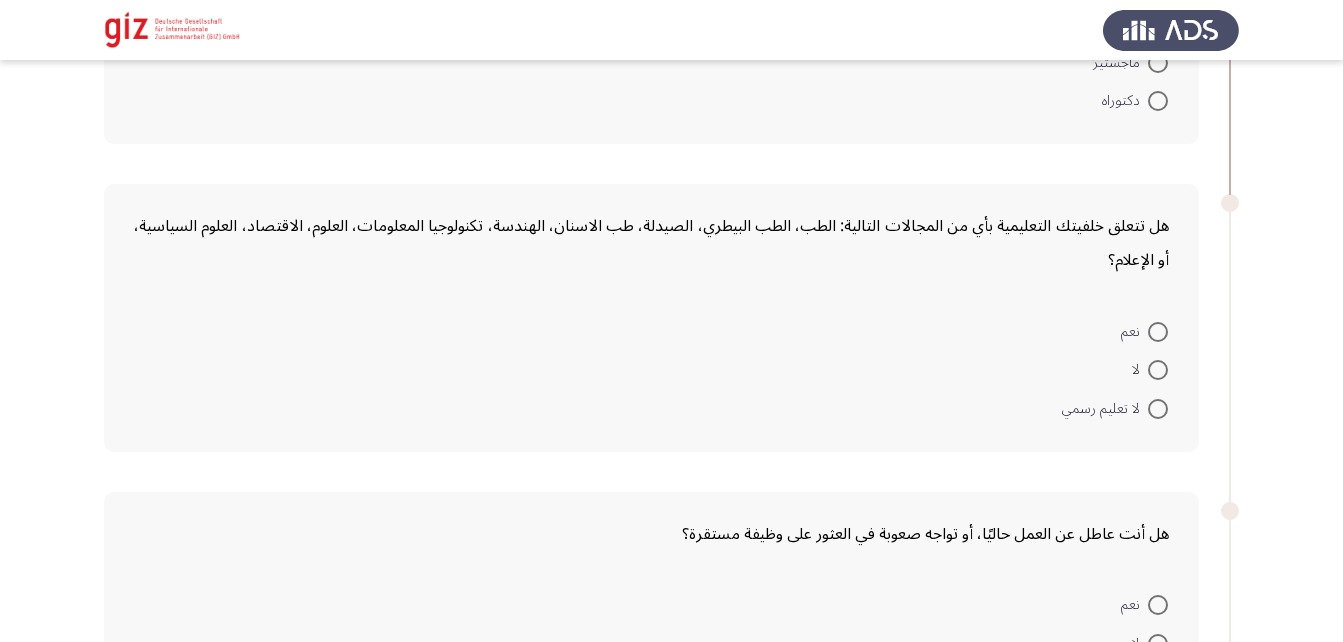 scroll, scrollTop: 410, scrollLeft: 0, axis: vertical 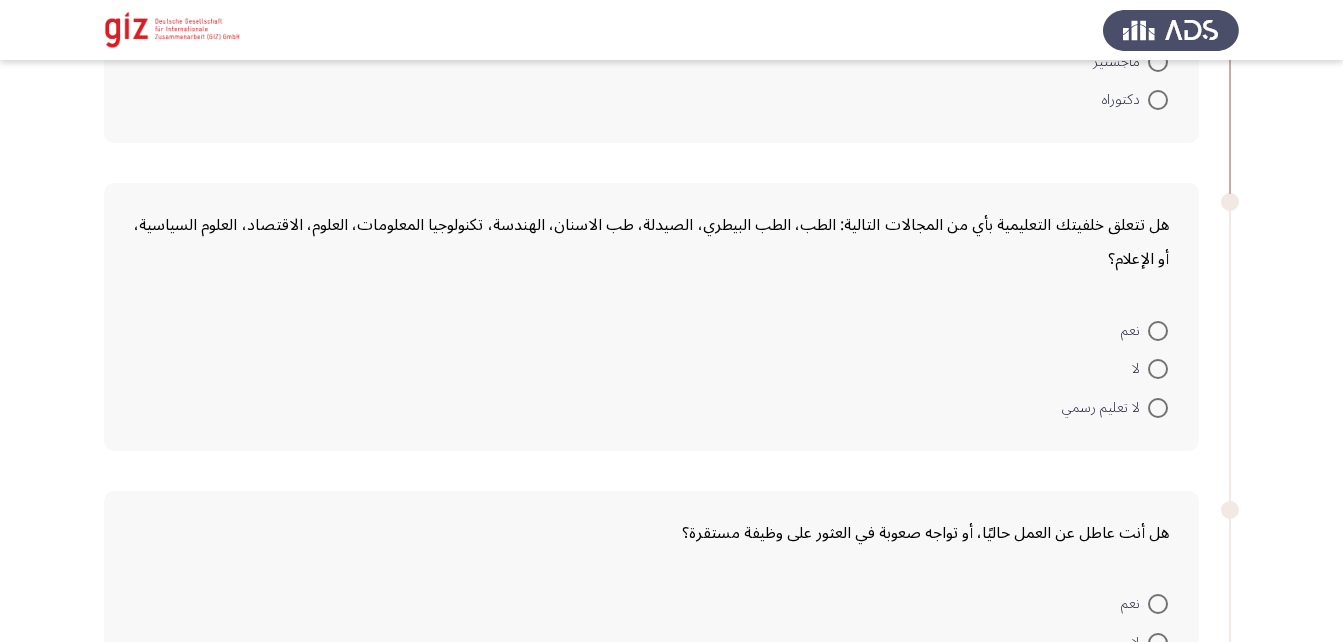 click at bounding box center (1158, 369) 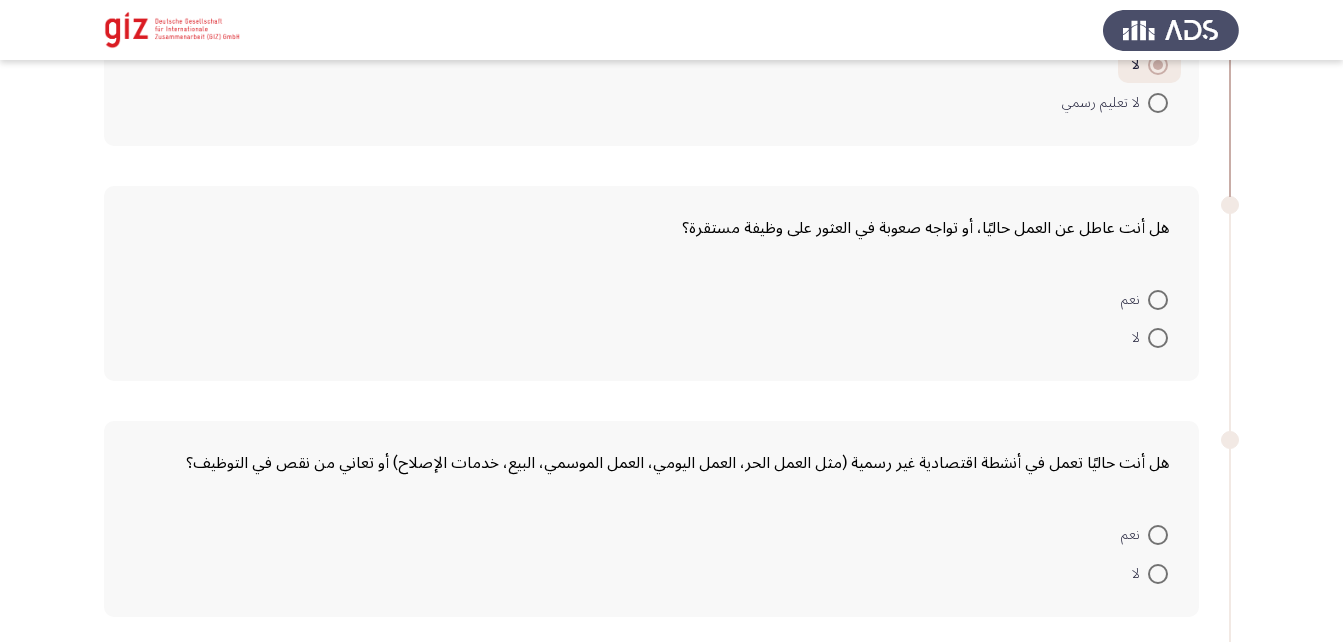 scroll, scrollTop: 713, scrollLeft: 0, axis: vertical 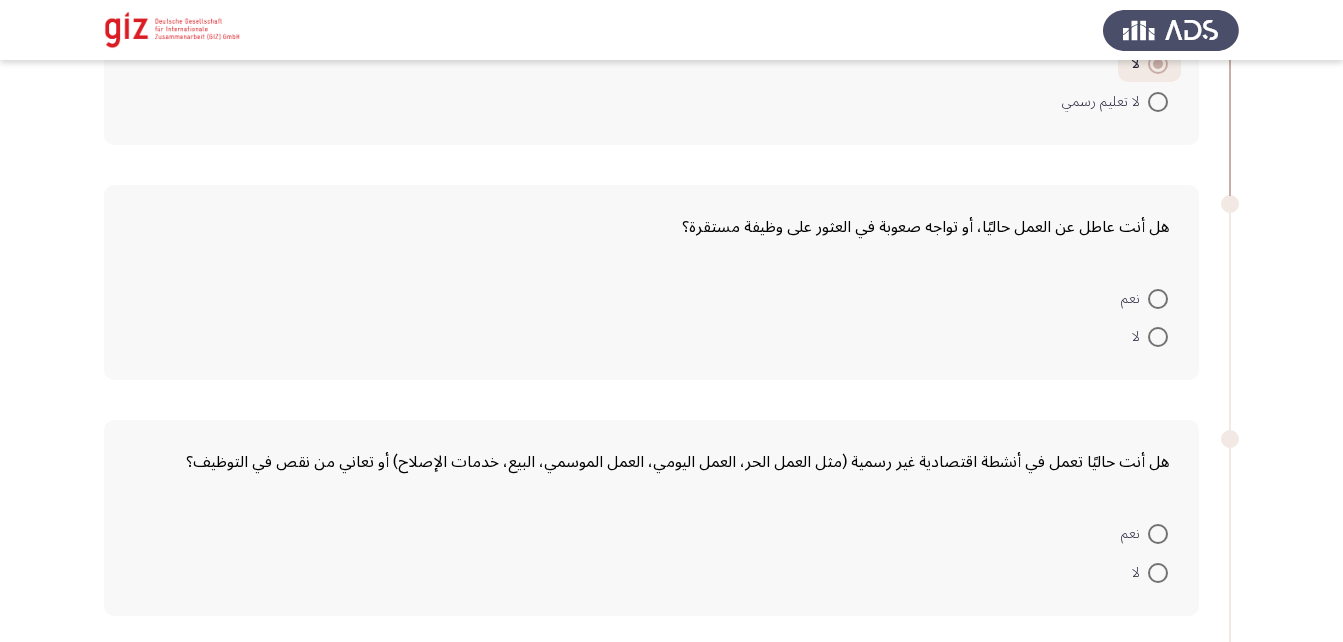 click at bounding box center [1158, 337] 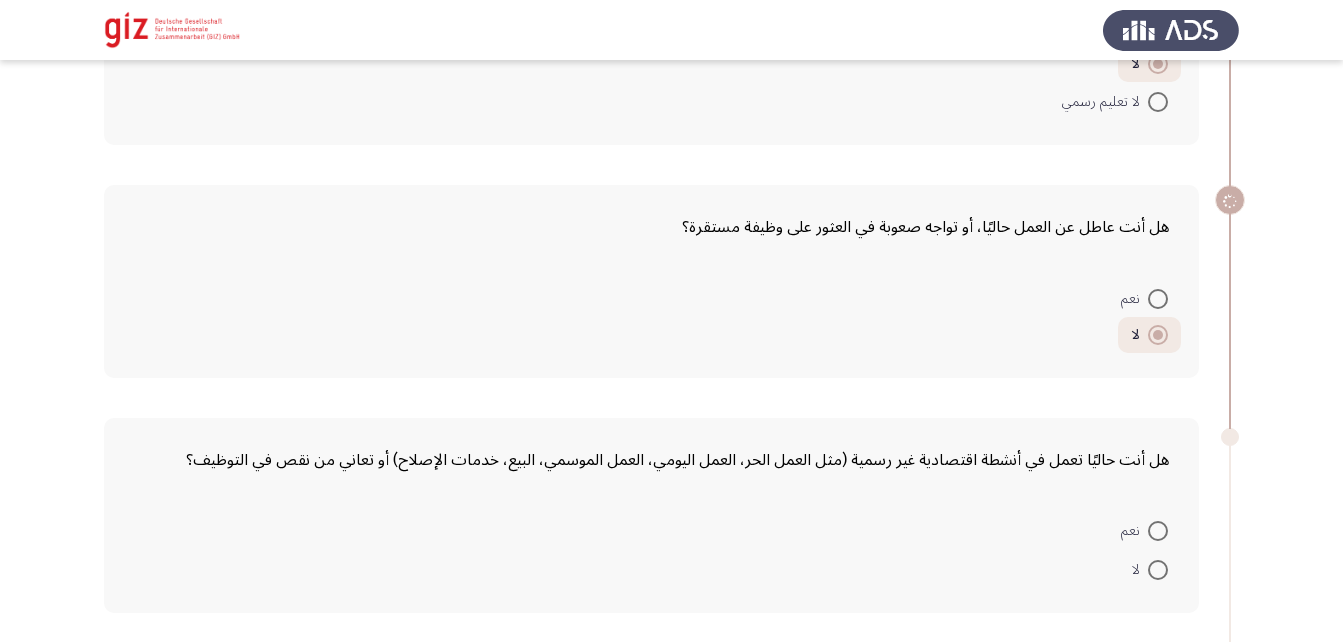 click at bounding box center (1158, 299) 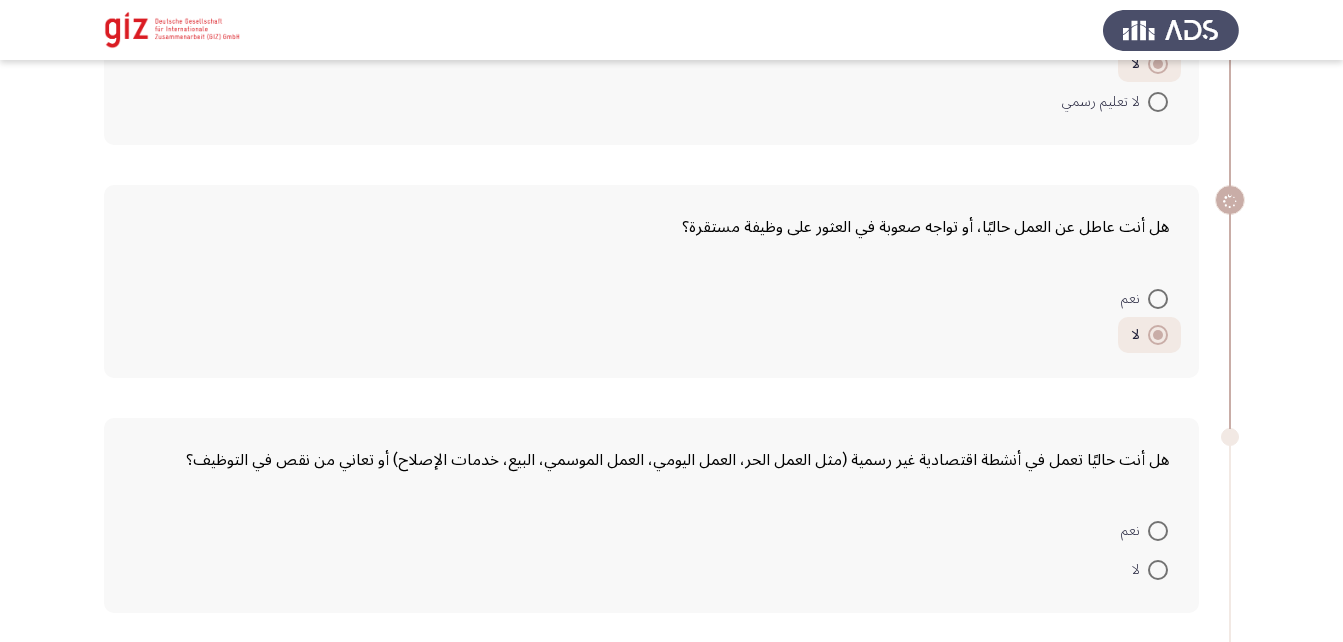 click on "نعم" at bounding box center (1158, 299) 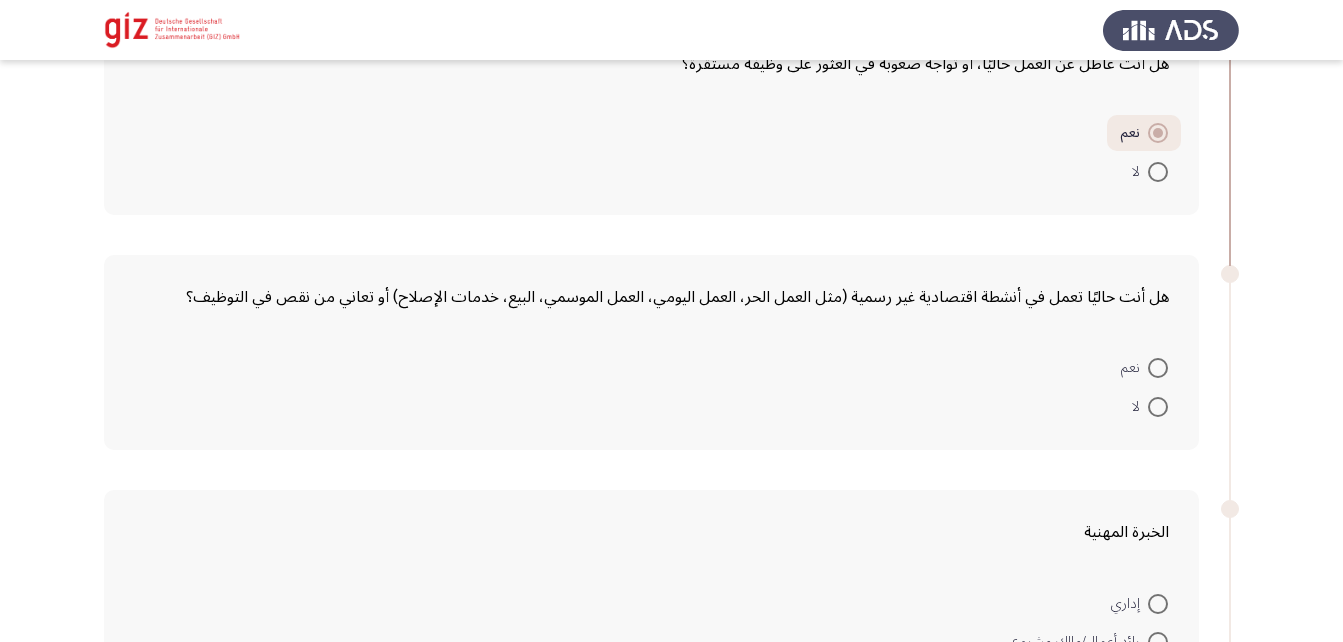 click at bounding box center (1158, 368) 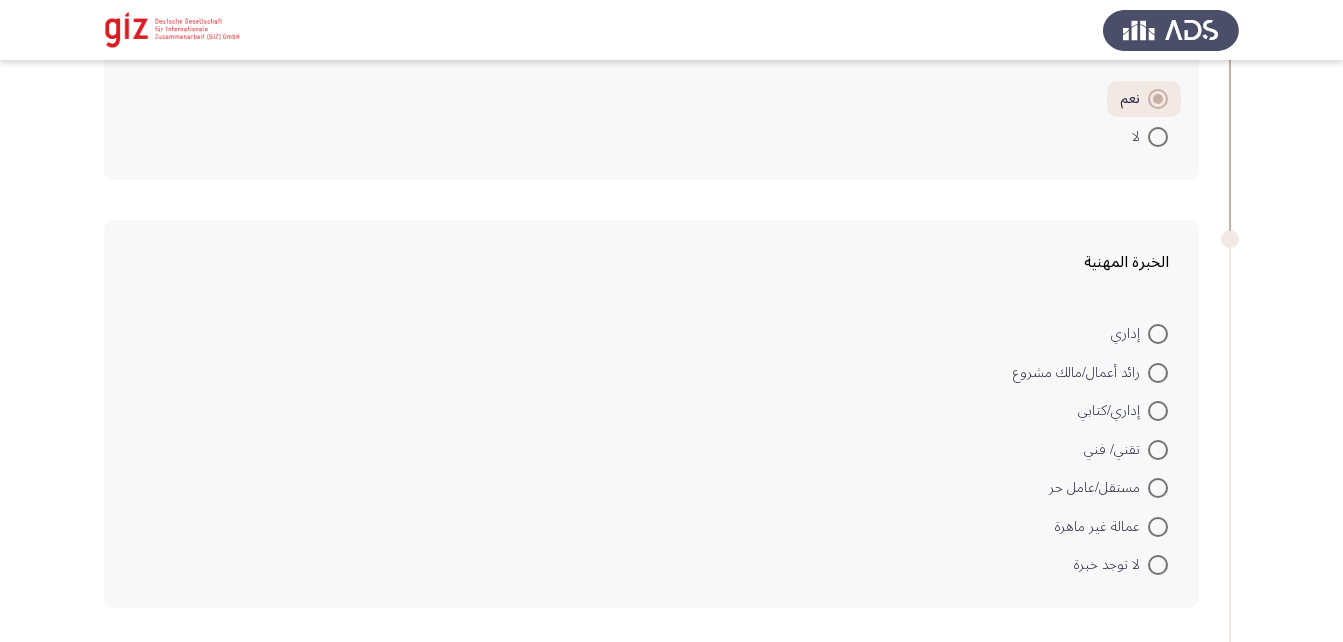 scroll, scrollTop: 1183, scrollLeft: 0, axis: vertical 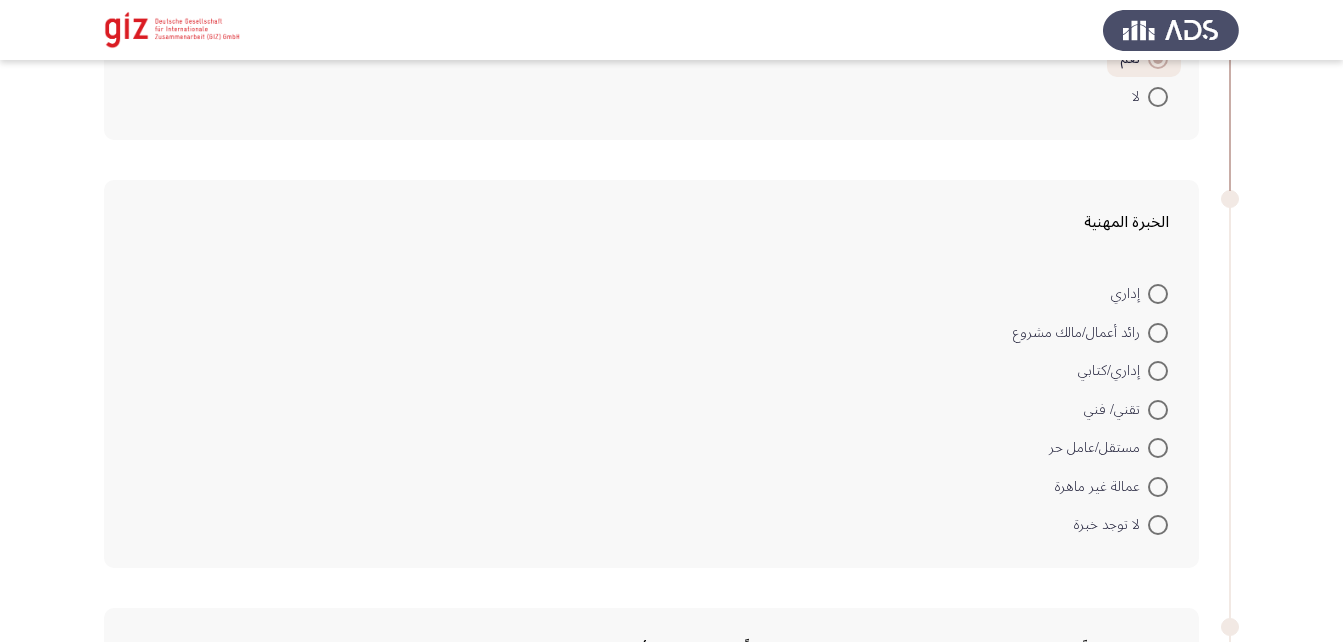 click at bounding box center (1158, 525) 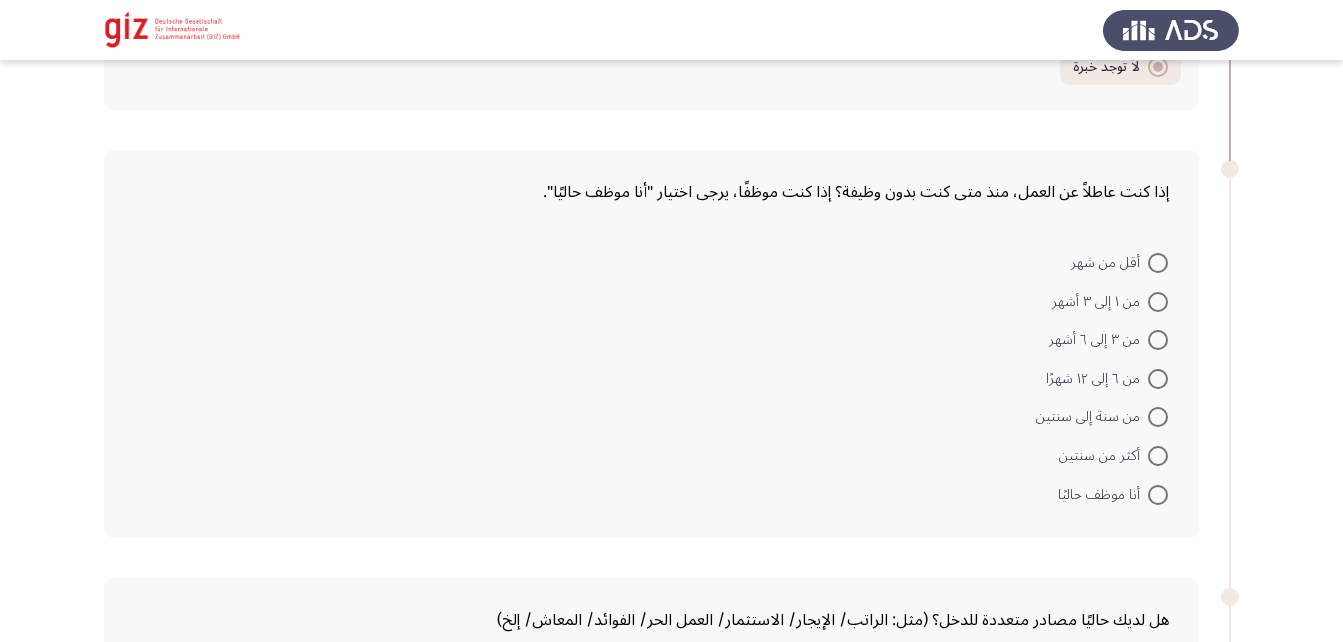scroll, scrollTop: 1640, scrollLeft: 0, axis: vertical 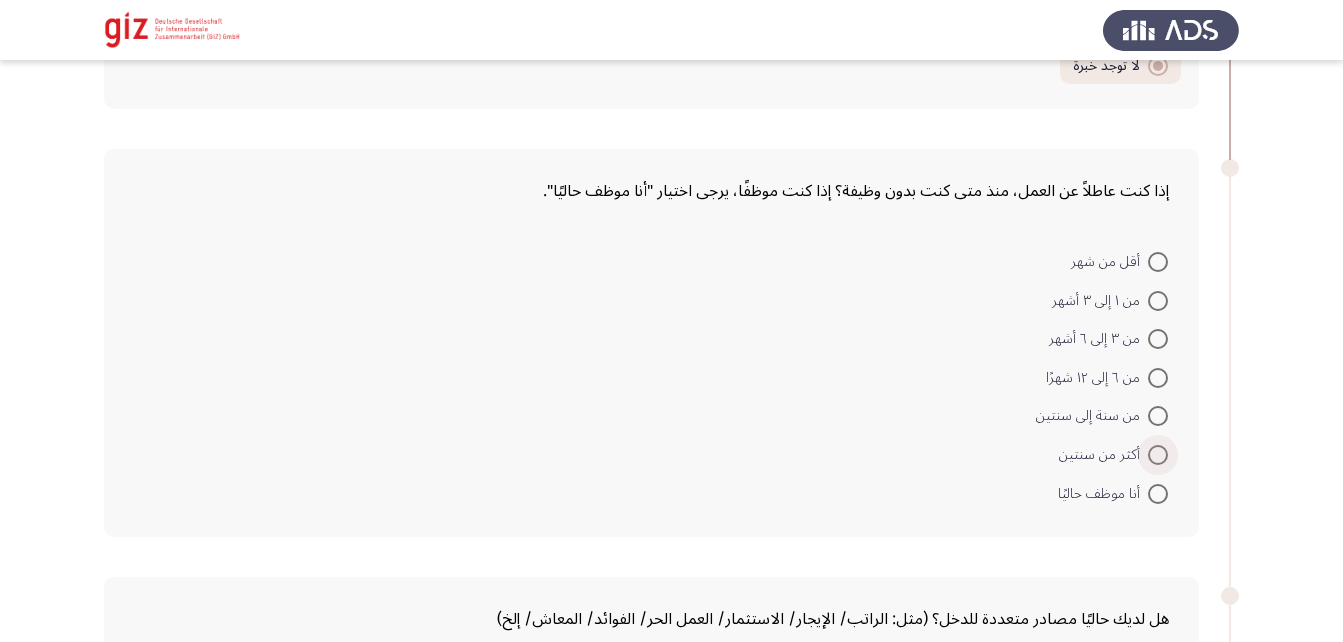click at bounding box center (1158, 455) 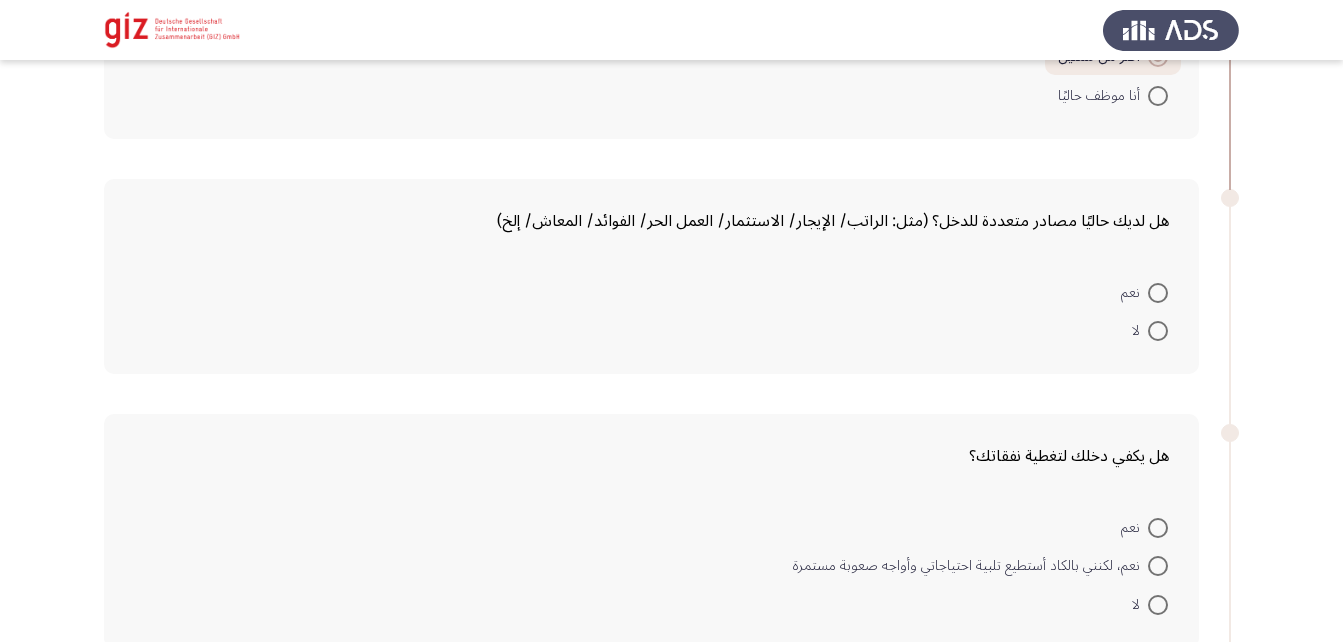 scroll, scrollTop: 2036, scrollLeft: 0, axis: vertical 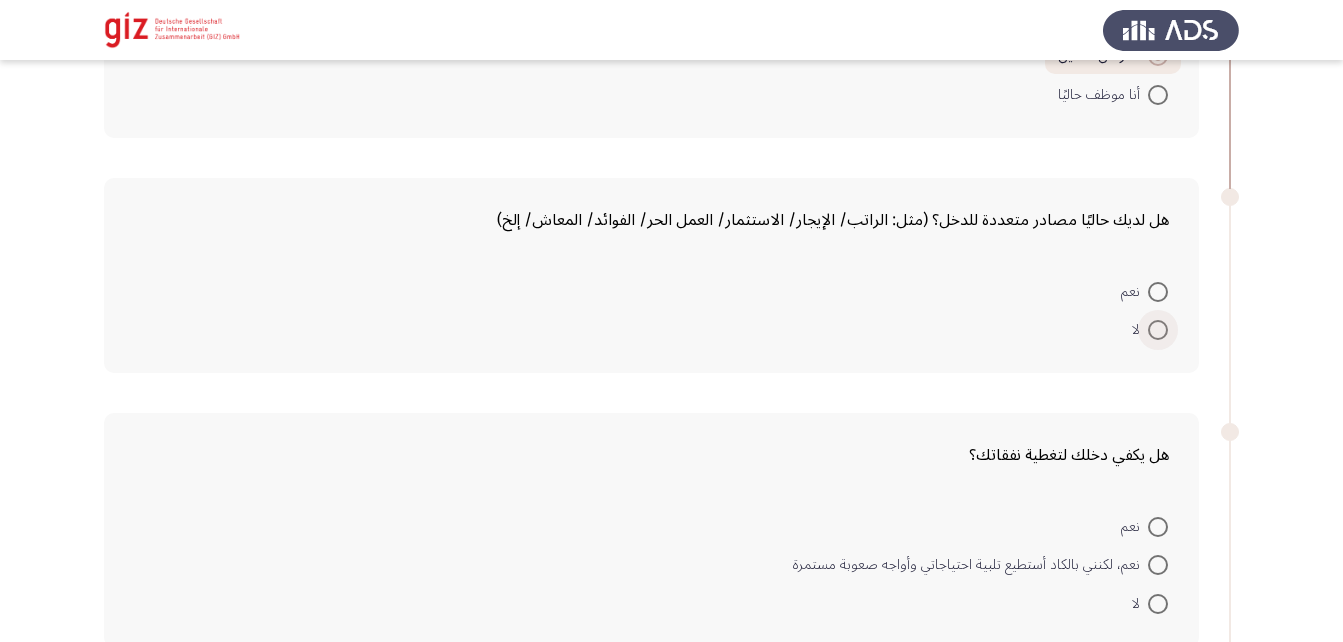 click on "لا" at bounding box center (1150, 330) 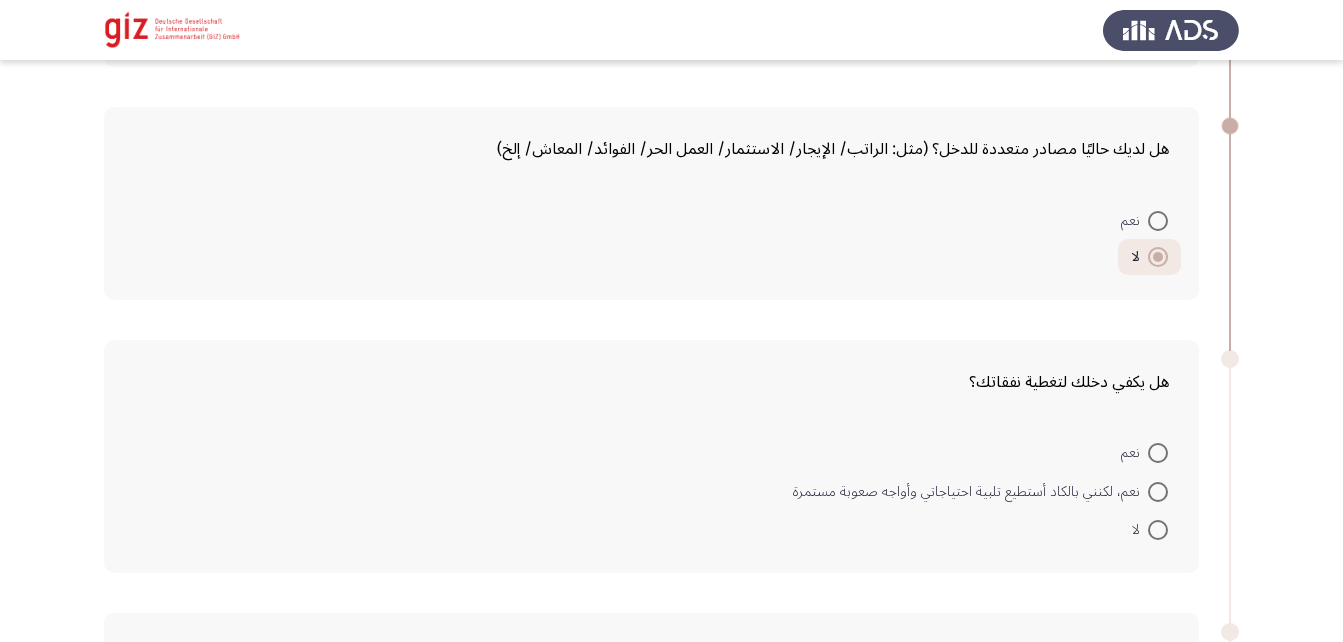 scroll, scrollTop: 2109, scrollLeft: 0, axis: vertical 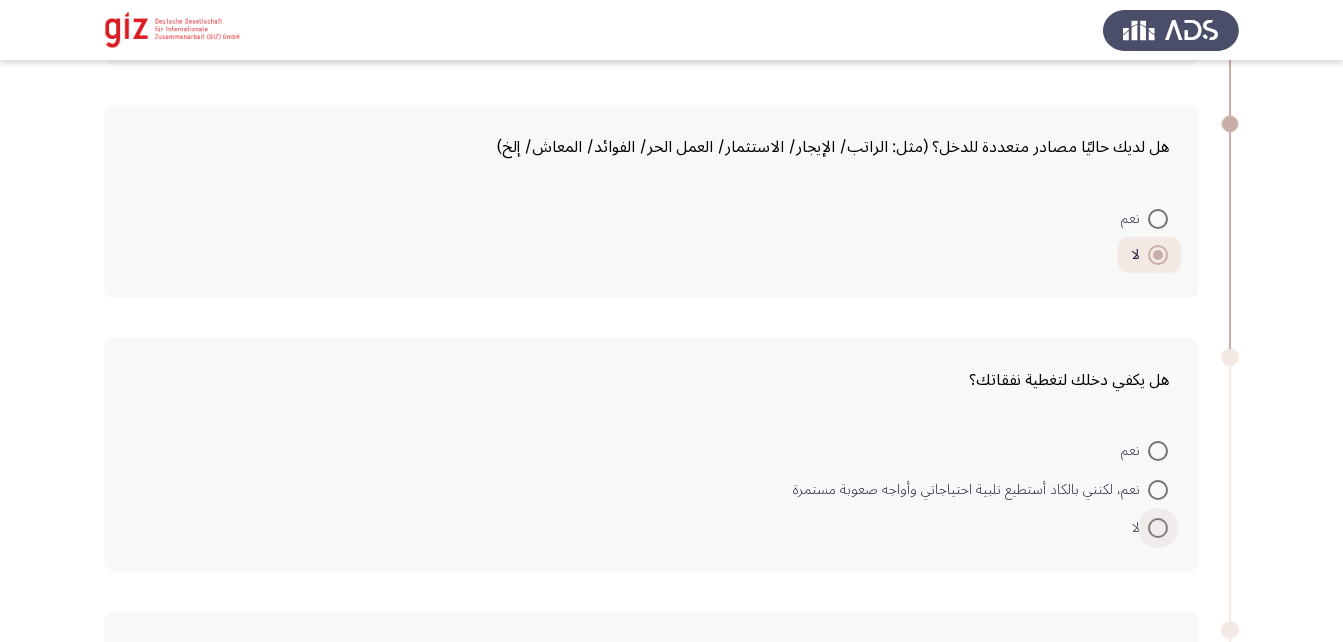 click at bounding box center (1158, 528) 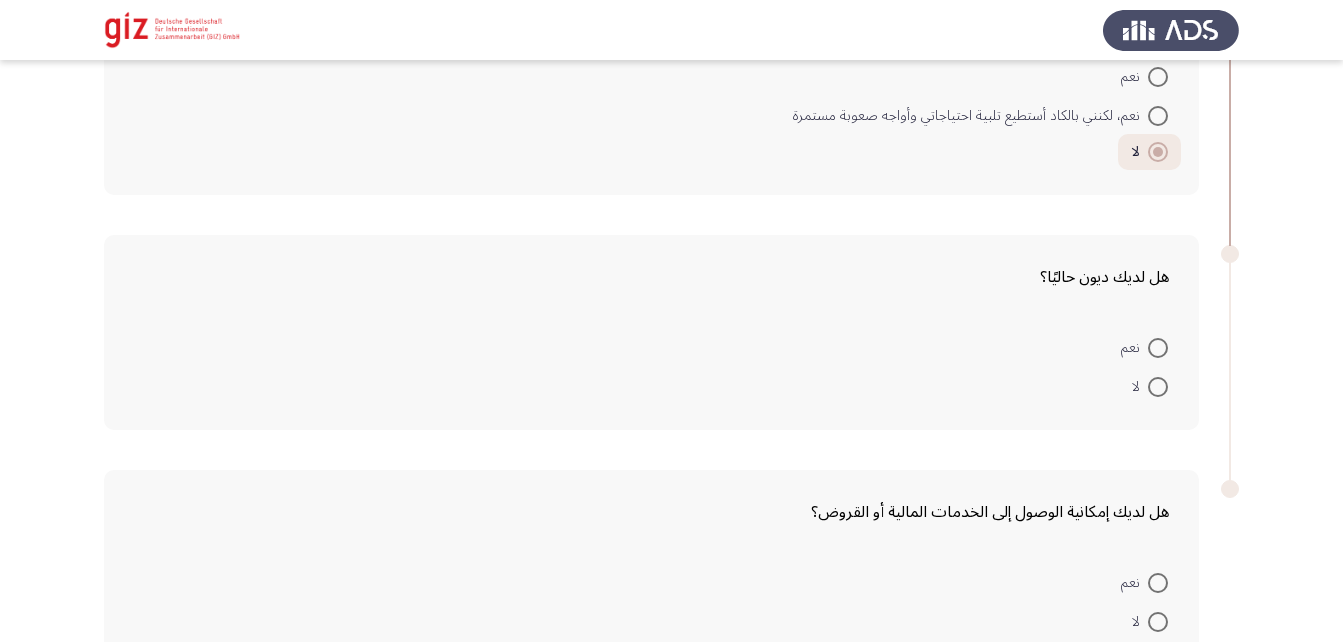 scroll, scrollTop: 2533, scrollLeft: 0, axis: vertical 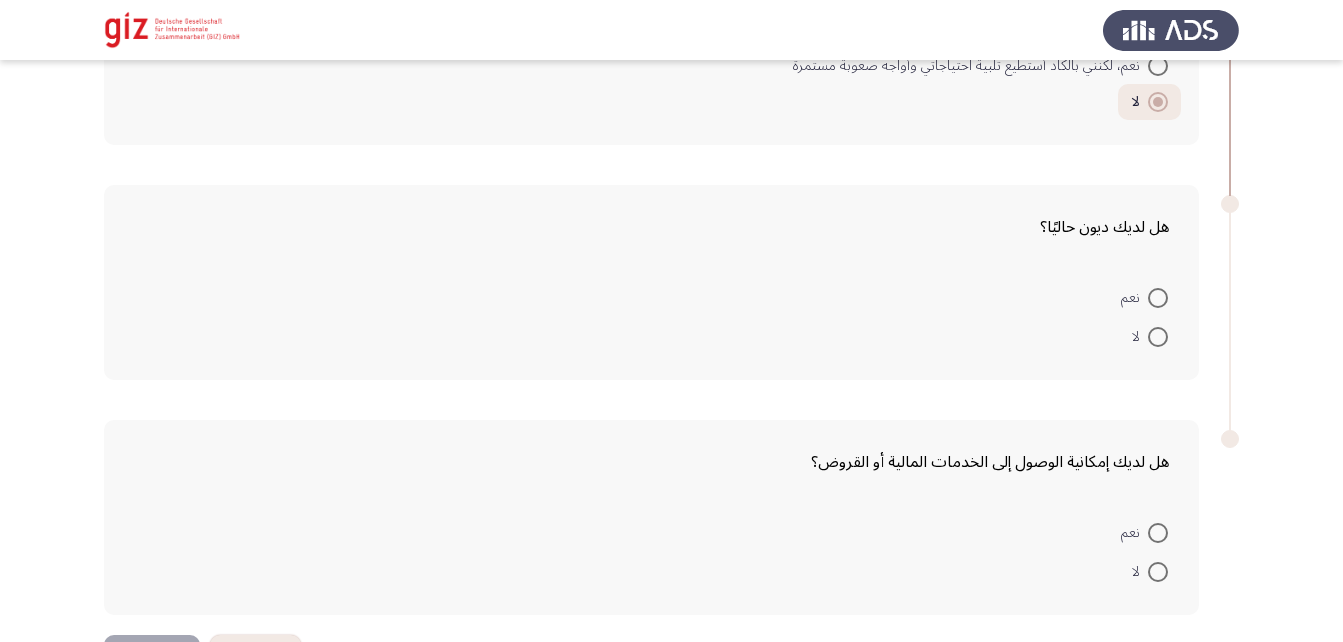 click at bounding box center (1158, 298) 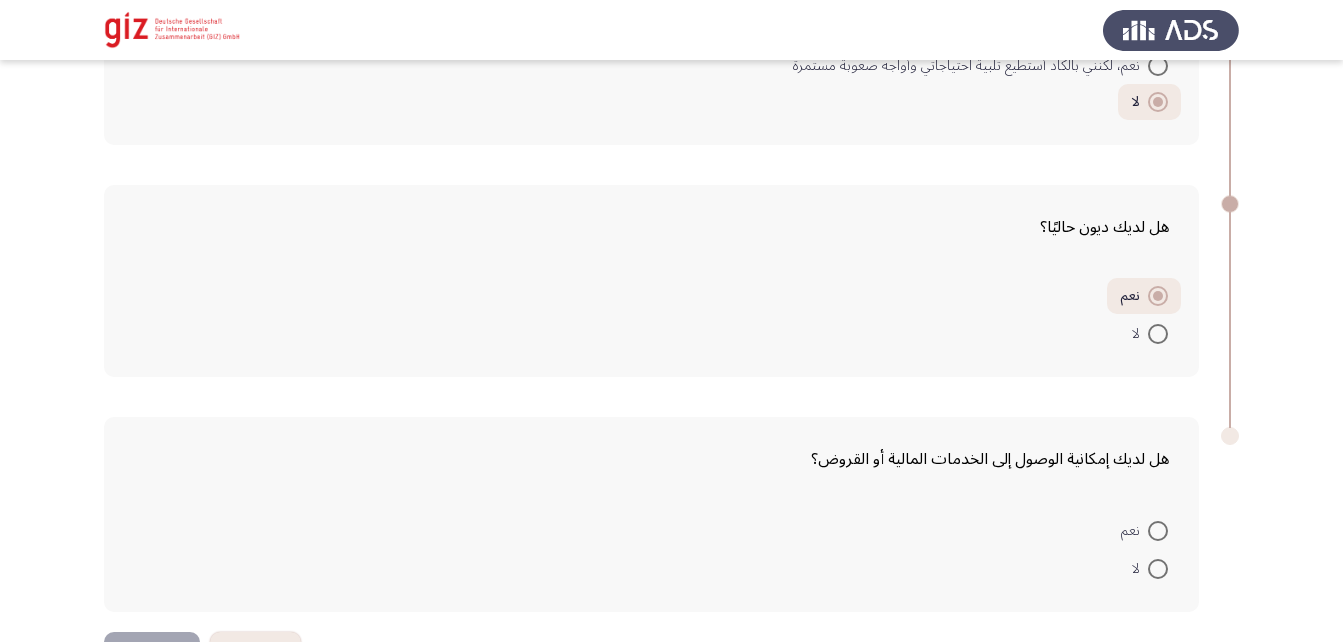 click at bounding box center [1158, 569] 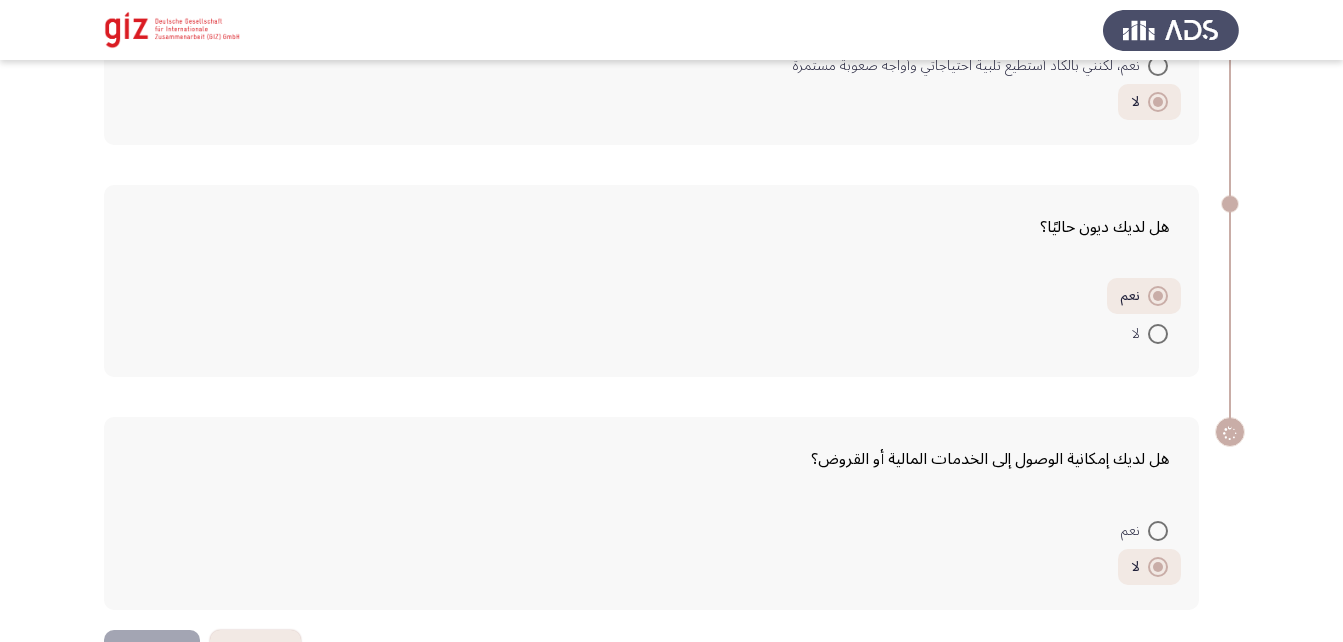 scroll, scrollTop: 2601, scrollLeft: 0, axis: vertical 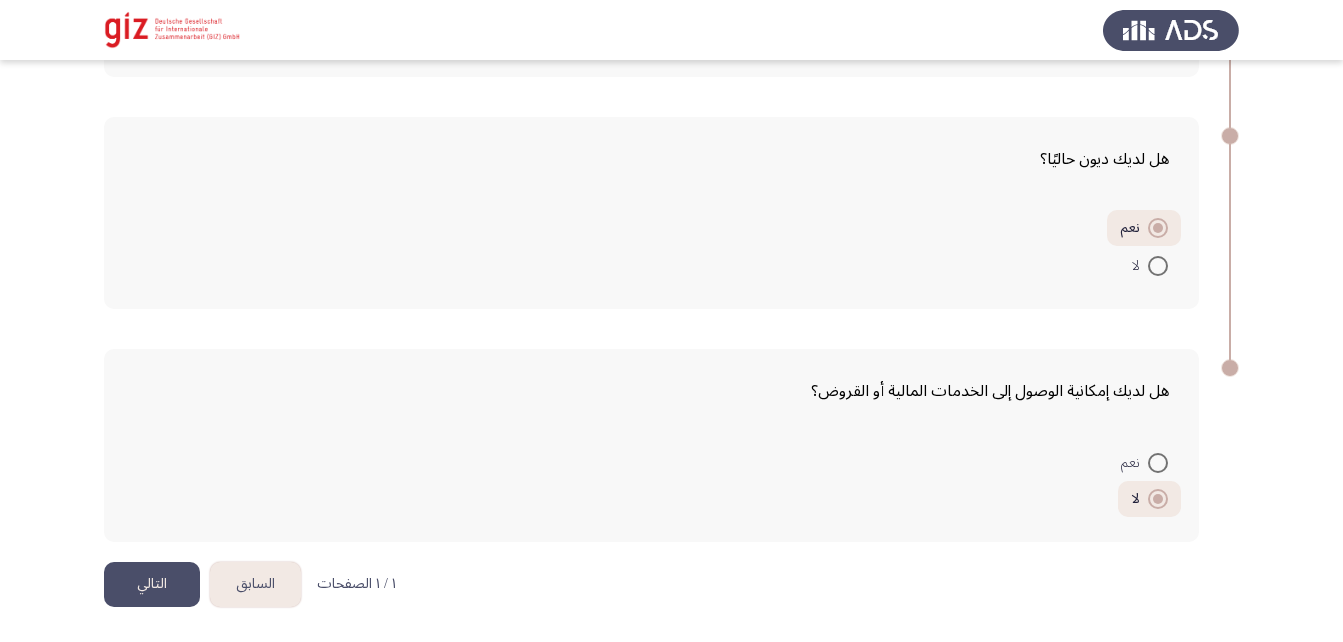 click on "التالي" 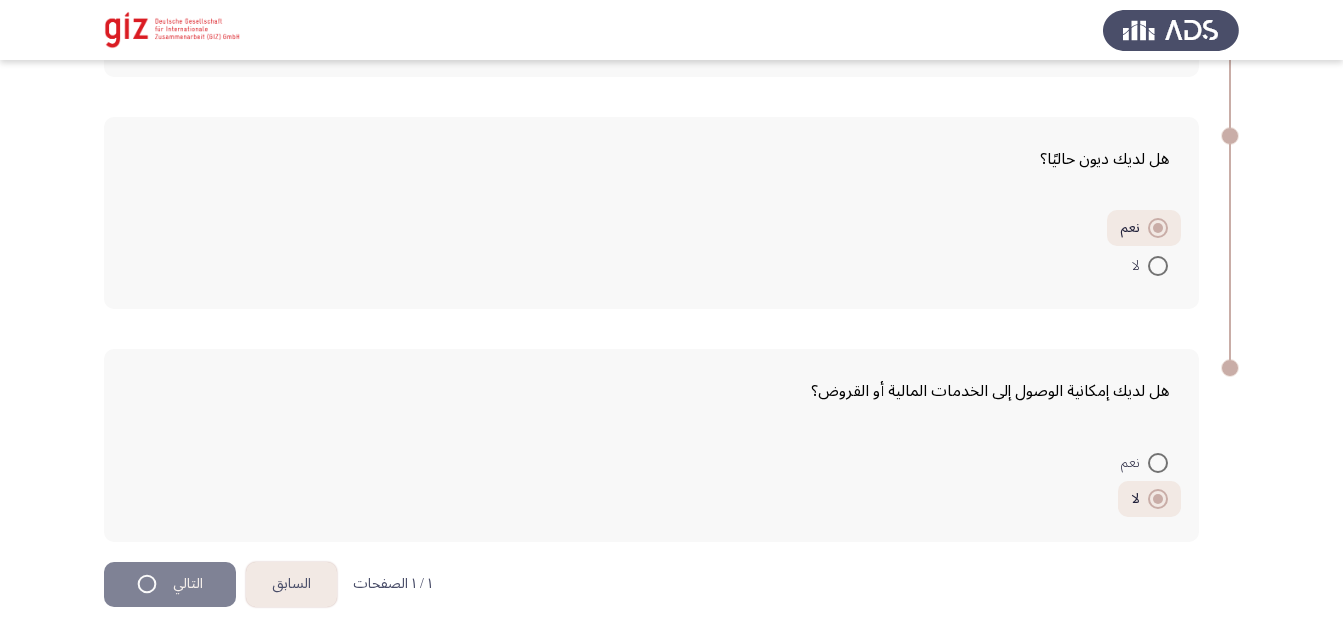 scroll, scrollTop: 0, scrollLeft: 0, axis: both 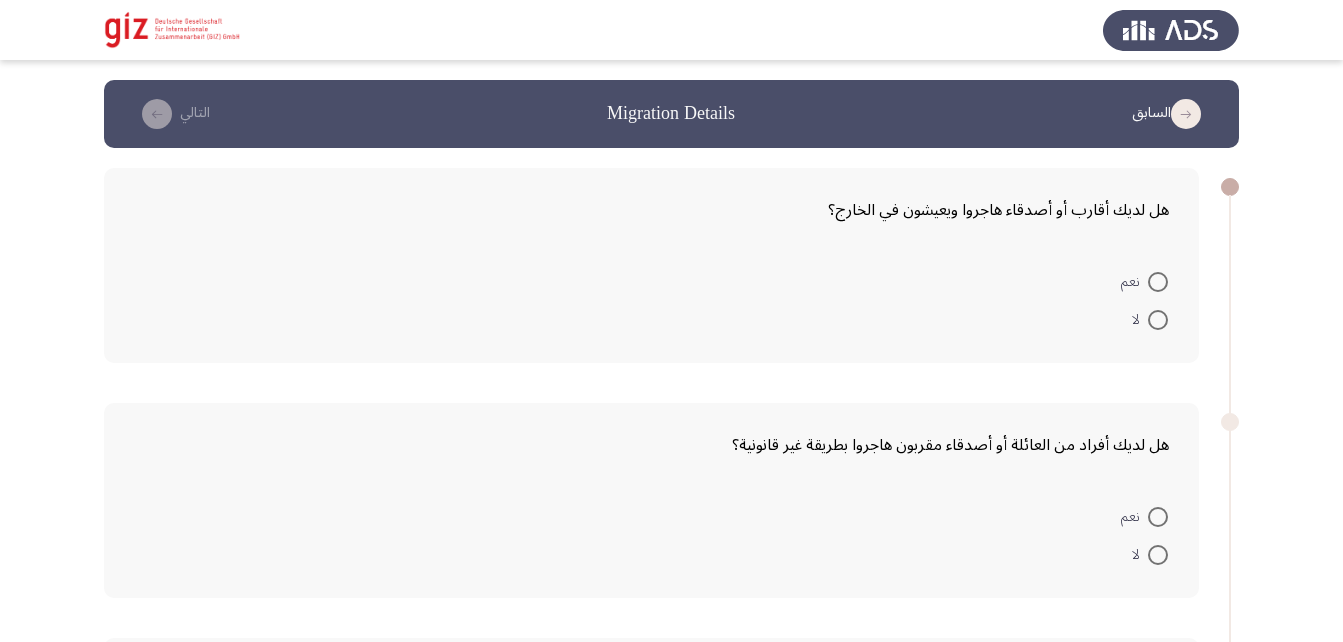 click at bounding box center [1158, 282] 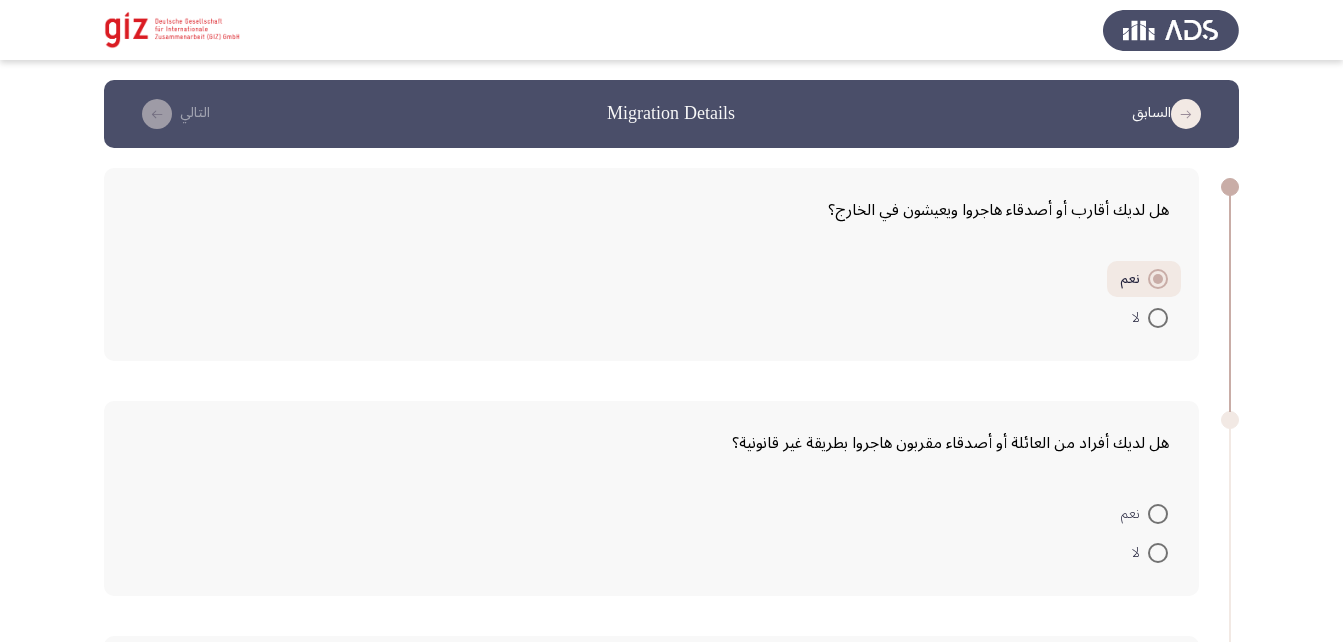 click at bounding box center [1158, 514] 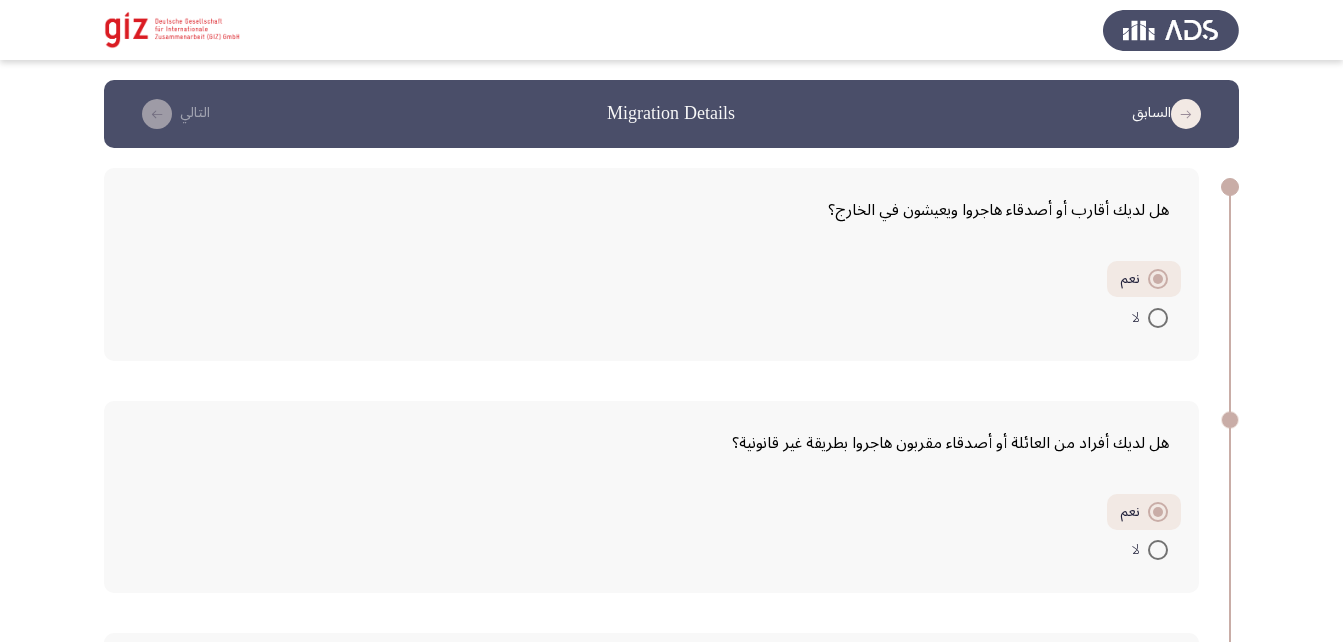 scroll, scrollTop: 377, scrollLeft: 0, axis: vertical 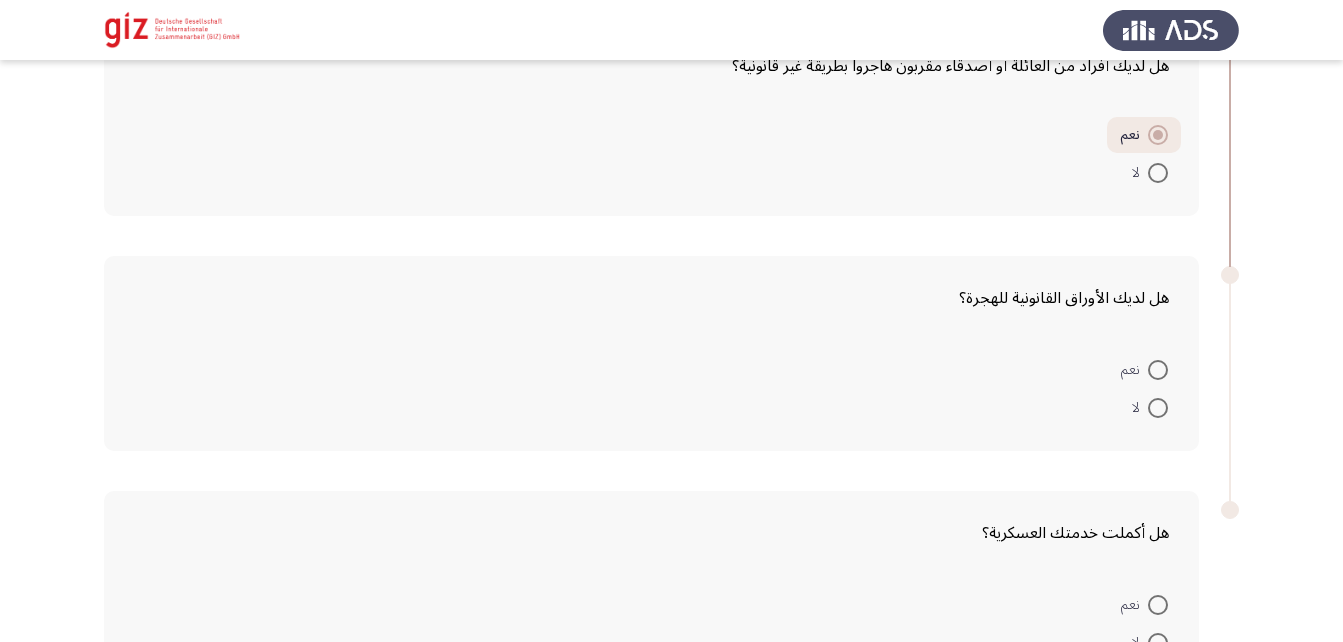 click at bounding box center (1158, 408) 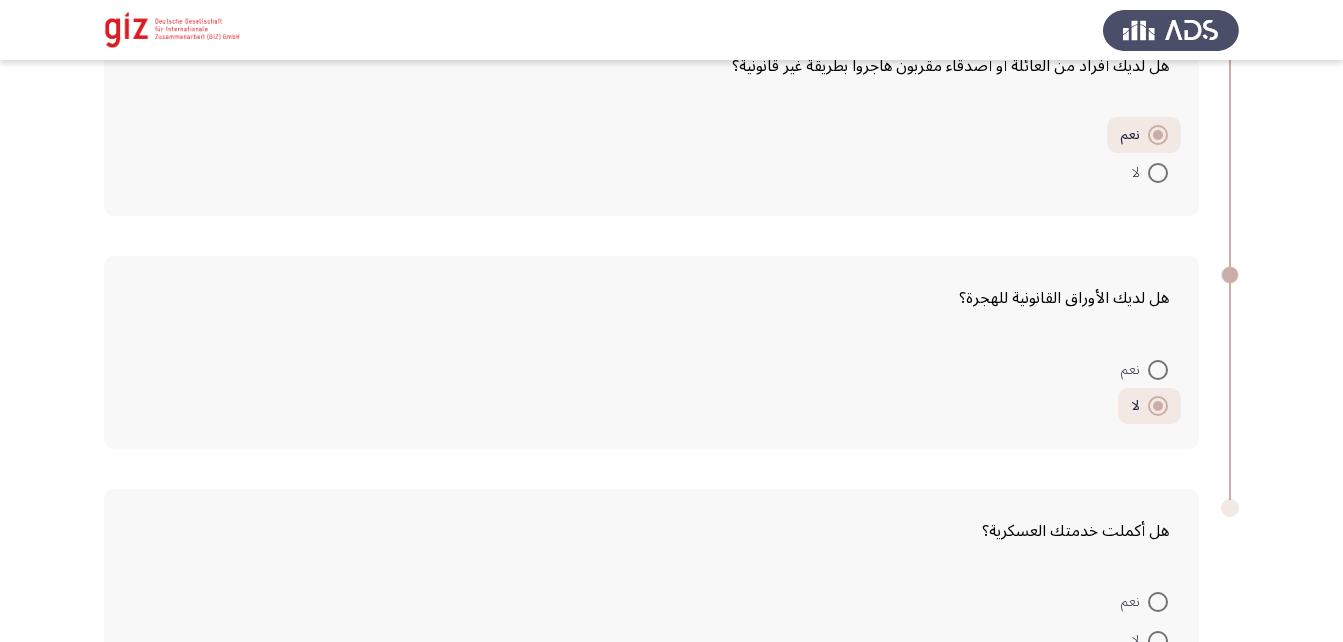 scroll, scrollTop: 570, scrollLeft: 0, axis: vertical 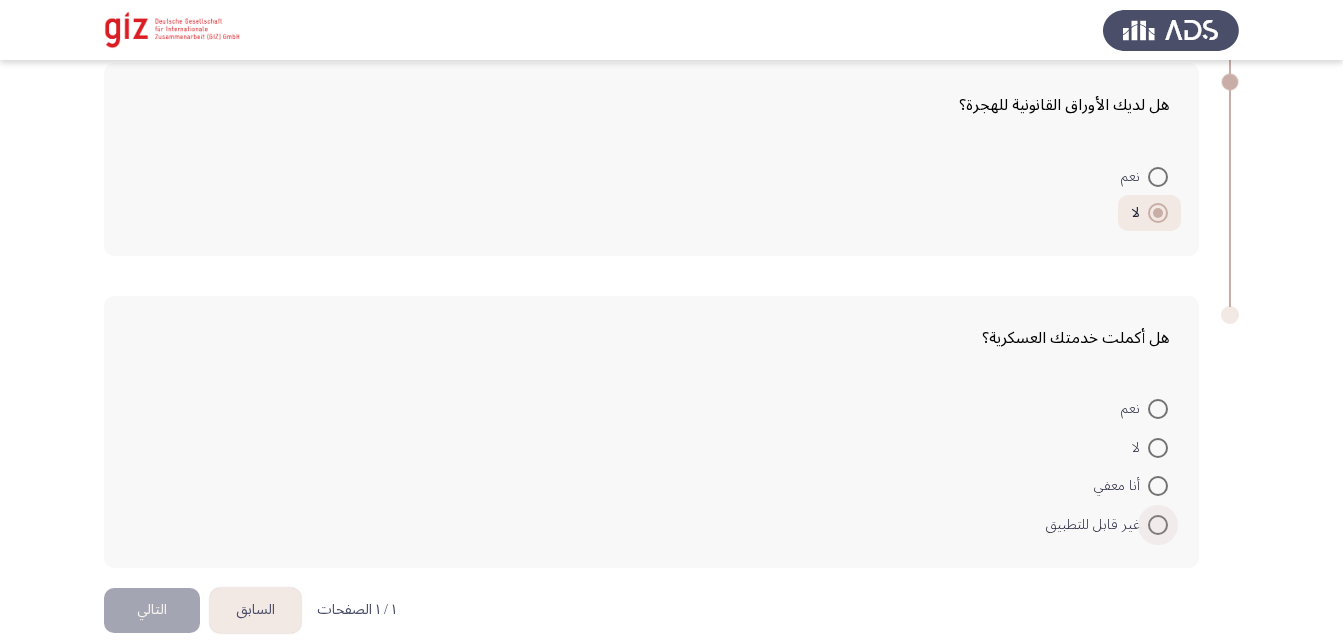 click at bounding box center (1158, 525) 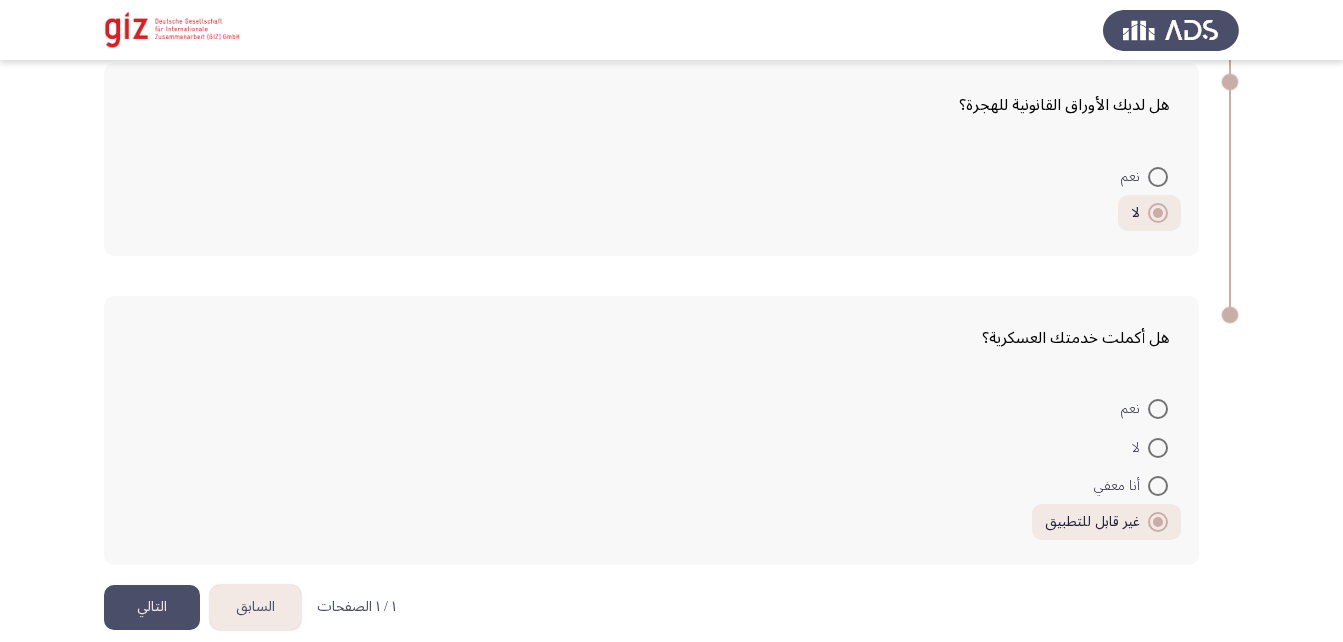 click on "التالي" 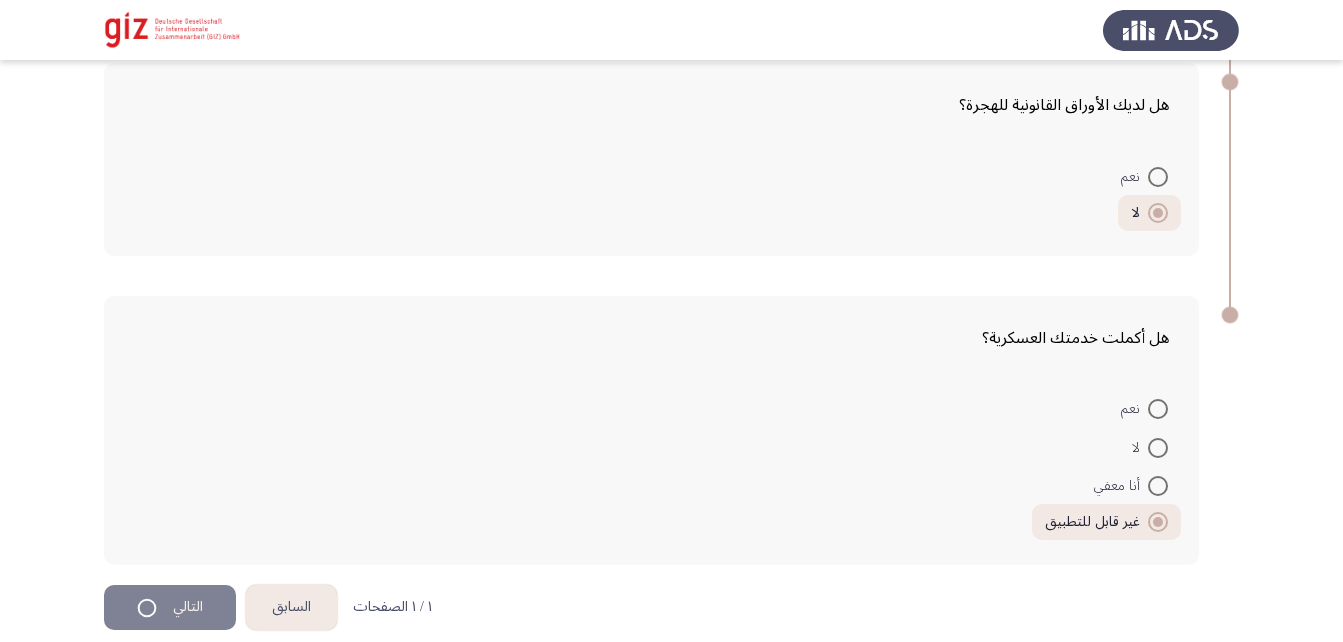 scroll, scrollTop: 0, scrollLeft: 0, axis: both 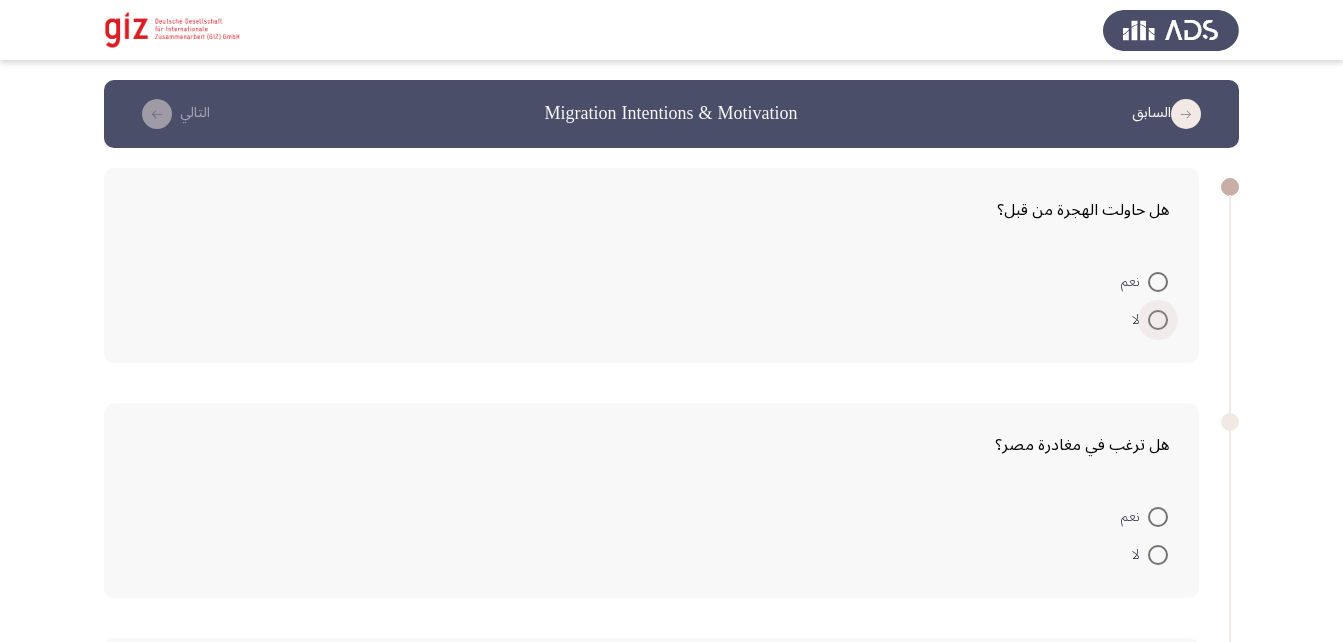 click at bounding box center (1158, 320) 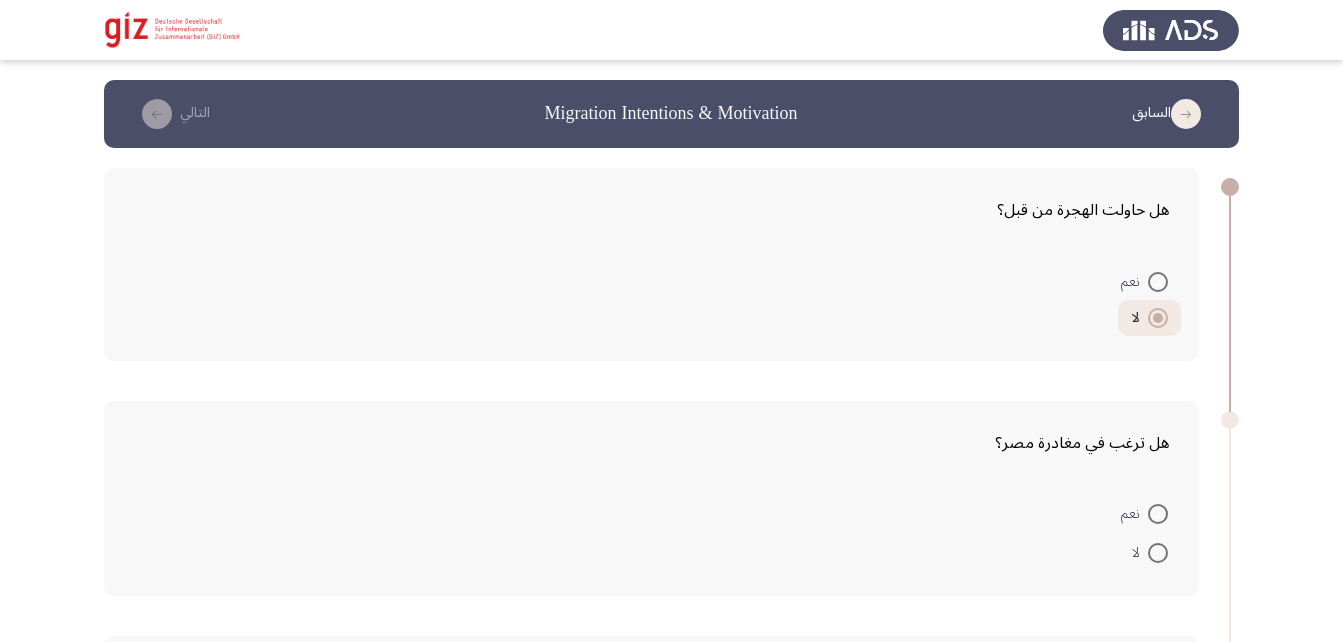 click at bounding box center [1158, 553] 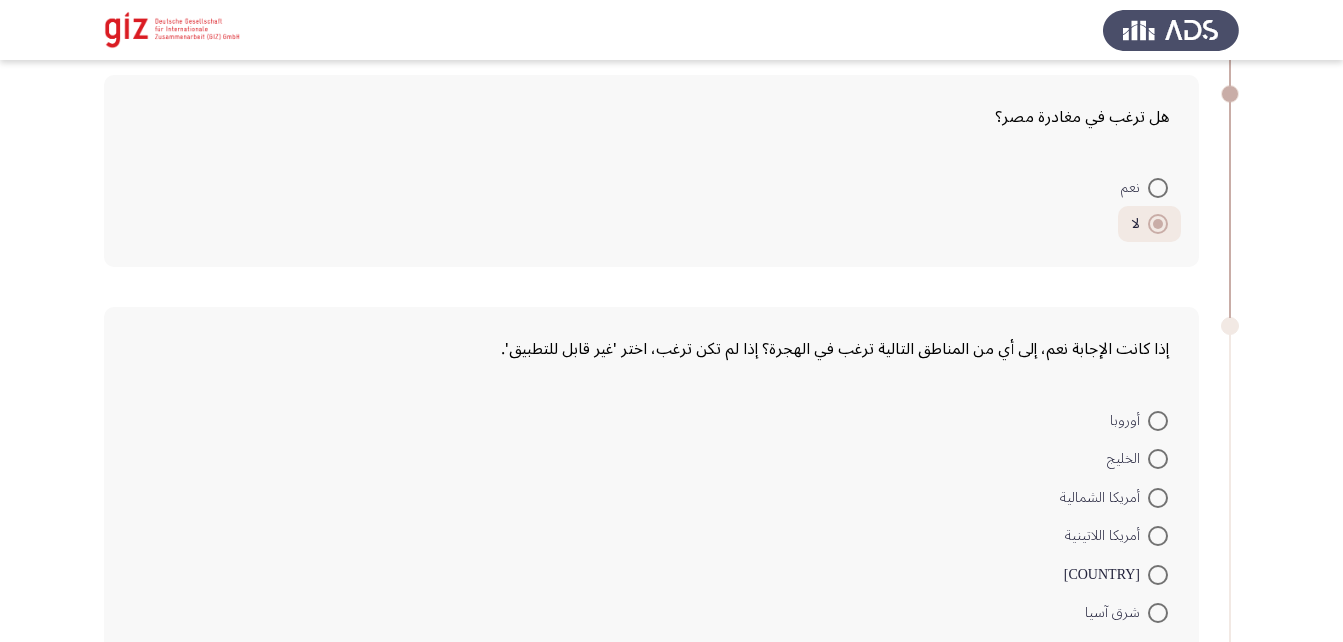 scroll, scrollTop: 381, scrollLeft: 0, axis: vertical 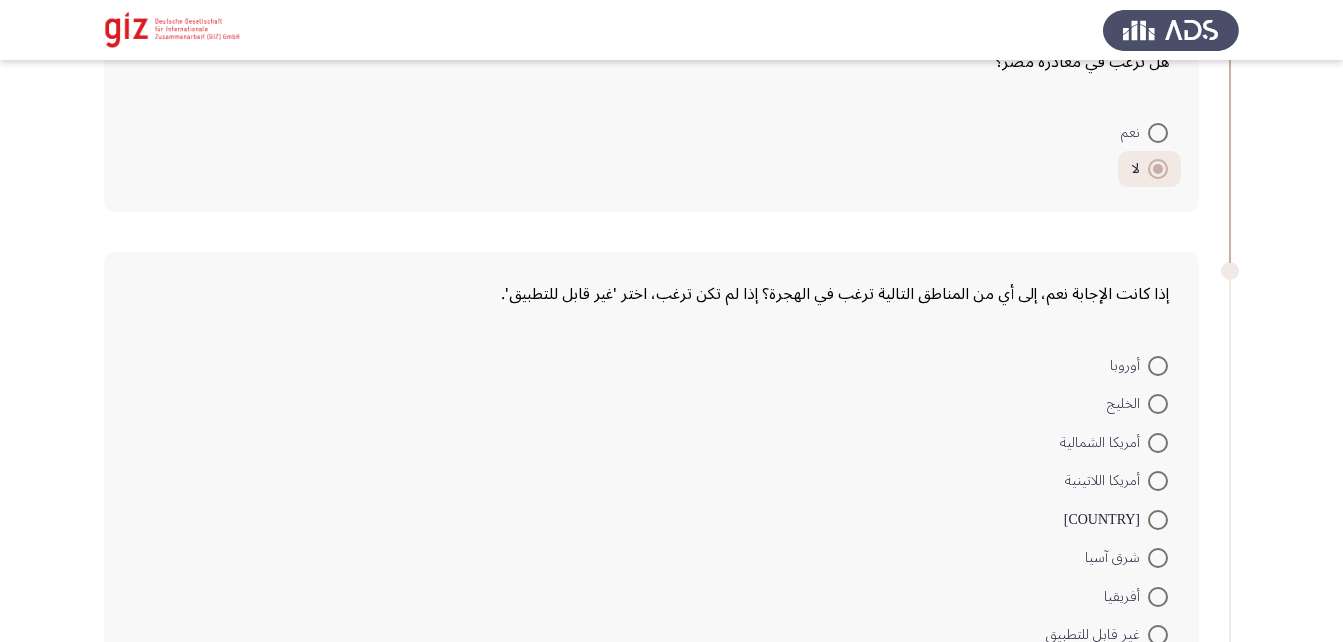 click at bounding box center [1158, 404] 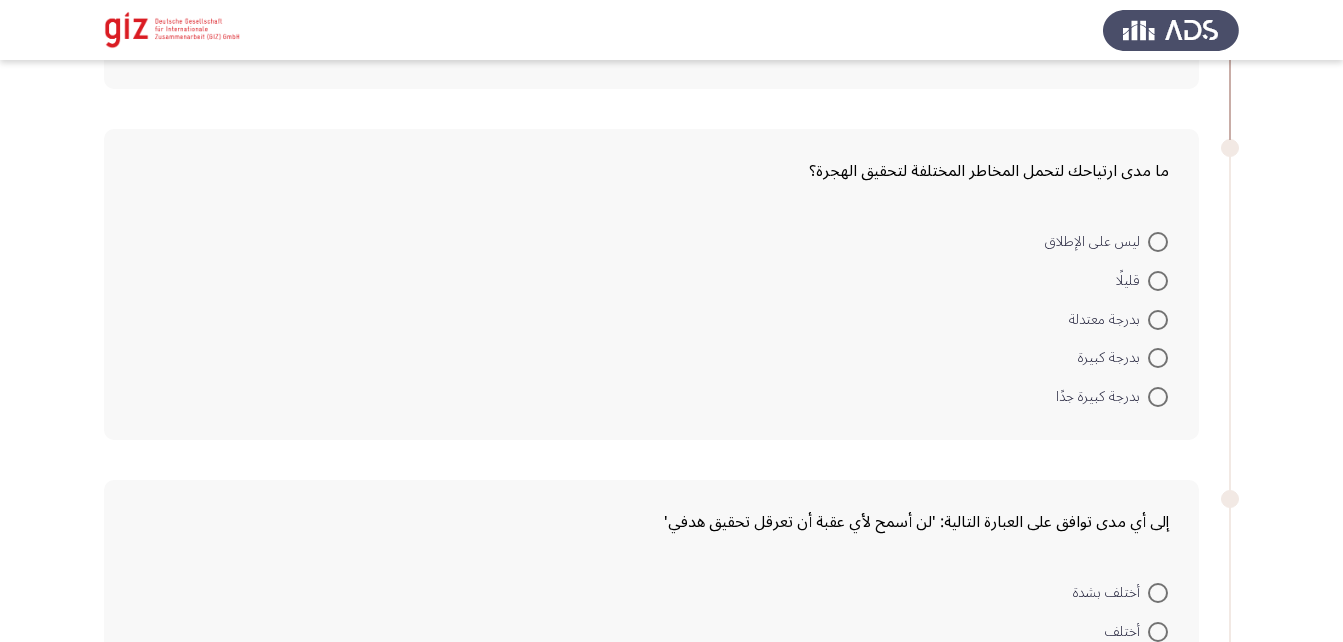 scroll, scrollTop: 969, scrollLeft: 0, axis: vertical 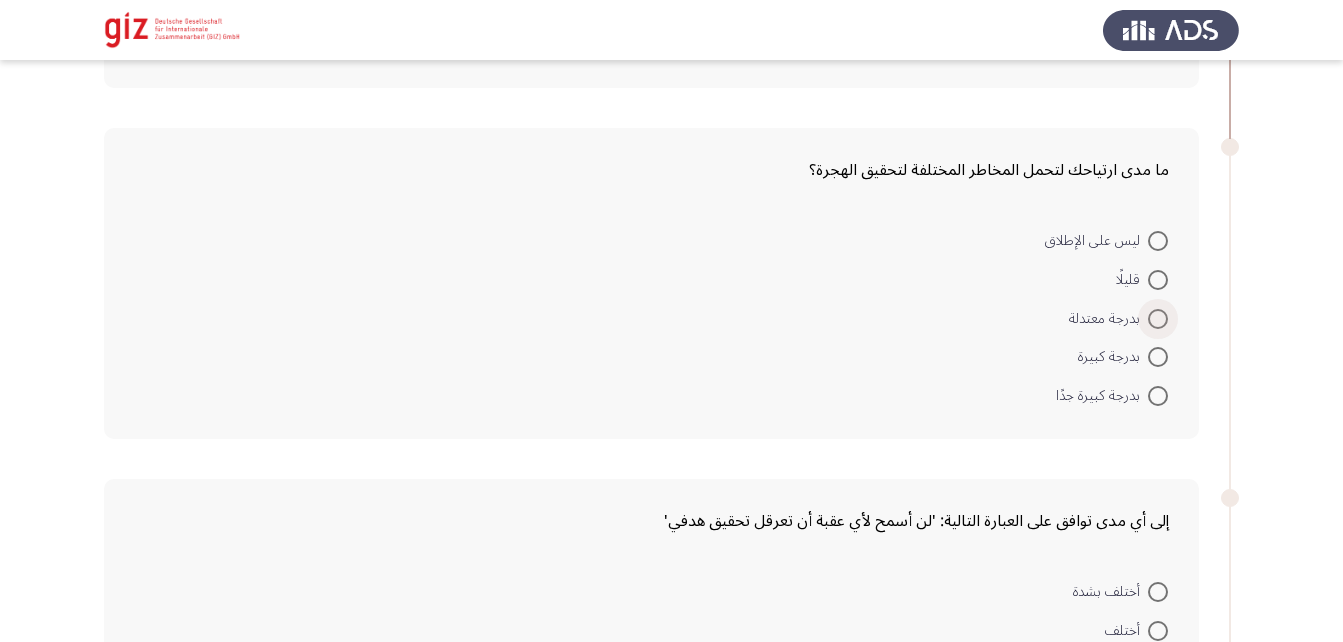 click at bounding box center (1158, 319) 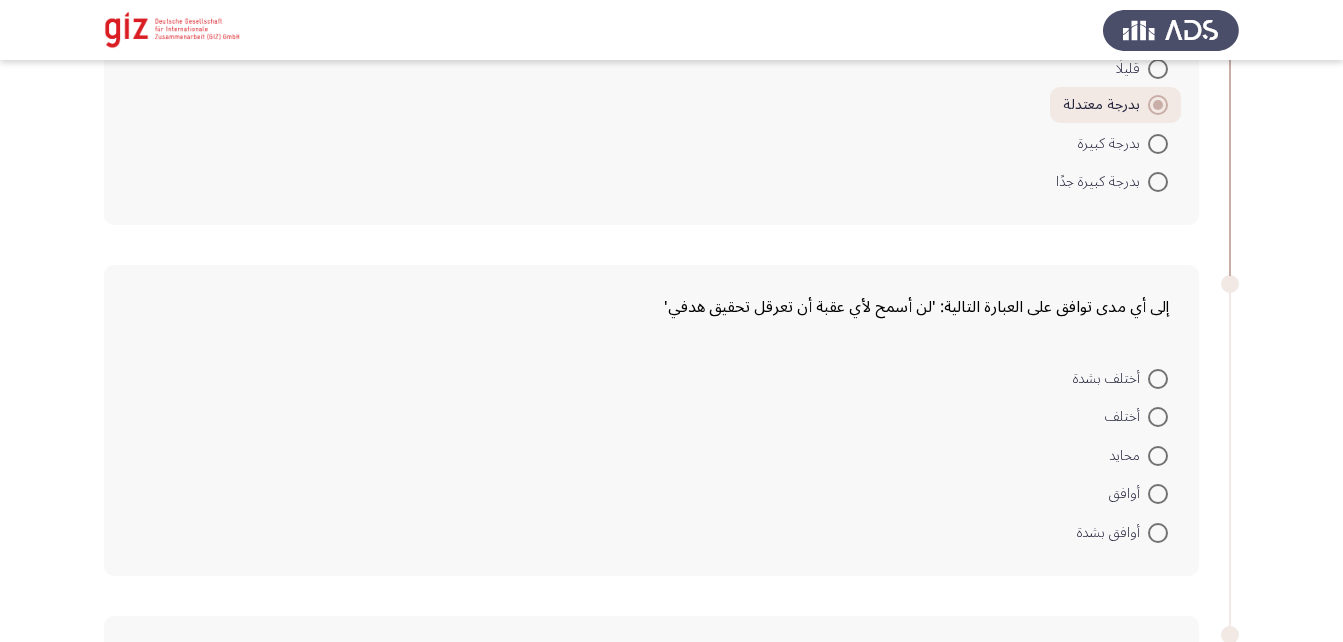 scroll, scrollTop: 1181, scrollLeft: 0, axis: vertical 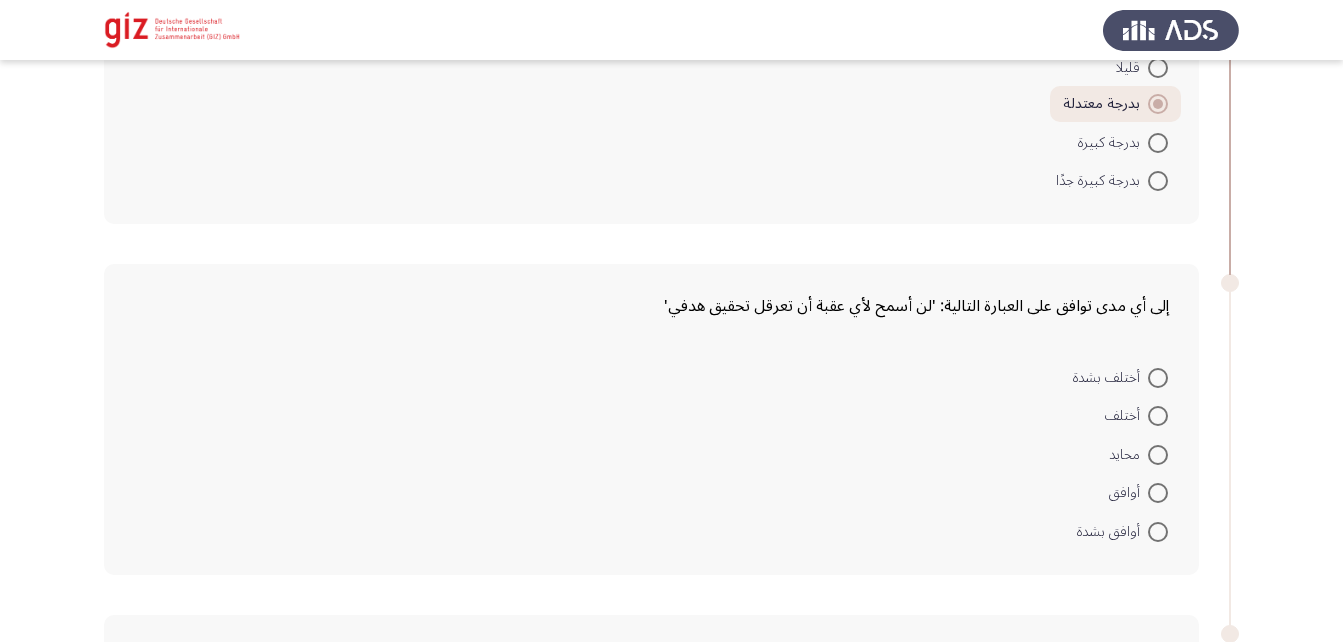 click at bounding box center (1158, 455) 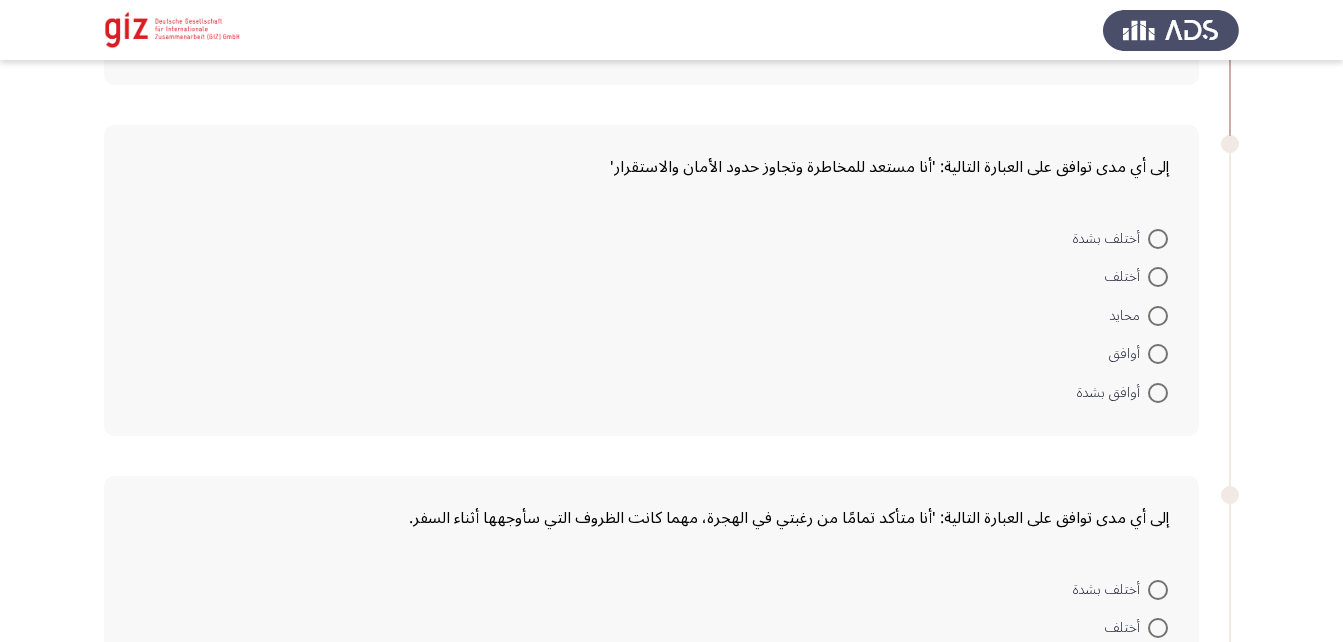 scroll, scrollTop: 1670, scrollLeft: 0, axis: vertical 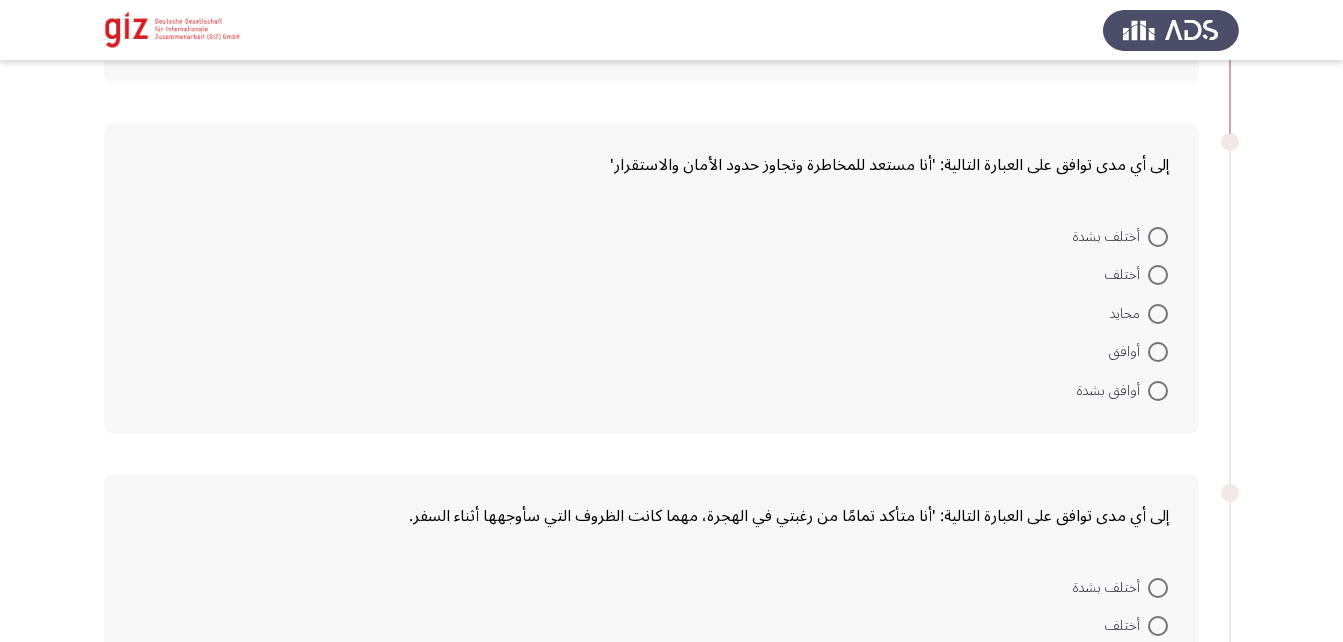 click at bounding box center [1158, 314] 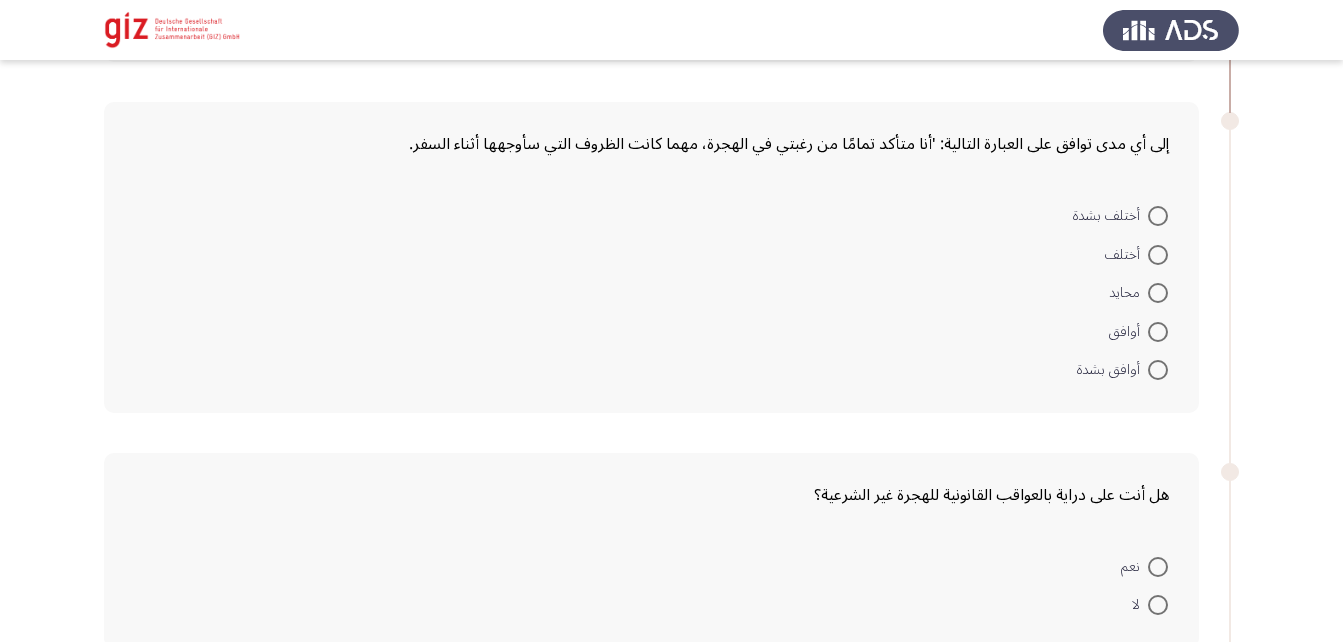 click at bounding box center [1158, 293] 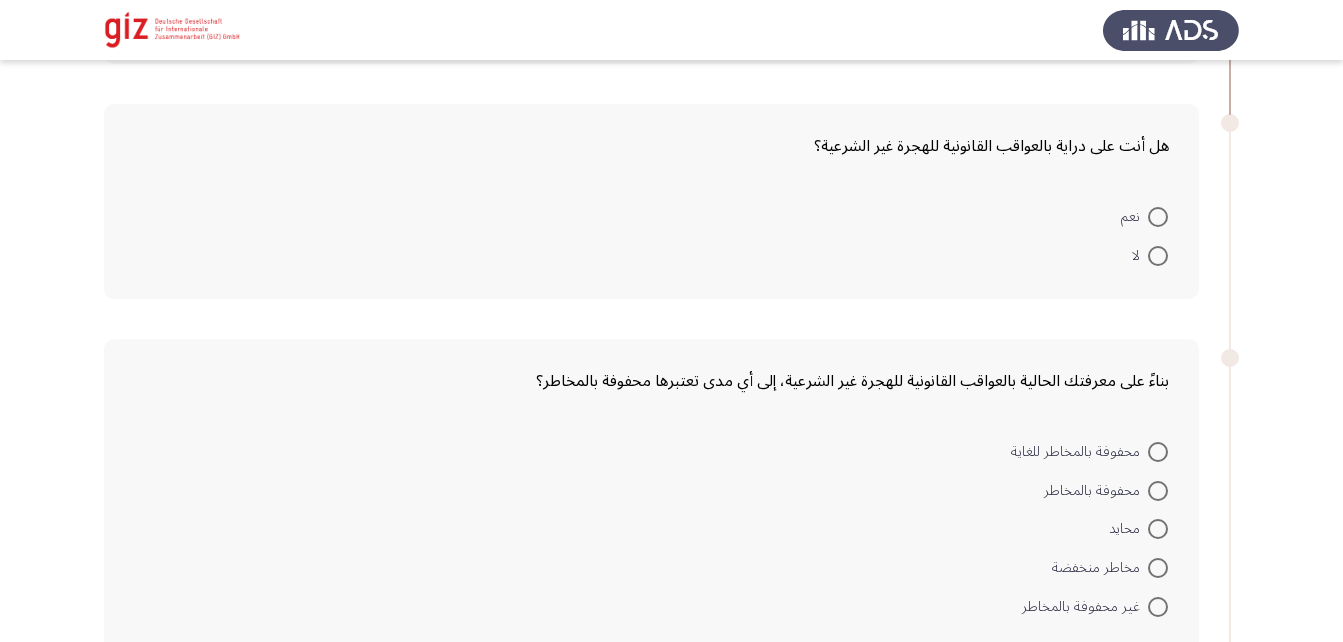 scroll, scrollTop: 2388, scrollLeft: 0, axis: vertical 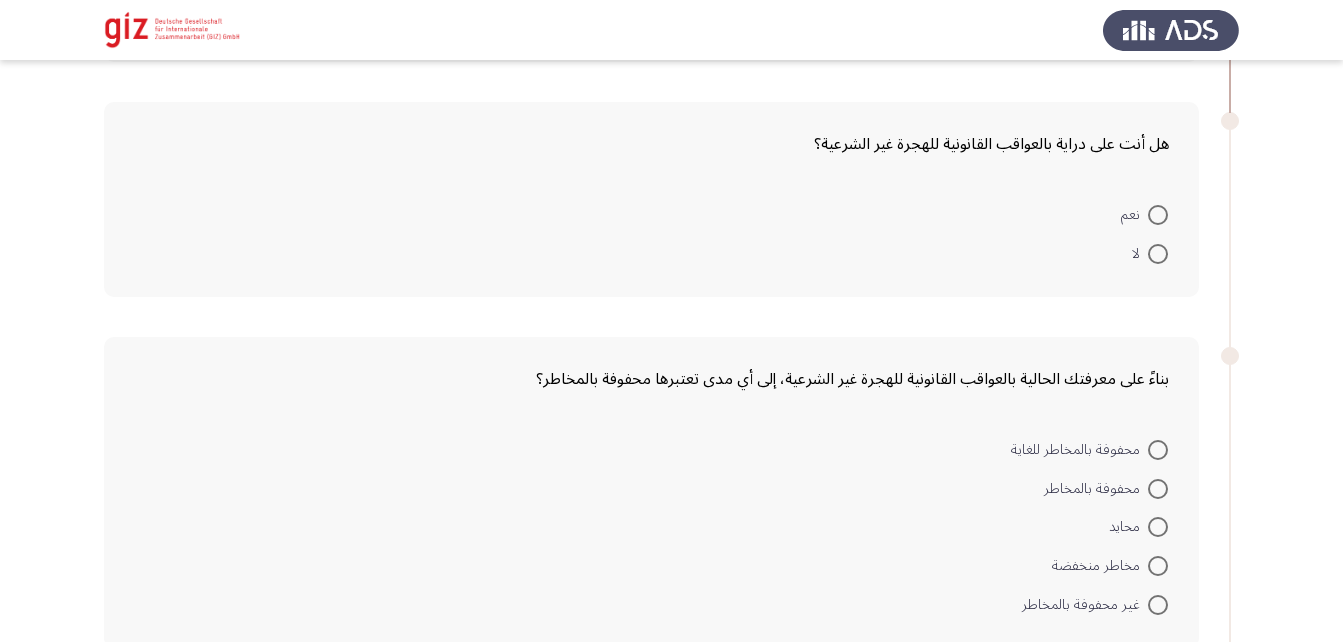 click at bounding box center (1158, 254) 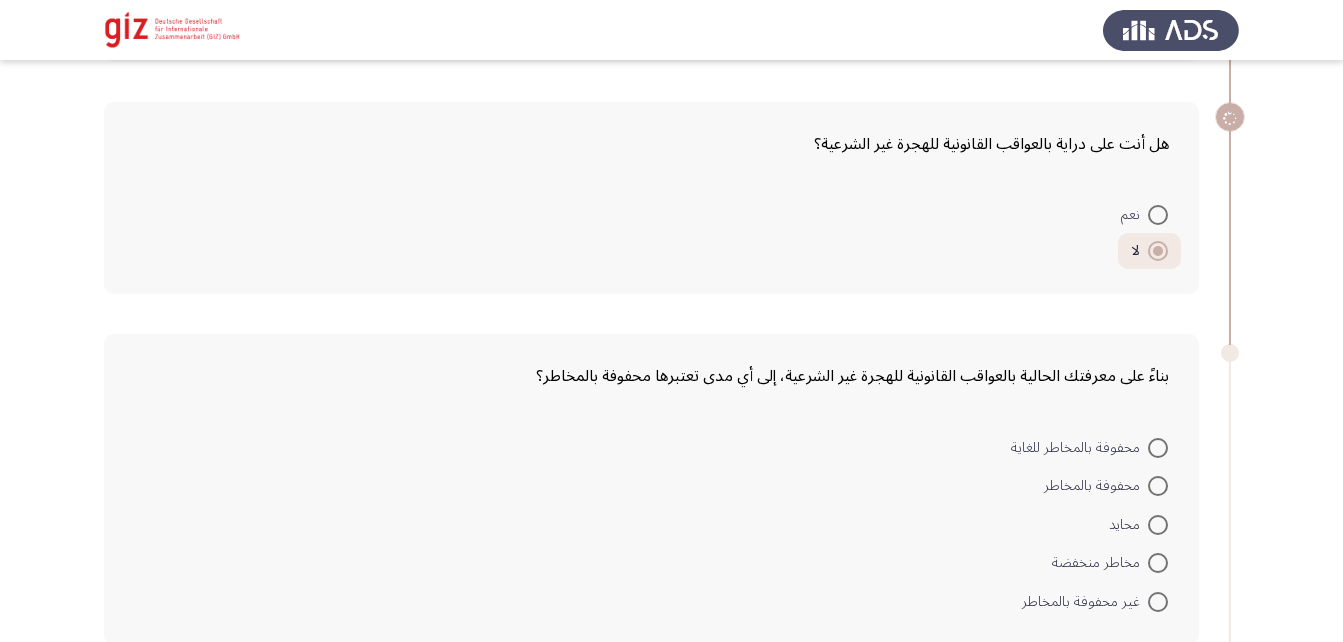 click on "محايد" at bounding box center (1128, 525) 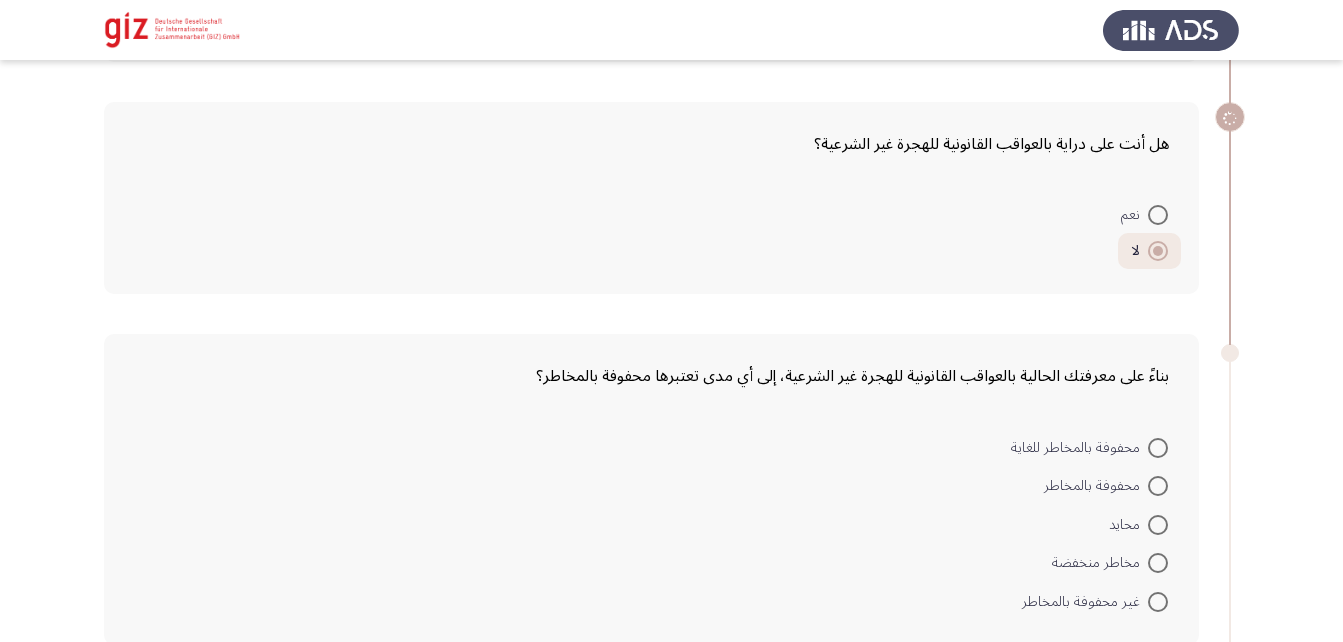 click on "محايد" at bounding box center [1158, 525] 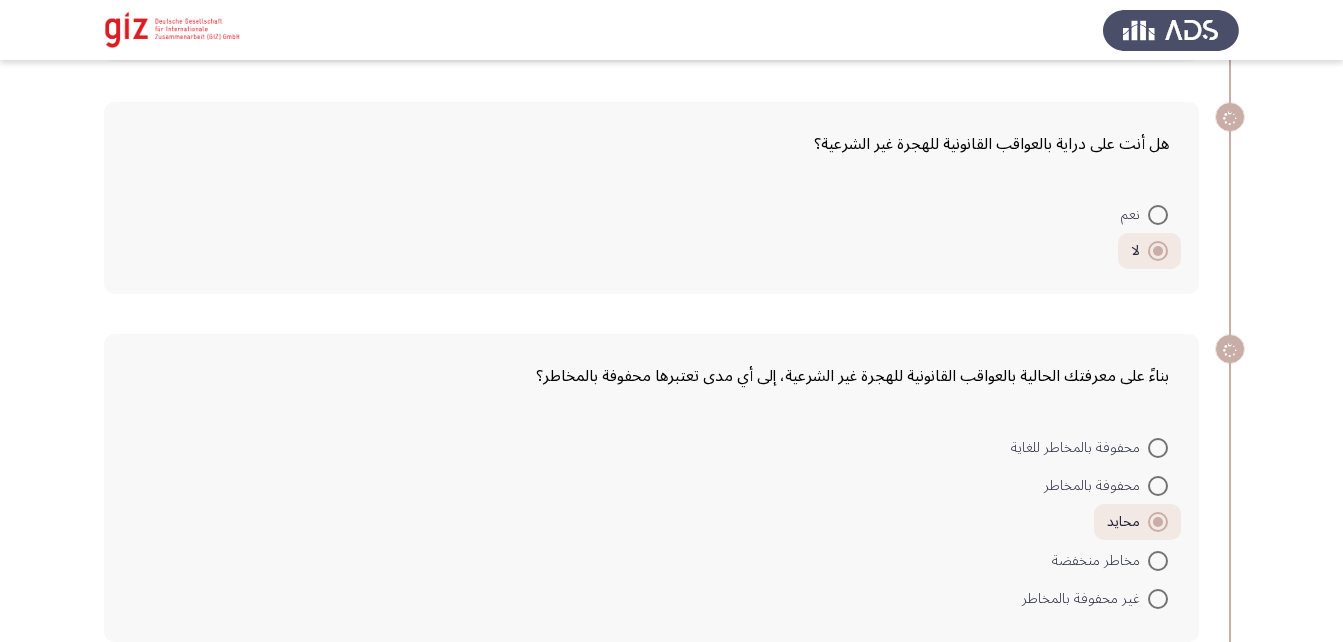 scroll, scrollTop: 2781, scrollLeft: 0, axis: vertical 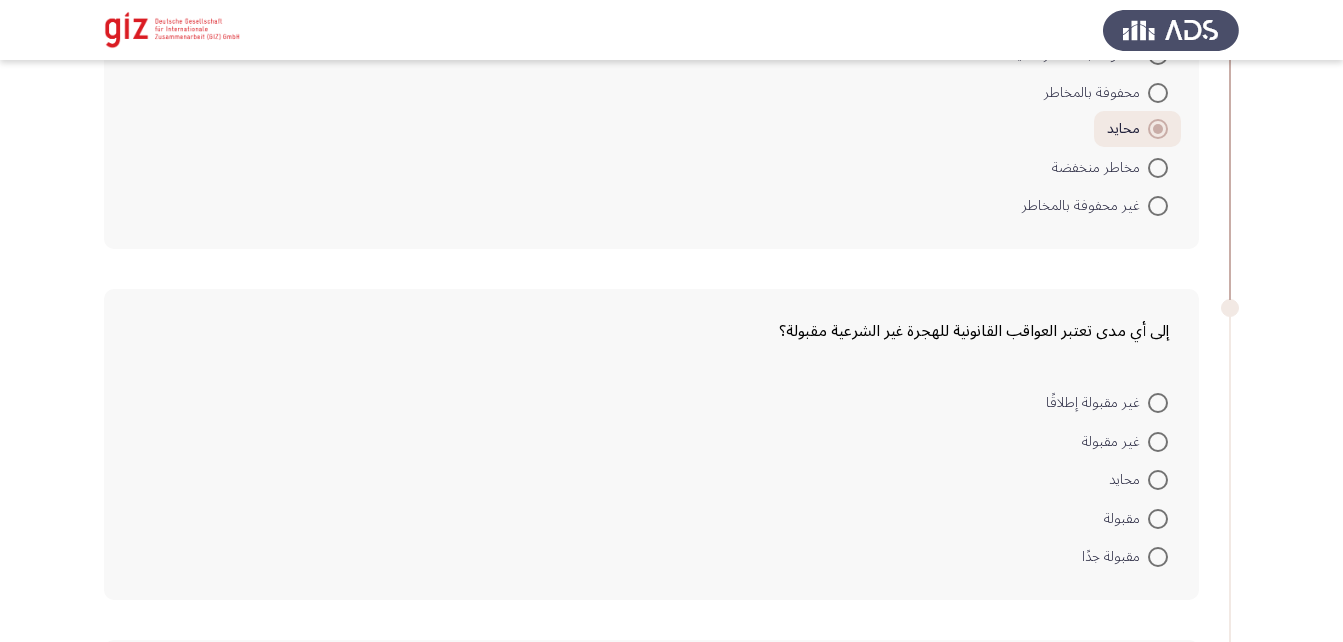 click at bounding box center (1158, 480) 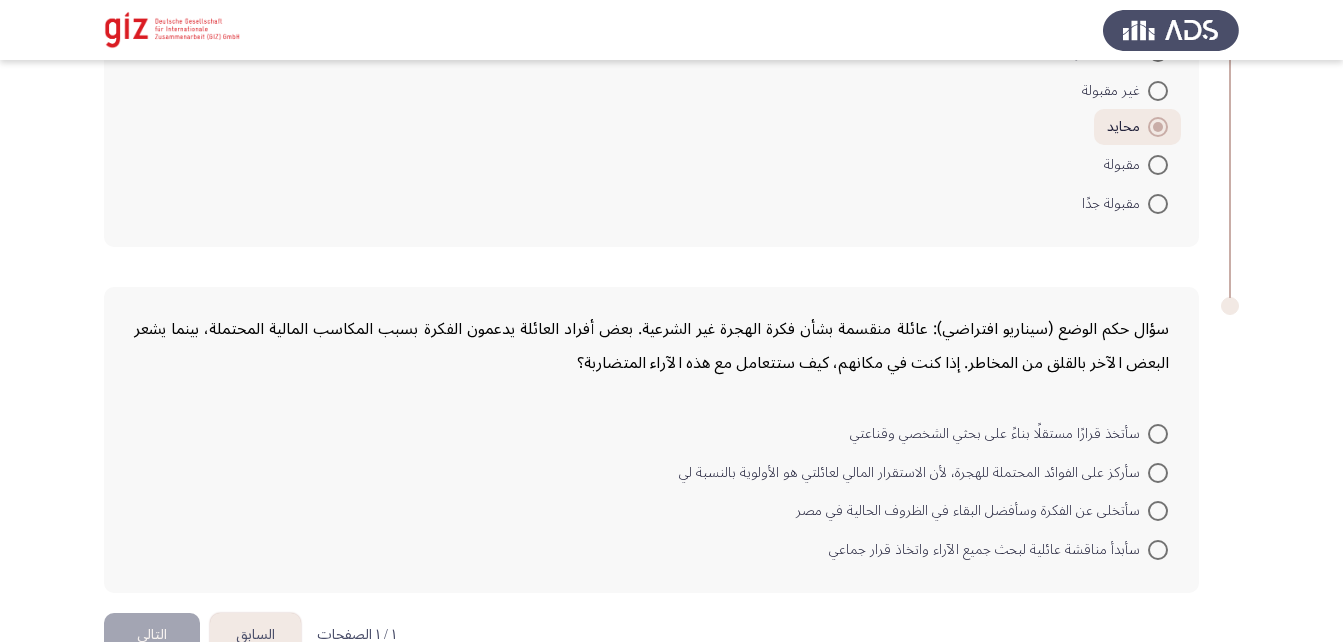 scroll, scrollTop: 3133, scrollLeft: 0, axis: vertical 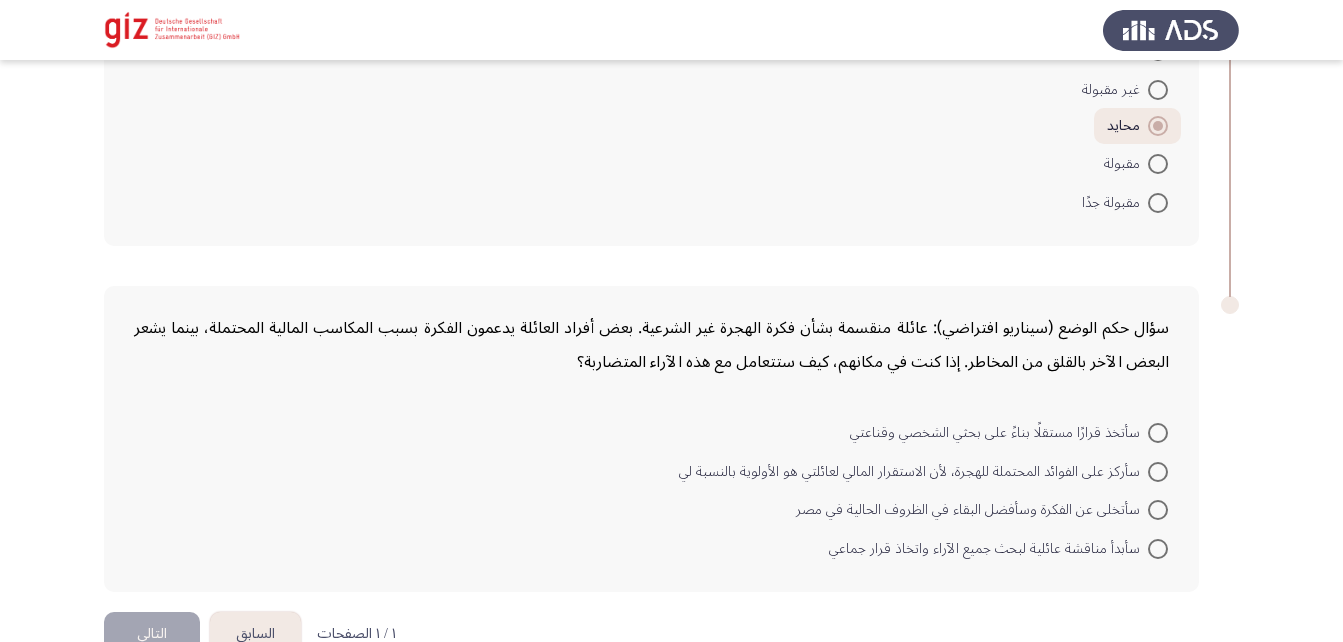 click at bounding box center [1158, 433] 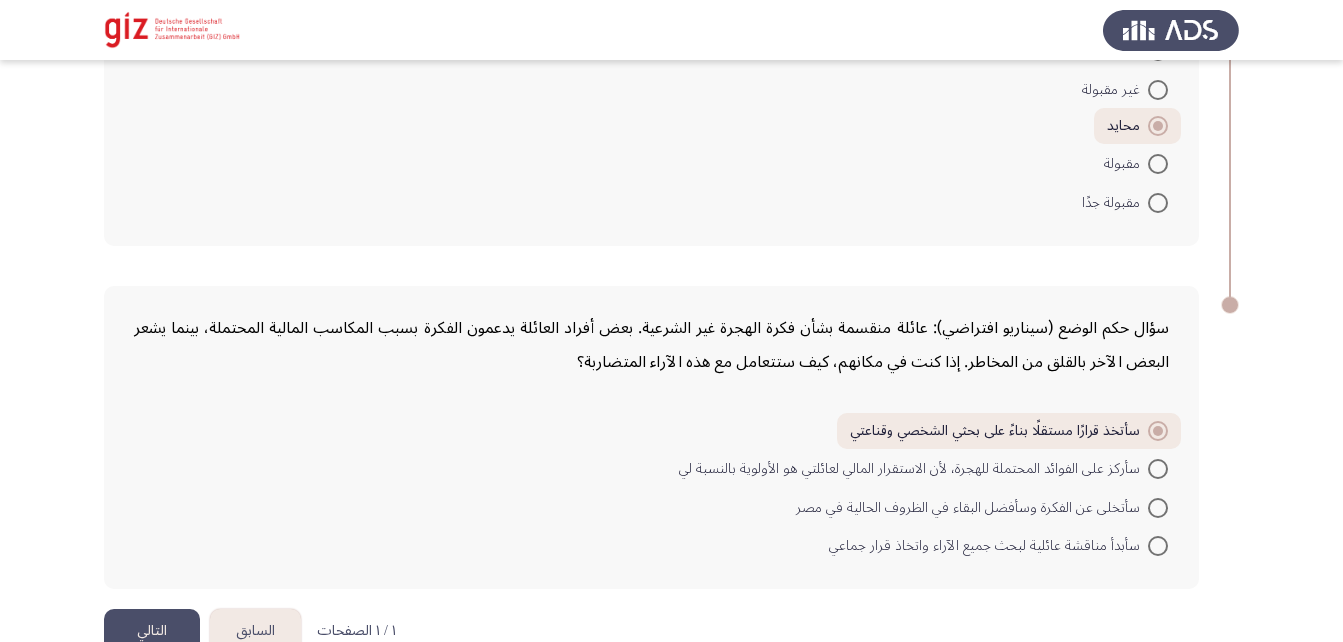 click on "التالي" 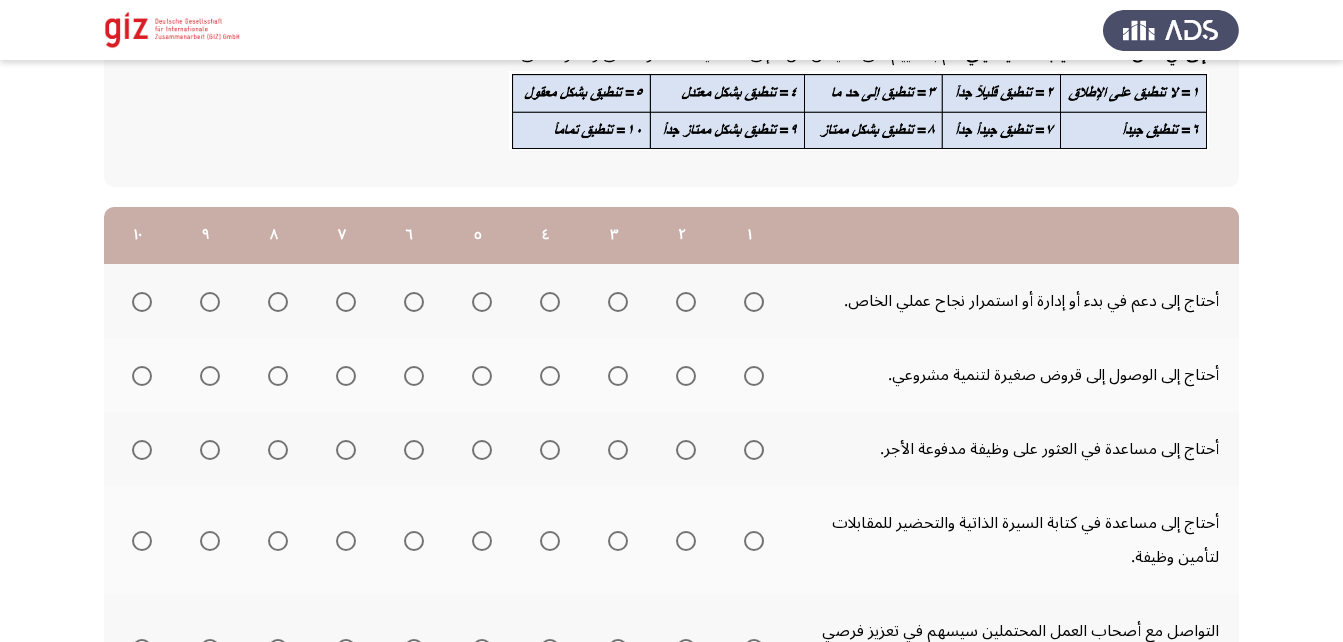 scroll, scrollTop: 157, scrollLeft: 0, axis: vertical 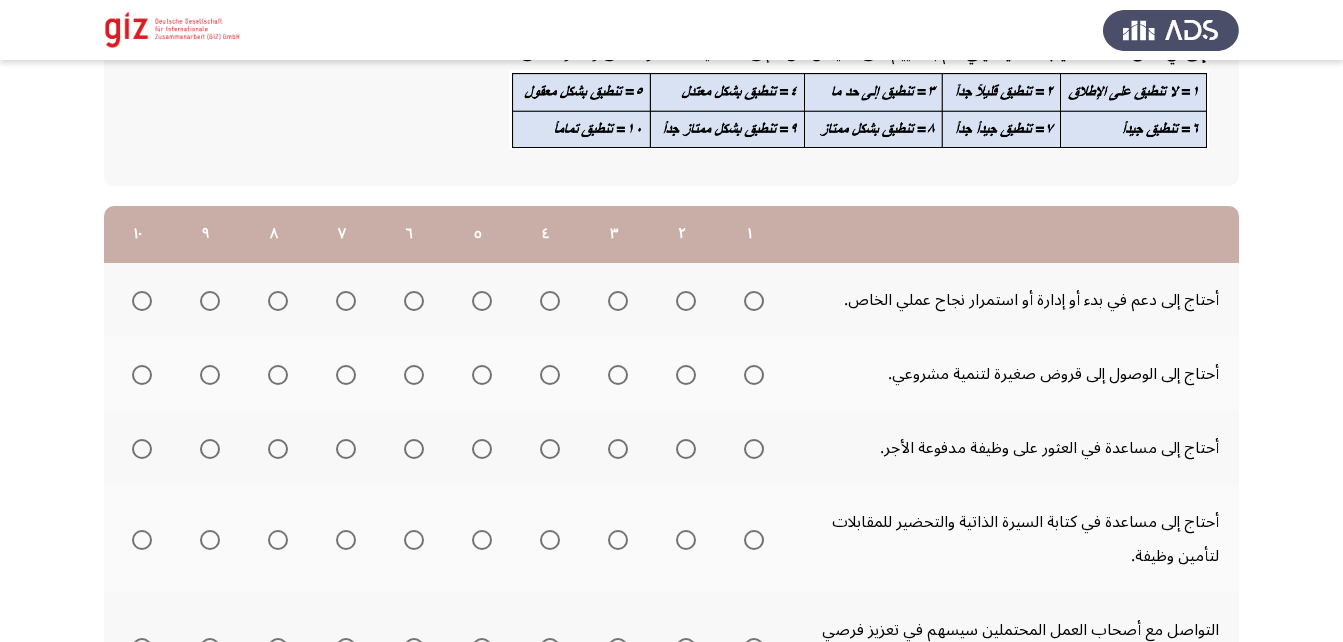 click 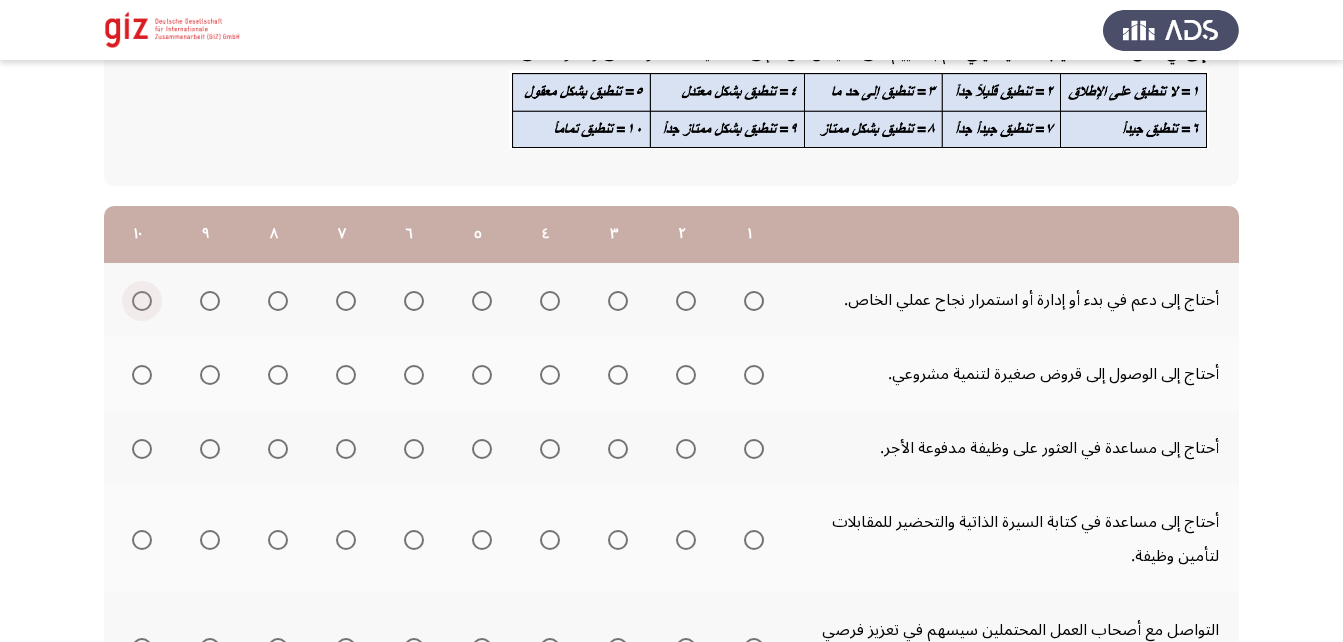 click at bounding box center (142, 301) 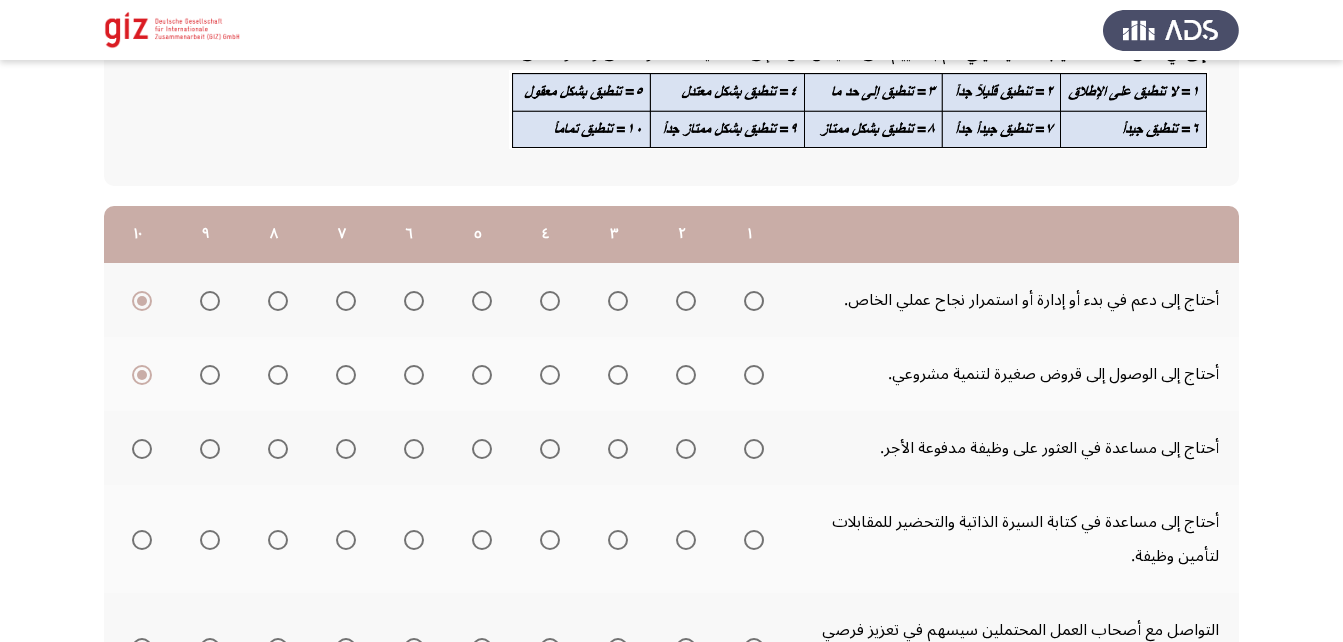 click at bounding box center [754, 449] 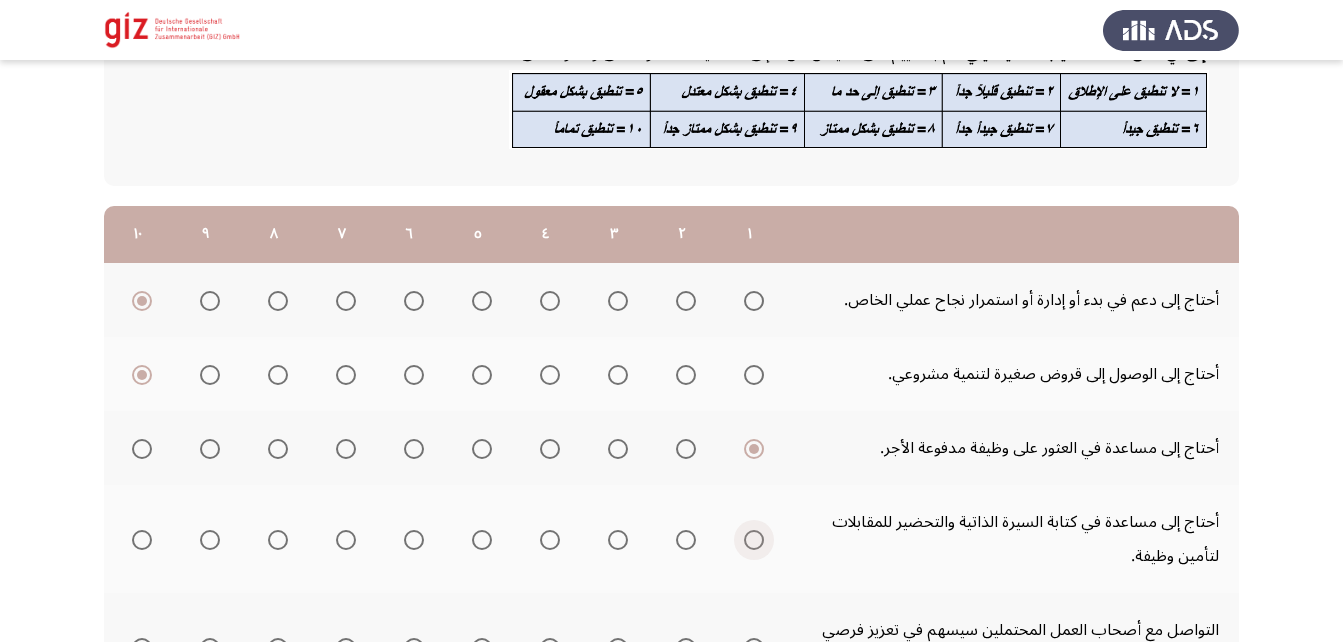 click at bounding box center [754, 540] 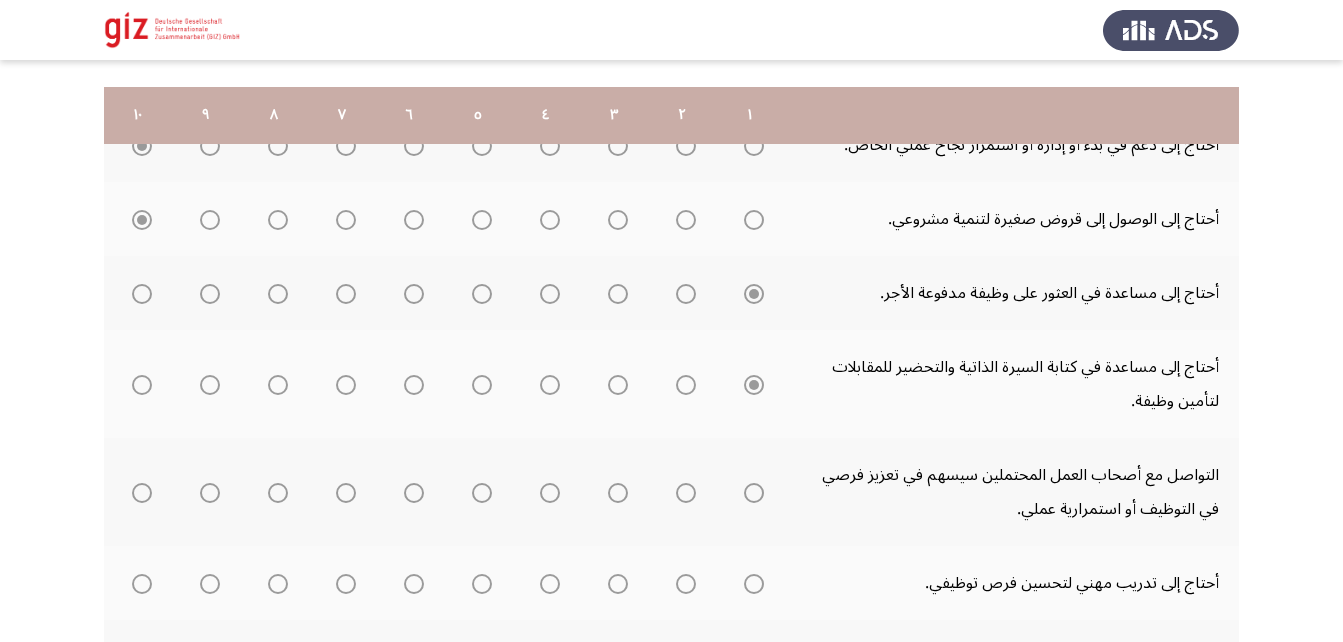 scroll, scrollTop: 341, scrollLeft: 0, axis: vertical 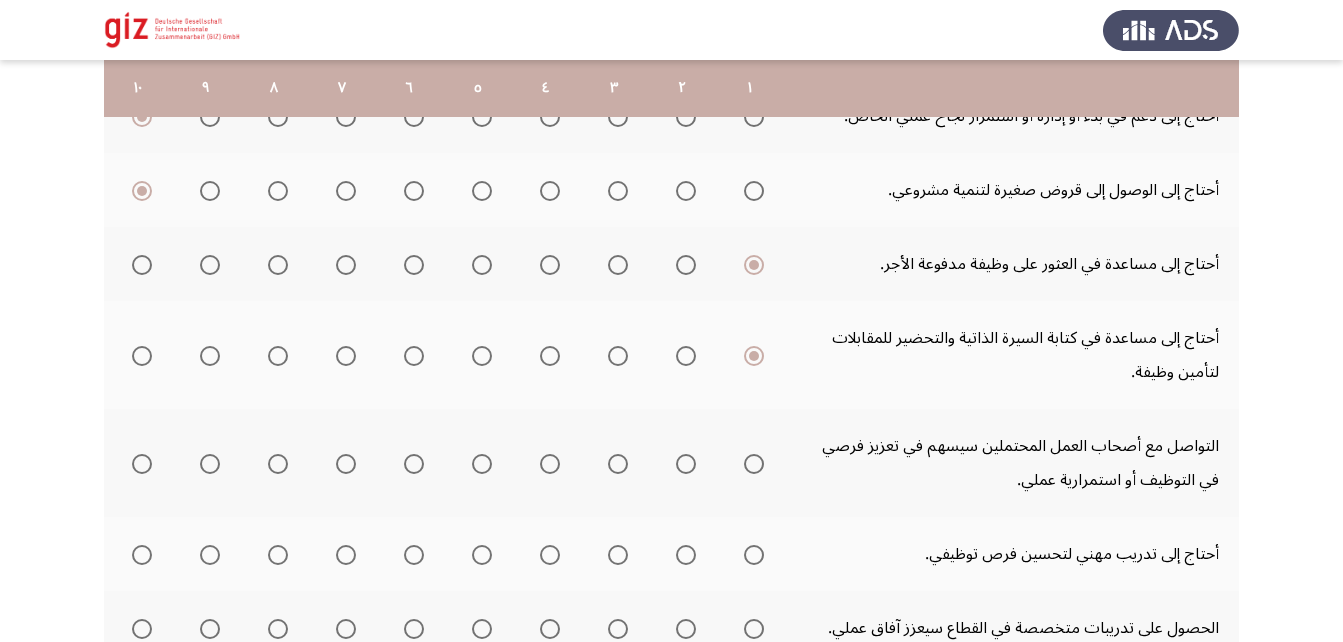 click at bounding box center [754, 464] 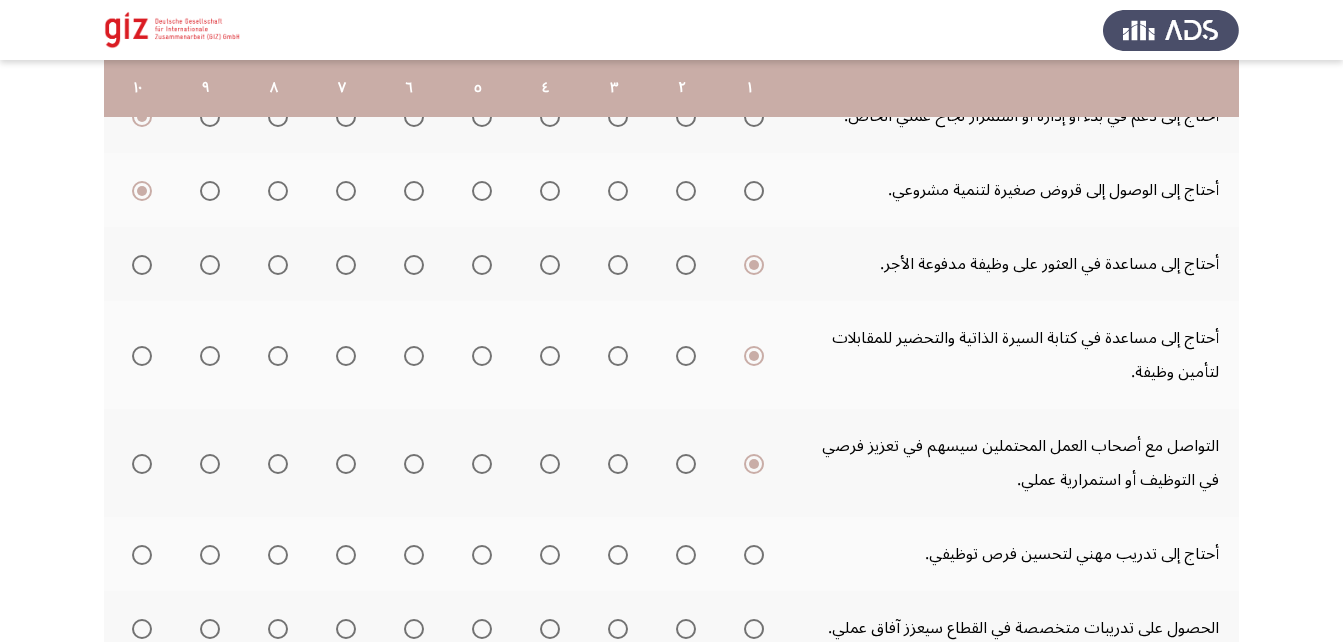 click at bounding box center [754, 555] 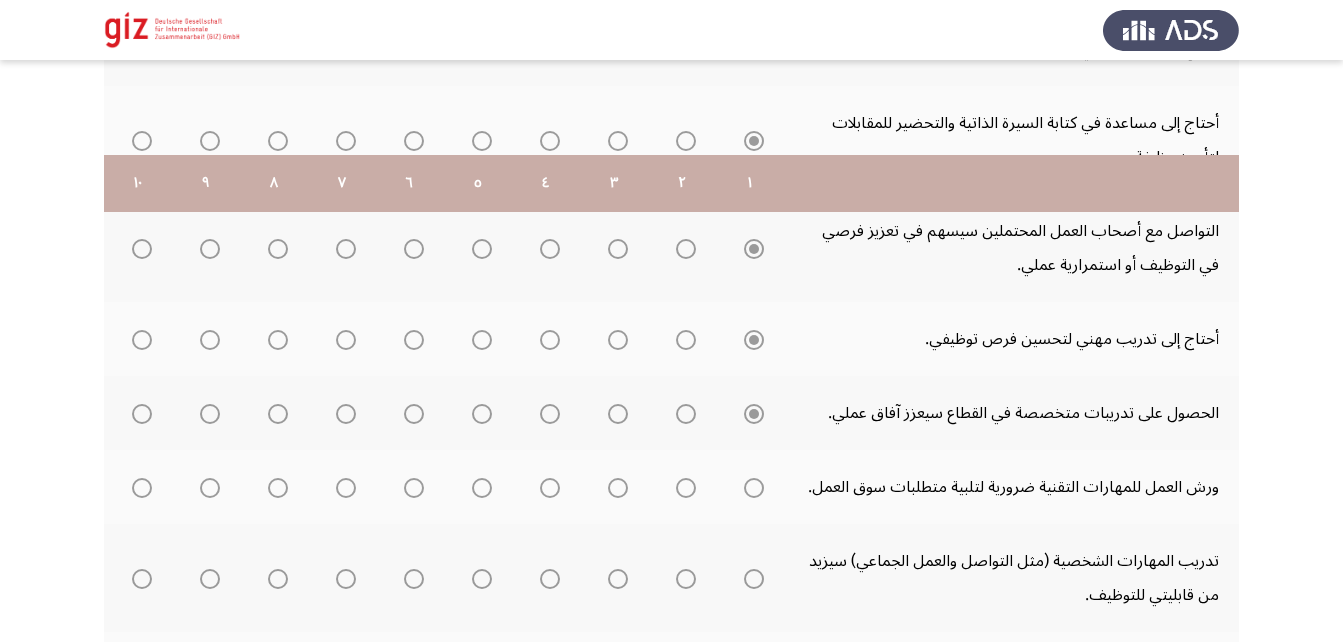 scroll, scrollTop: 670, scrollLeft: 0, axis: vertical 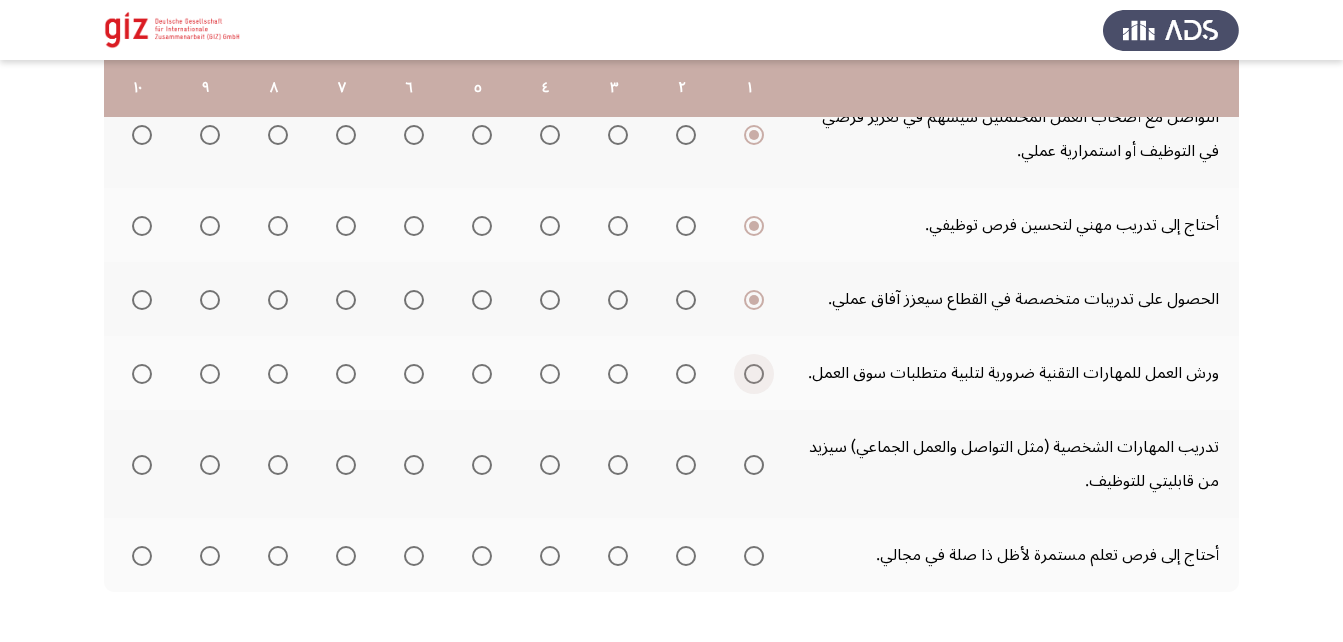 click at bounding box center (754, 374) 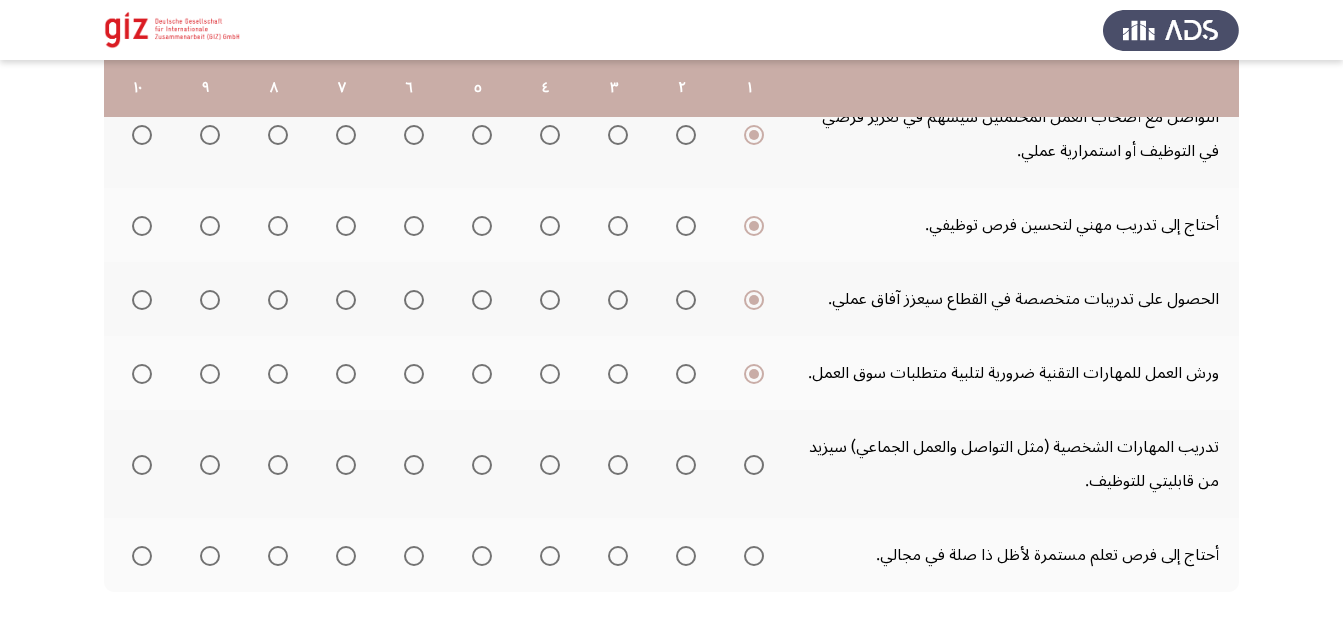 click at bounding box center (754, 465) 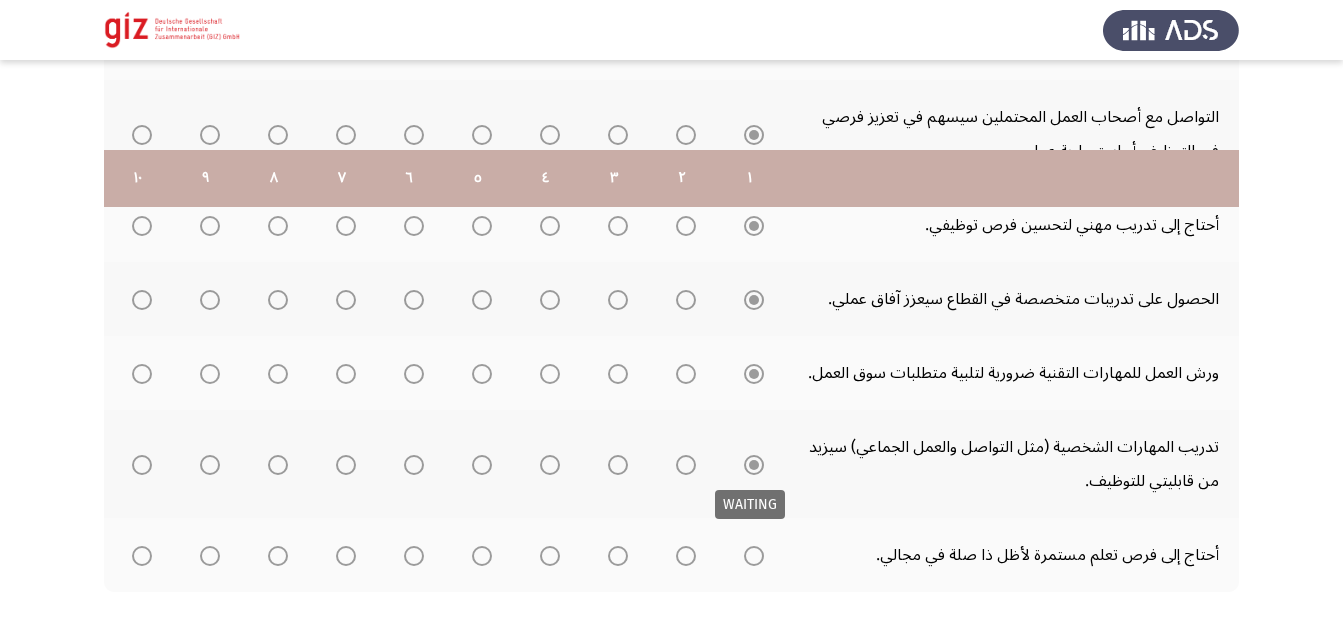 scroll, scrollTop: 760, scrollLeft: 0, axis: vertical 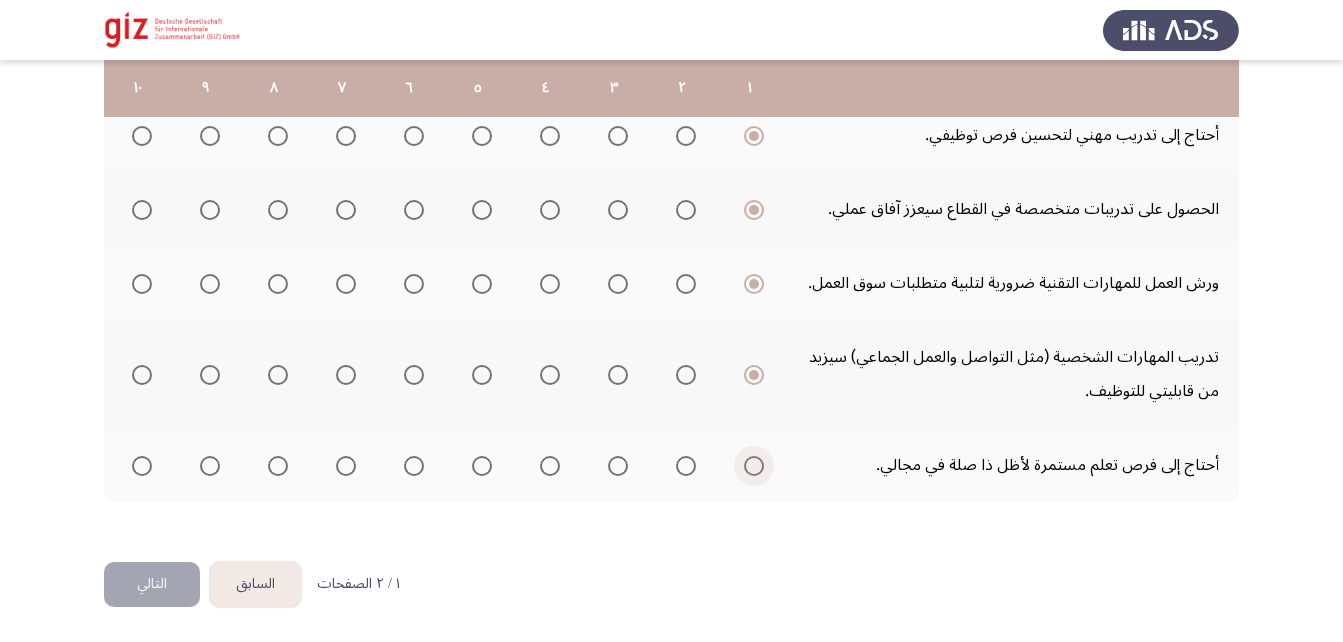 click at bounding box center [754, 466] 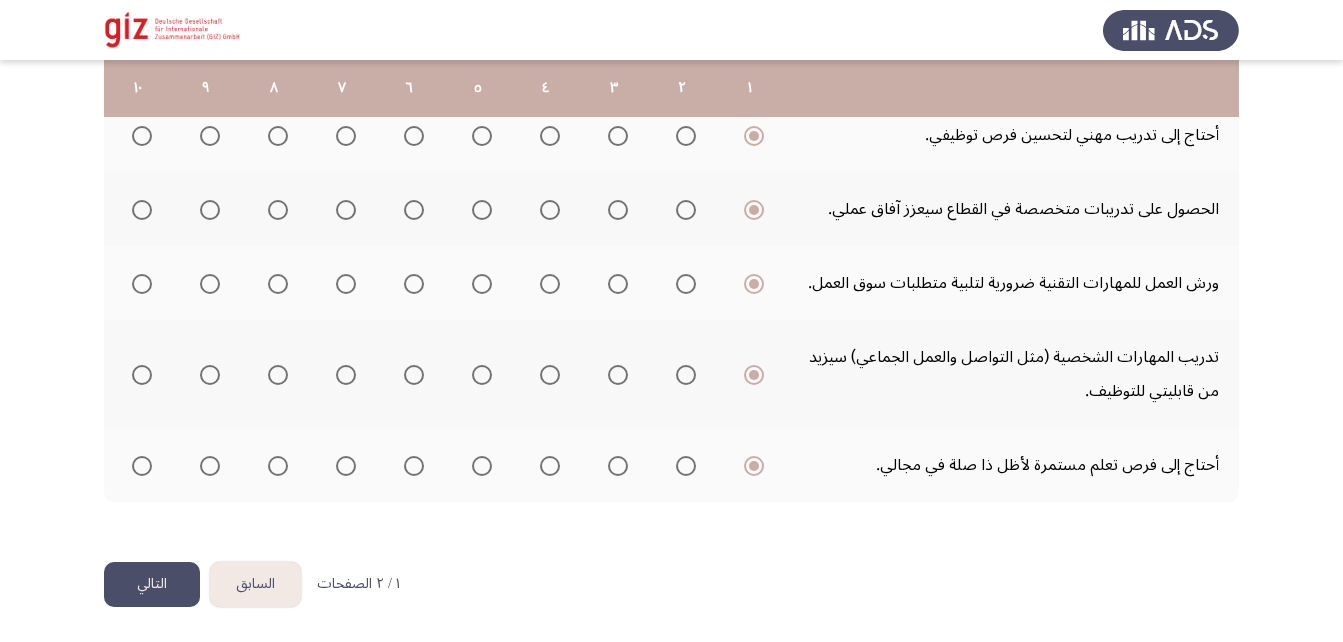 click on "التالي" 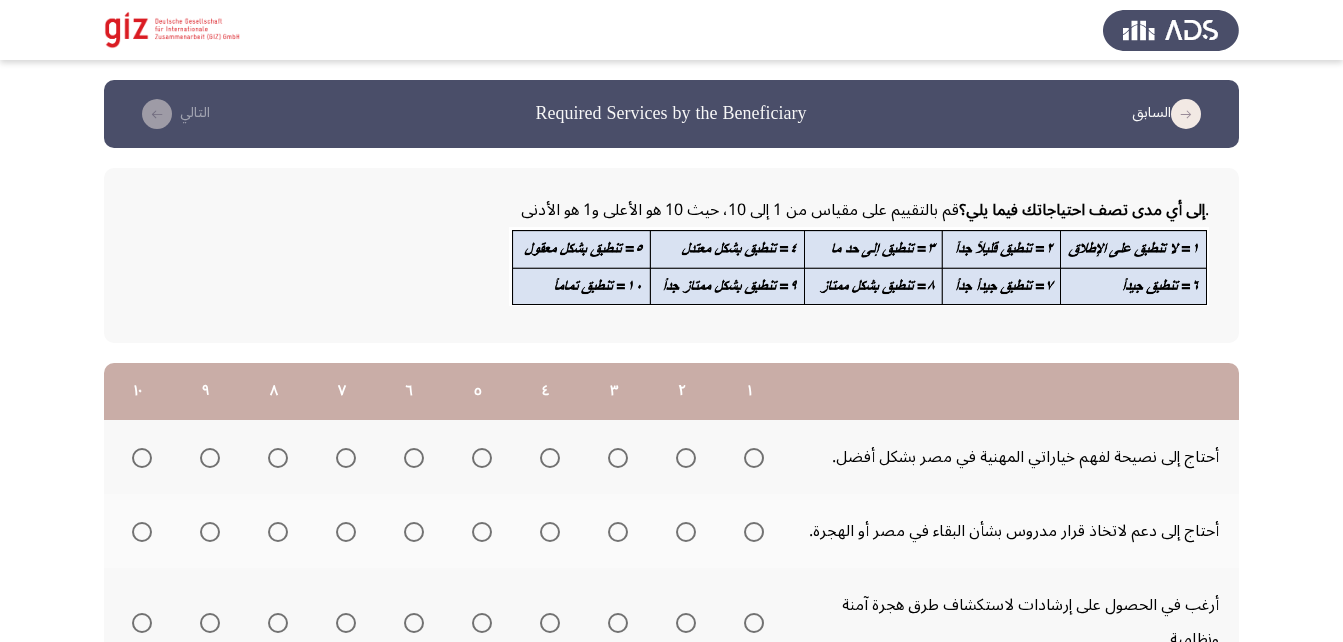 click 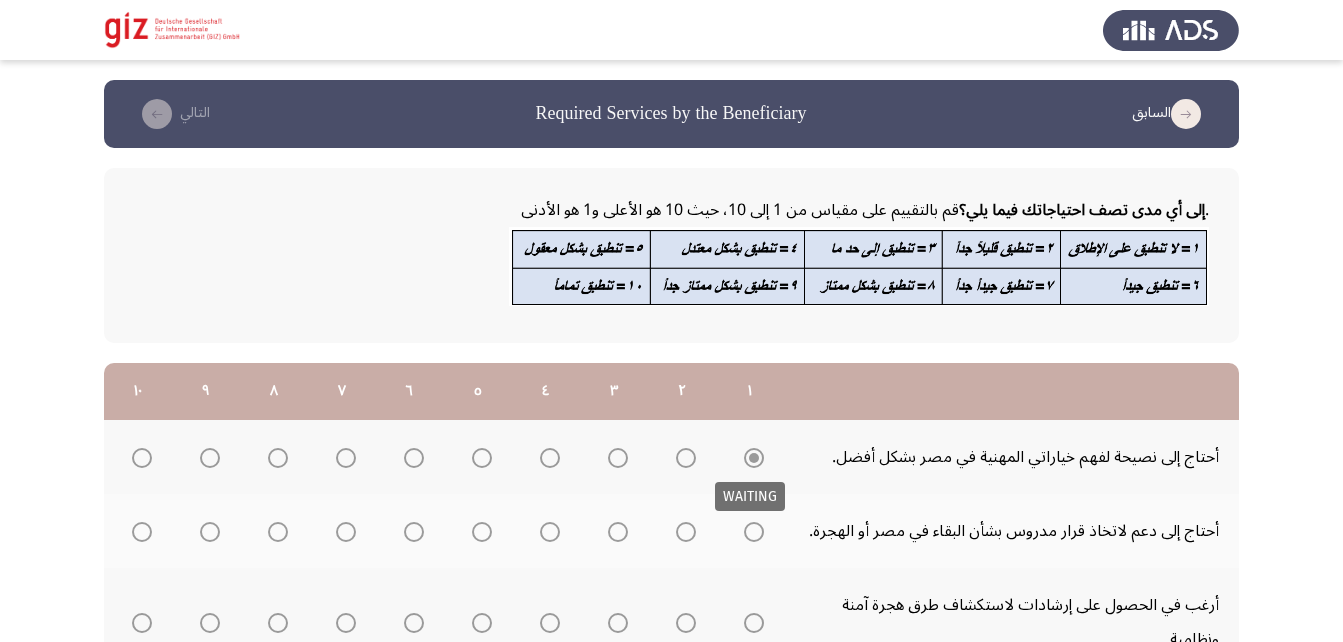 click at bounding box center [754, 532] 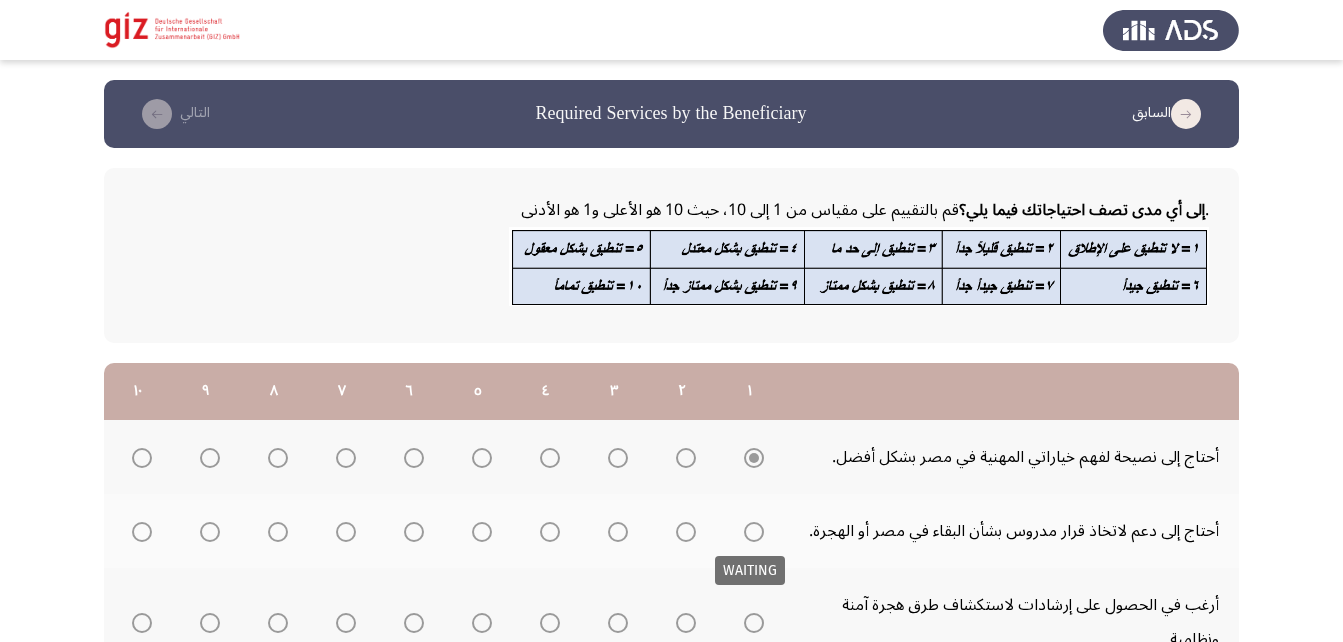 scroll, scrollTop: 89, scrollLeft: 0, axis: vertical 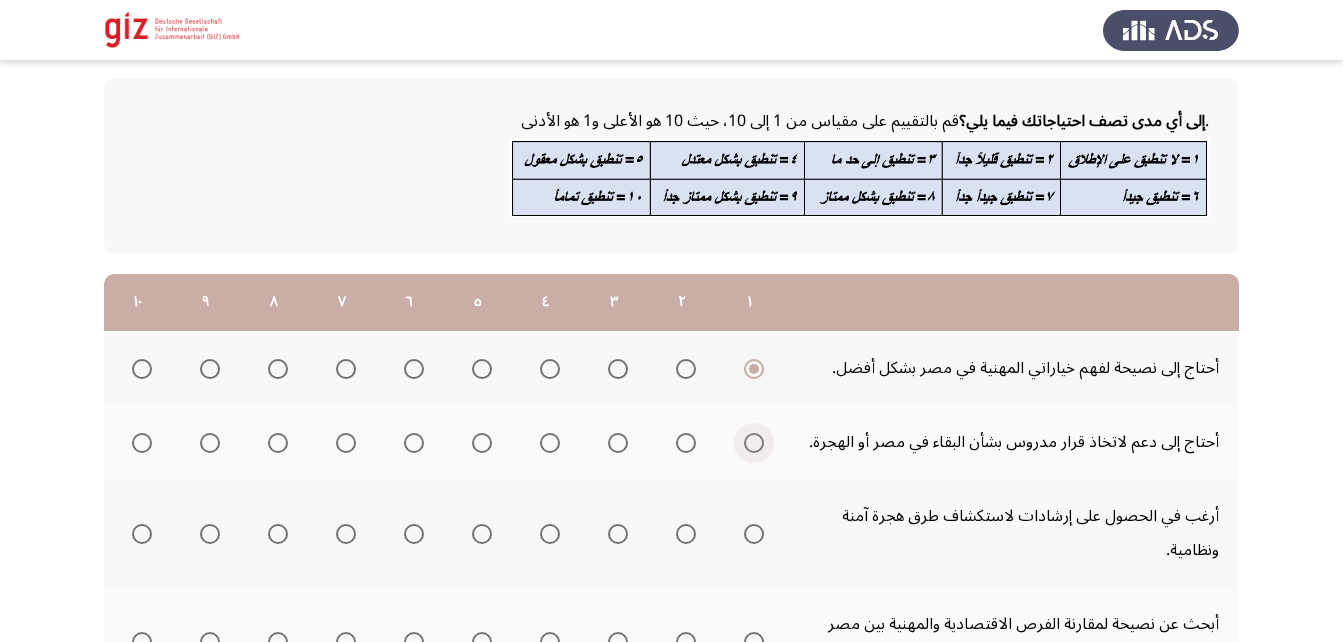 click at bounding box center [754, 443] 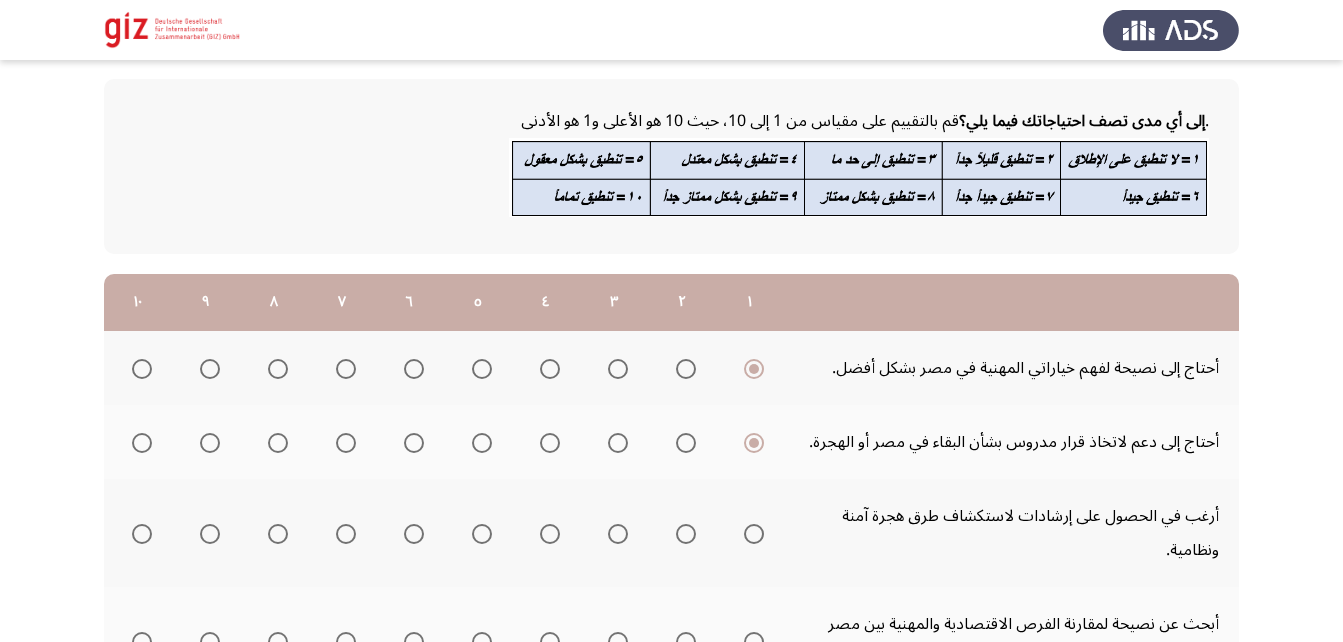 click at bounding box center [754, 534] 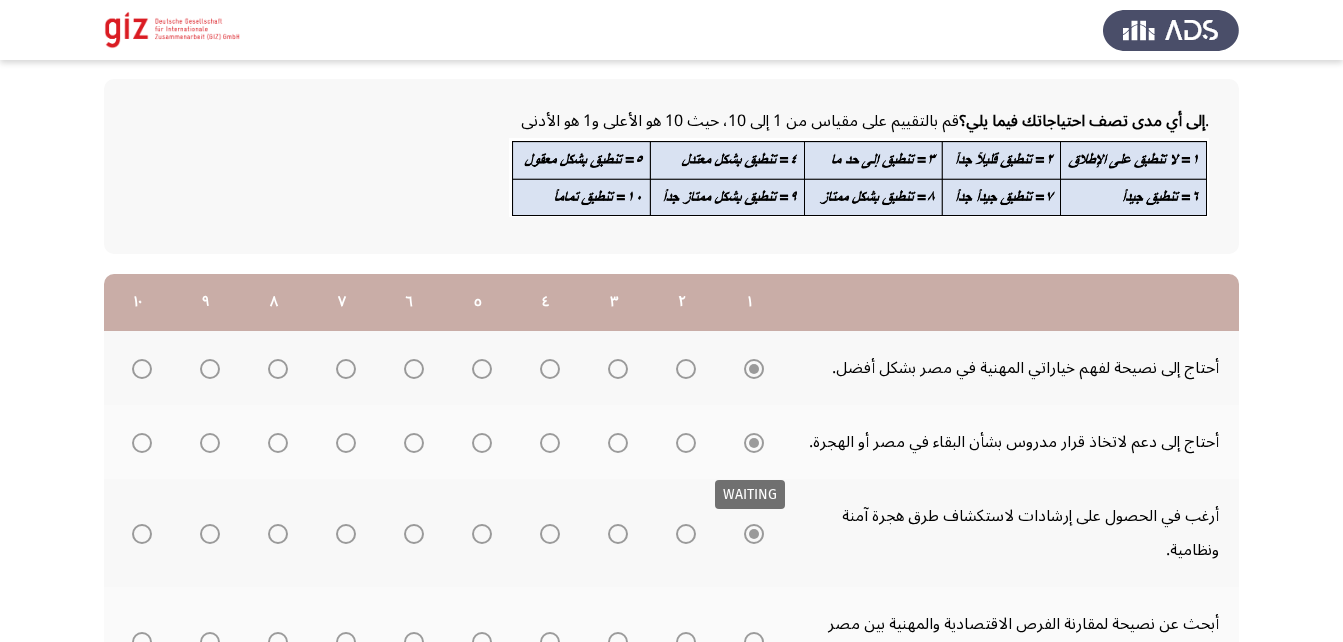 scroll, scrollTop: 233, scrollLeft: 0, axis: vertical 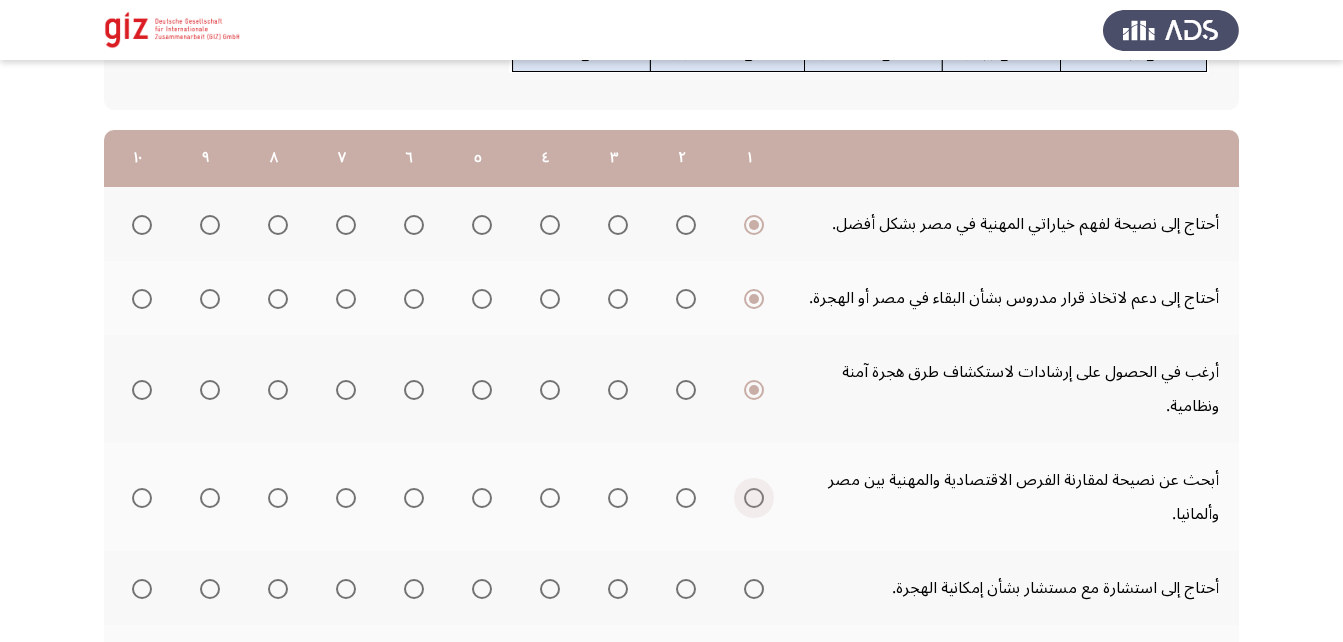 click at bounding box center (754, 498) 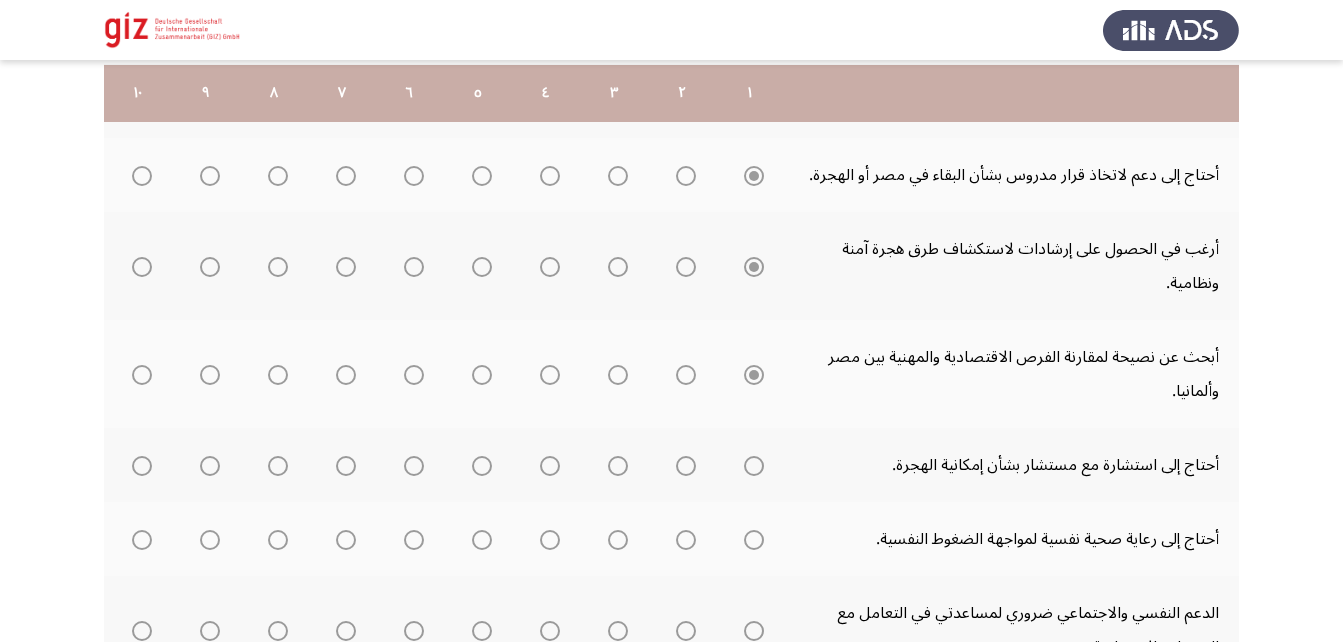 scroll, scrollTop: 361, scrollLeft: 0, axis: vertical 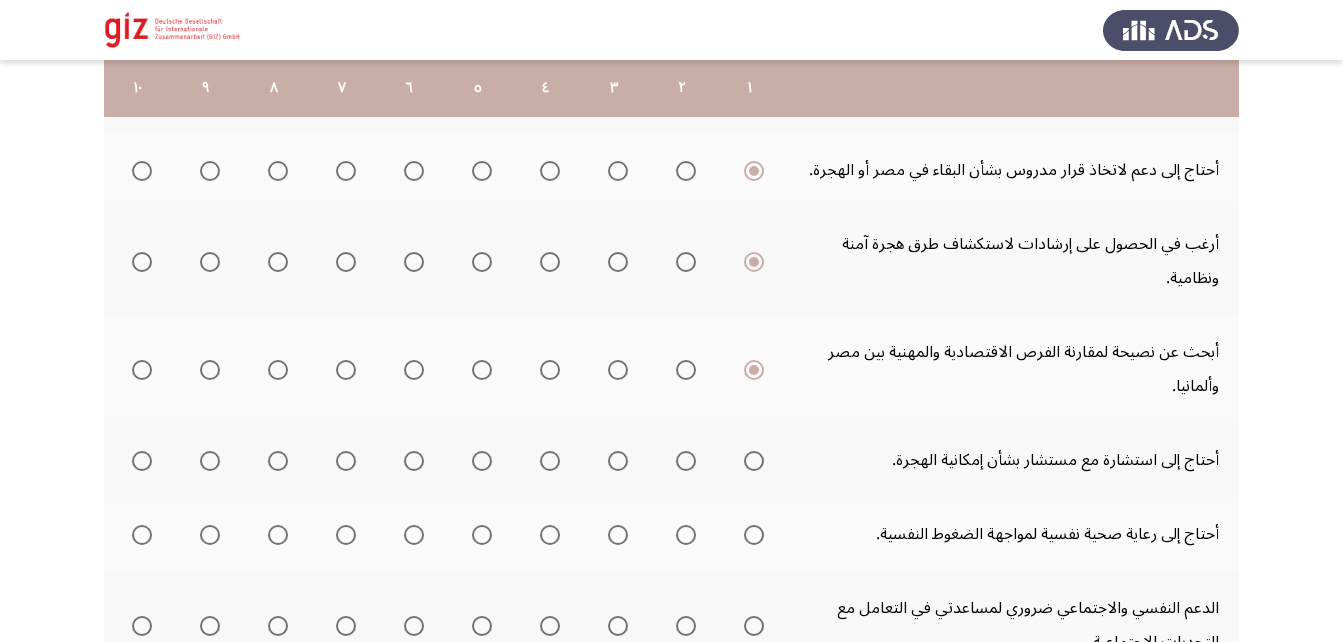 click at bounding box center (754, 461) 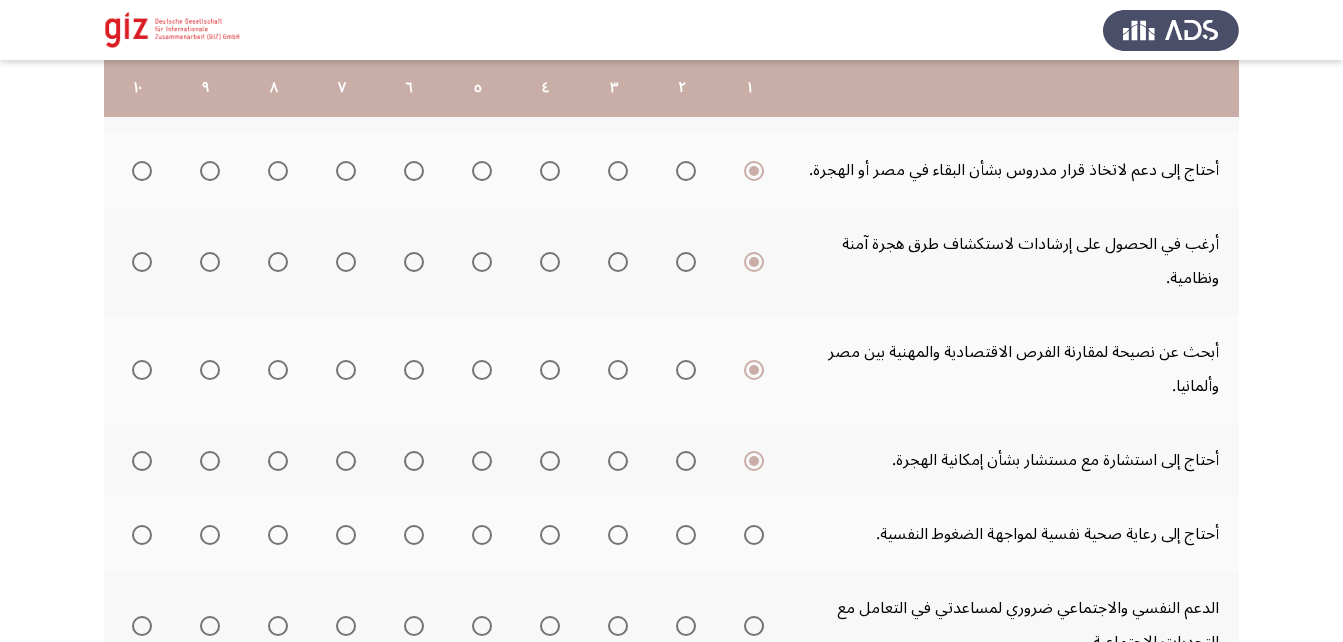click at bounding box center (754, 535) 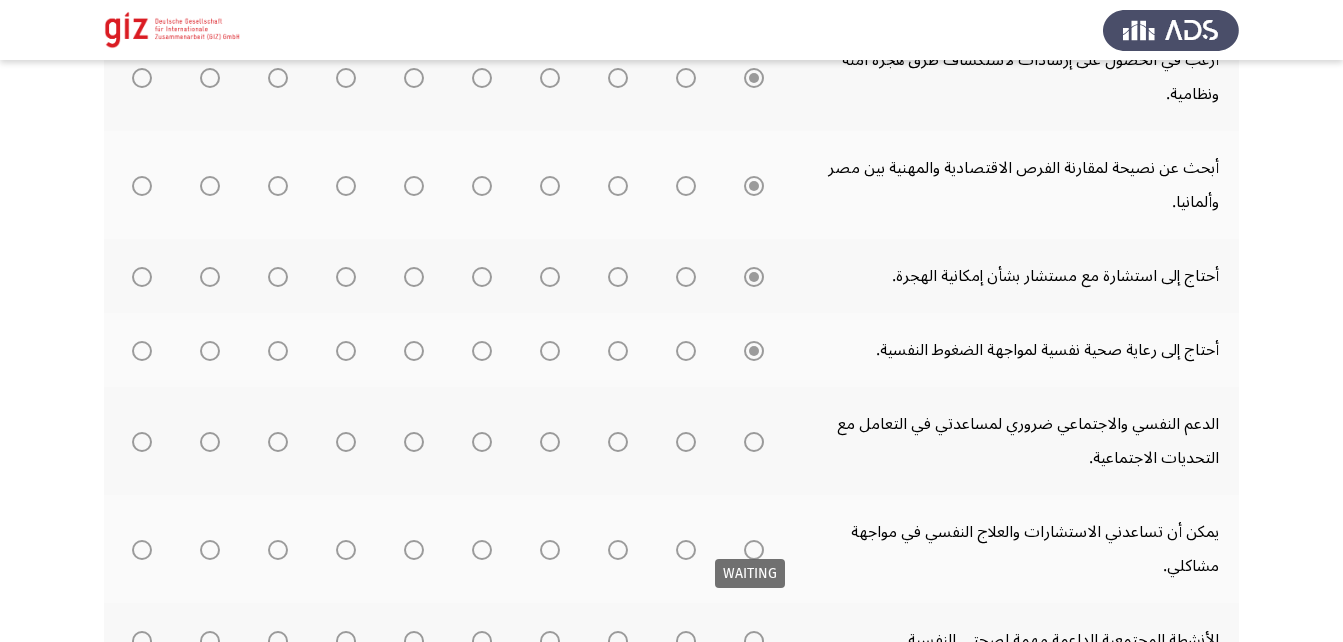 scroll, scrollTop: 547, scrollLeft: 0, axis: vertical 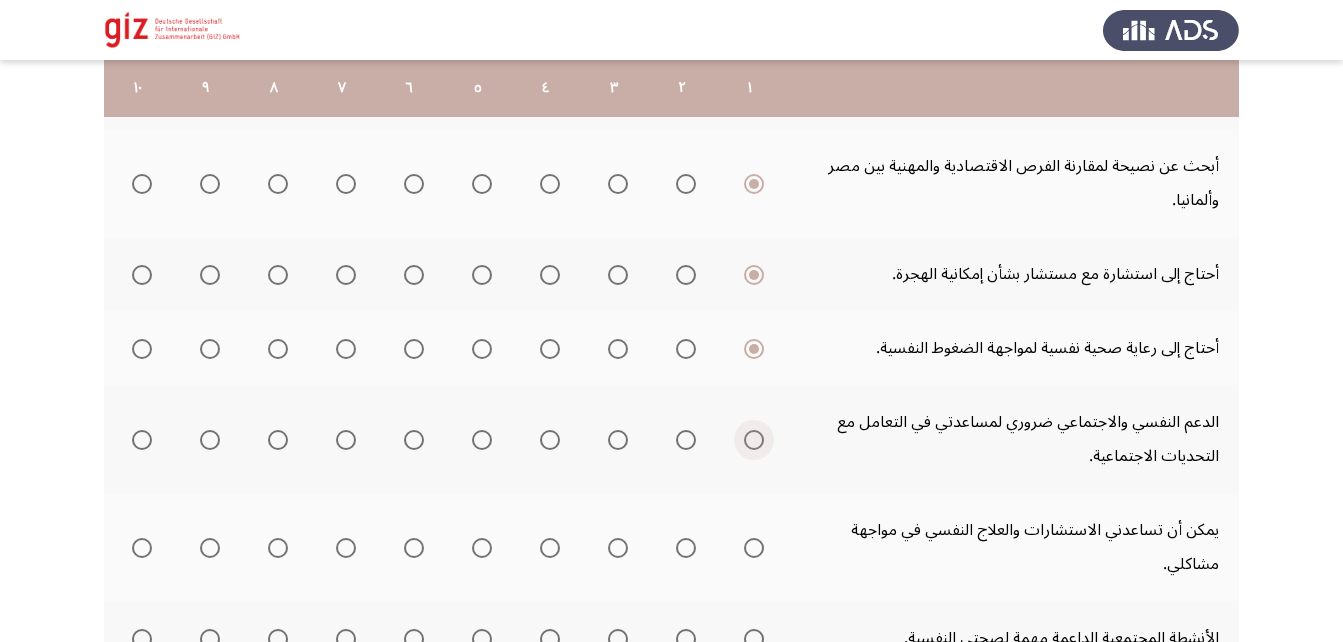 click at bounding box center (754, 440) 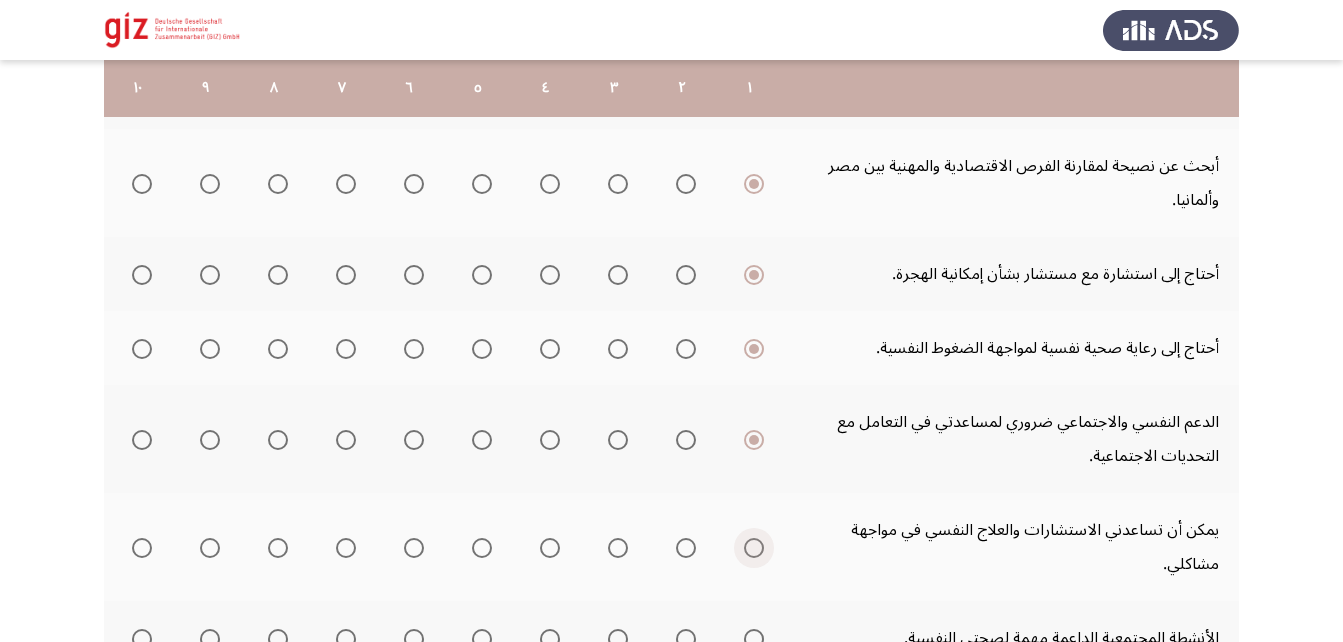 click at bounding box center (754, 548) 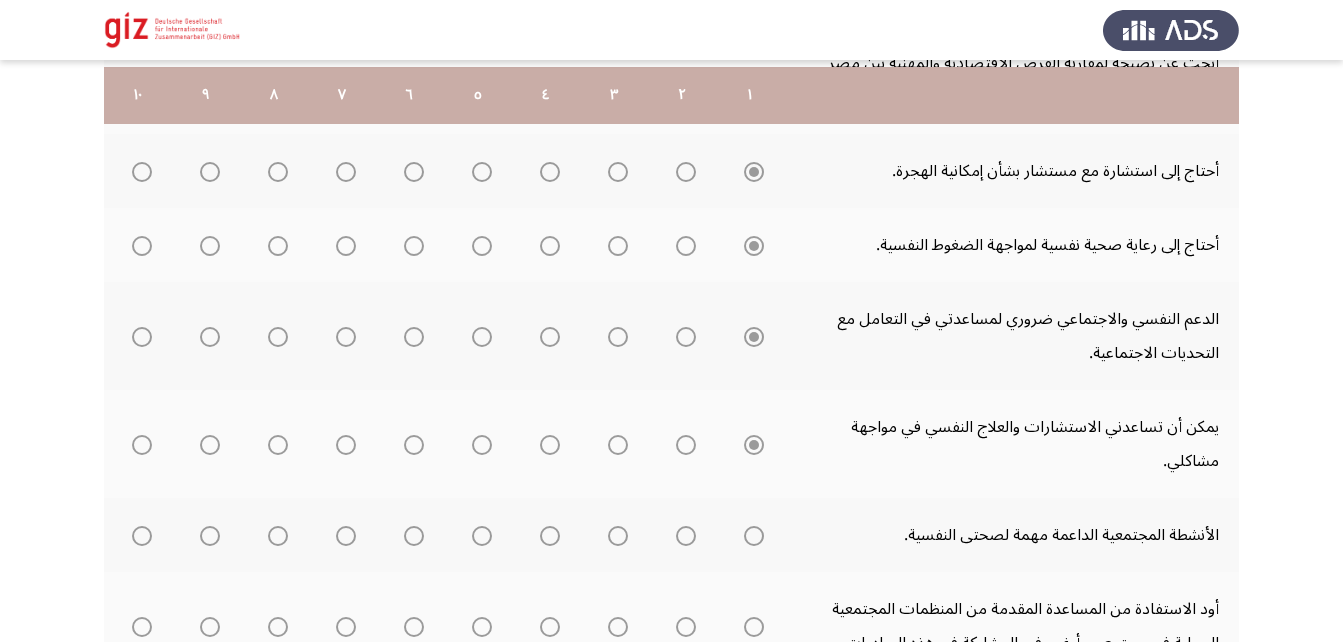scroll, scrollTop: 657, scrollLeft: 0, axis: vertical 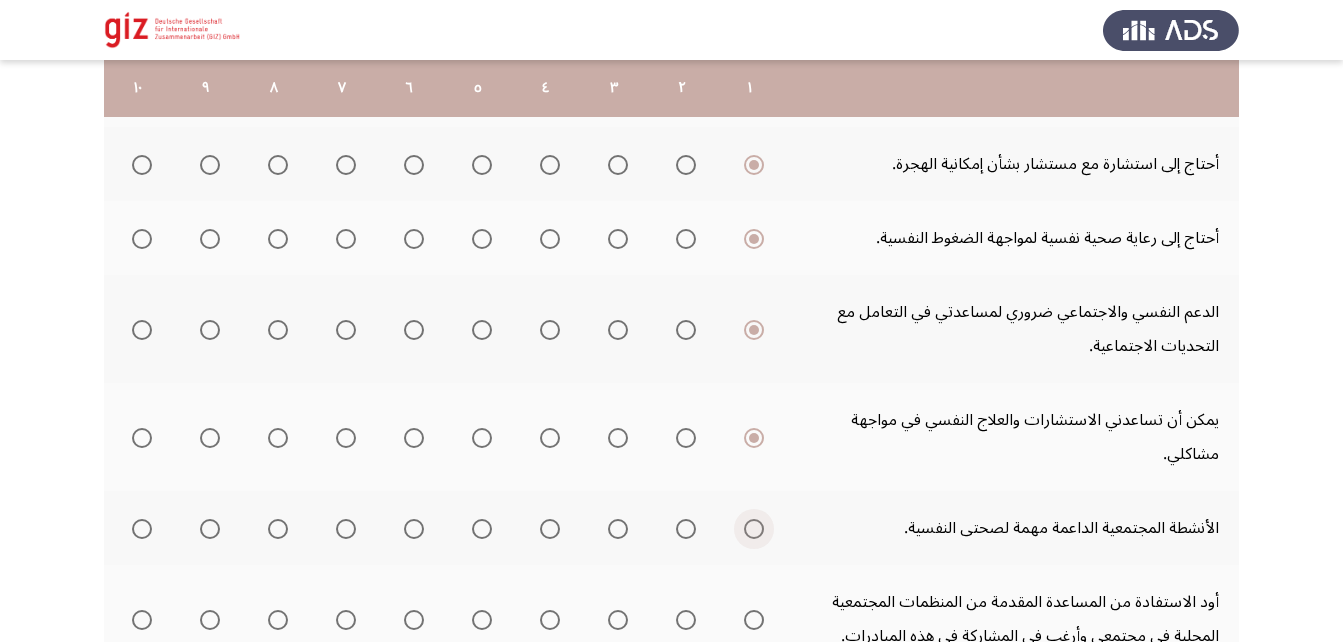 click at bounding box center (754, 529) 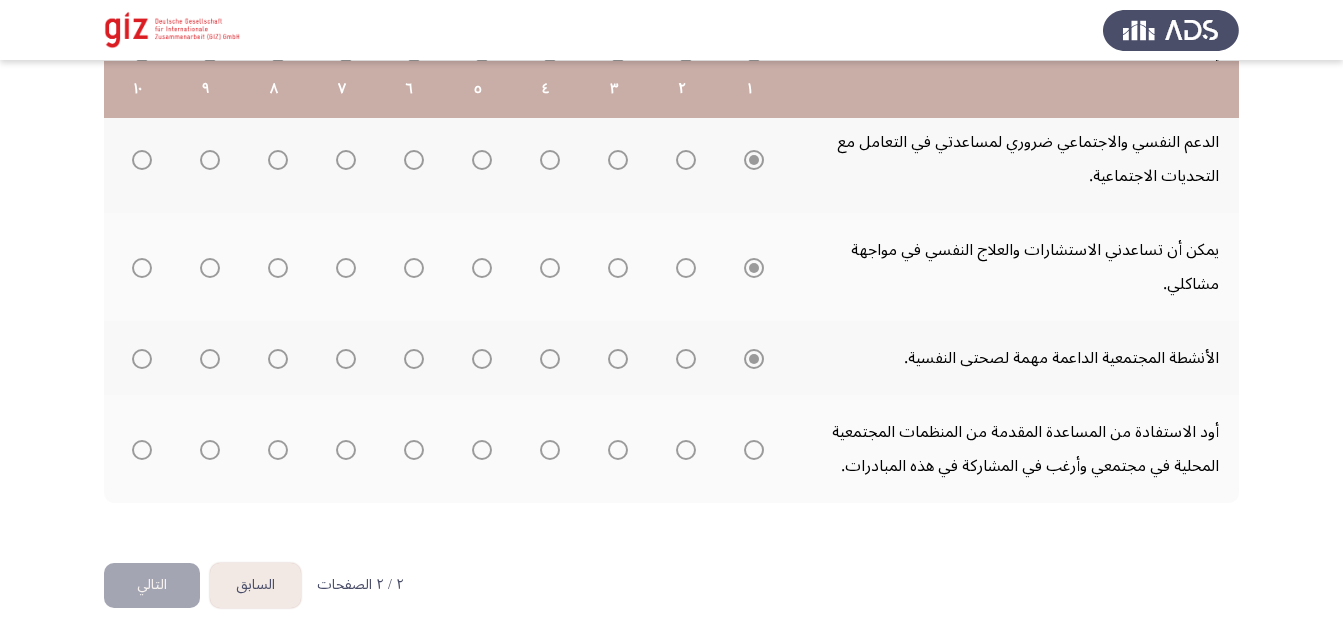 scroll, scrollTop: 828, scrollLeft: 0, axis: vertical 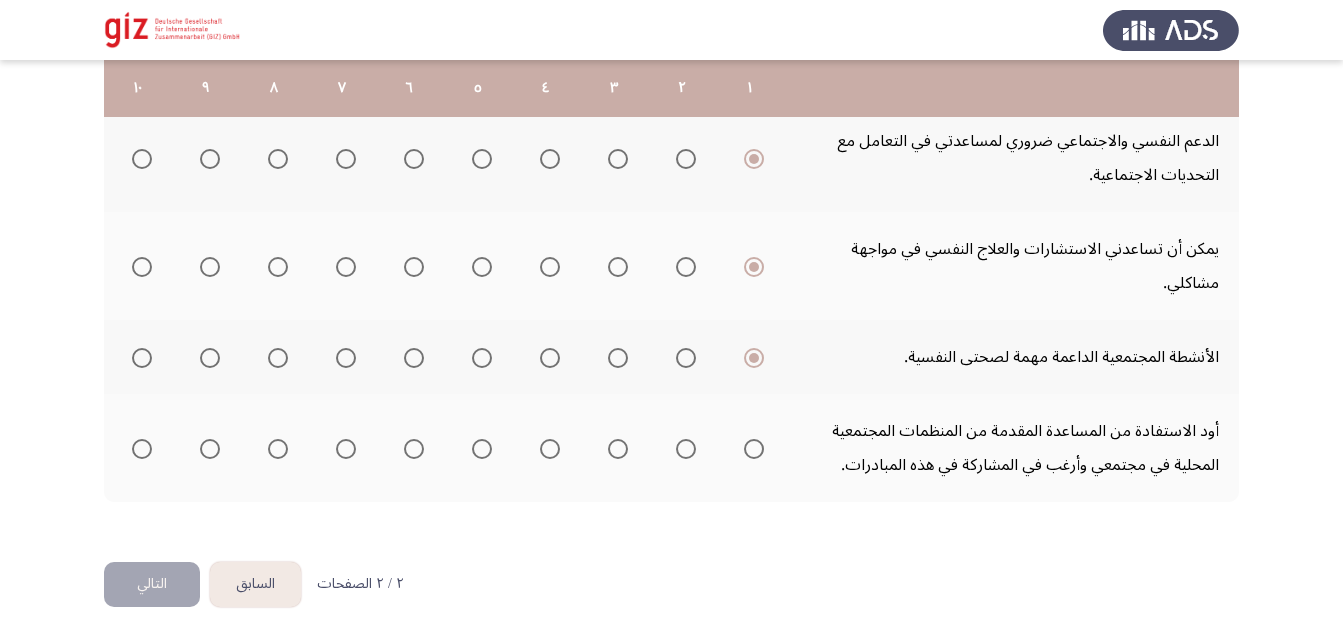 click at bounding box center [754, 449] 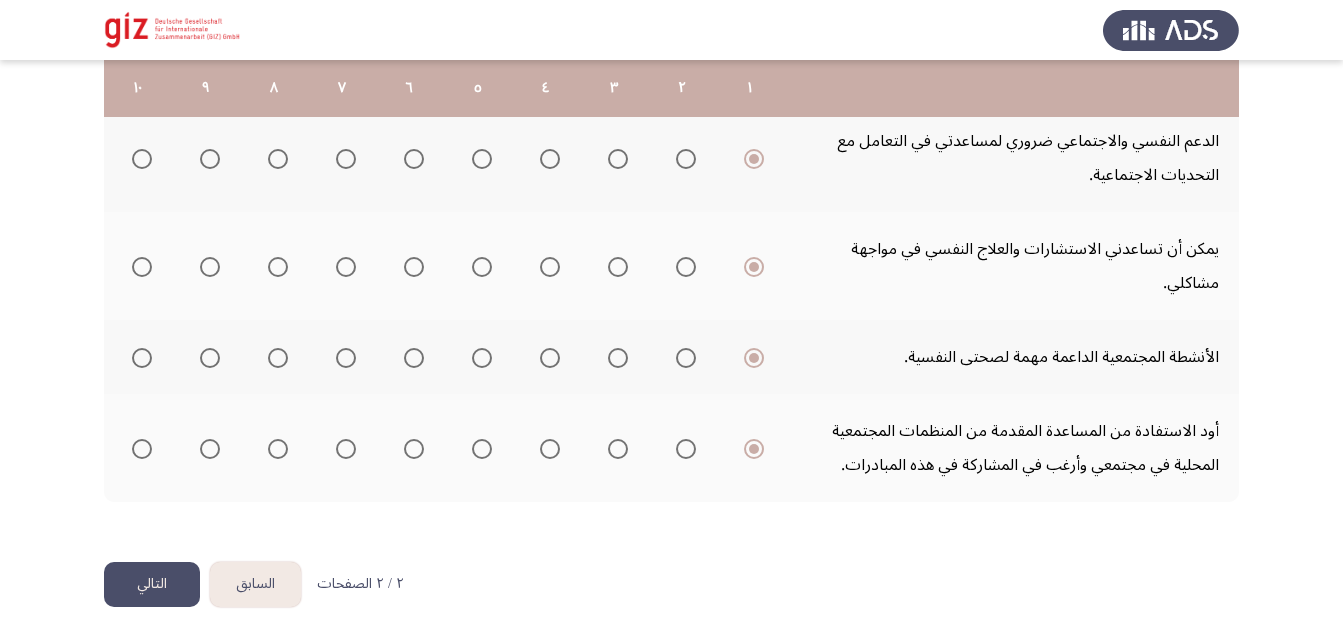 click on "التالي" 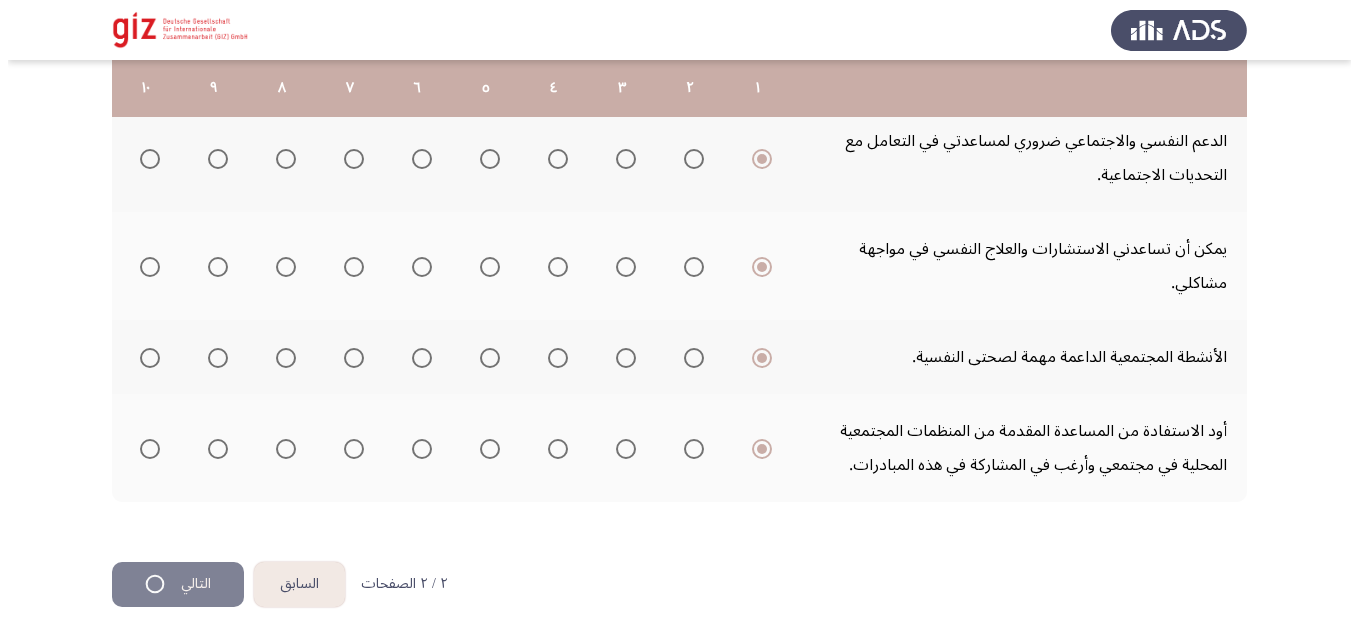 scroll, scrollTop: 0, scrollLeft: 0, axis: both 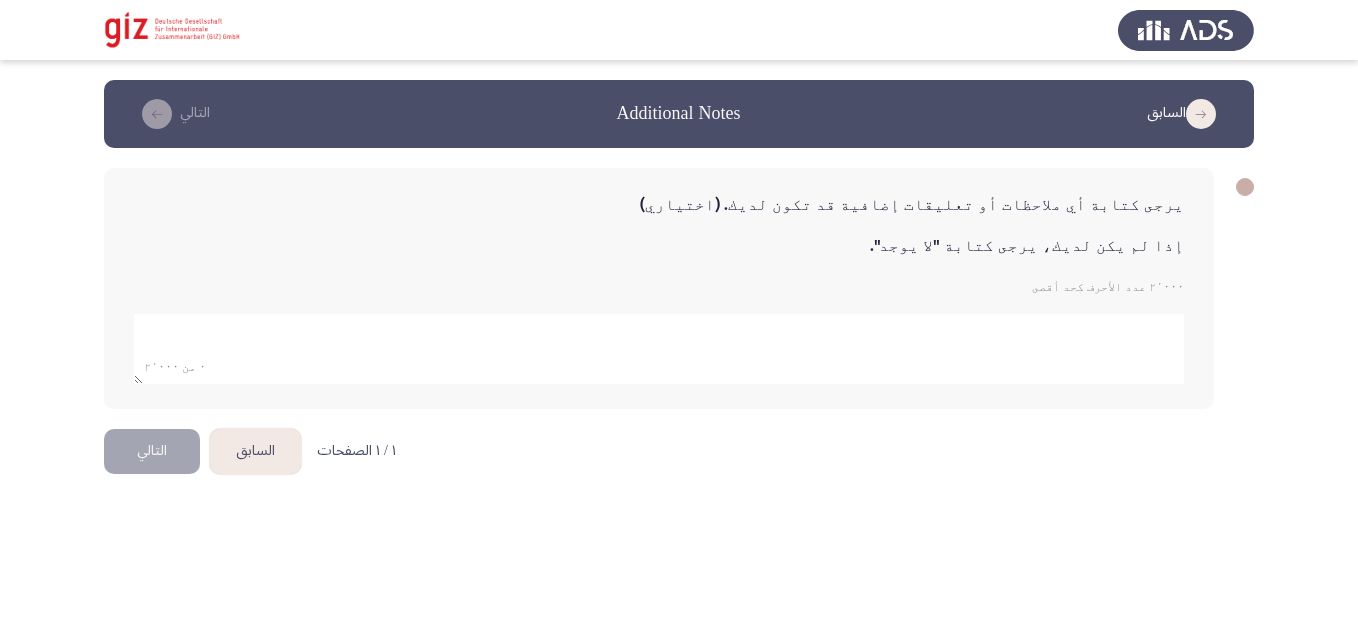 click 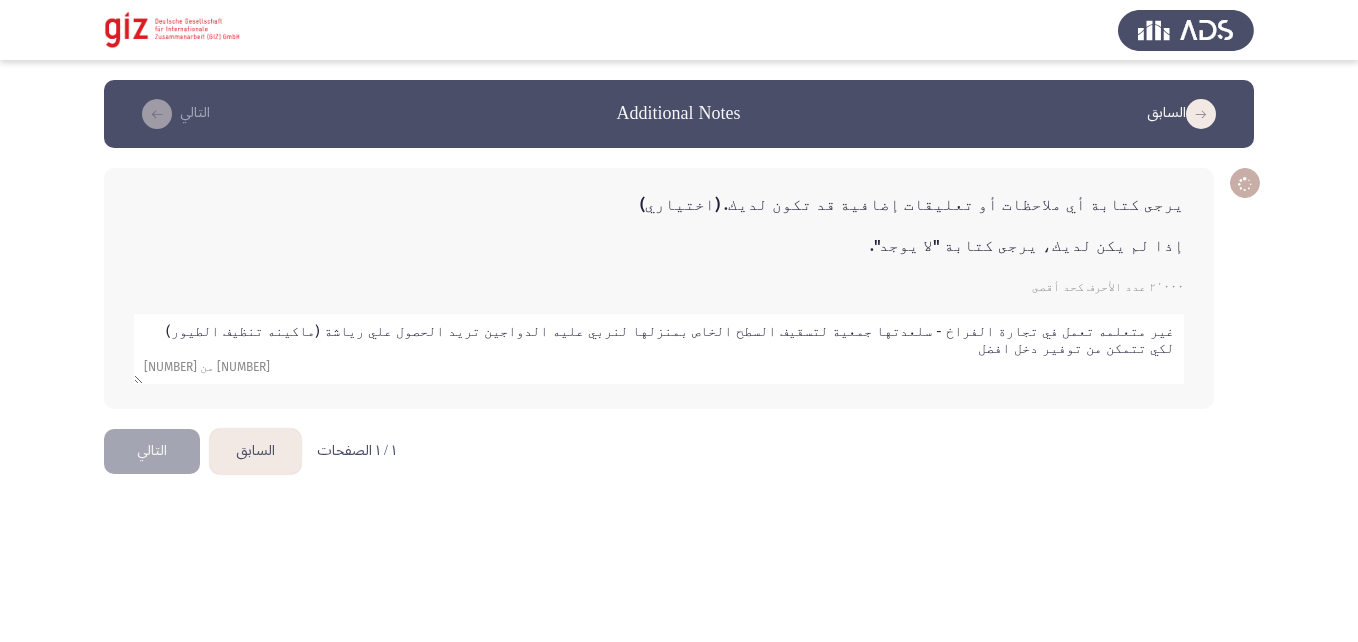 click 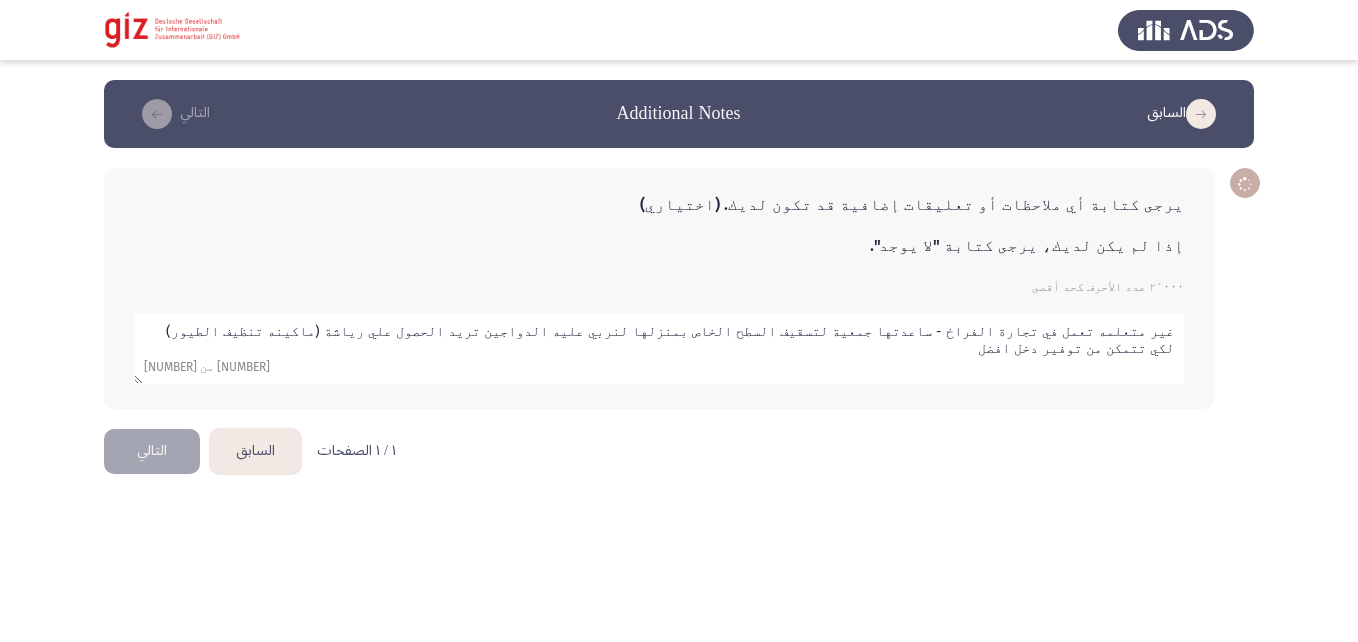 click 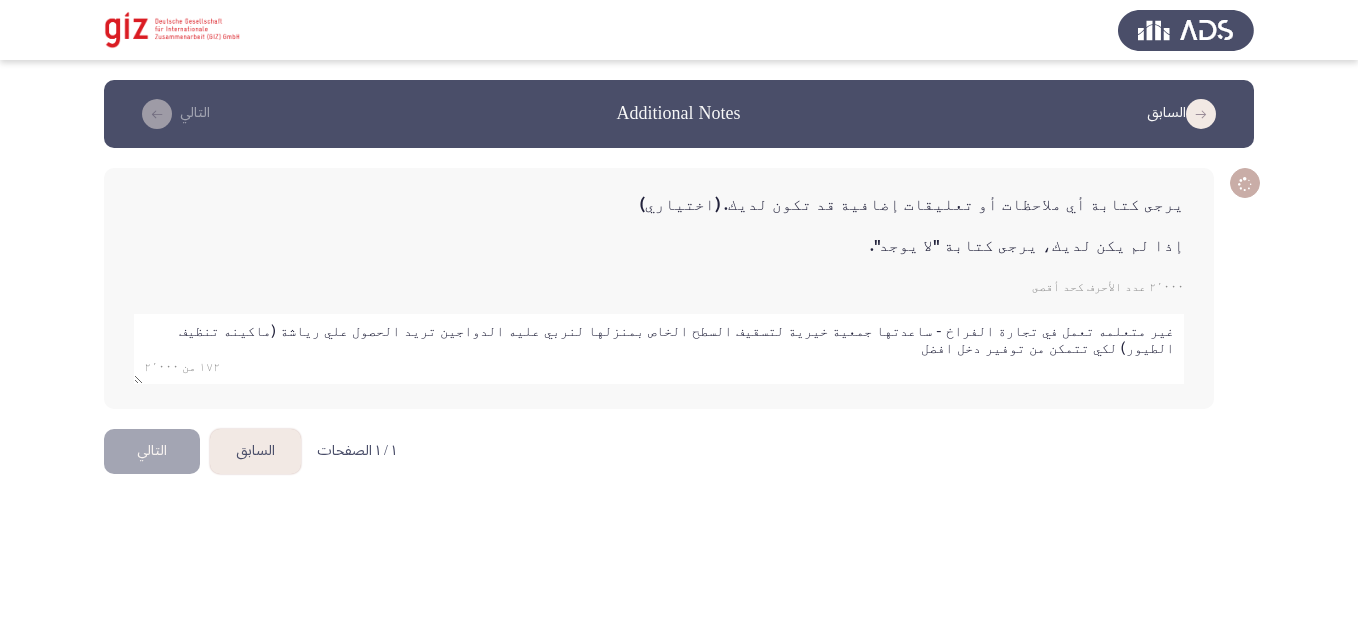 click 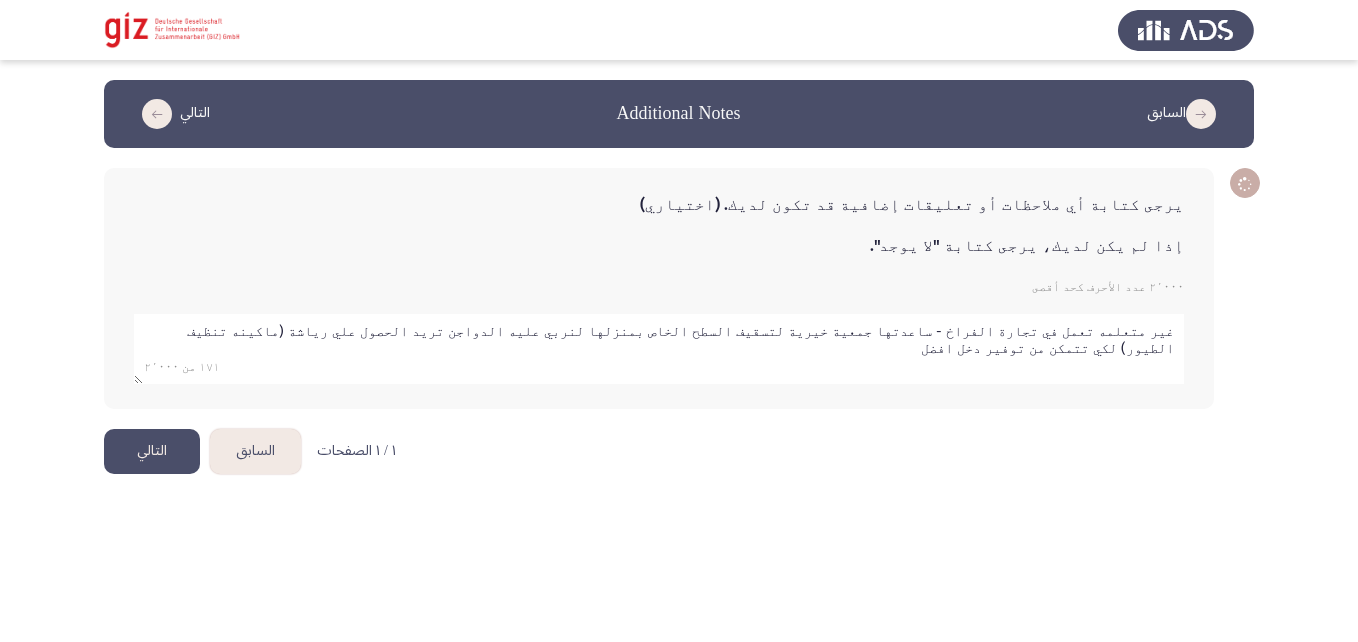 type on "غير متعلمه تعمل في تجارة الفراخ - ساعدتها جمعية خيرية لتسقيف السطح الخاص بمنزلها لنربي عليه الدواجن تريد الحصول علي رياشة (ماكينه تنظيف الطيور) لكي تتمكن من توفير دخل افضل" 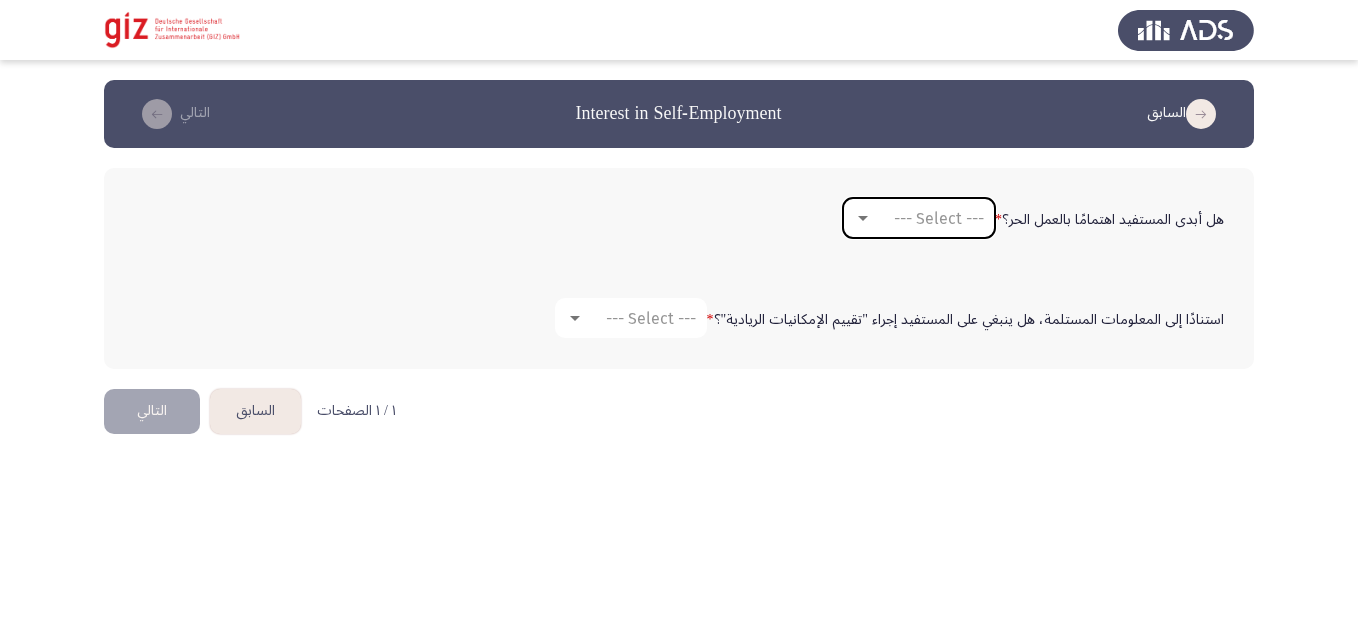 click on "--- Select ---" at bounding box center (939, 218) 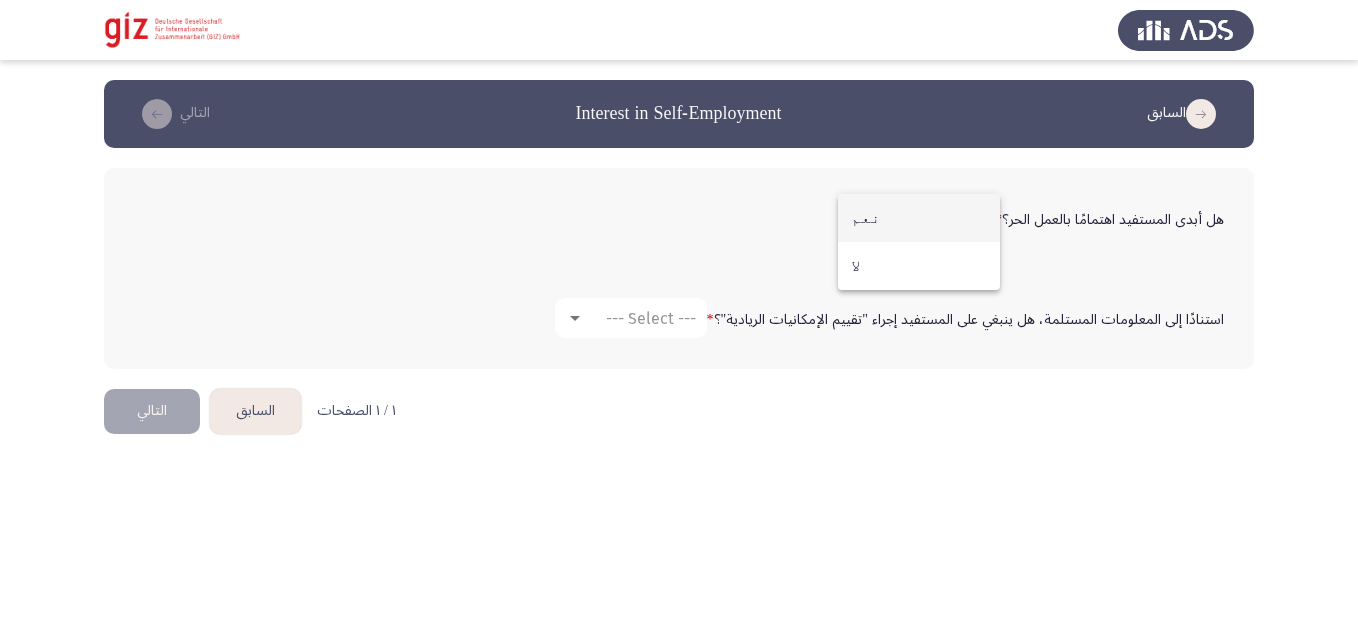click on "نعم" at bounding box center [919, 218] 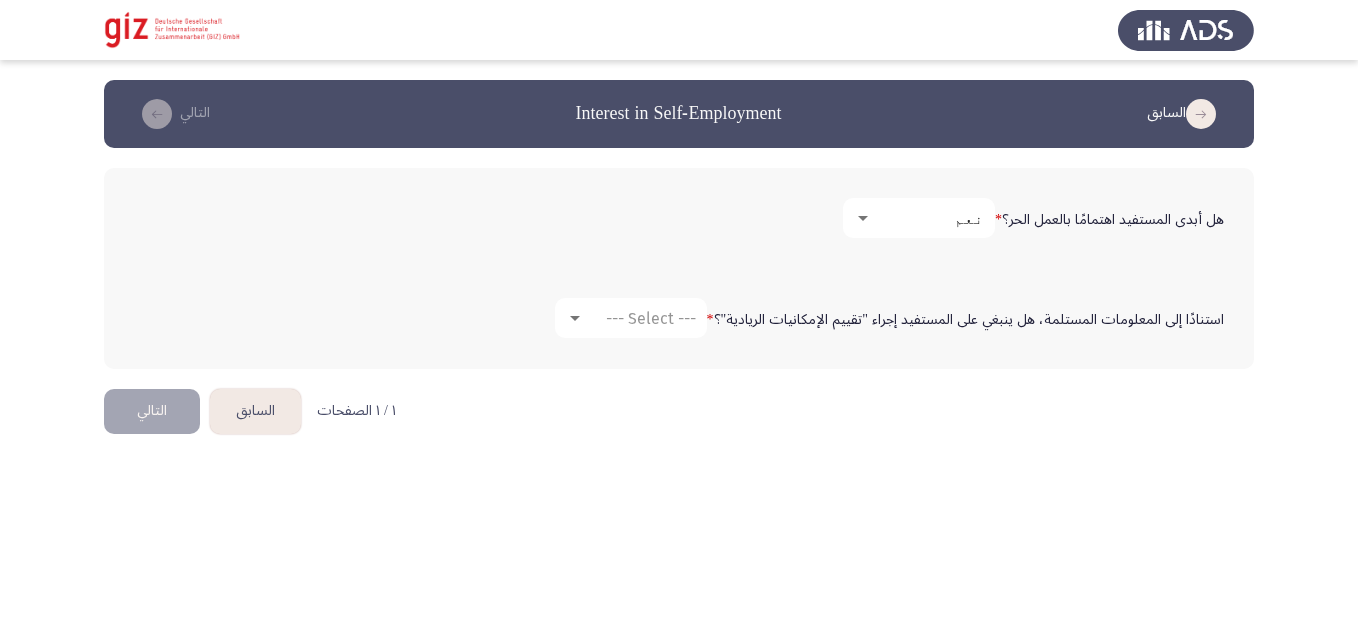 click on "استنادًا إلى المعلومات المستلمة، هل ينبغي على المستفيد إجراء "تقييم الإمكانيات الريادية"؟   * --- Select ---" 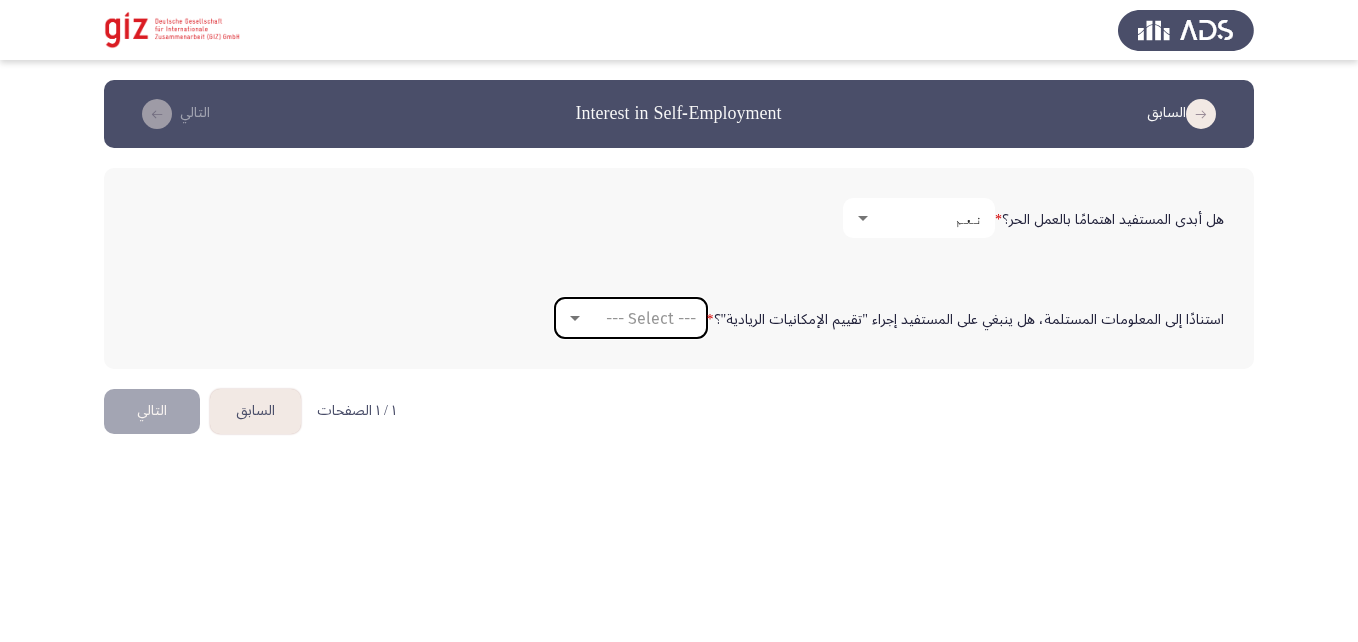 click on "--- Select ---" at bounding box center (651, 318) 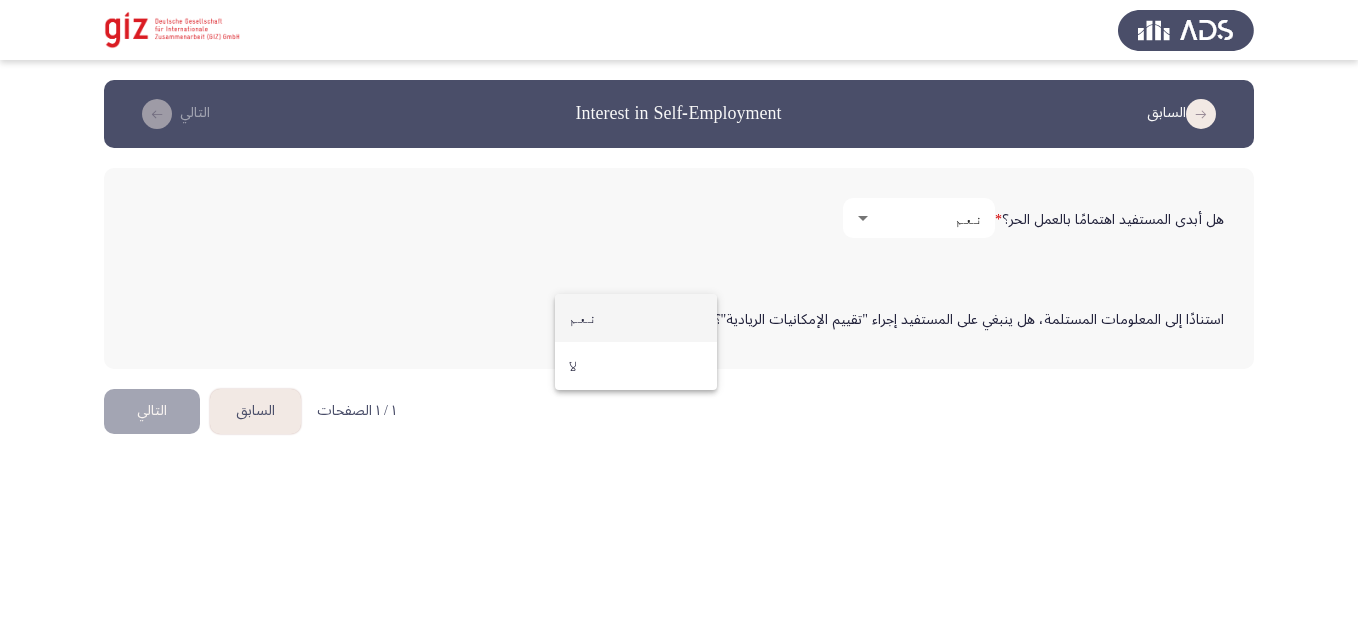 click on "نعم" at bounding box center (636, 318) 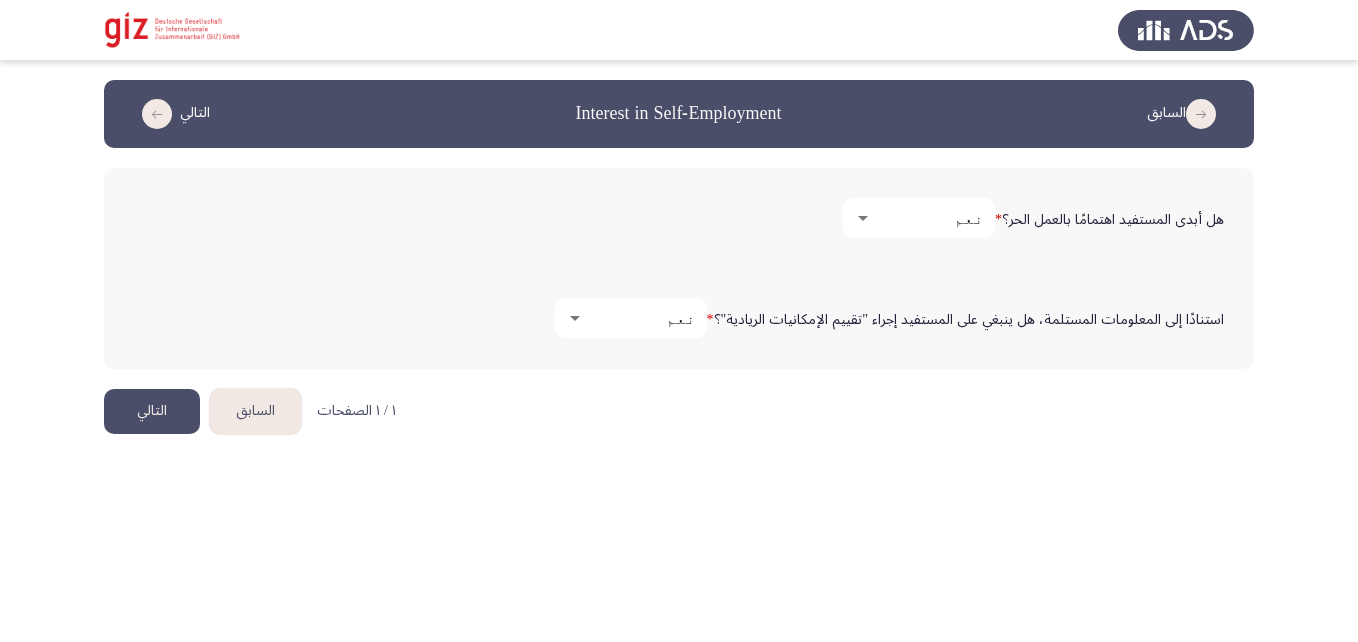 click on "التالي" 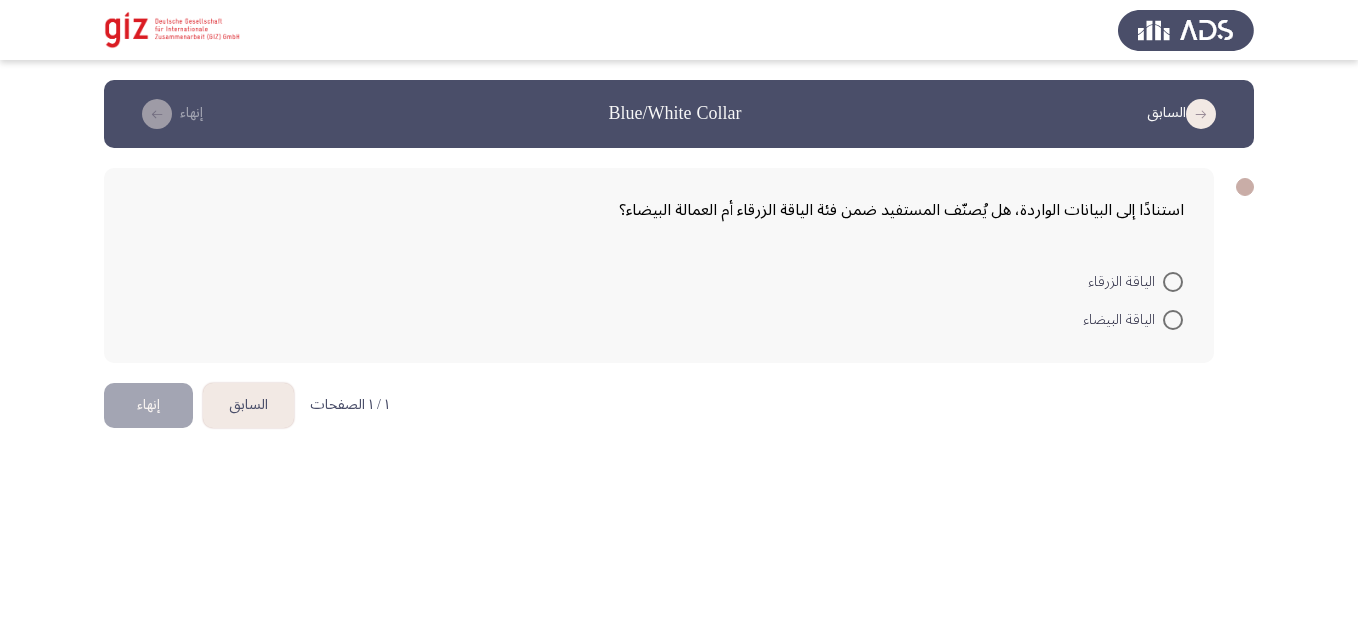 click at bounding box center [1173, 282] 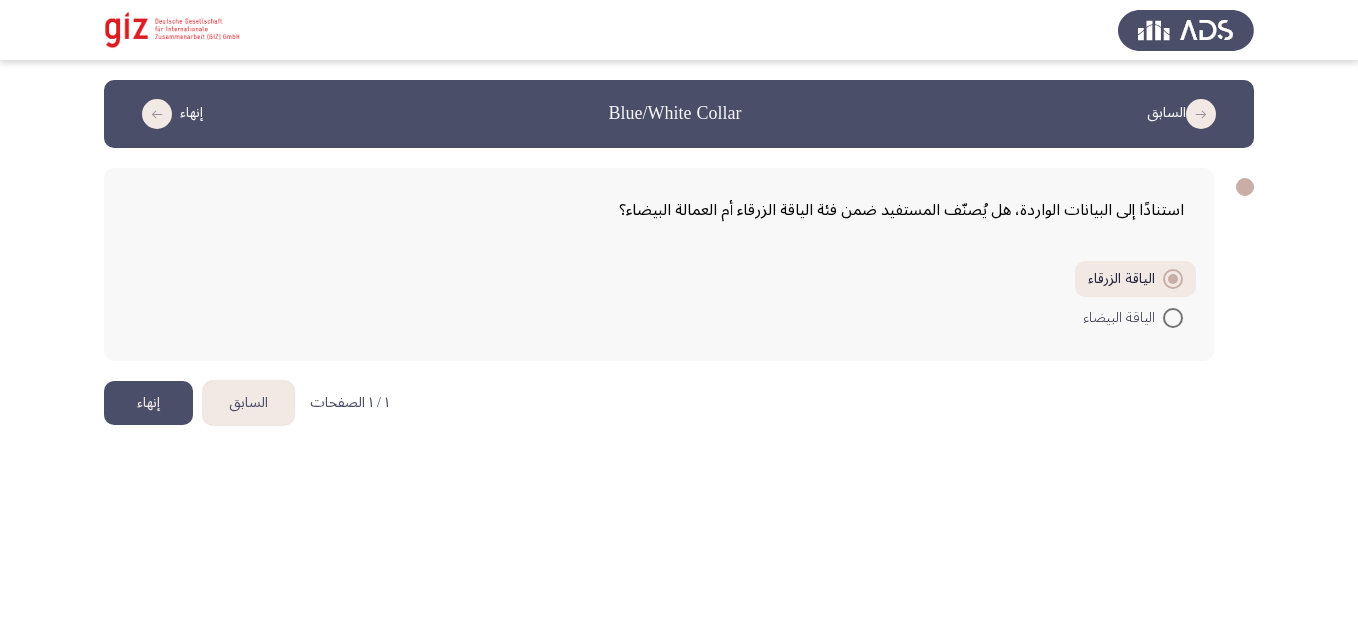 click on "إنهاء" 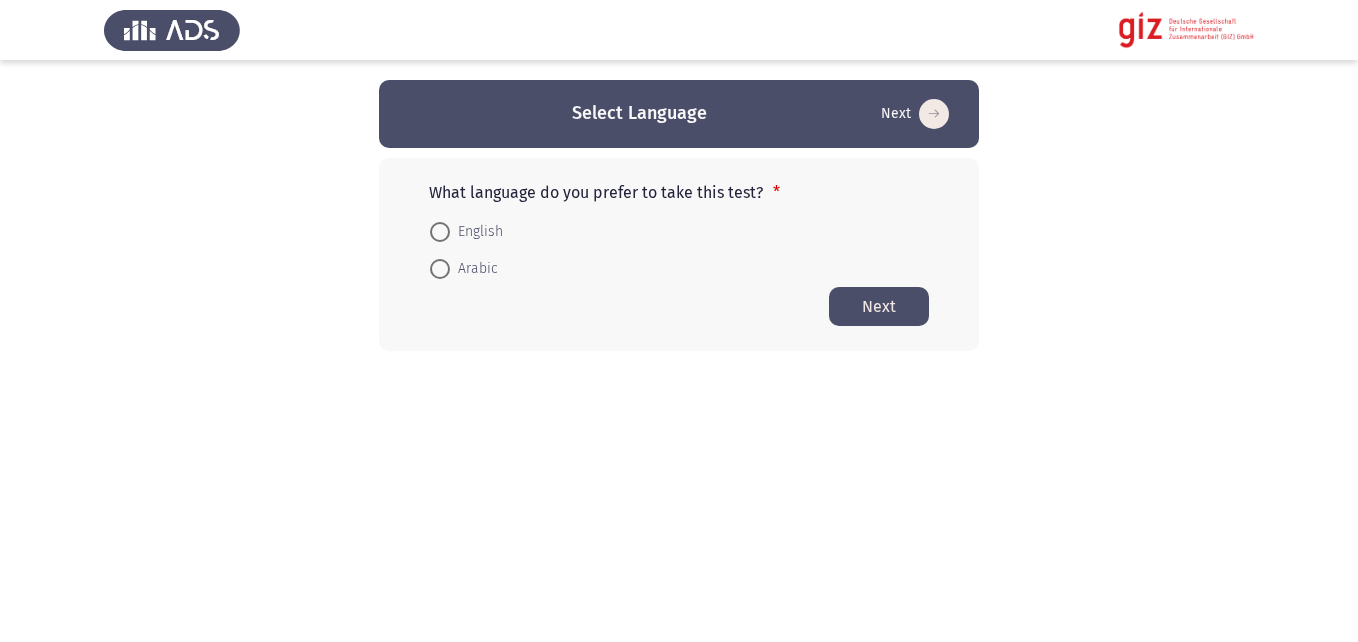 scroll, scrollTop: 0, scrollLeft: 0, axis: both 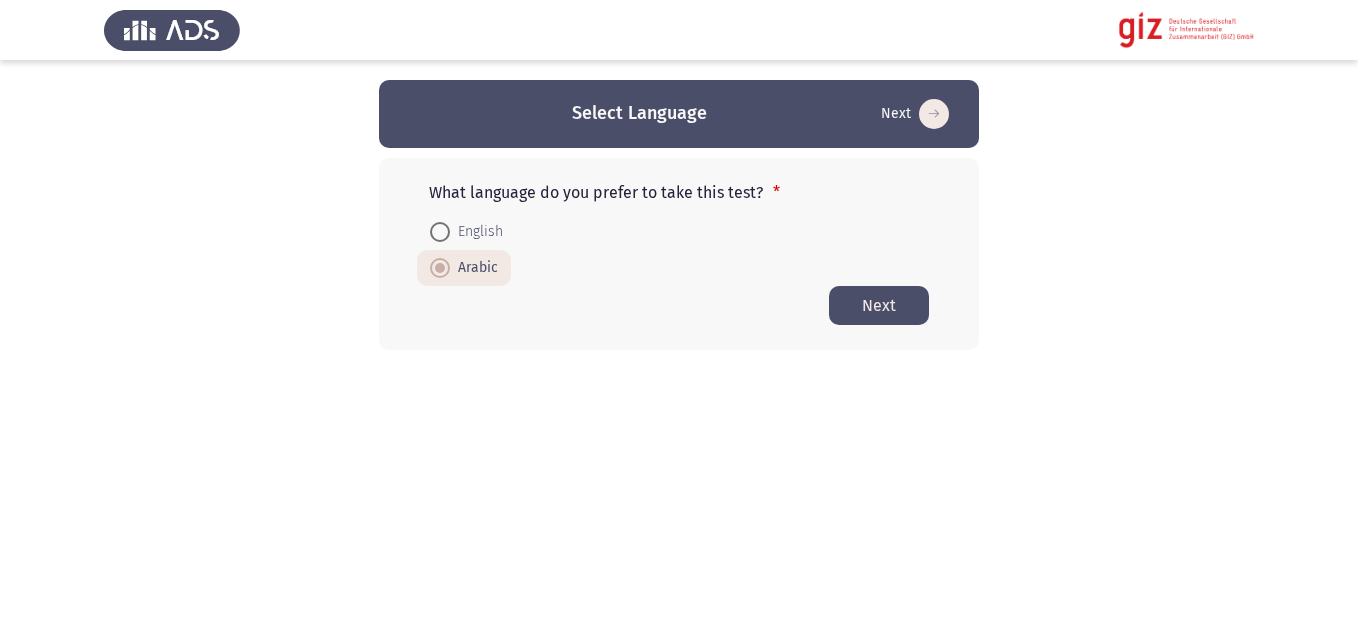 click on "Next" 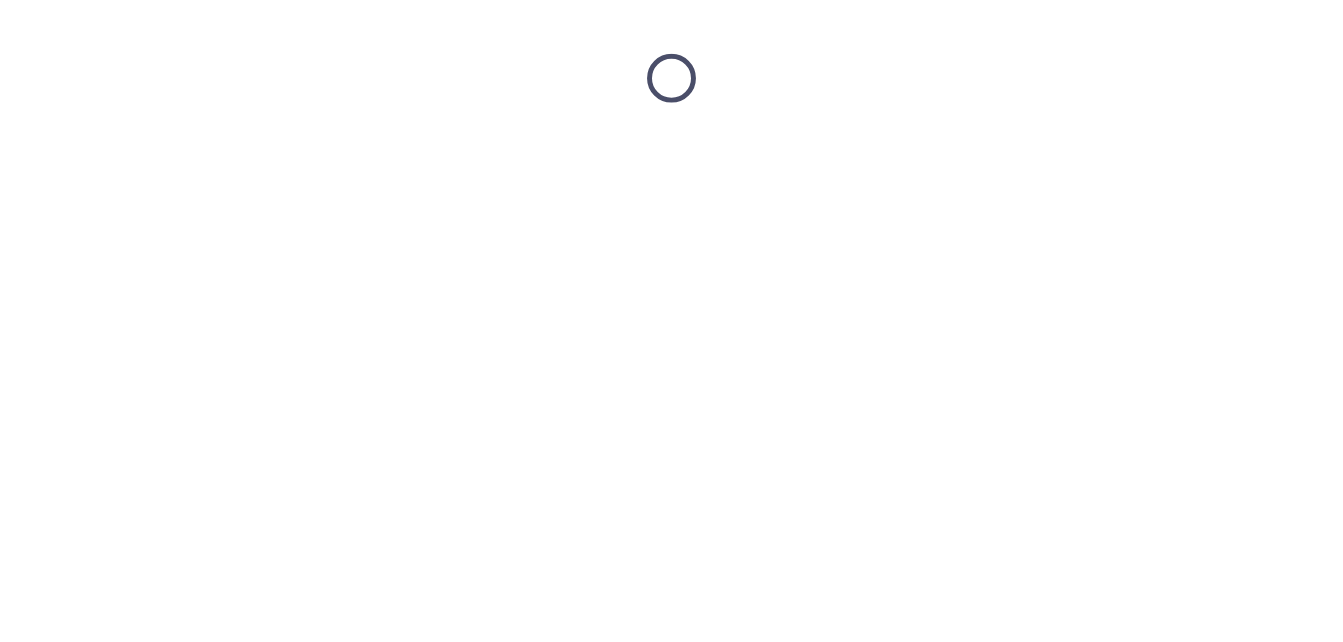 scroll, scrollTop: 0, scrollLeft: 0, axis: both 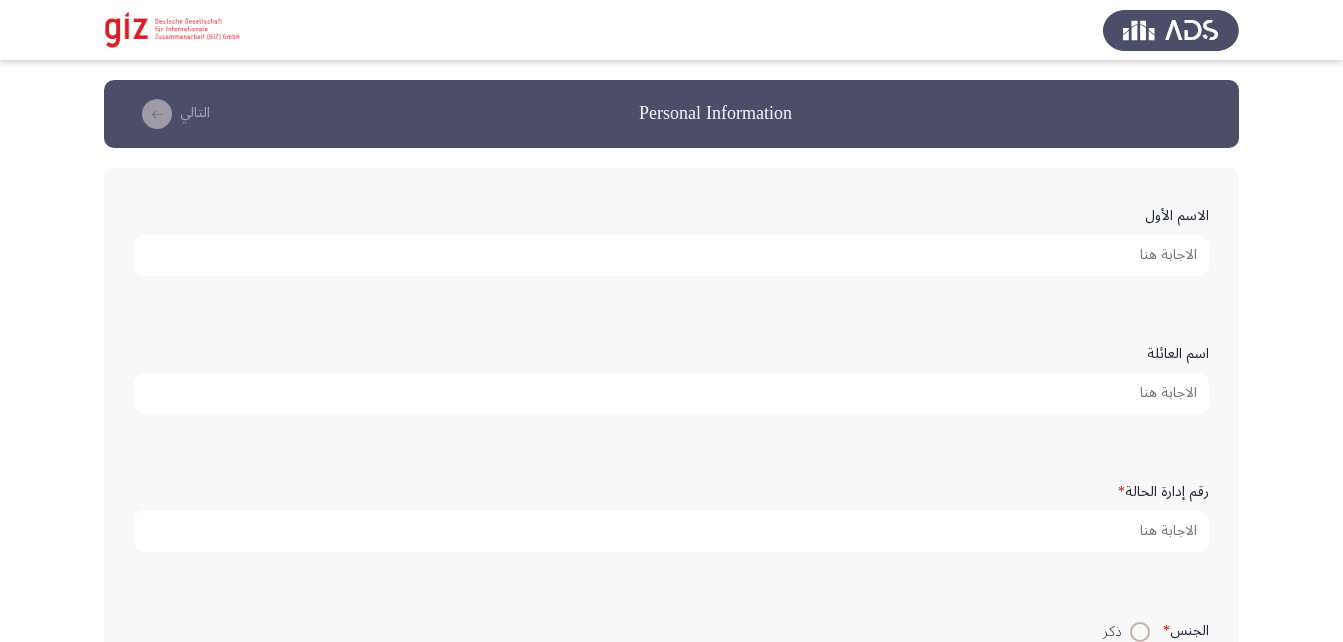 click on "الاسم الأول" at bounding box center [671, 255] 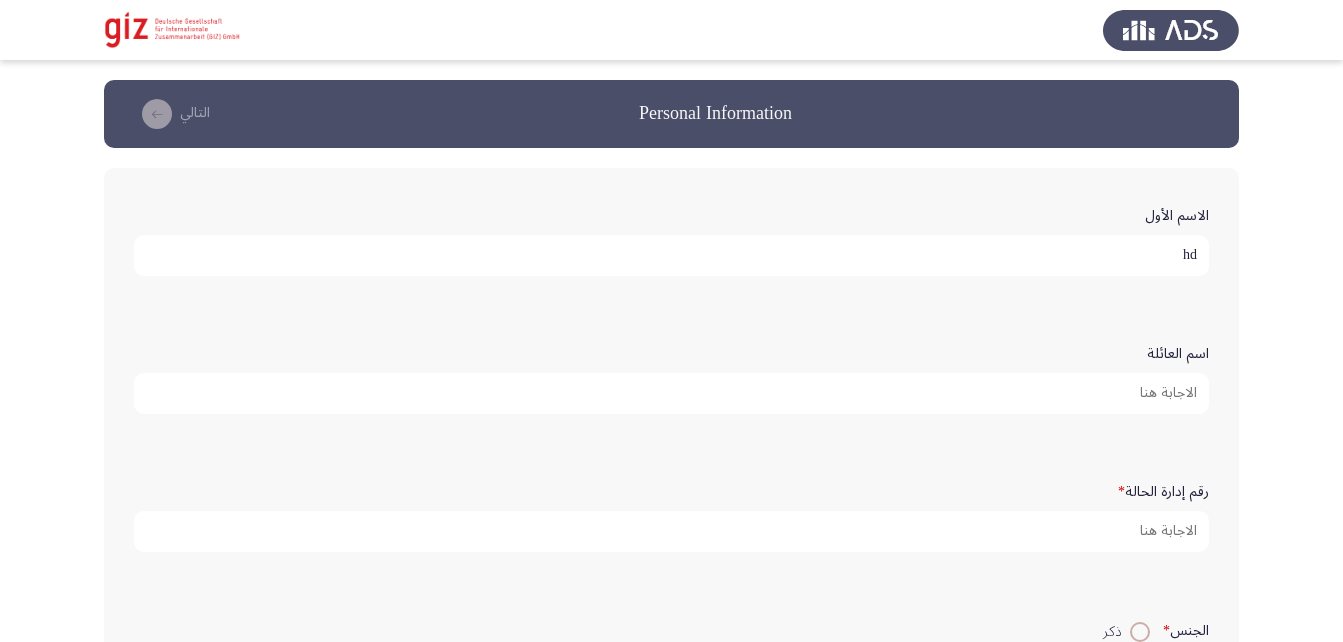 type on "h" 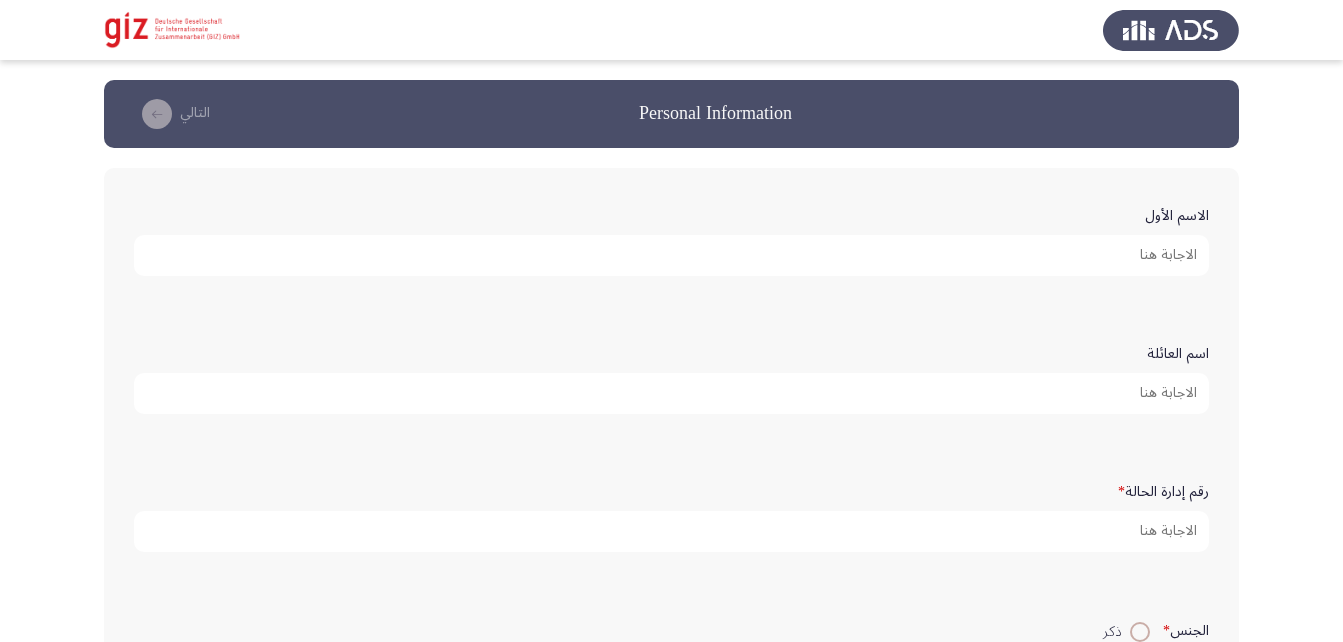 paste on "ايهاب حمدان البدري" 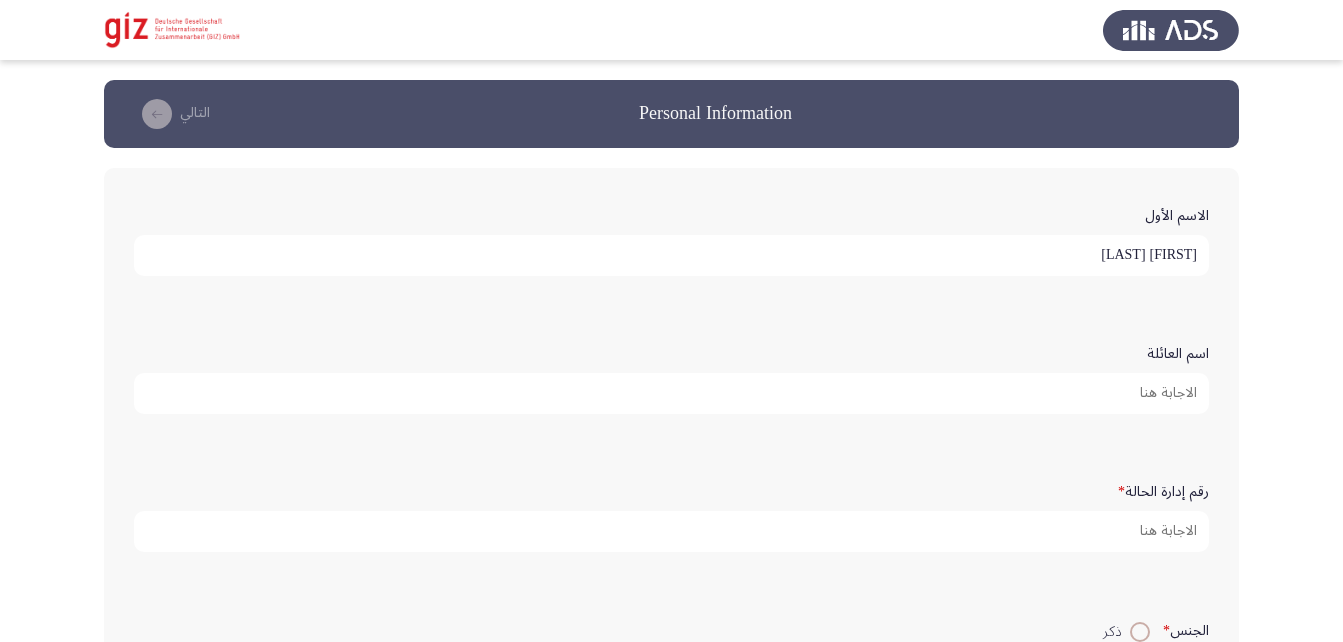 type on "ايهاب حمدان البدري" 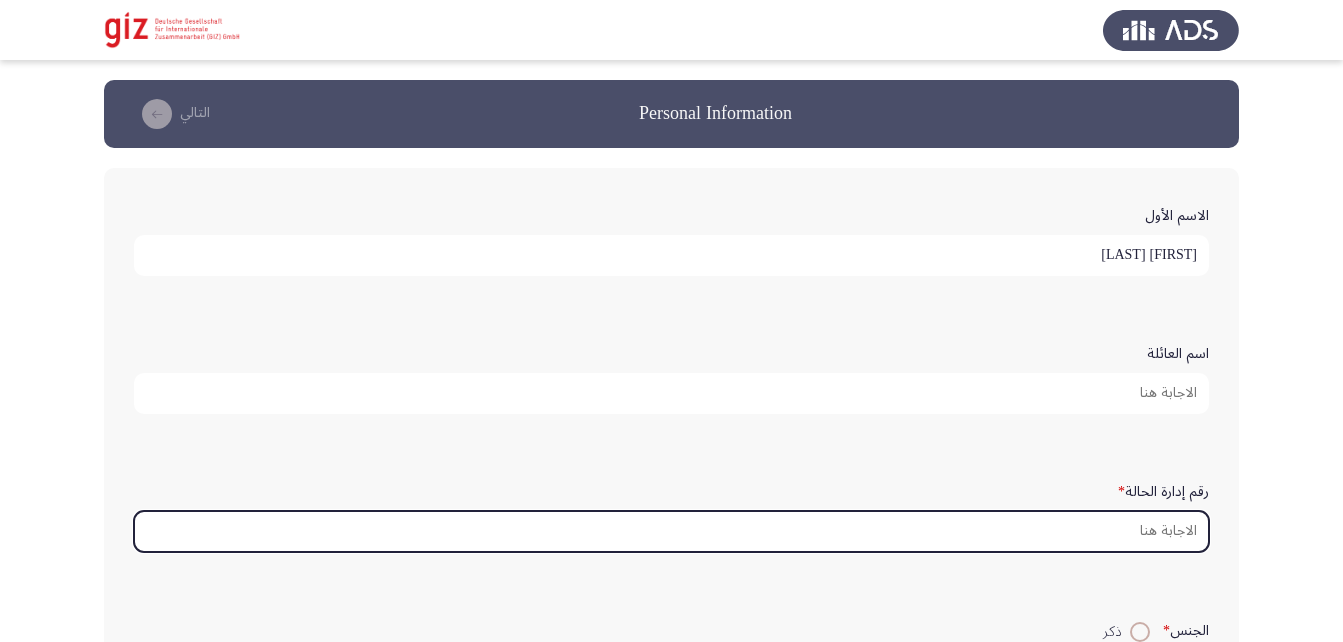 click on "رقم إدارة الحالة   *" at bounding box center [671, 531] 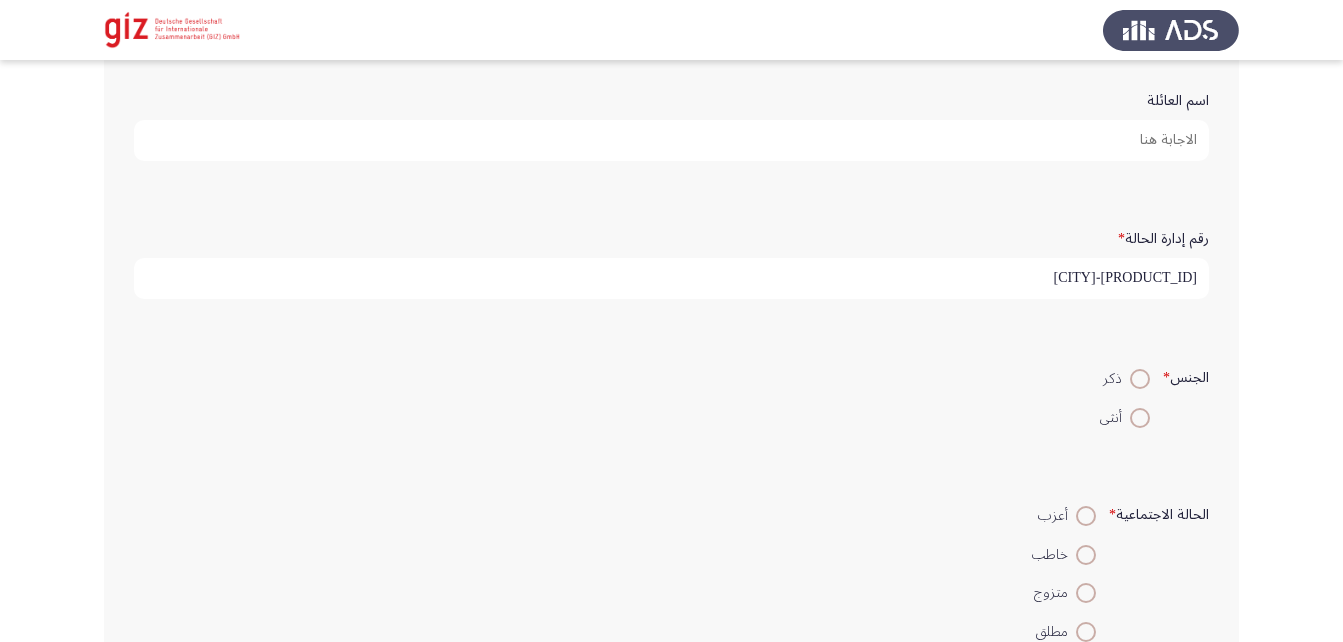scroll, scrollTop: 263, scrollLeft: 0, axis: vertical 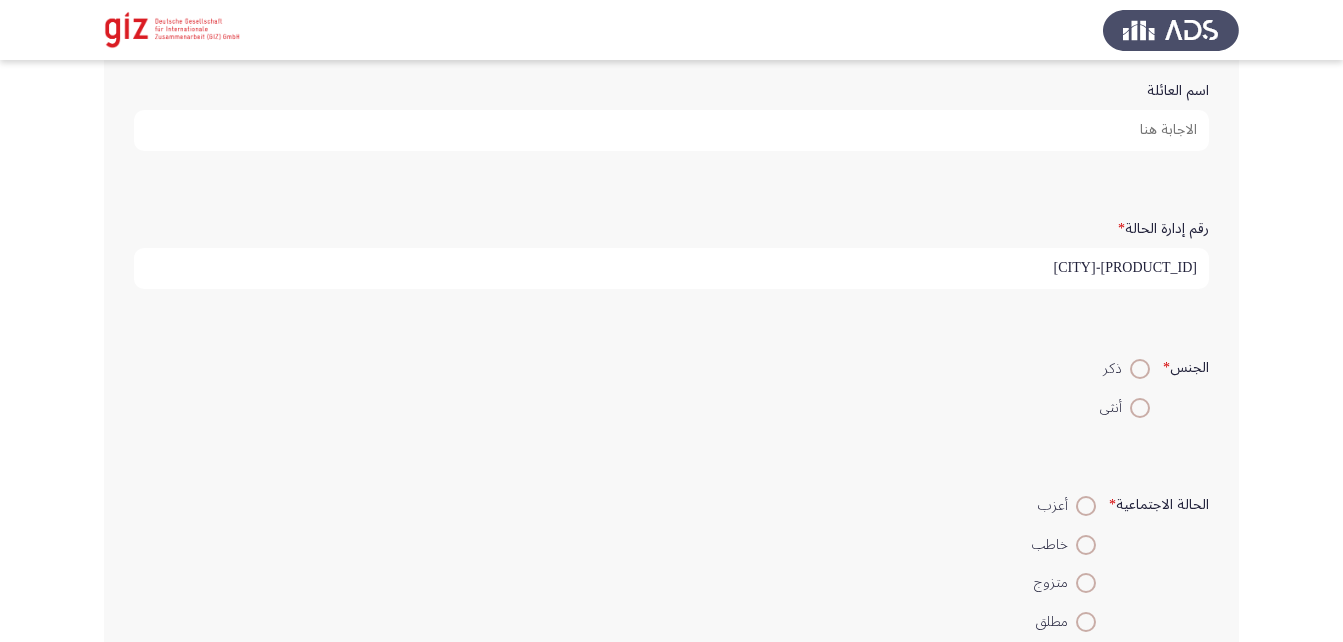 type on "PIMAUG00012-SOHAG" 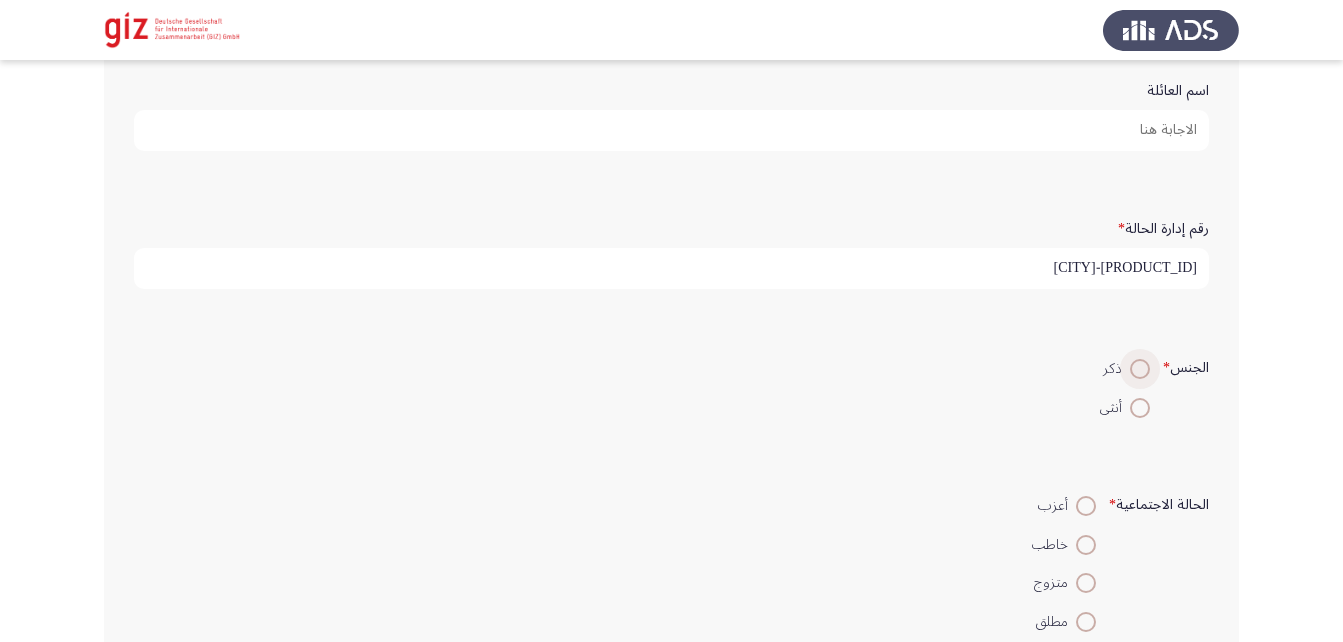 click at bounding box center (1140, 369) 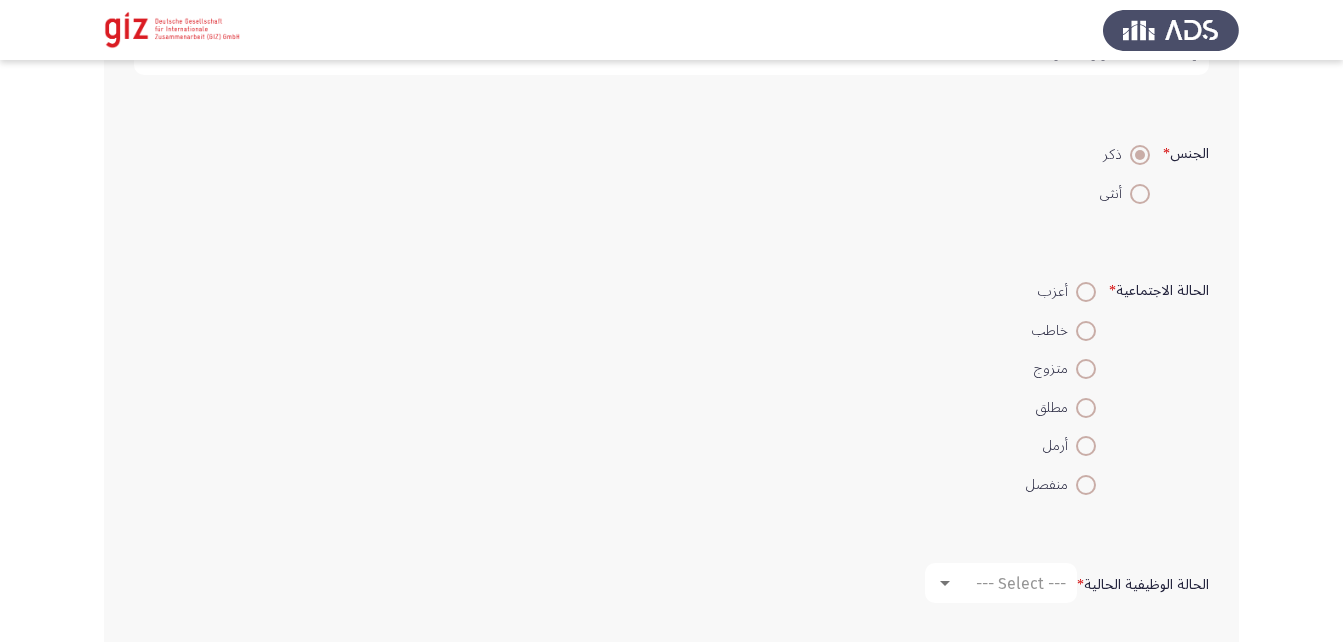 scroll, scrollTop: 478, scrollLeft: 0, axis: vertical 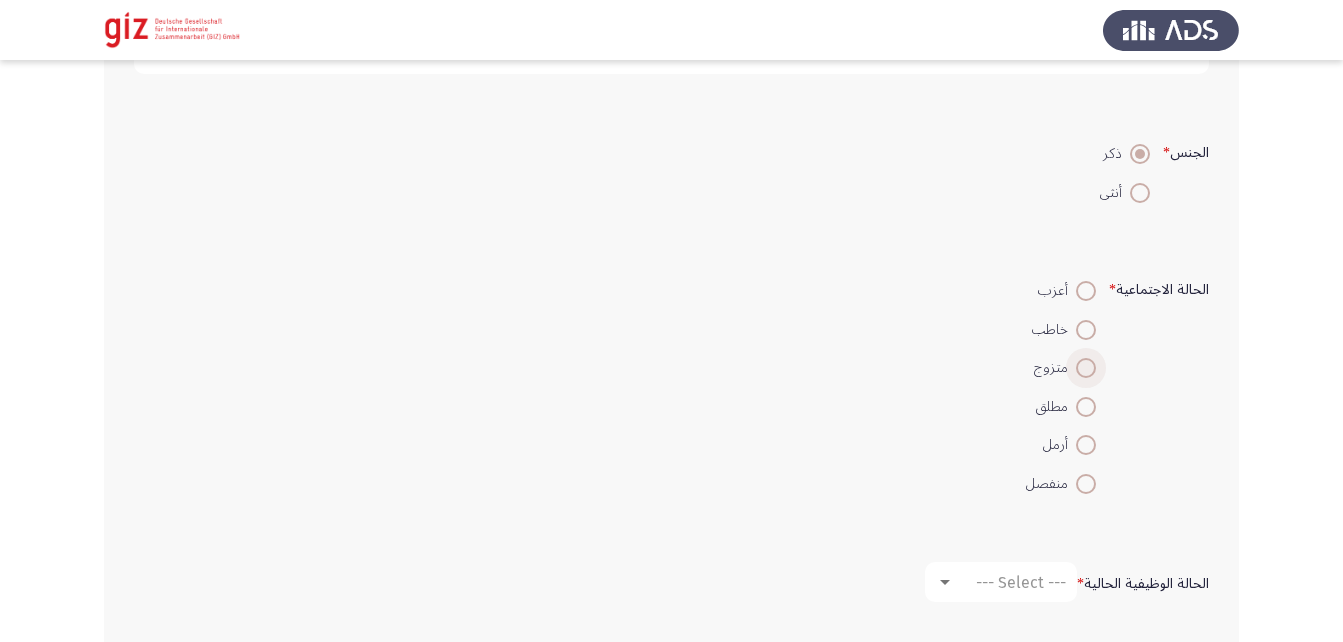 click at bounding box center [1086, 368] 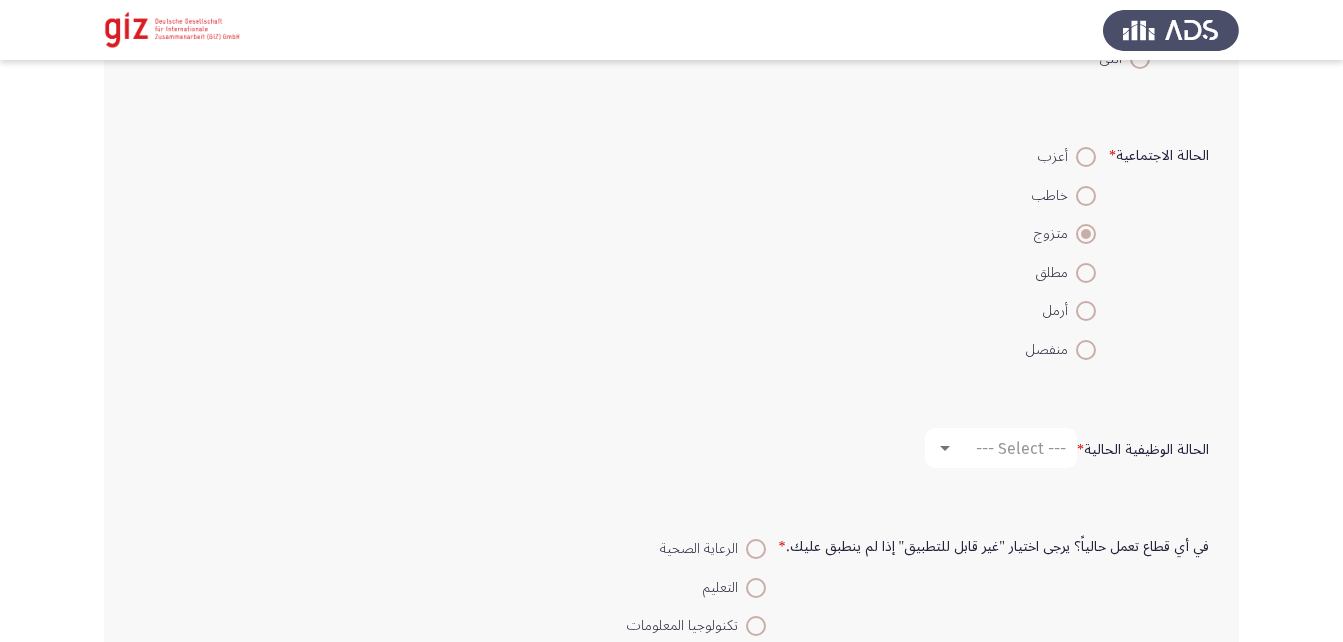scroll, scrollTop: 613, scrollLeft: 0, axis: vertical 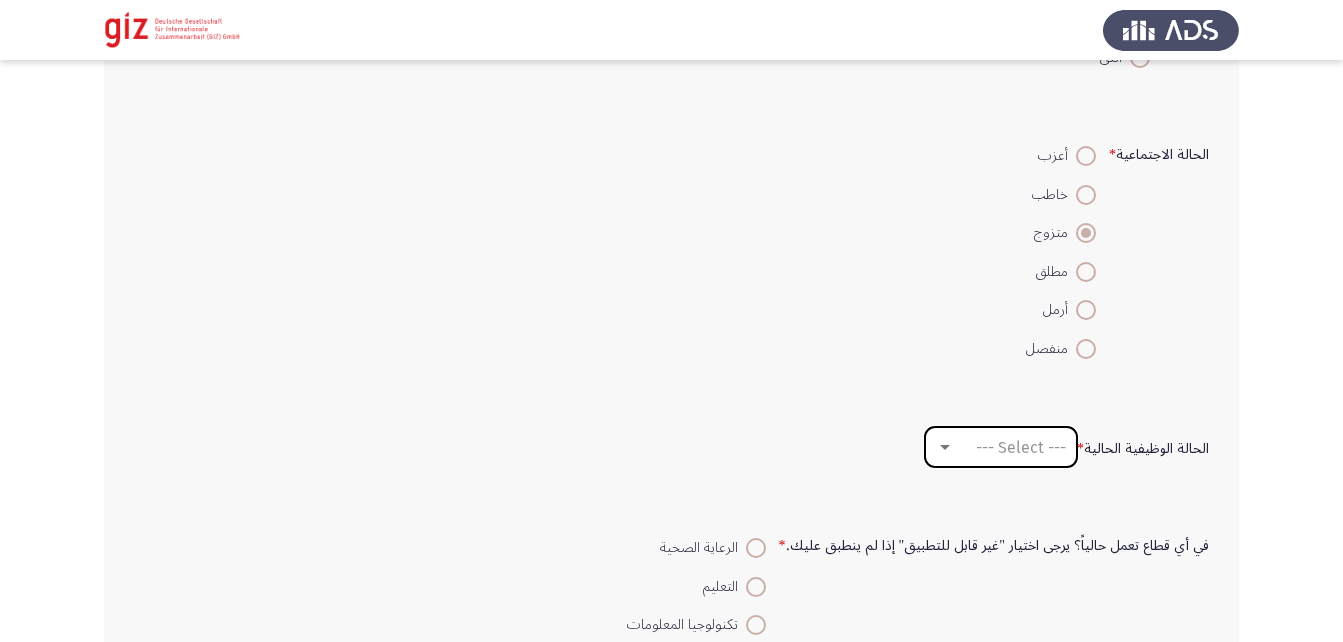 click on "--- Select ---" at bounding box center (1001, 447) 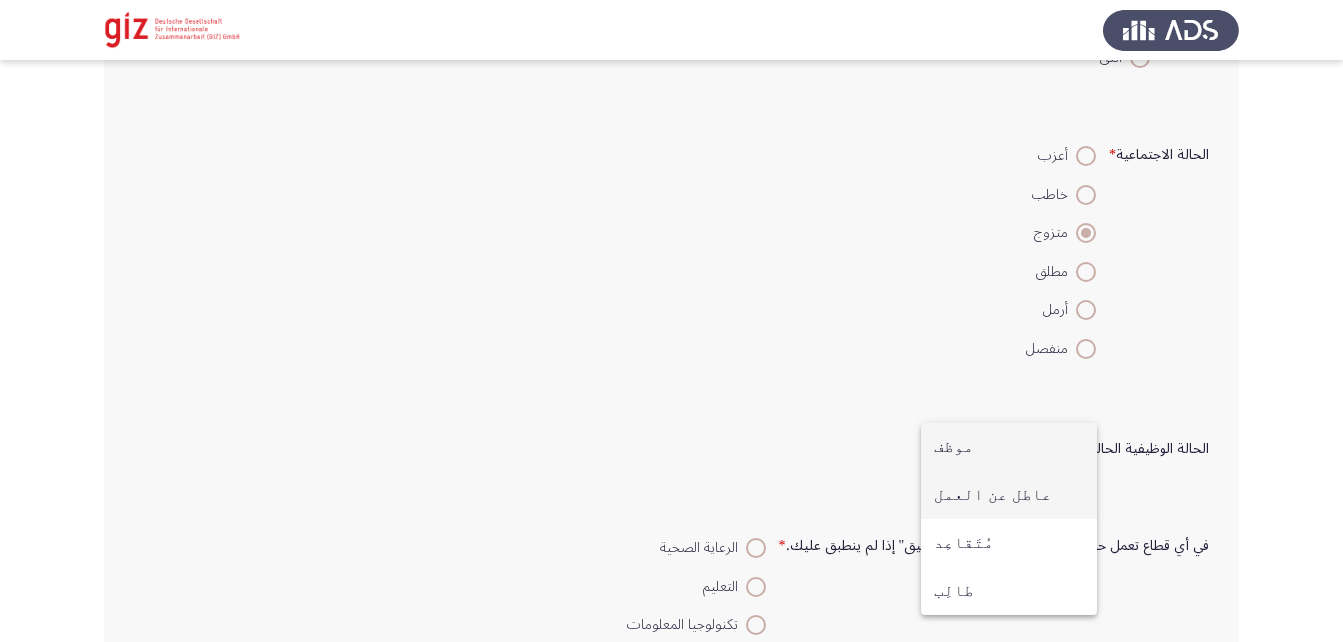 click on "عاطل عن العمل" at bounding box center [1009, 495] 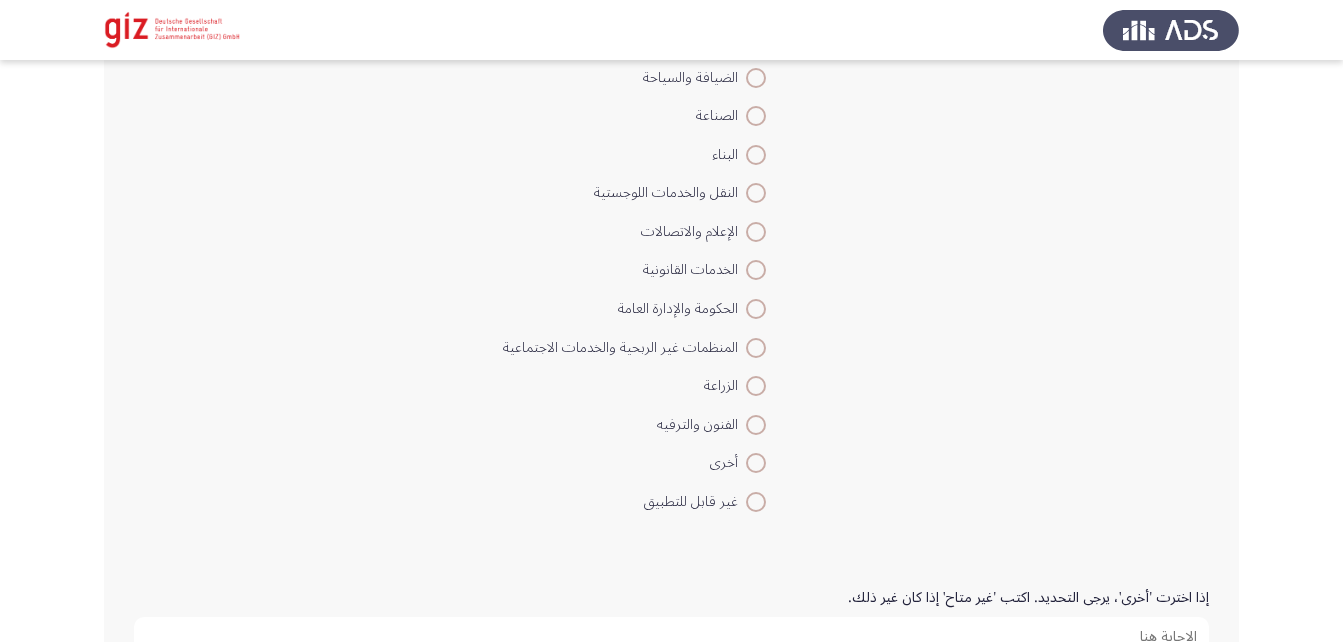 scroll, scrollTop: 1275, scrollLeft: 0, axis: vertical 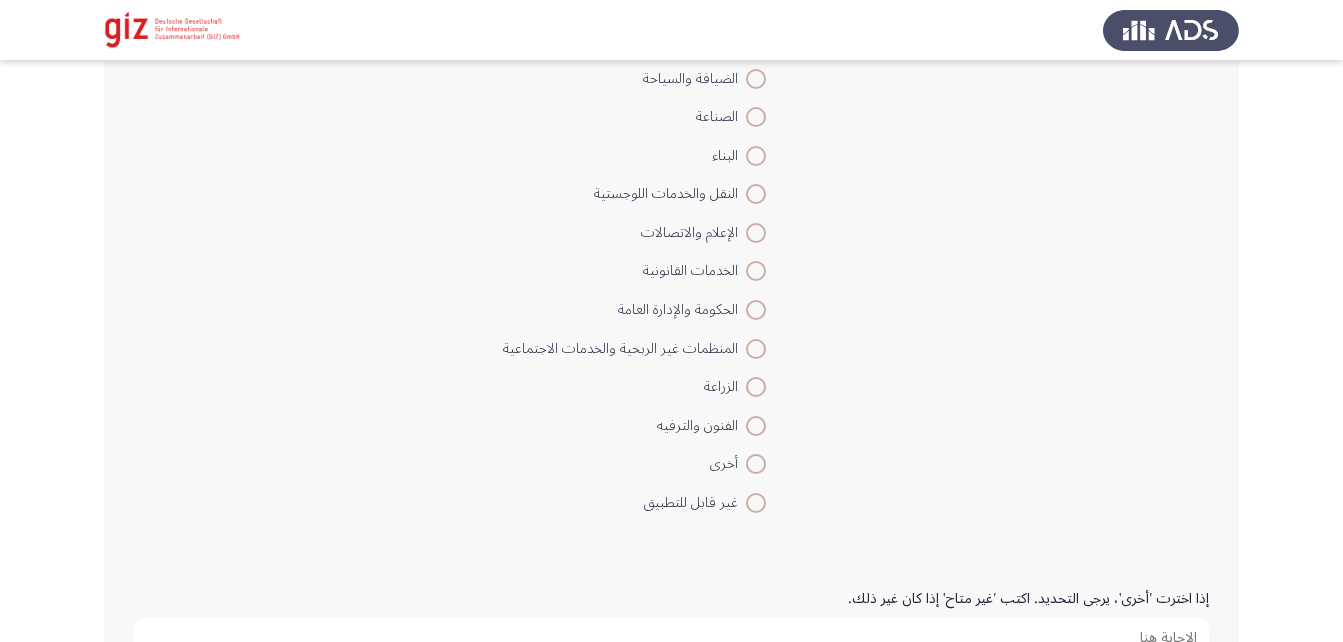 click at bounding box center (756, 464) 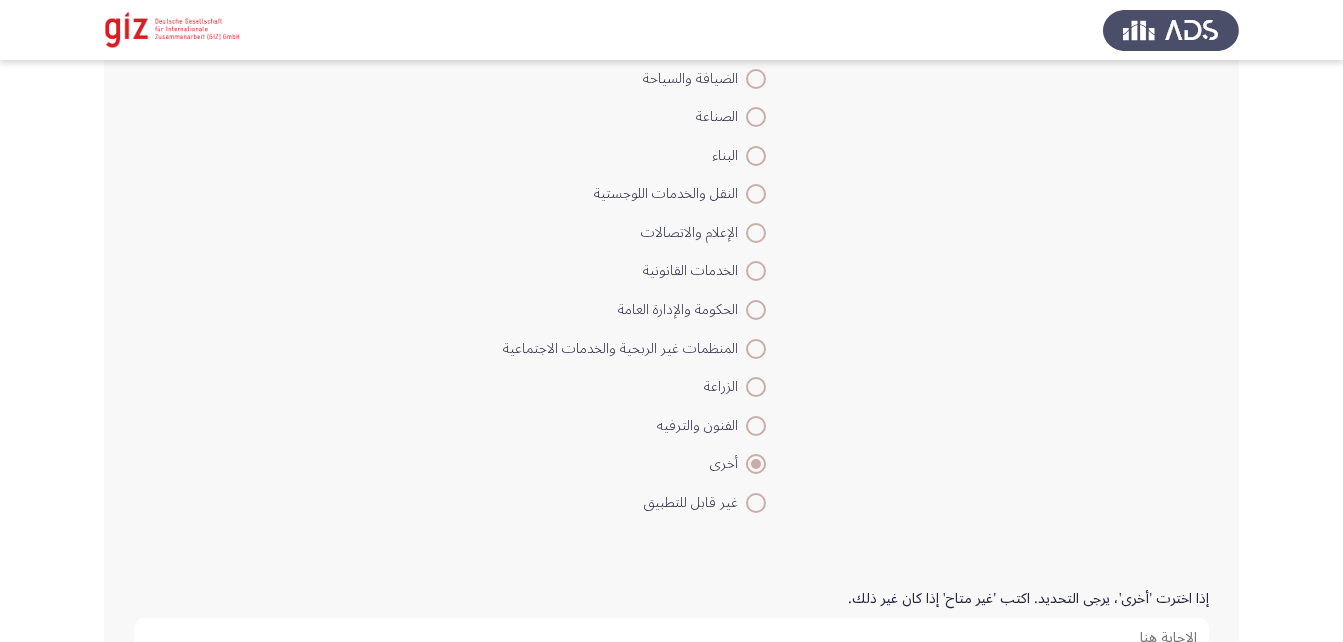 scroll, scrollTop: 1404, scrollLeft: 0, axis: vertical 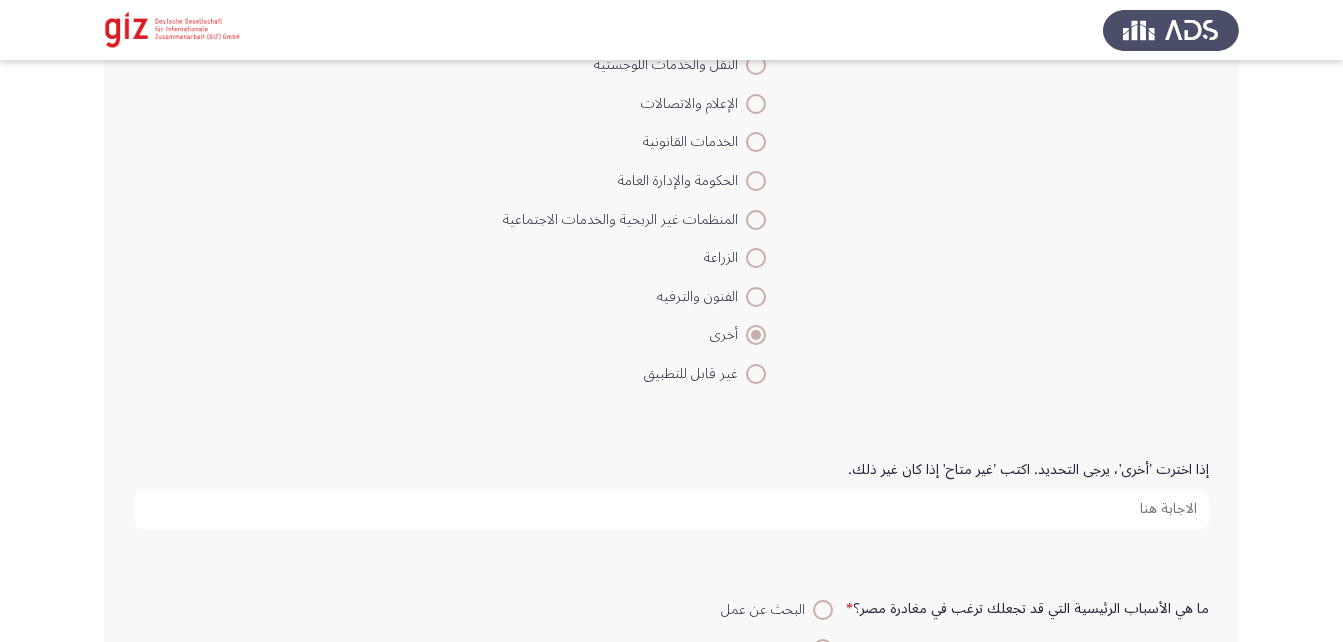 click on "إذا اخترت 'أخرى'، يرجى التحديد. اكتب 'غير متاح' إذا كان غير ذلك." at bounding box center [671, 509] 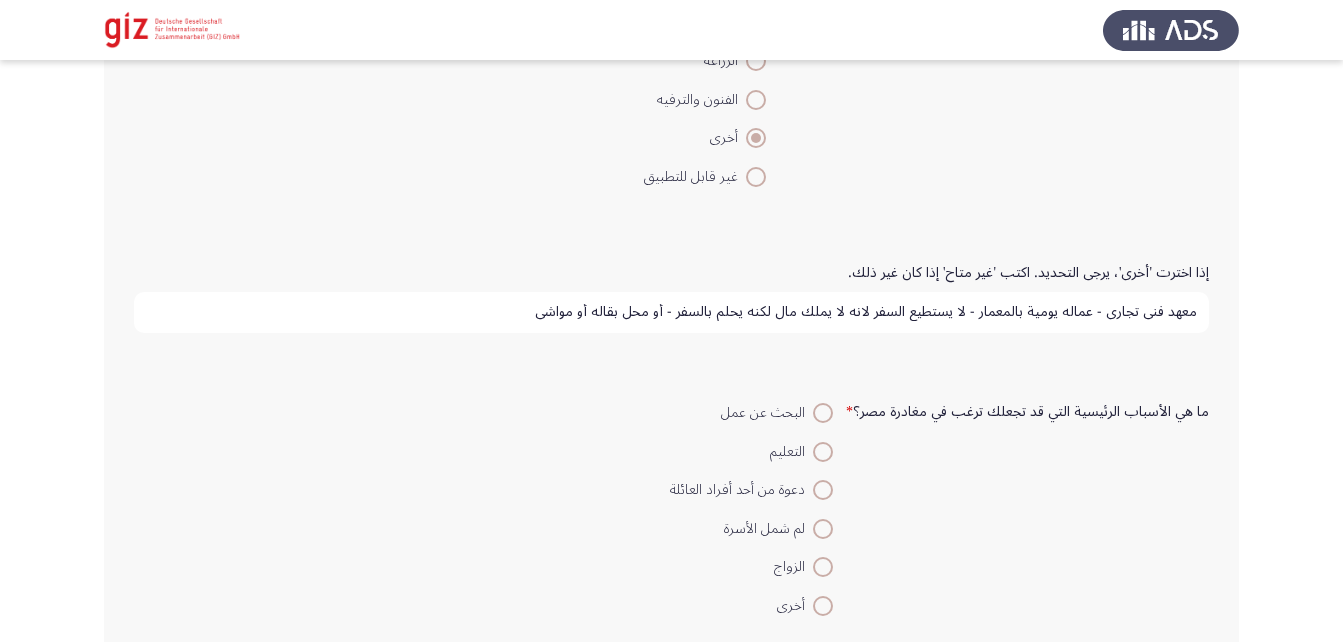 scroll, scrollTop: 1603, scrollLeft: 0, axis: vertical 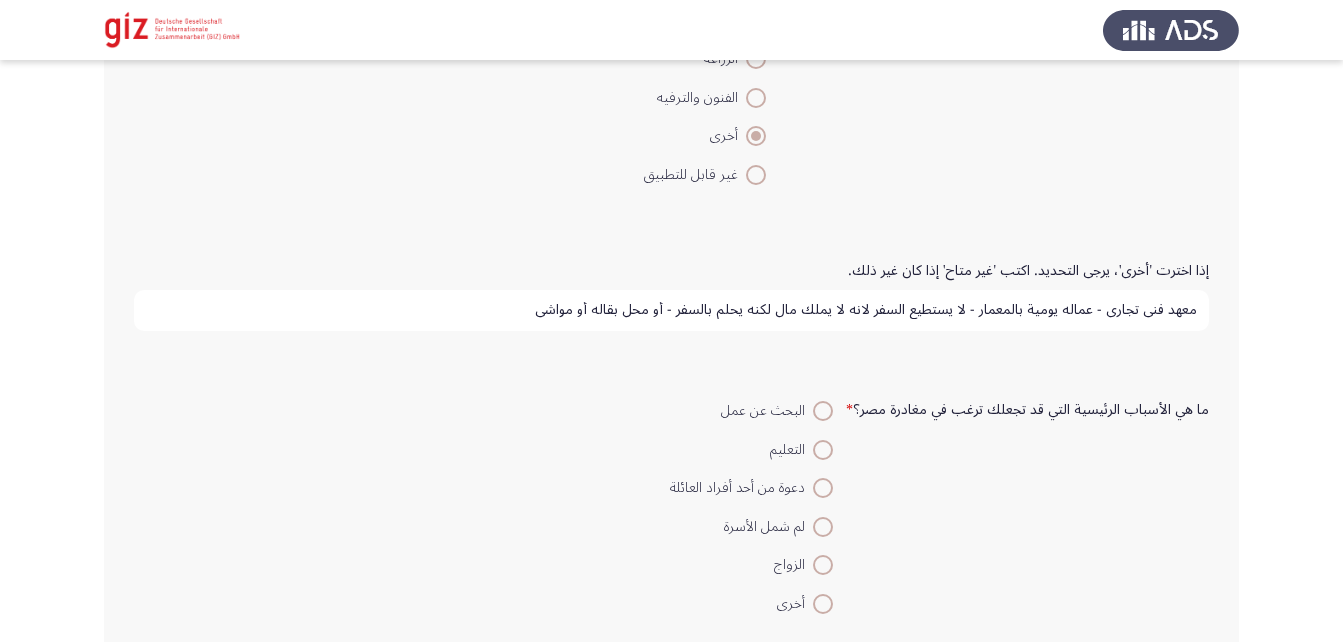 type on "معهد فني تجاري - عماله يومية بالمعمار - لا يستطيع السفر لانه لا يملك مال لكنه يحلم بالسفر -  أو محل بقاله أو مواشي" 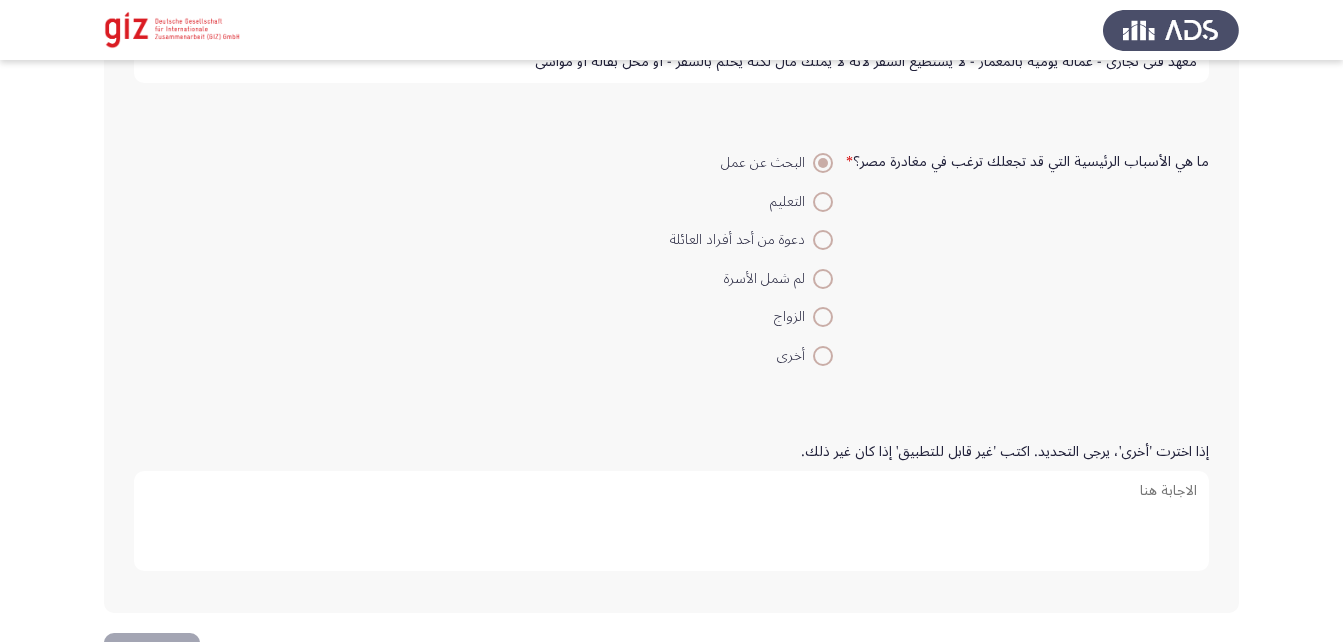 scroll, scrollTop: 1873, scrollLeft: 0, axis: vertical 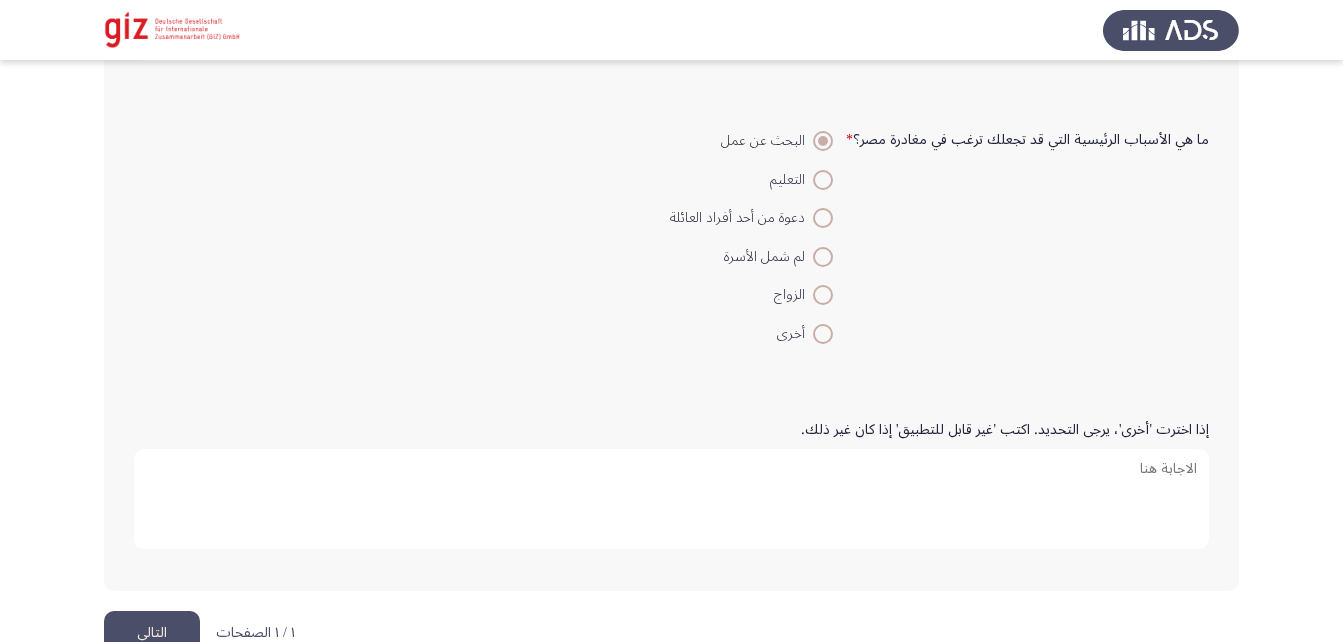 click on "إذا اخترت 'أخرى'، يرجى التحديد. اكتب 'غير قابل للتطبيق' إذا كان غير ذلك." at bounding box center (671, 499) 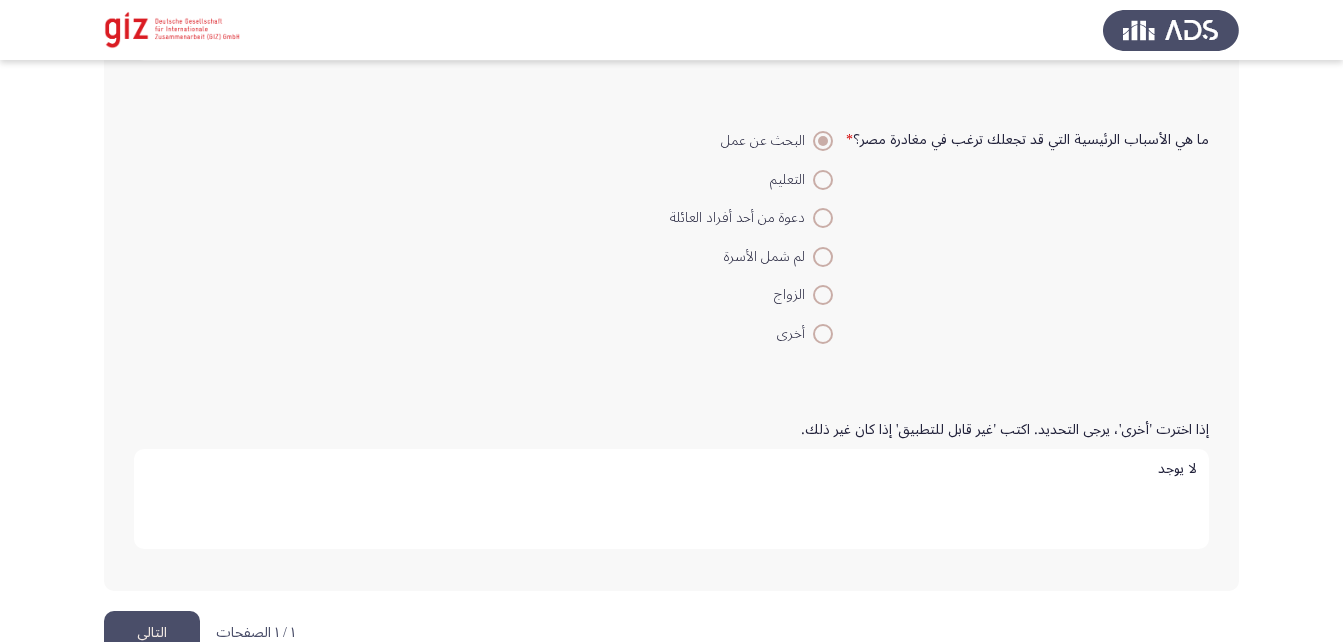 type on "لا يوجد" 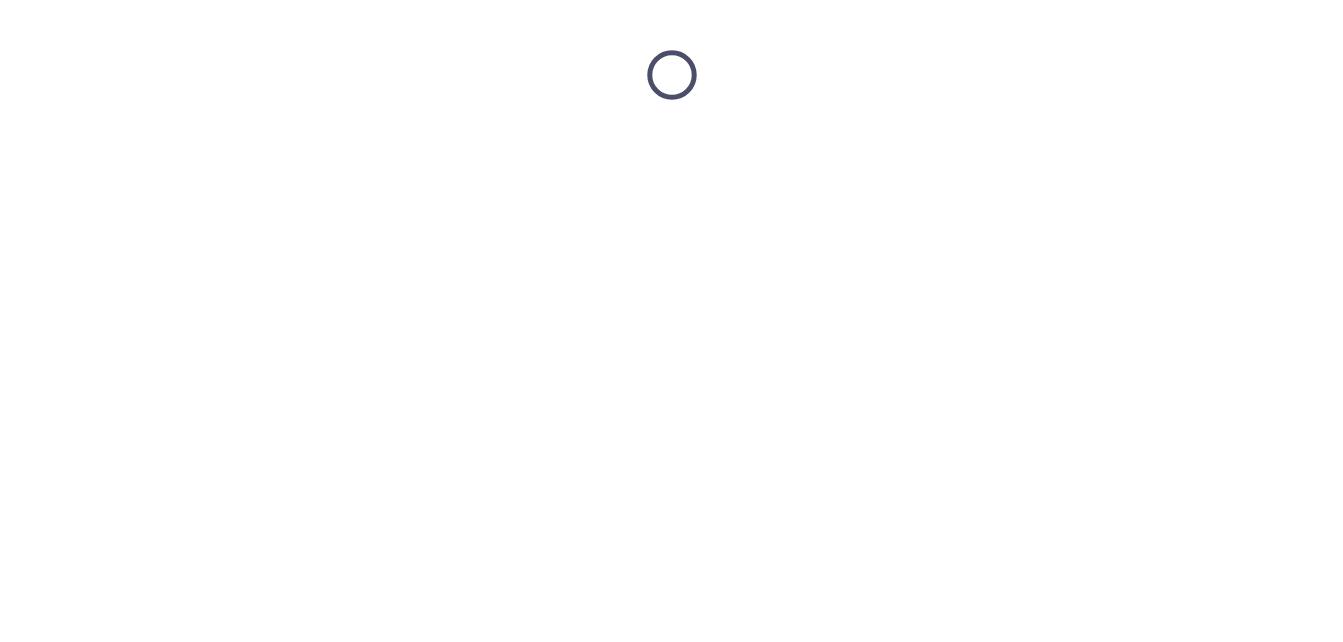 scroll, scrollTop: 0, scrollLeft: 0, axis: both 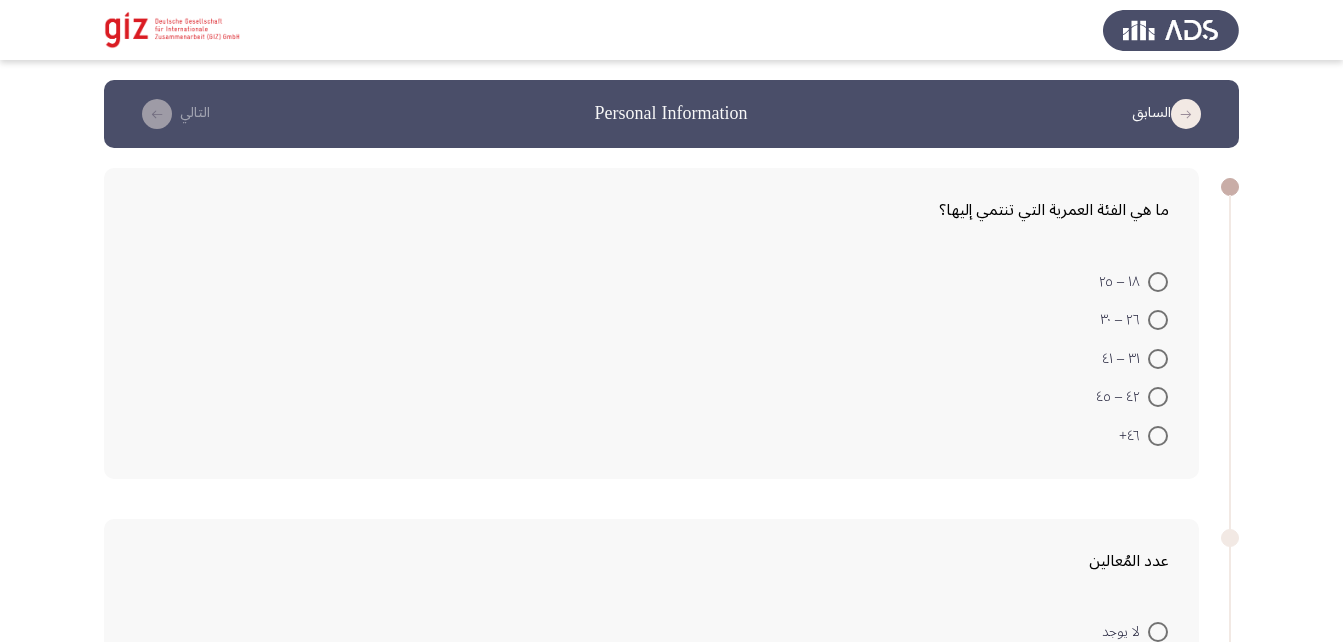 click at bounding box center (1158, 359) 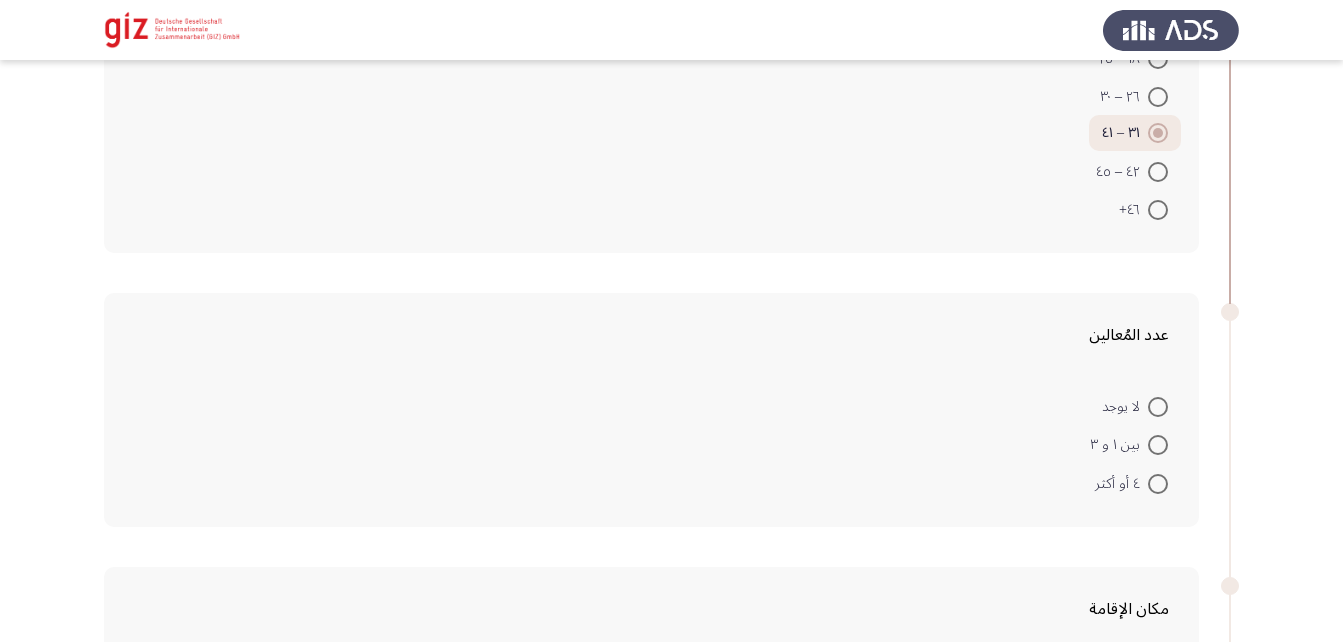 scroll, scrollTop: 224, scrollLeft: 0, axis: vertical 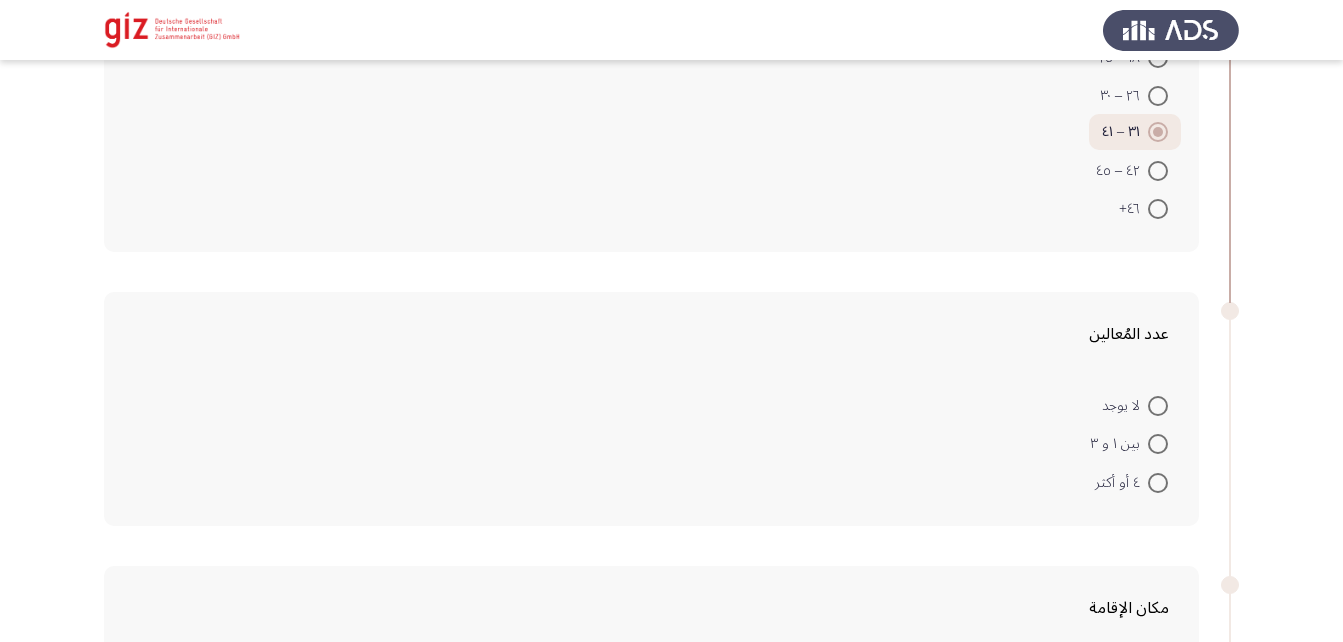 click at bounding box center (1158, 483) 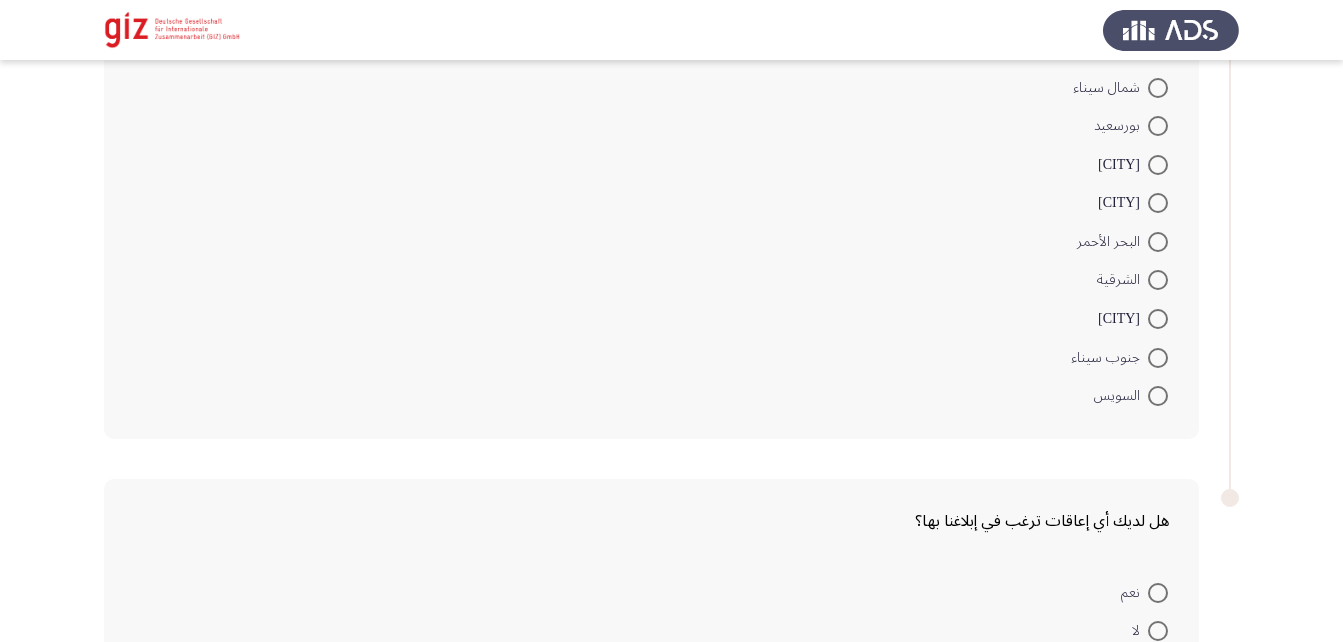 scroll, scrollTop: 1508, scrollLeft: 0, axis: vertical 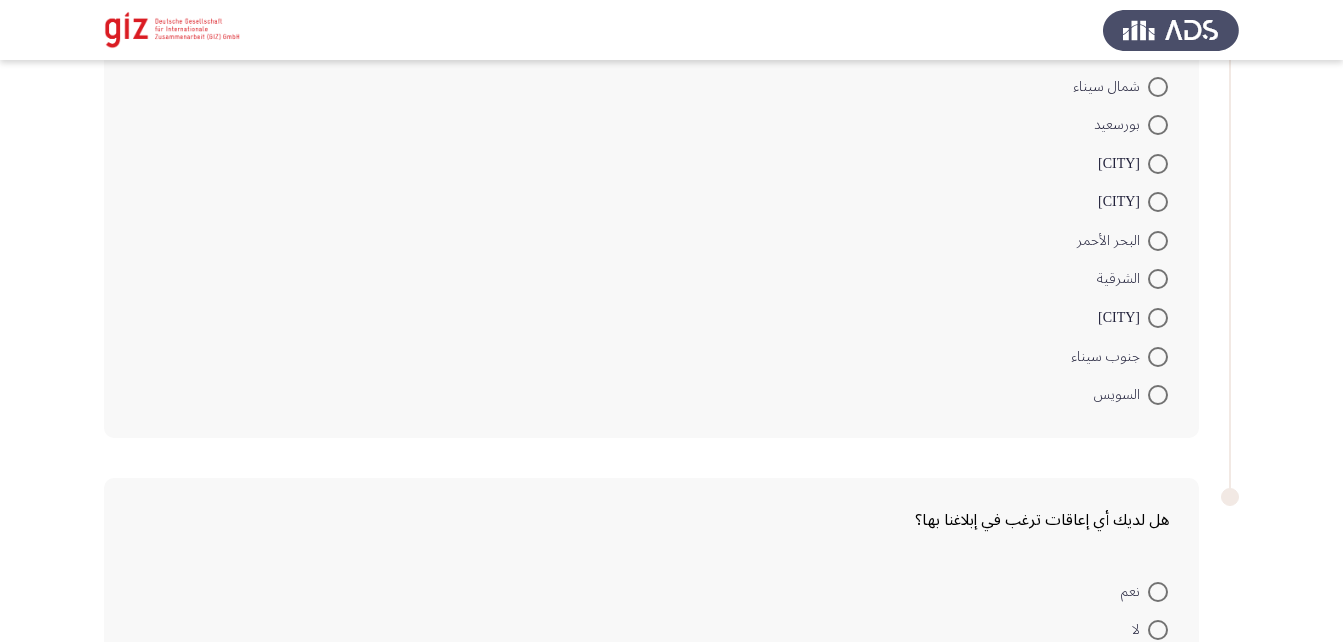 click at bounding box center [1158, 318] 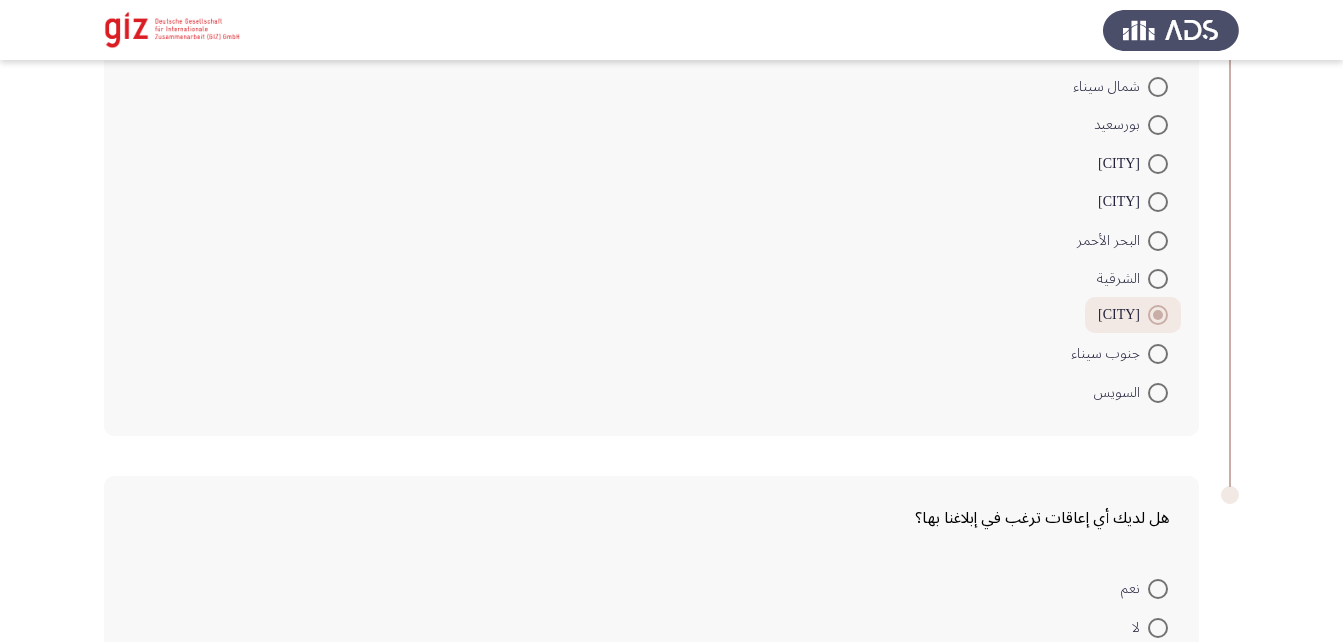 scroll, scrollTop: 1637, scrollLeft: 0, axis: vertical 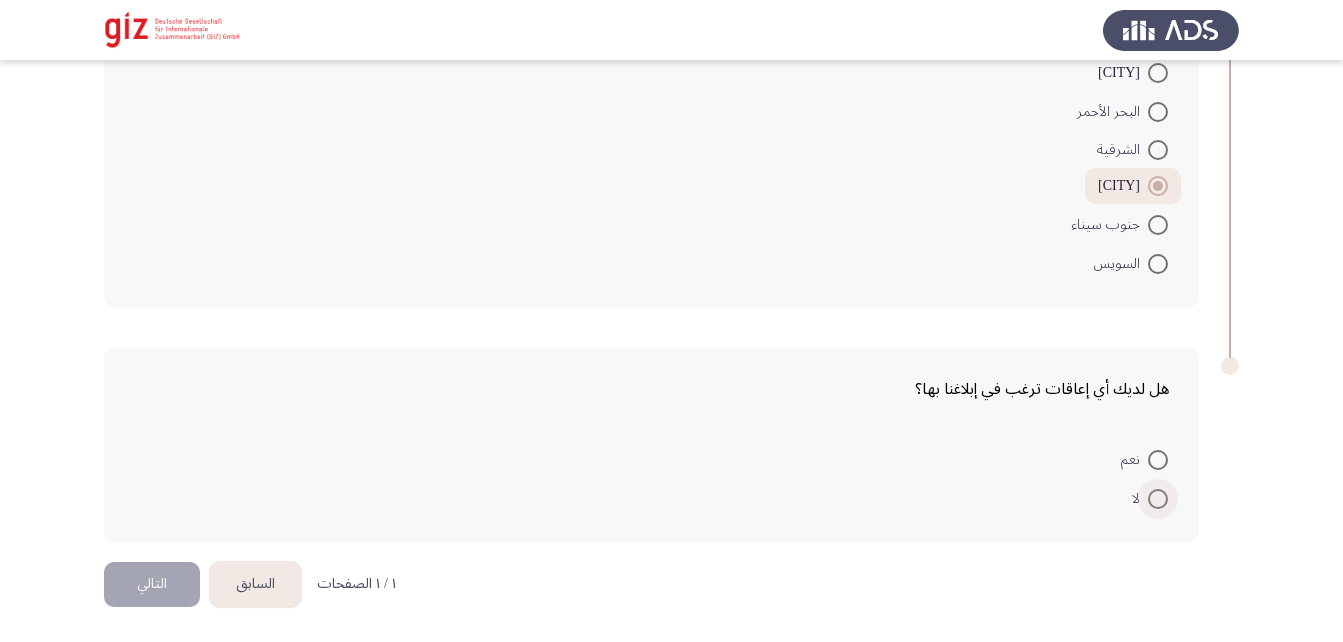 click at bounding box center (1158, 499) 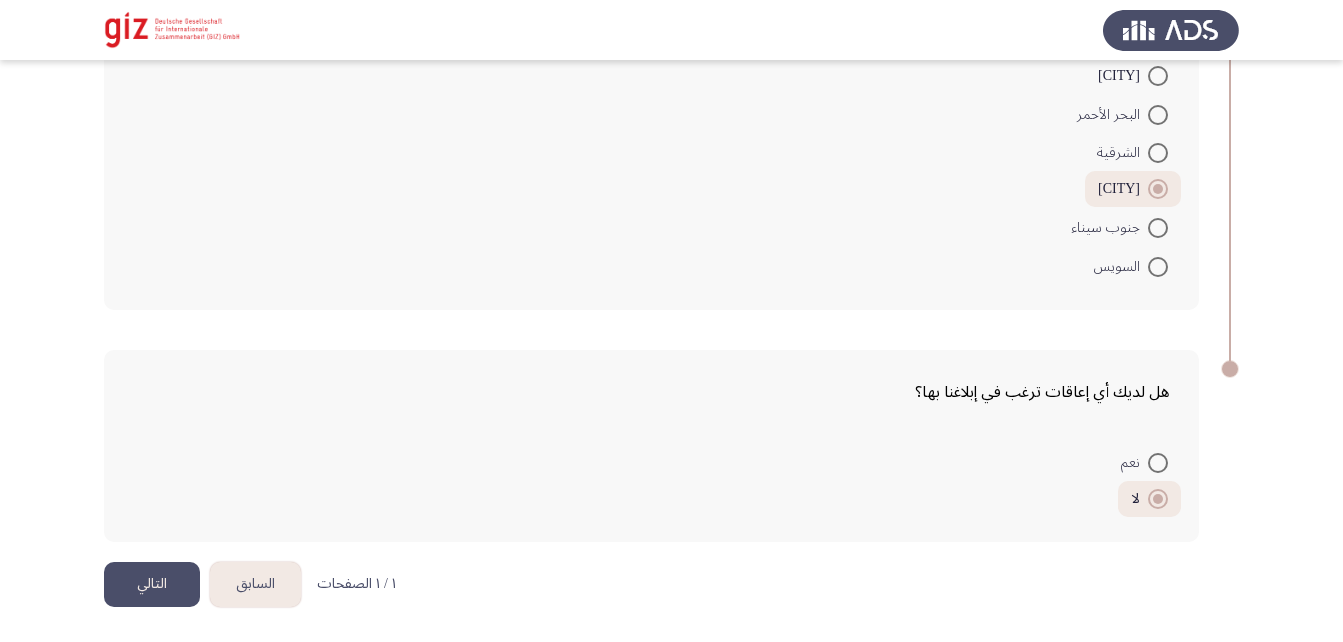 click on "التالي" 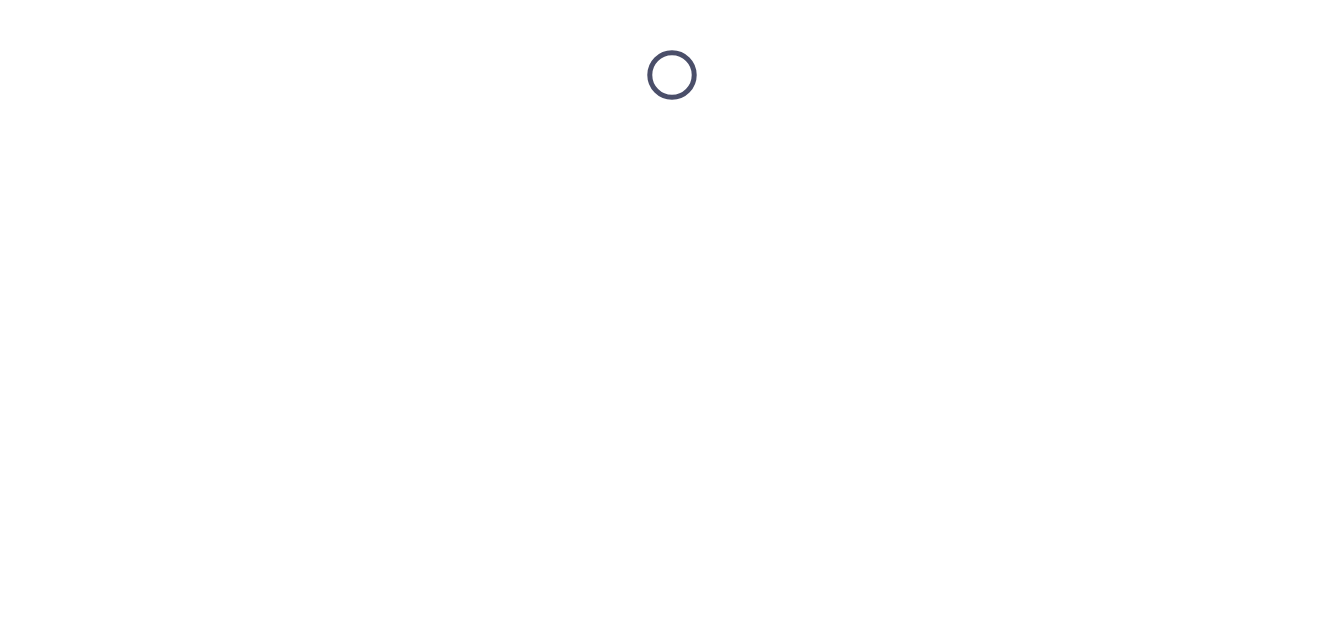 scroll, scrollTop: 0, scrollLeft: 0, axis: both 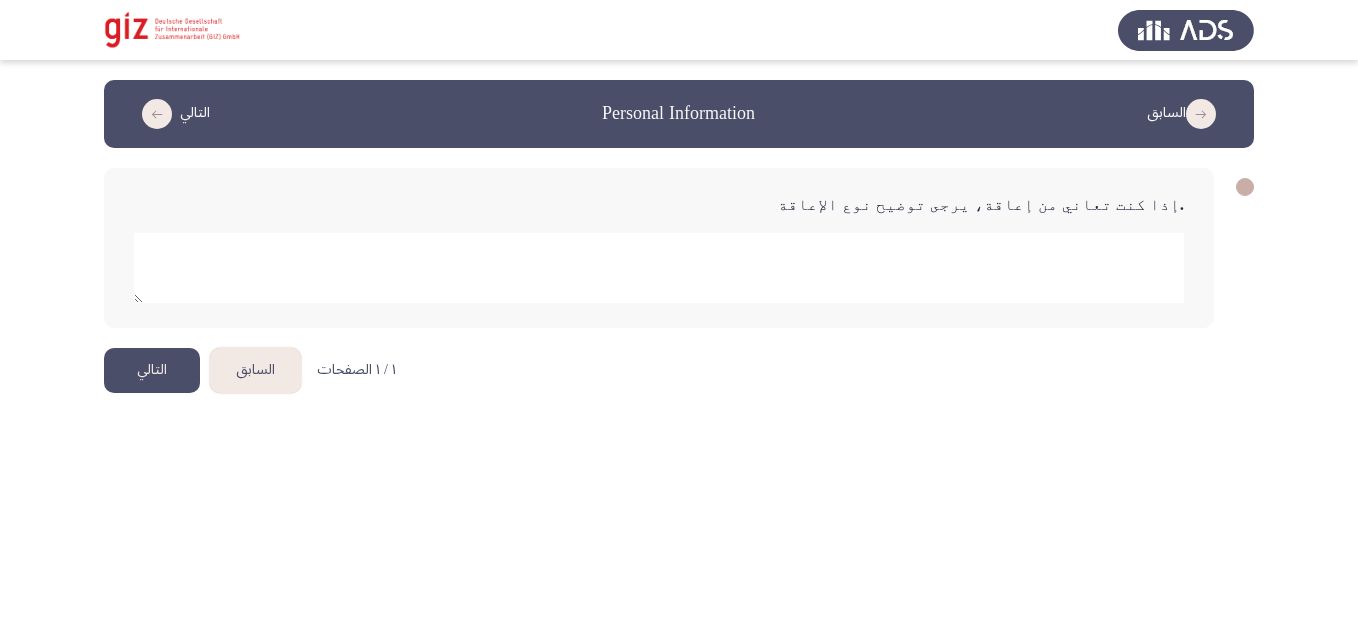 click 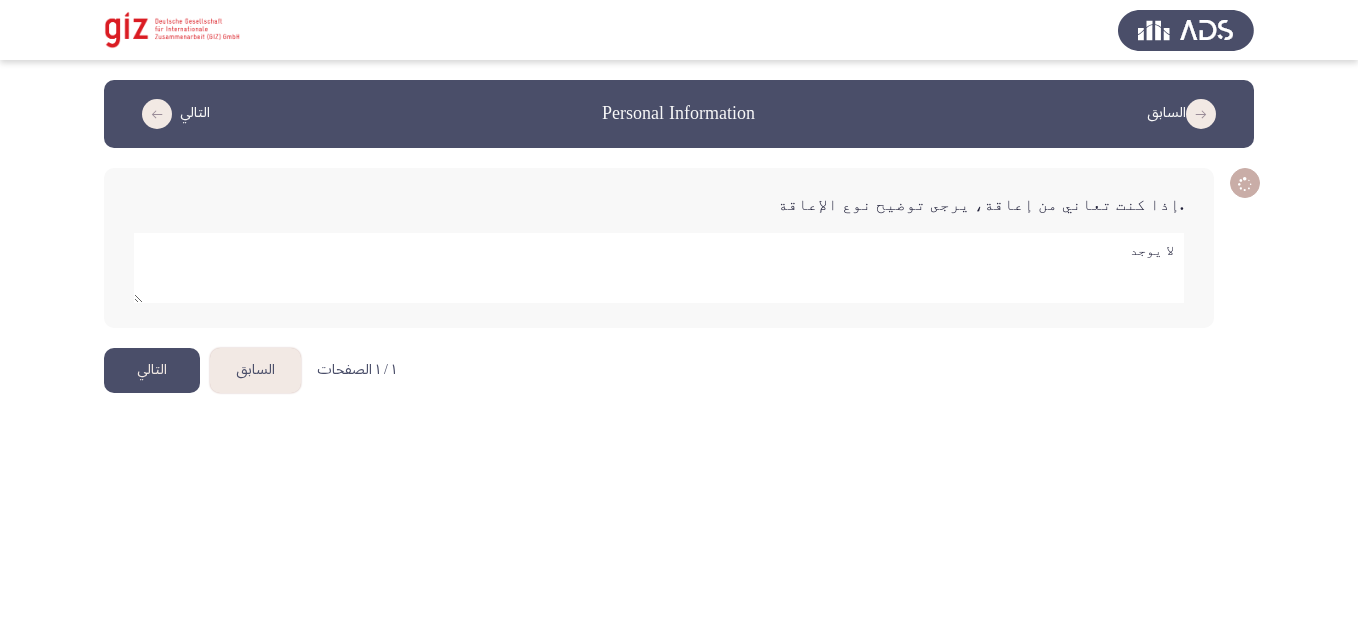 type on "لا يوجد" 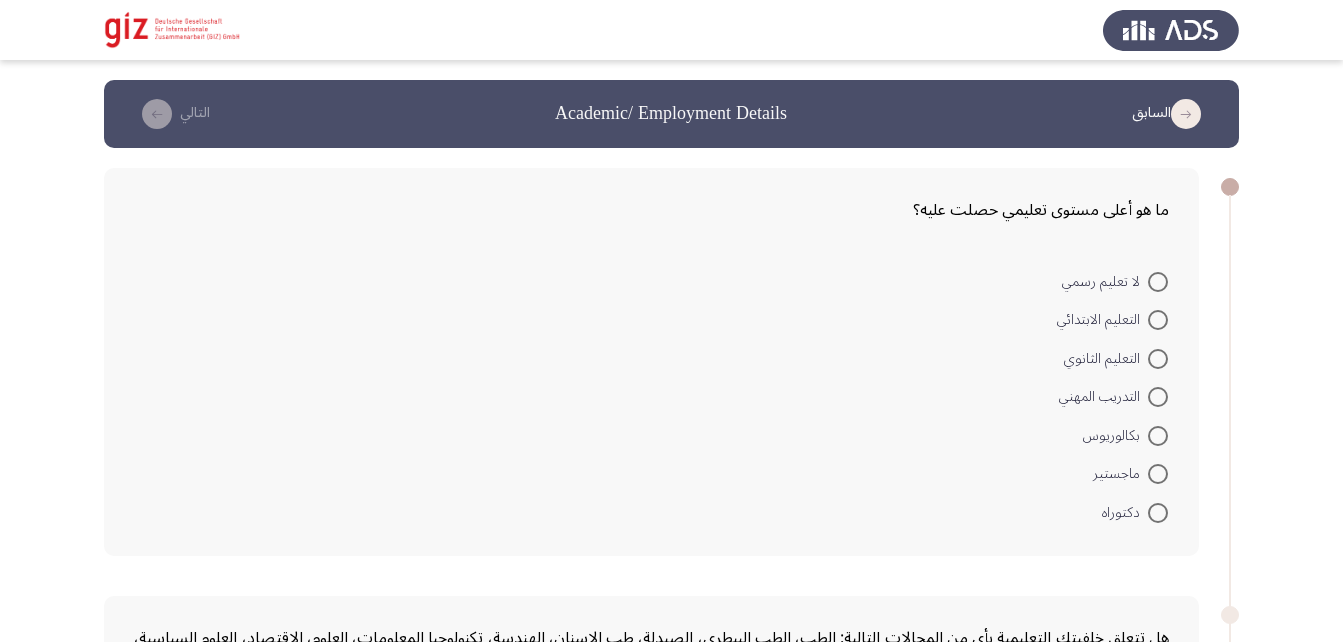 click at bounding box center (1158, 397) 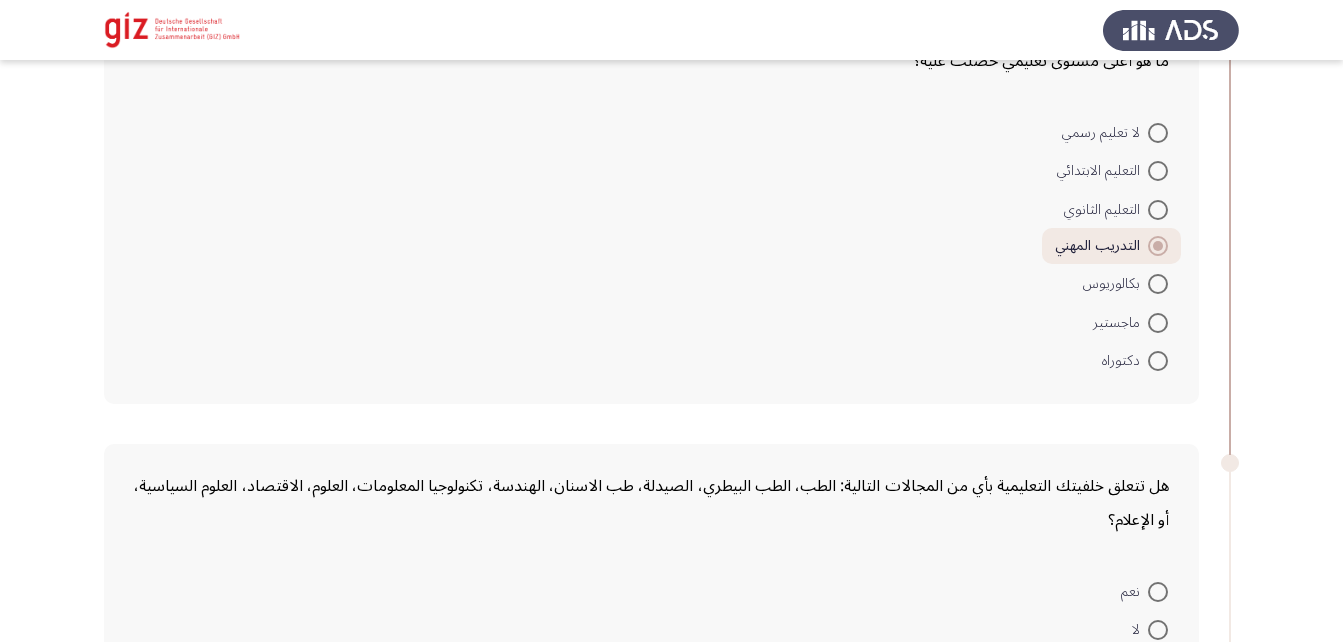 scroll, scrollTop: 476, scrollLeft: 0, axis: vertical 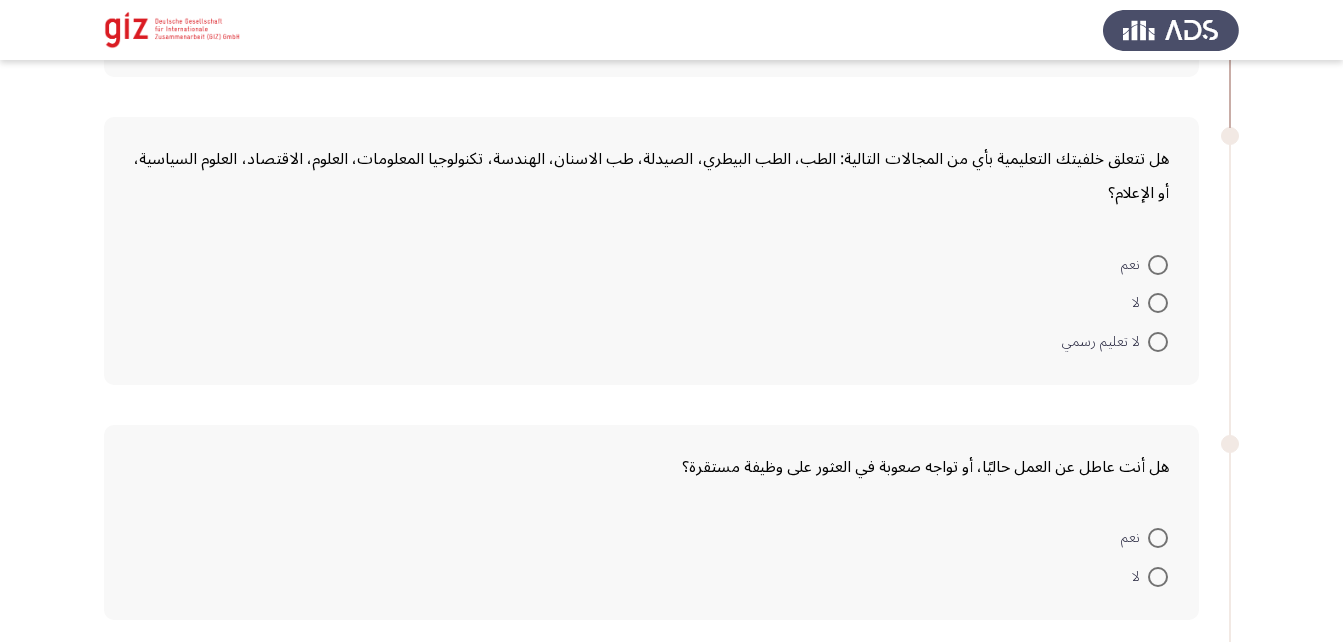 click at bounding box center [1158, 303] 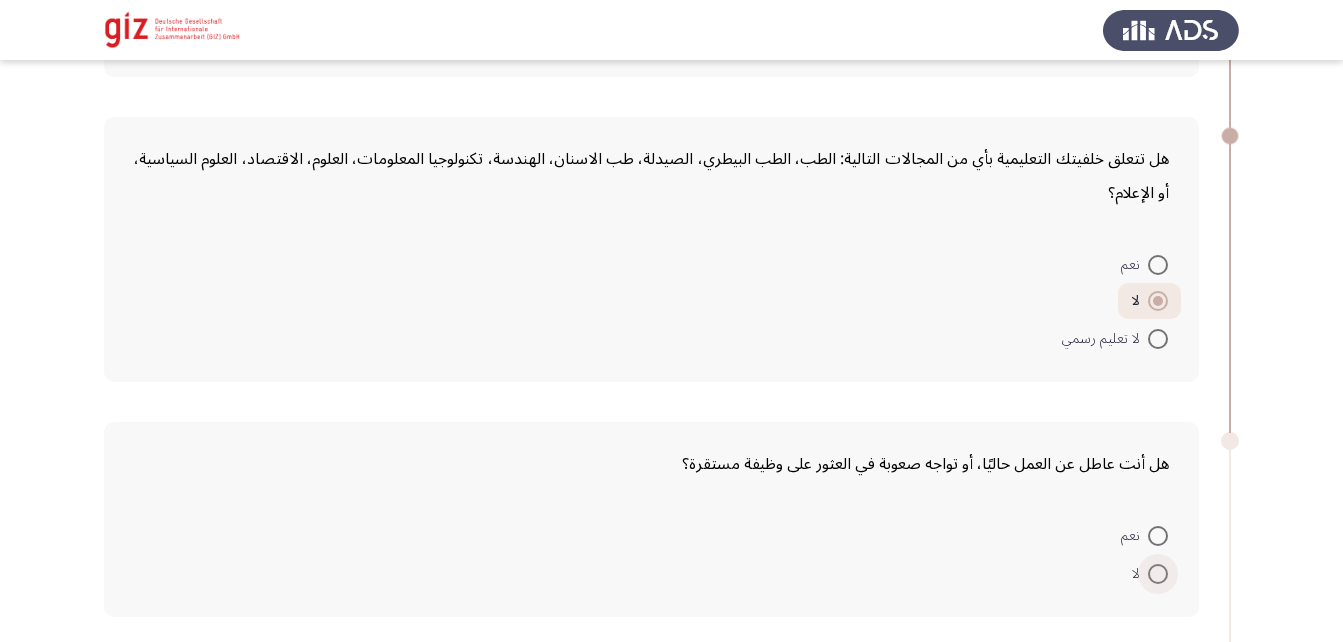 click at bounding box center [1158, 574] 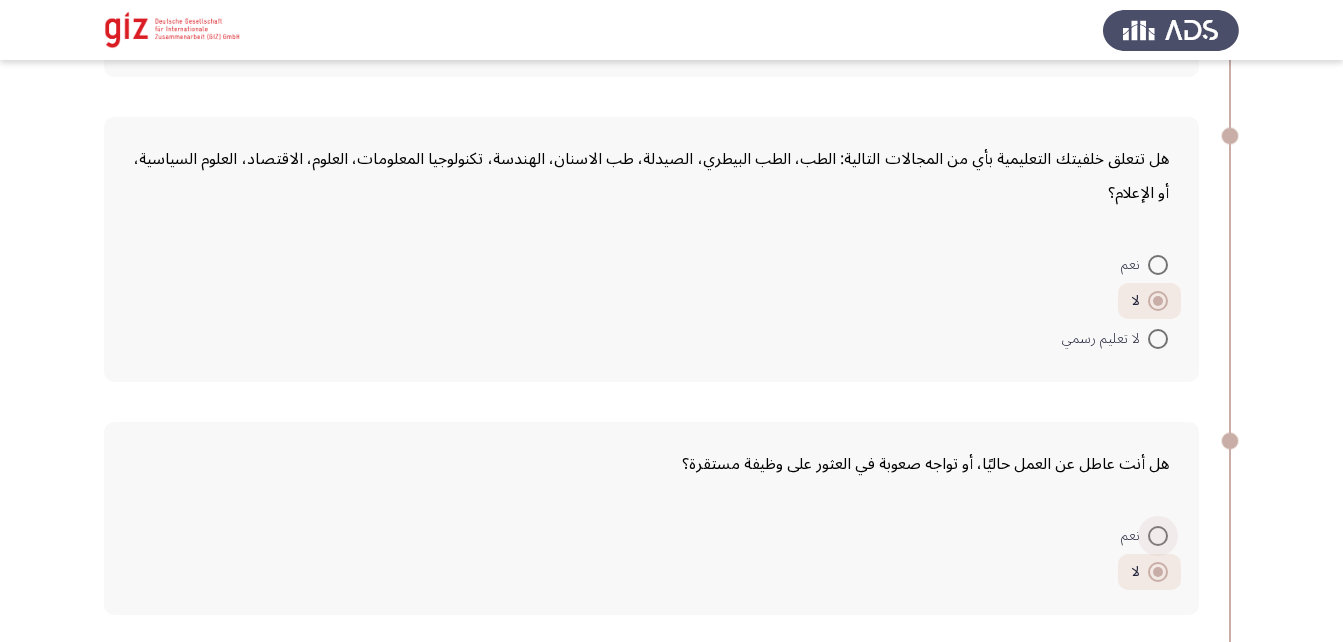 click at bounding box center [1158, 536] 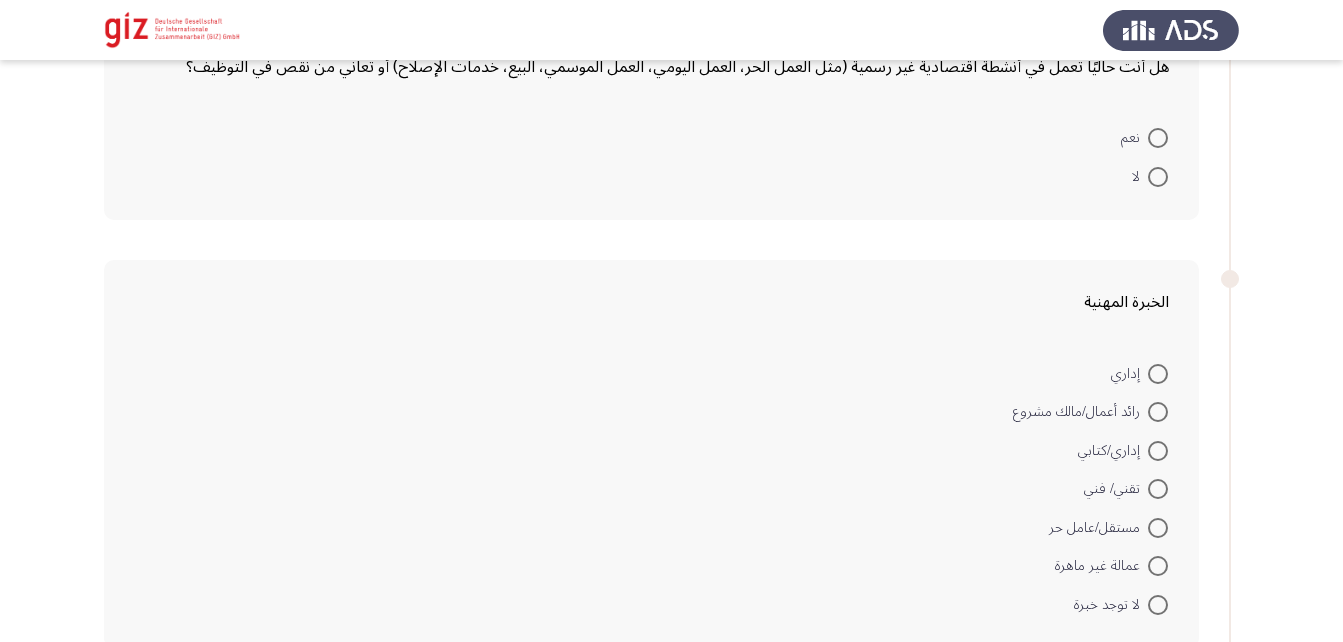 scroll, scrollTop: 1105, scrollLeft: 0, axis: vertical 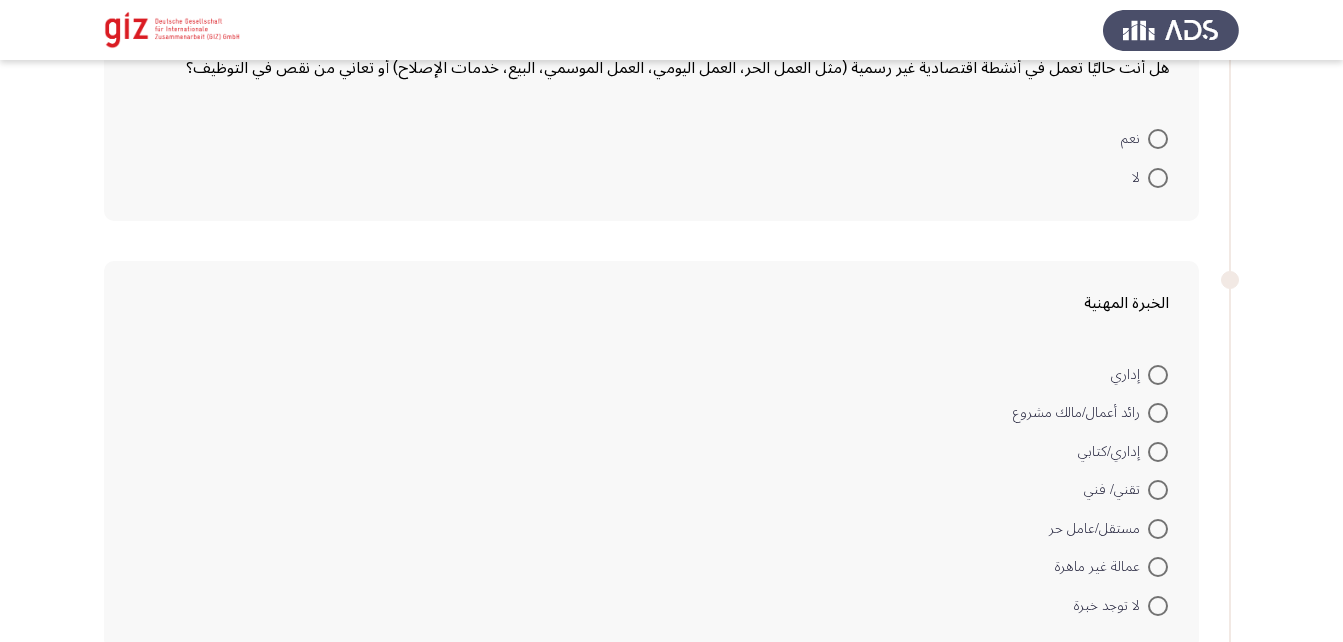 click at bounding box center [1158, 567] 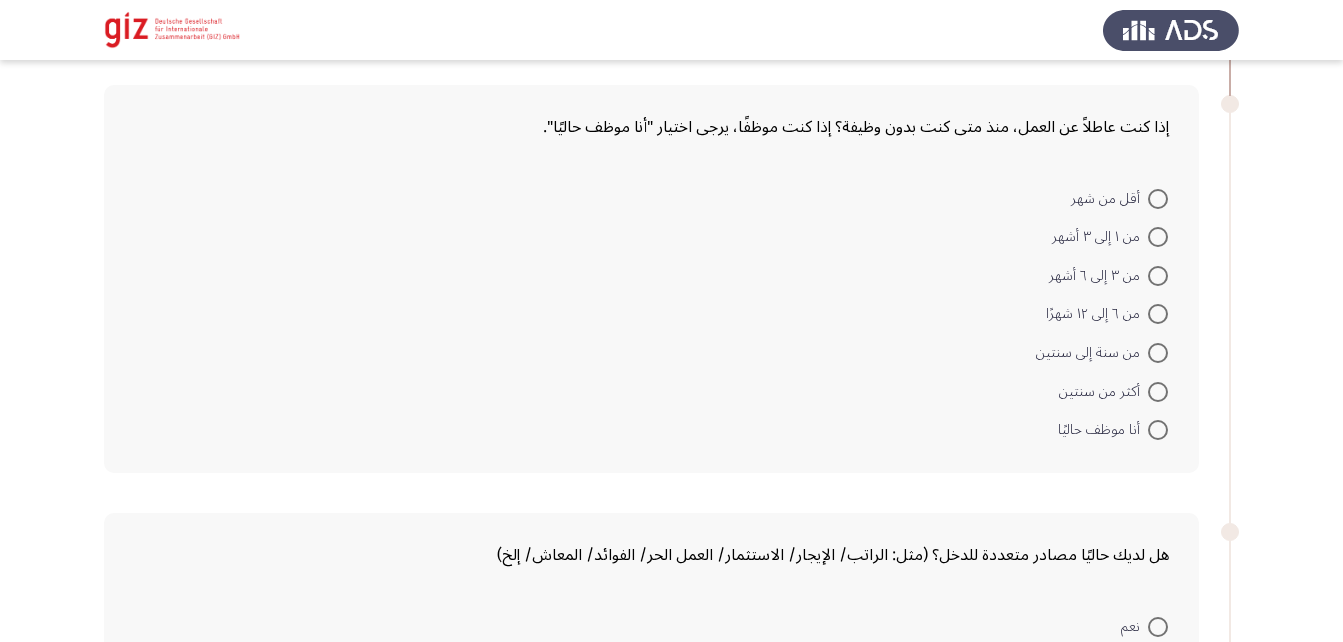 scroll, scrollTop: 1705, scrollLeft: 0, axis: vertical 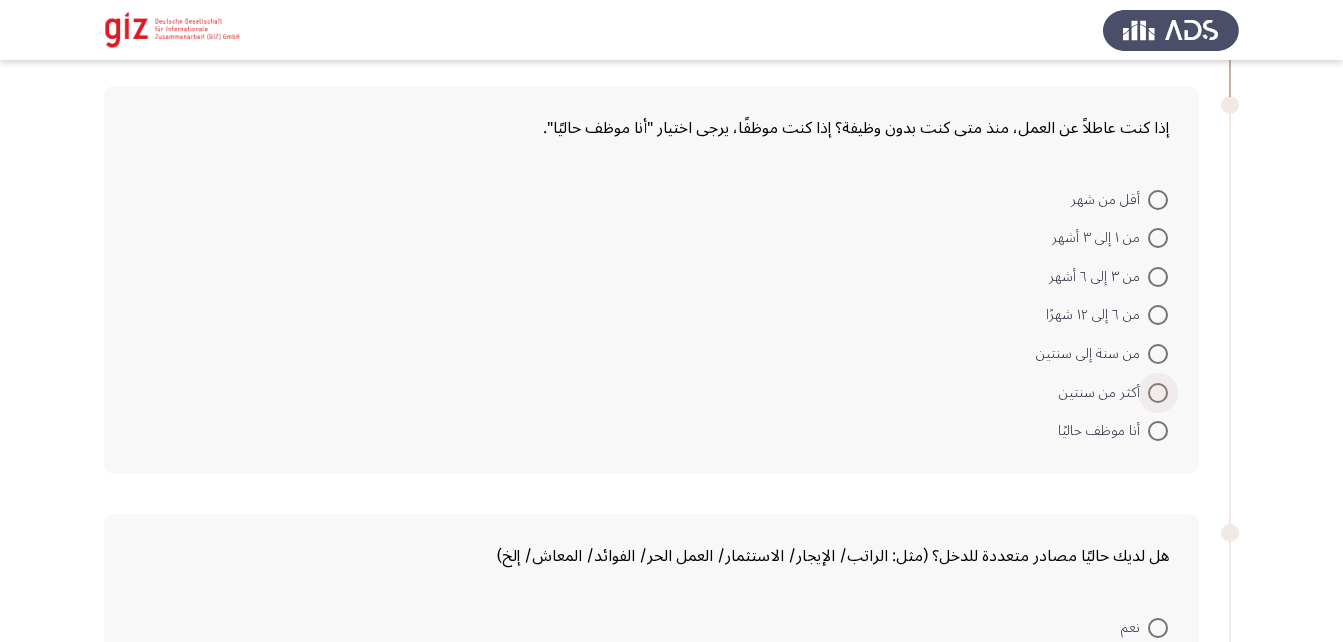 click at bounding box center (1158, 393) 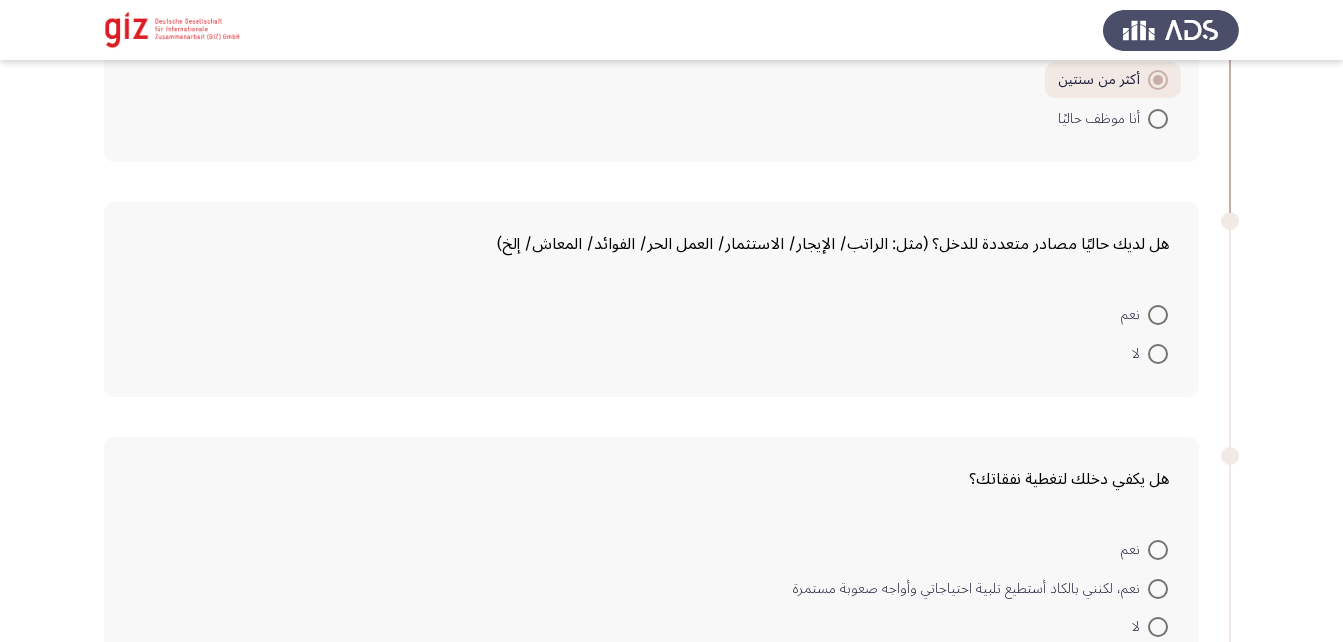 scroll, scrollTop: 2016, scrollLeft: 0, axis: vertical 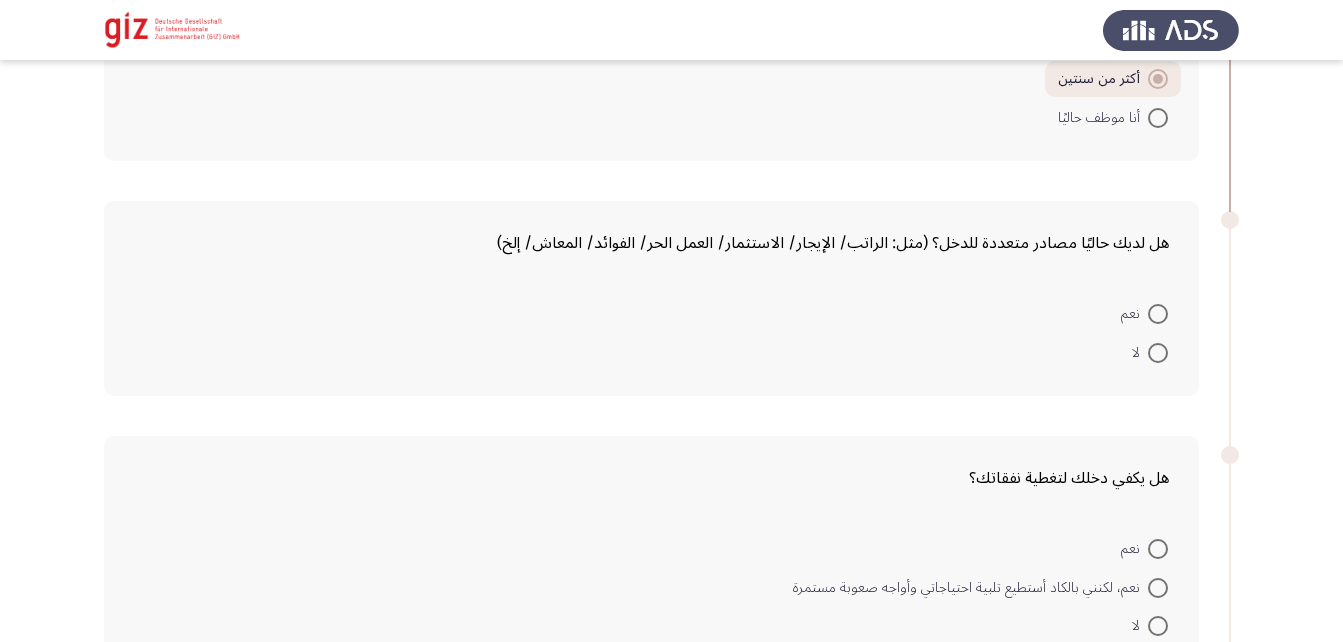 click at bounding box center (1158, 353) 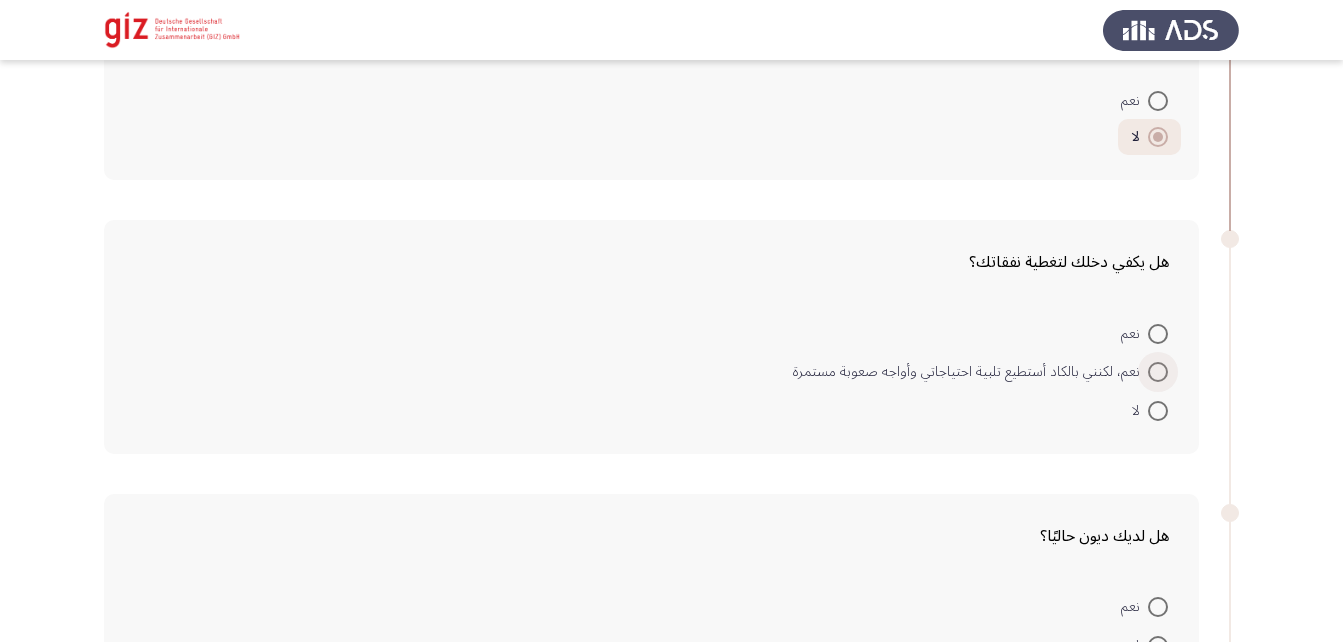 click at bounding box center (1158, 372) 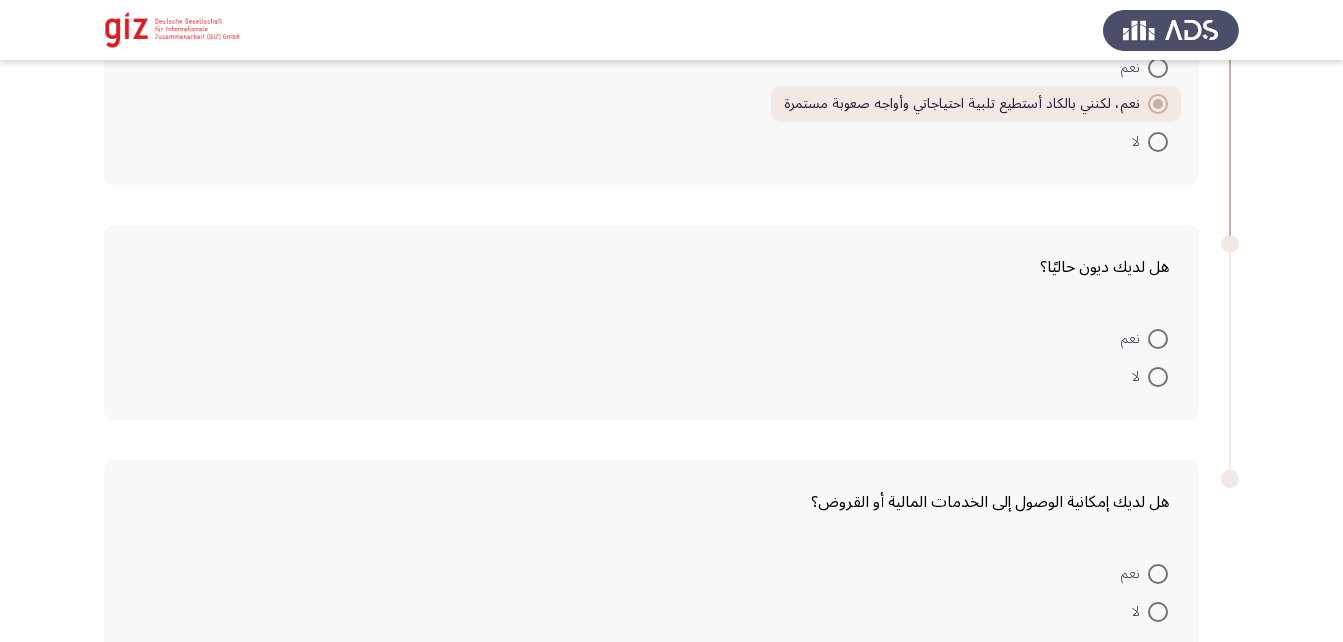 scroll, scrollTop: 2500, scrollLeft: 0, axis: vertical 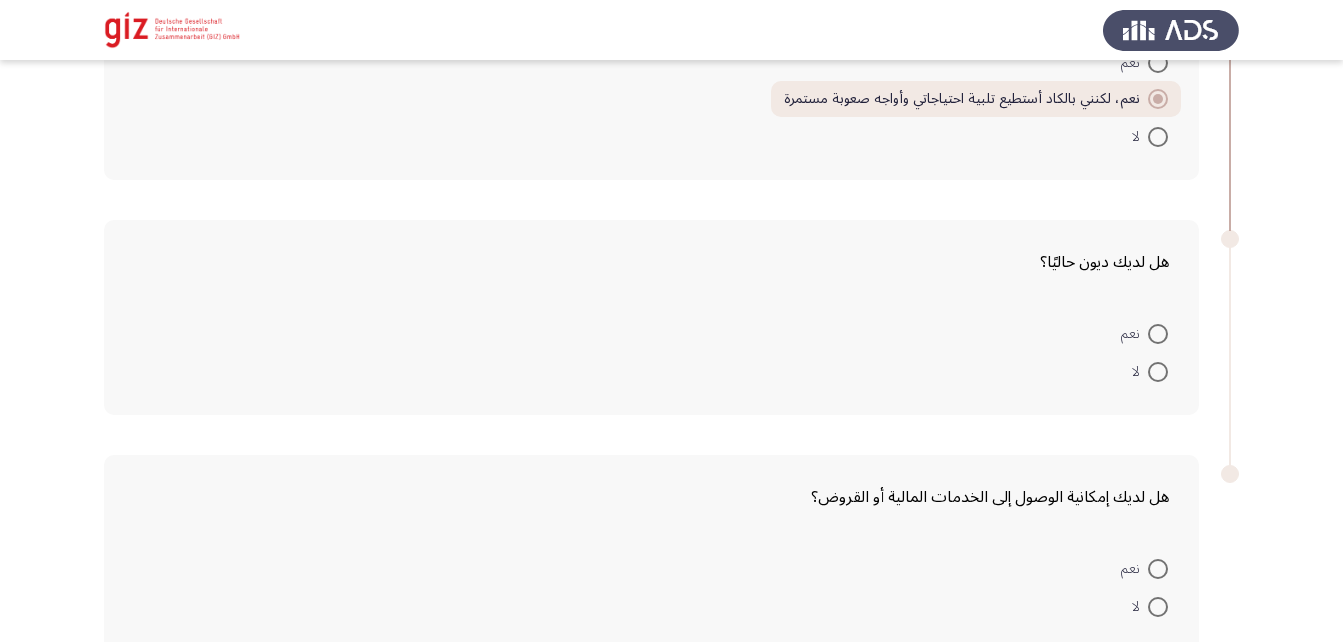 click at bounding box center (1158, 372) 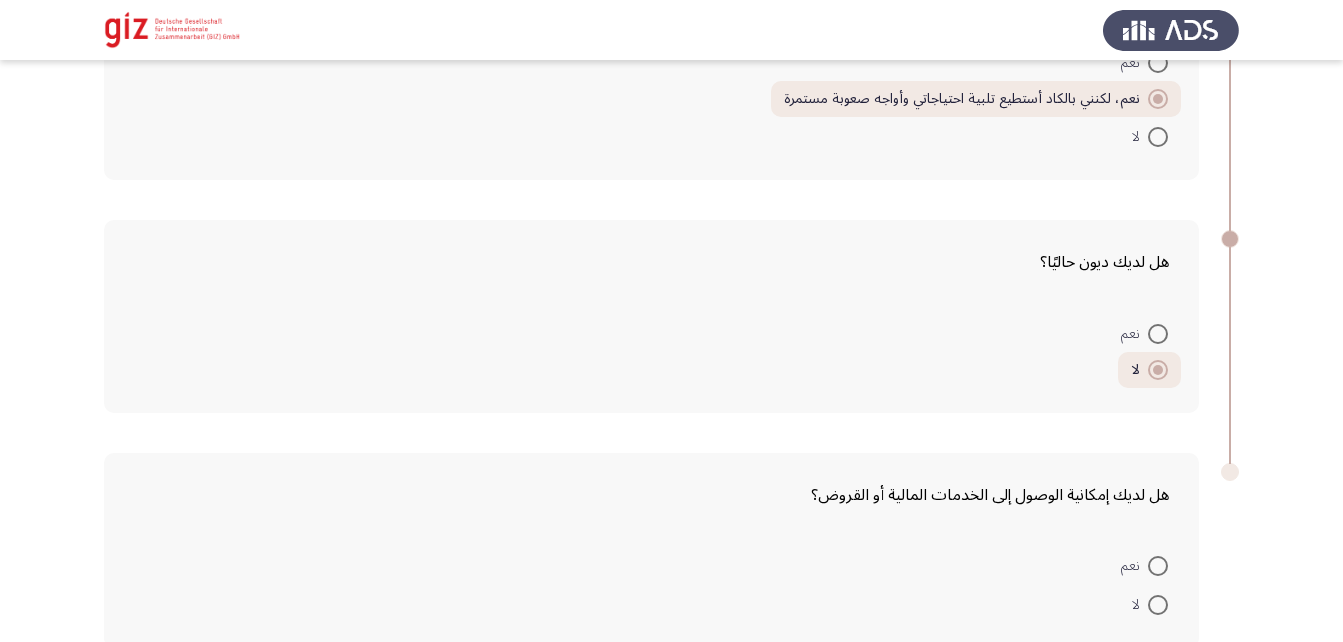 scroll, scrollTop: 2606, scrollLeft: 0, axis: vertical 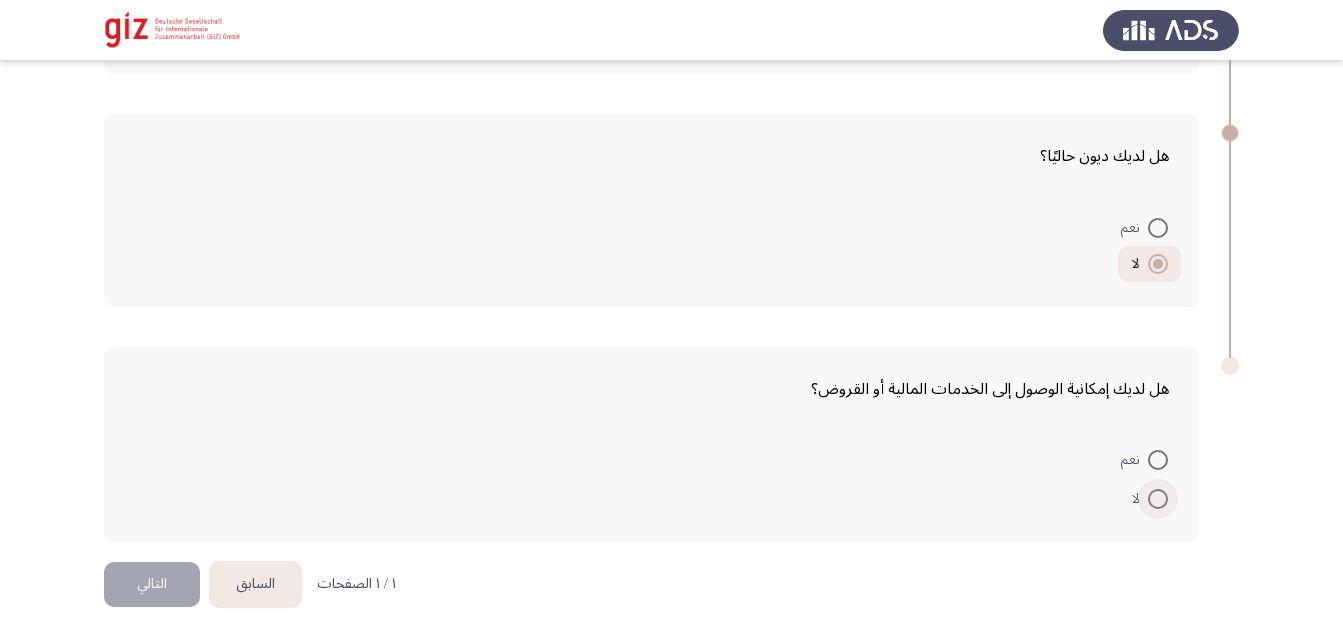 click at bounding box center (1158, 499) 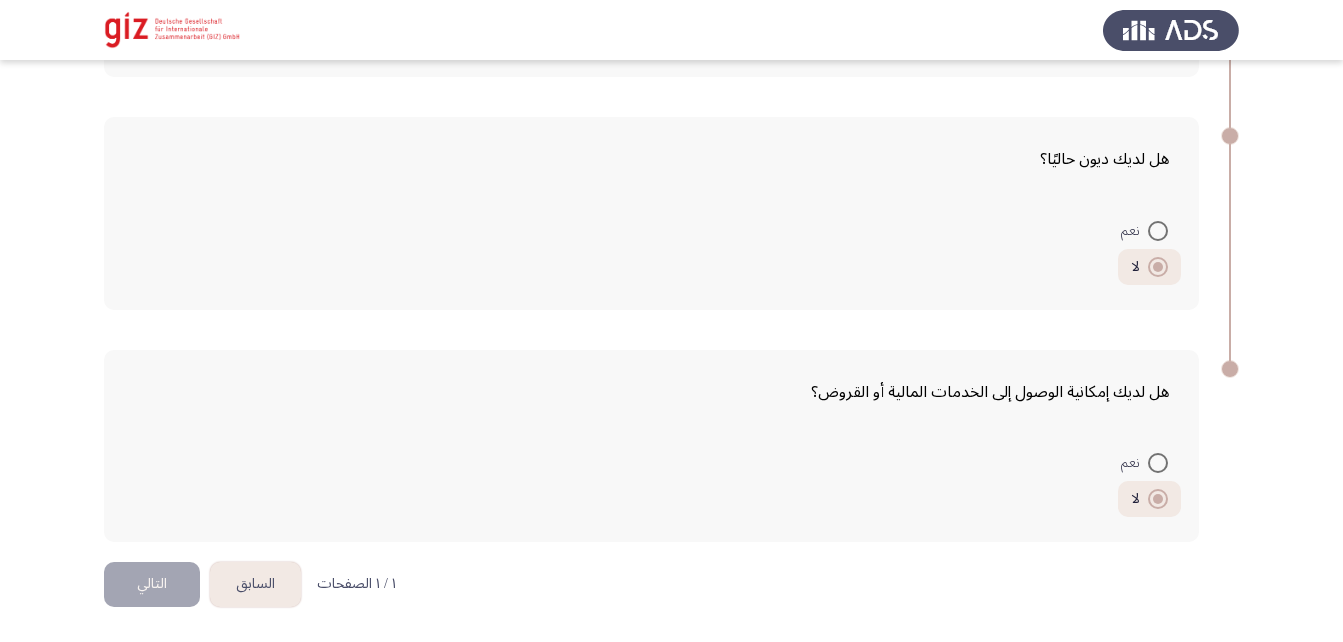 click on "التالي" 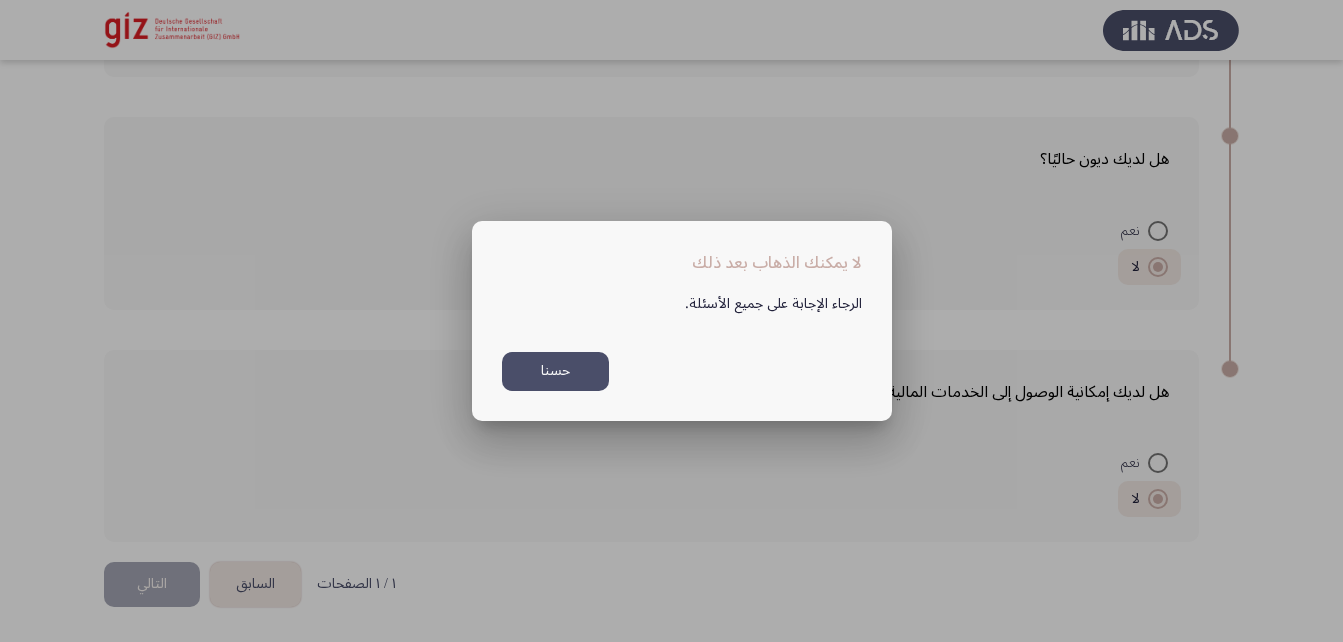 click on "حسنا" at bounding box center (555, 371) 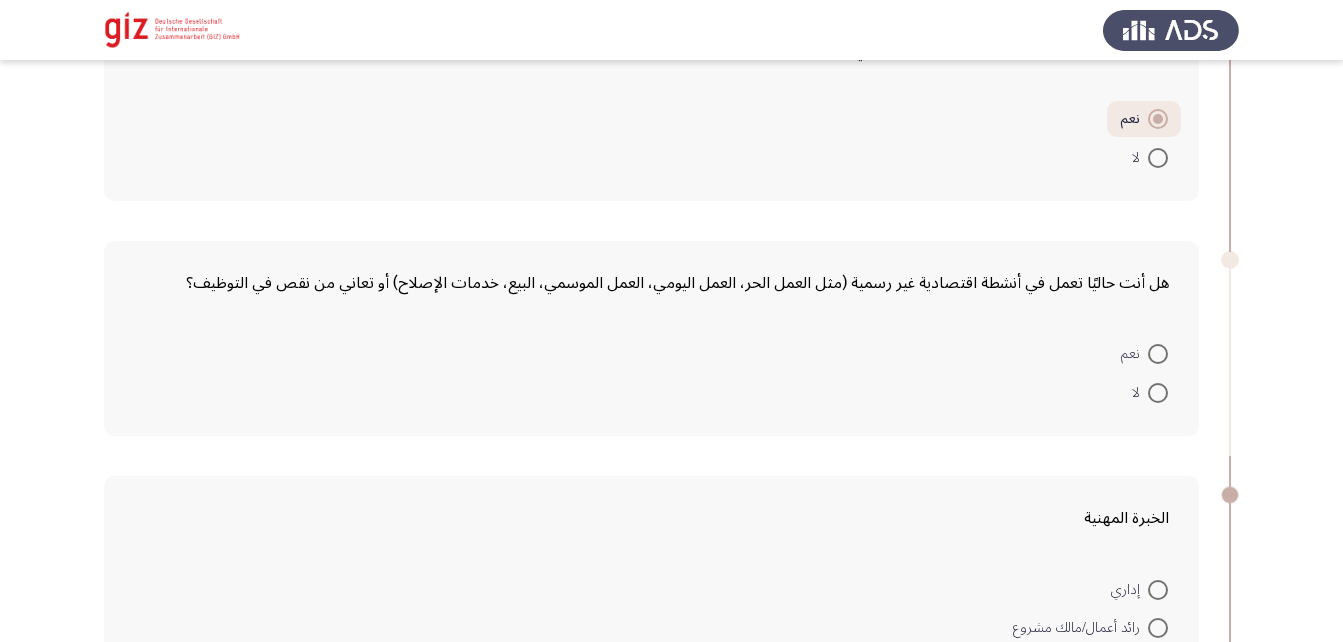 scroll, scrollTop: 823, scrollLeft: 0, axis: vertical 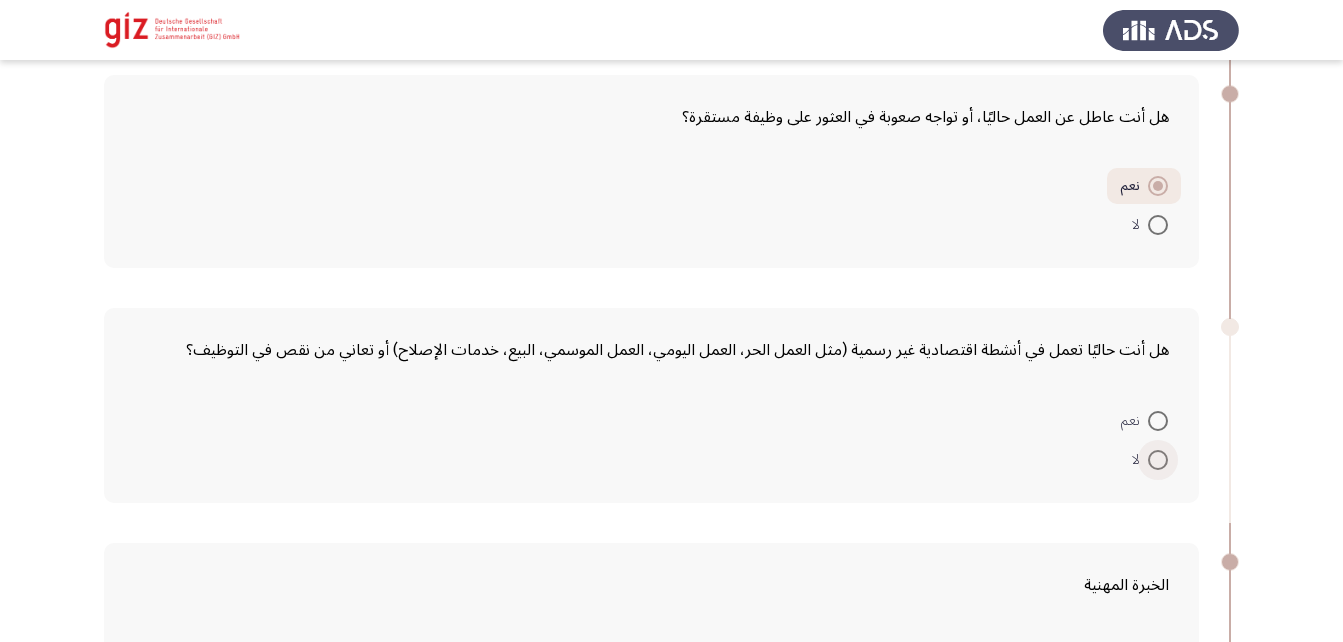click at bounding box center [1158, 460] 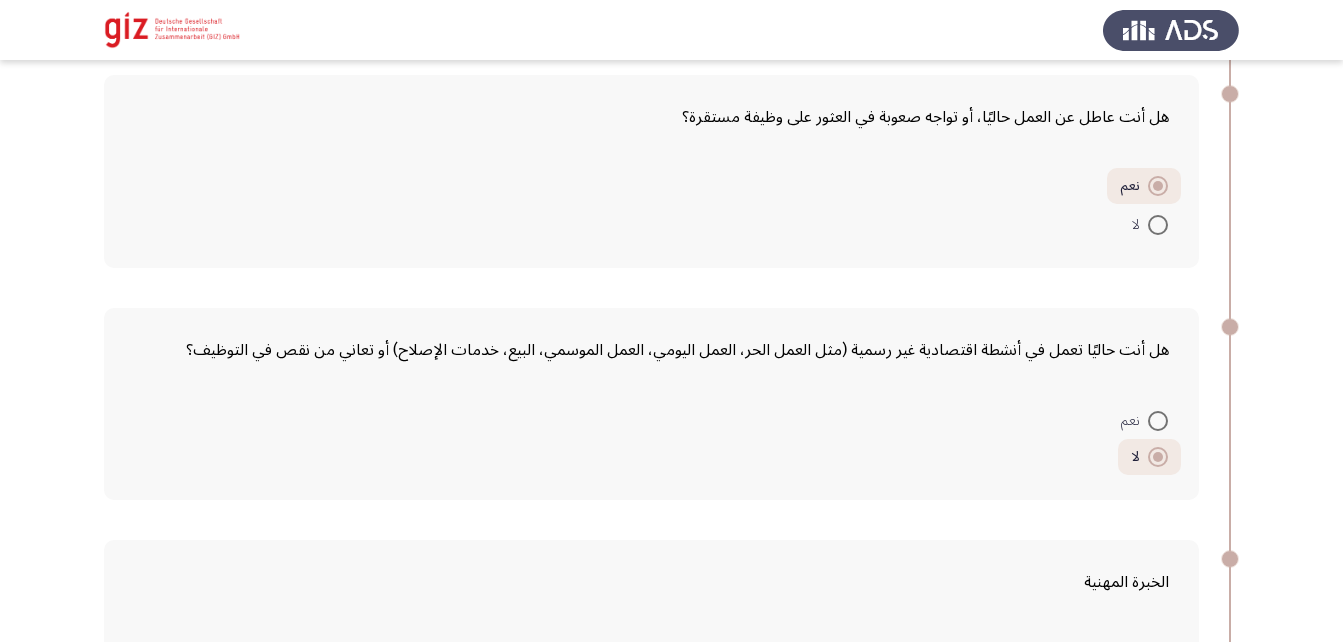 click at bounding box center (1158, 421) 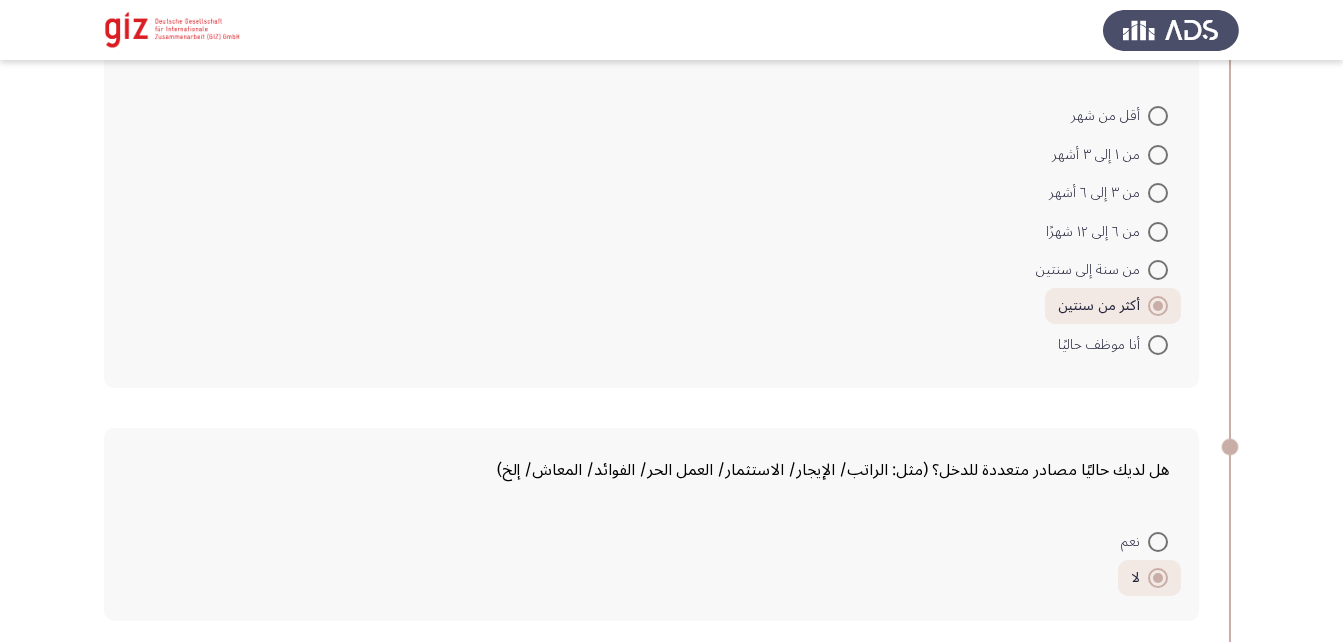 scroll, scrollTop: 2601, scrollLeft: 0, axis: vertical 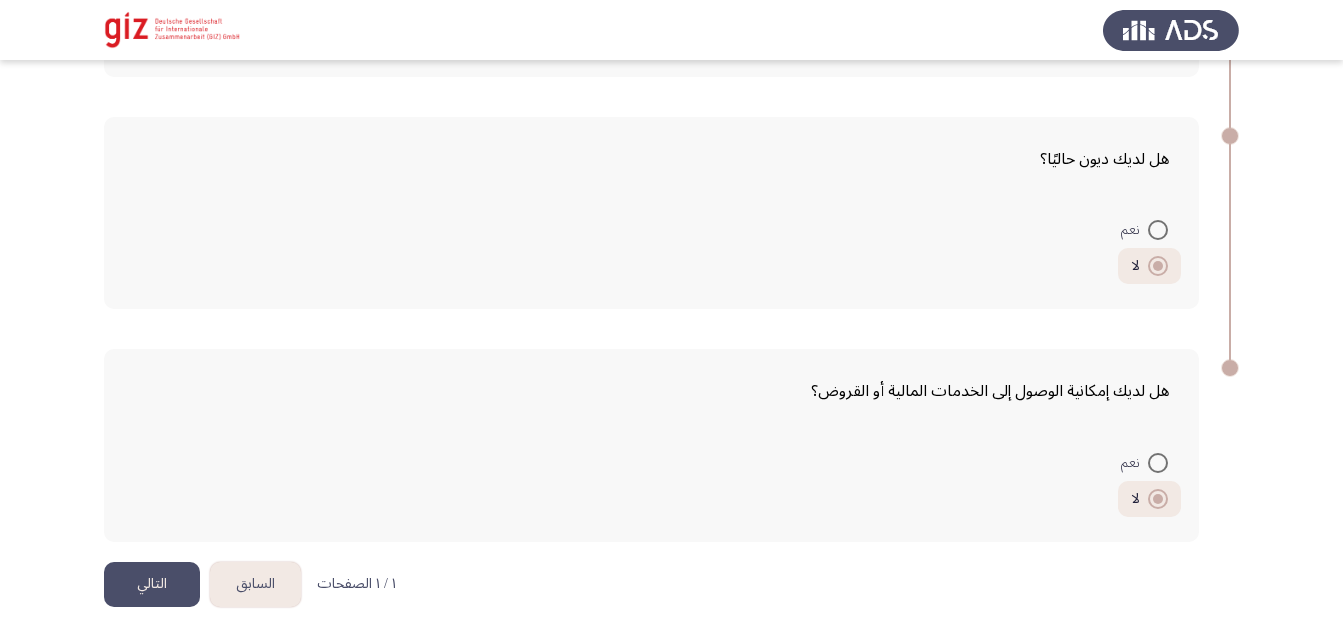 click on "التالي" 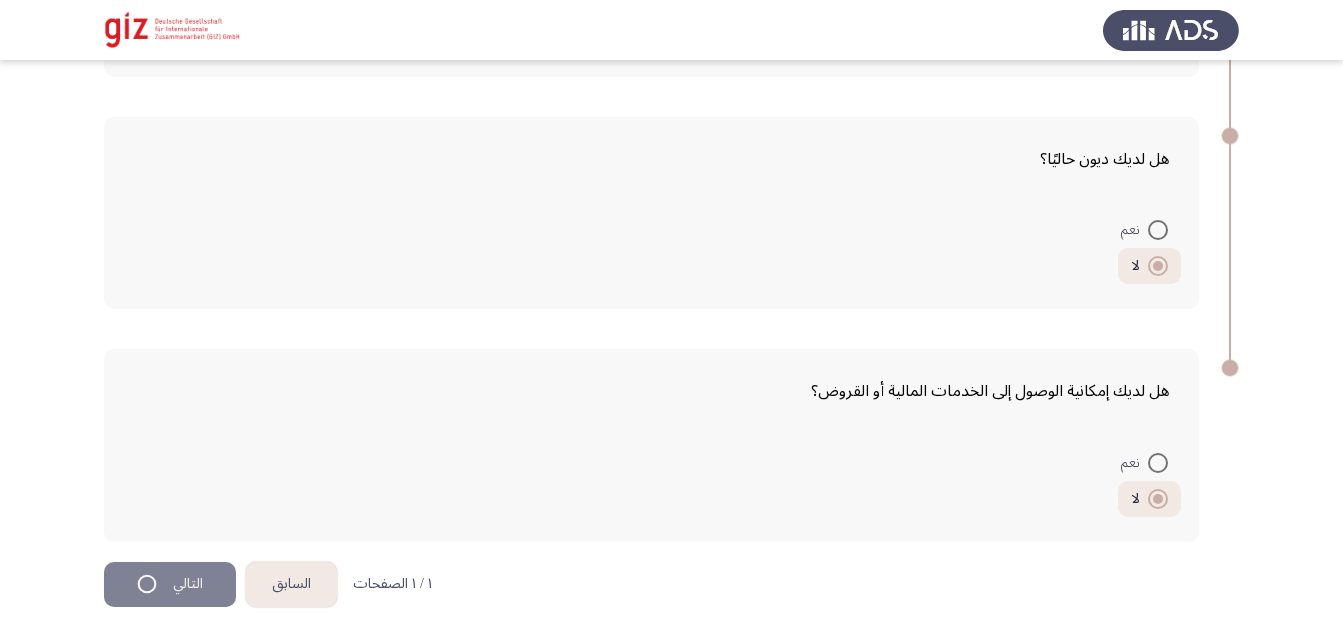 scroll, scrollTop: 0, scrollLeft: 0, axis: both 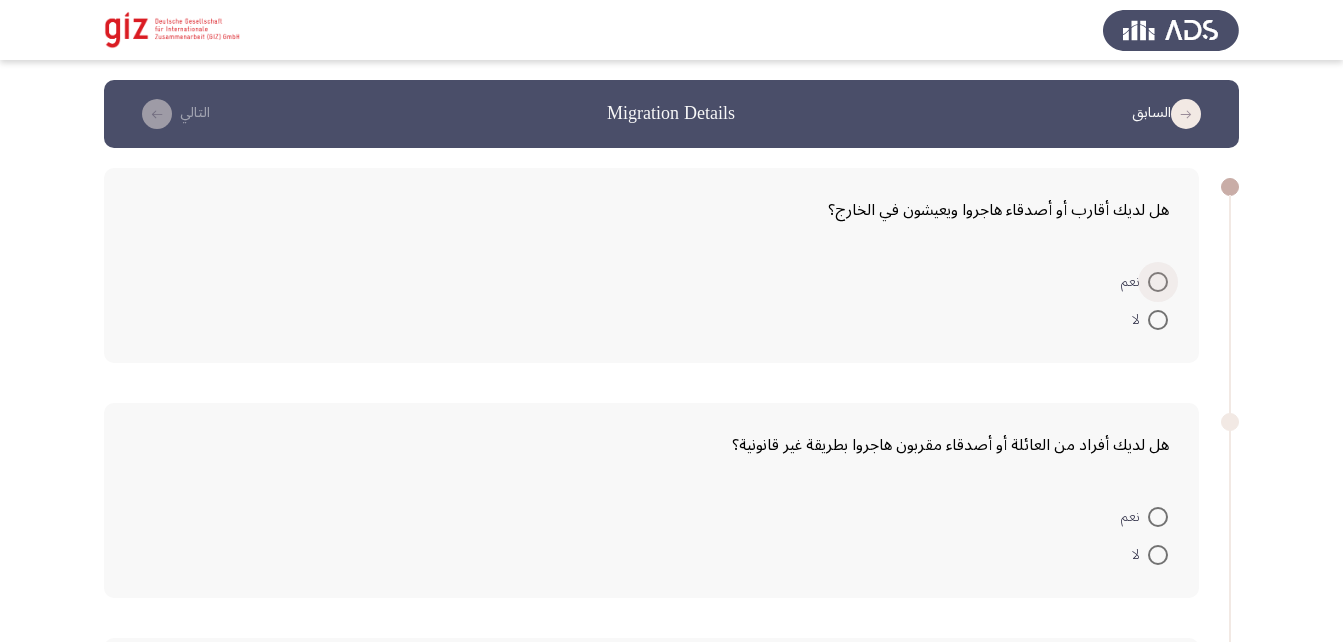 click at bounding box center (1158, 282) 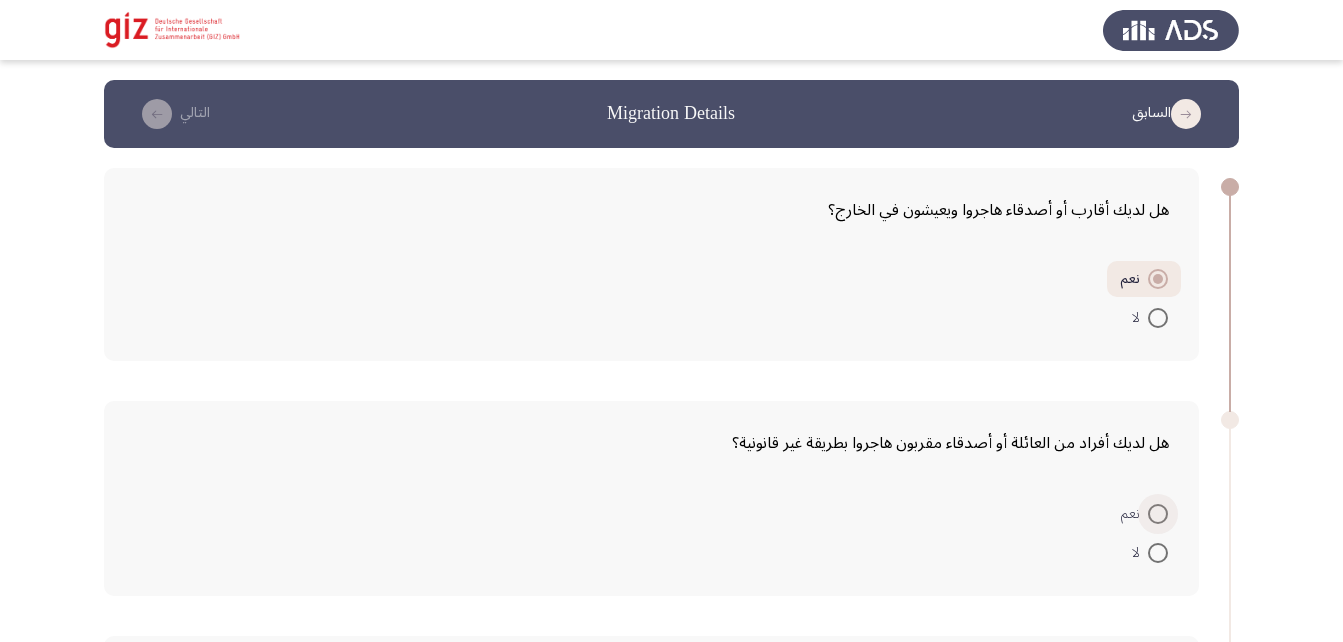 click at bounding box center [1158, 514] 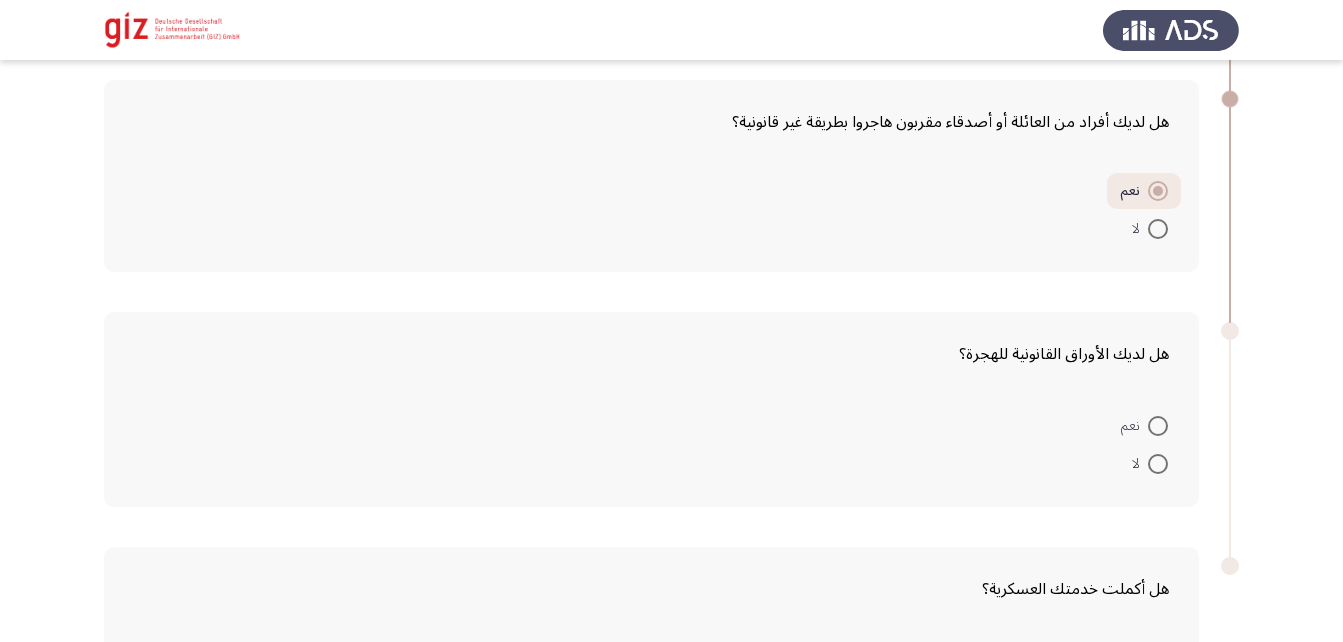 scroll, scrollTop: 373, scrollLeft: 0, axis: vertical 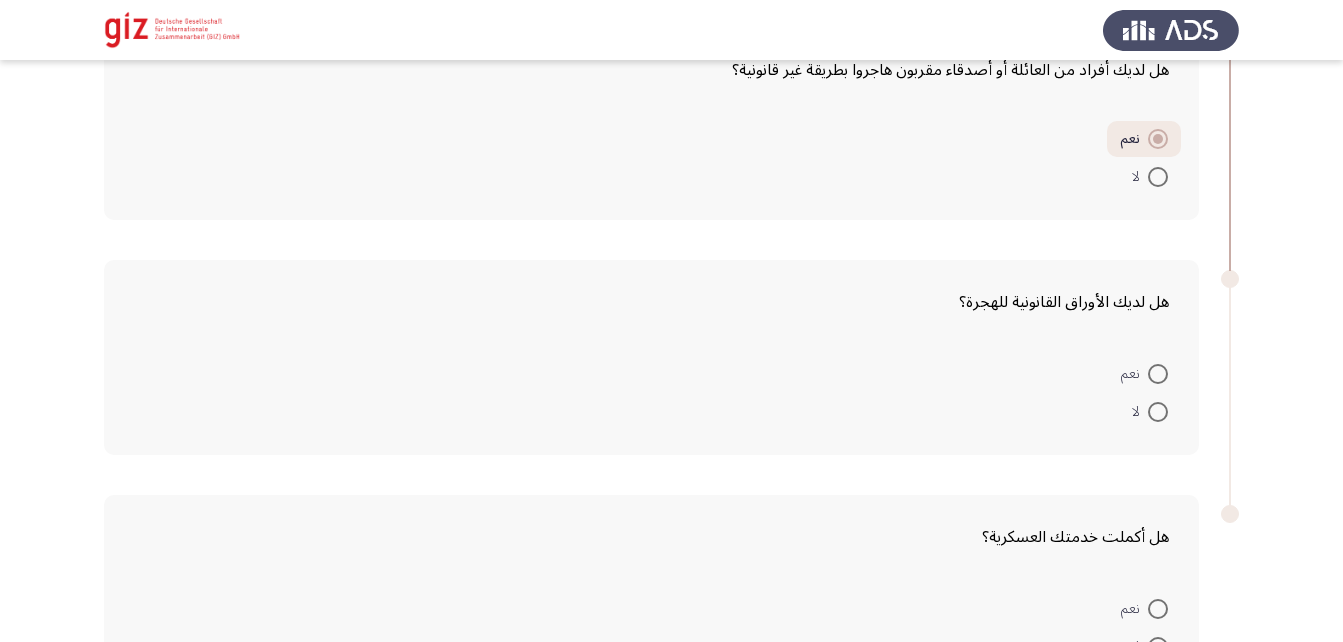 click at bounding box center [1158, 412] 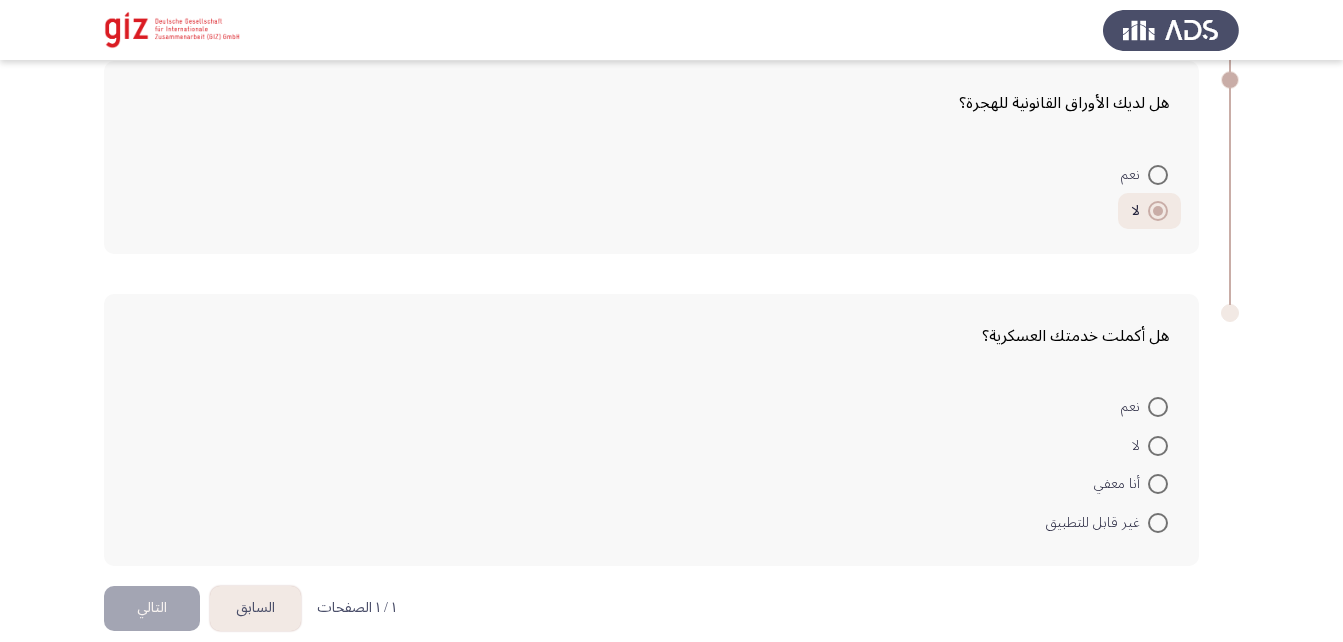 scroll, scrollTop: 582, scrollLeft: 0, axis: vertical 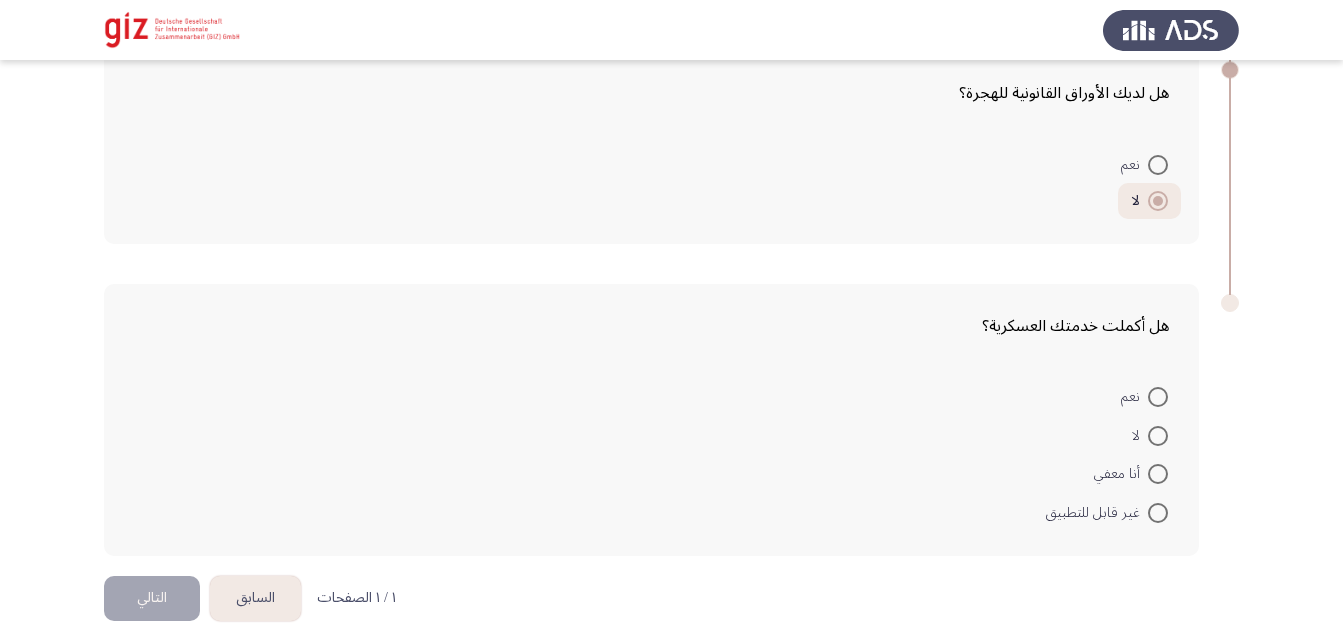 click at bounding box center (1158, 397) 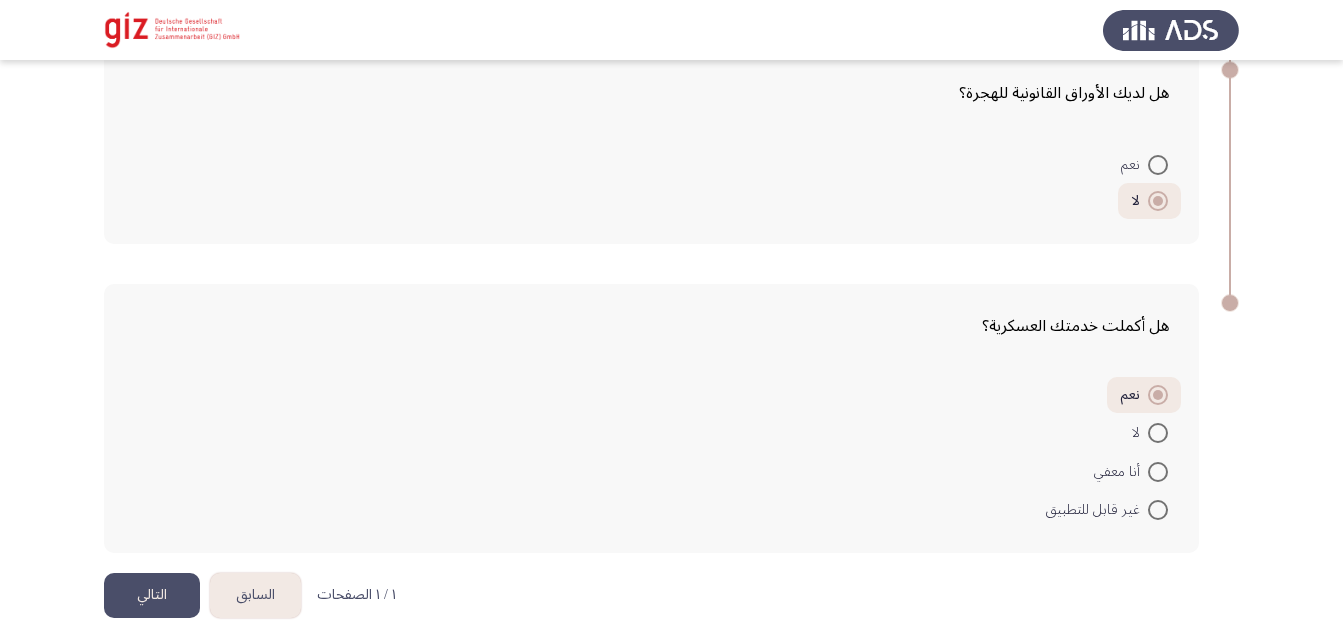 click on "التالي" 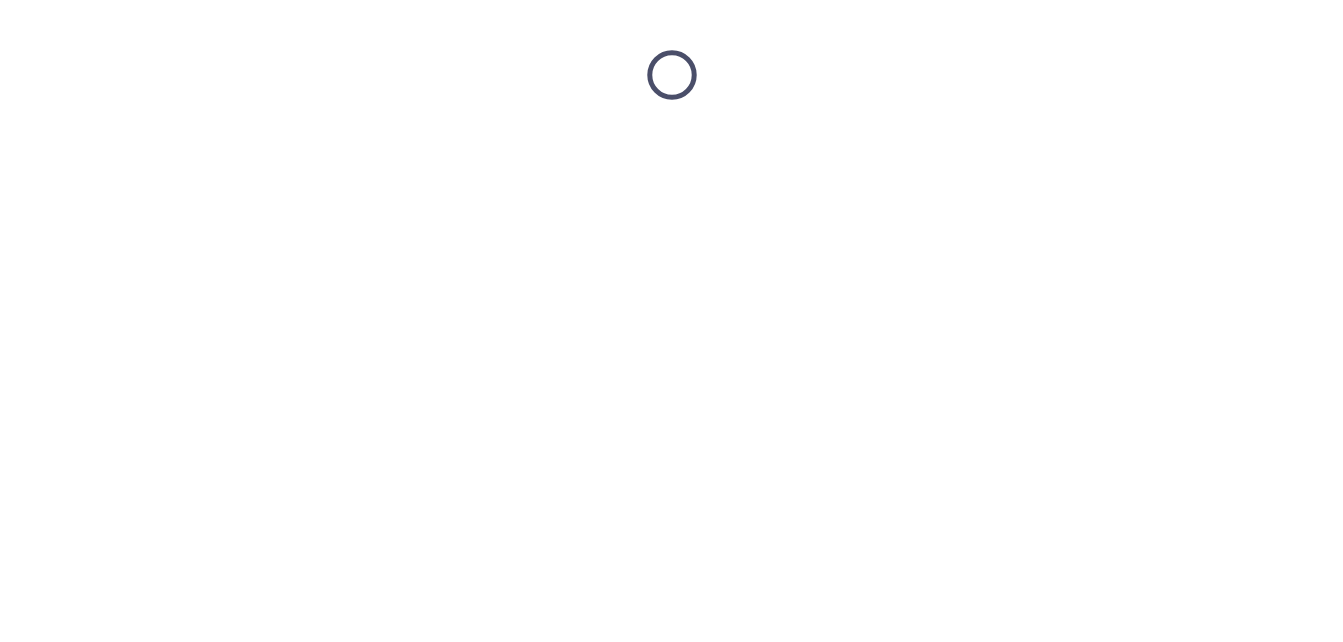 scroll, scrollTop: 0, scrollLeft: 0, axis: both 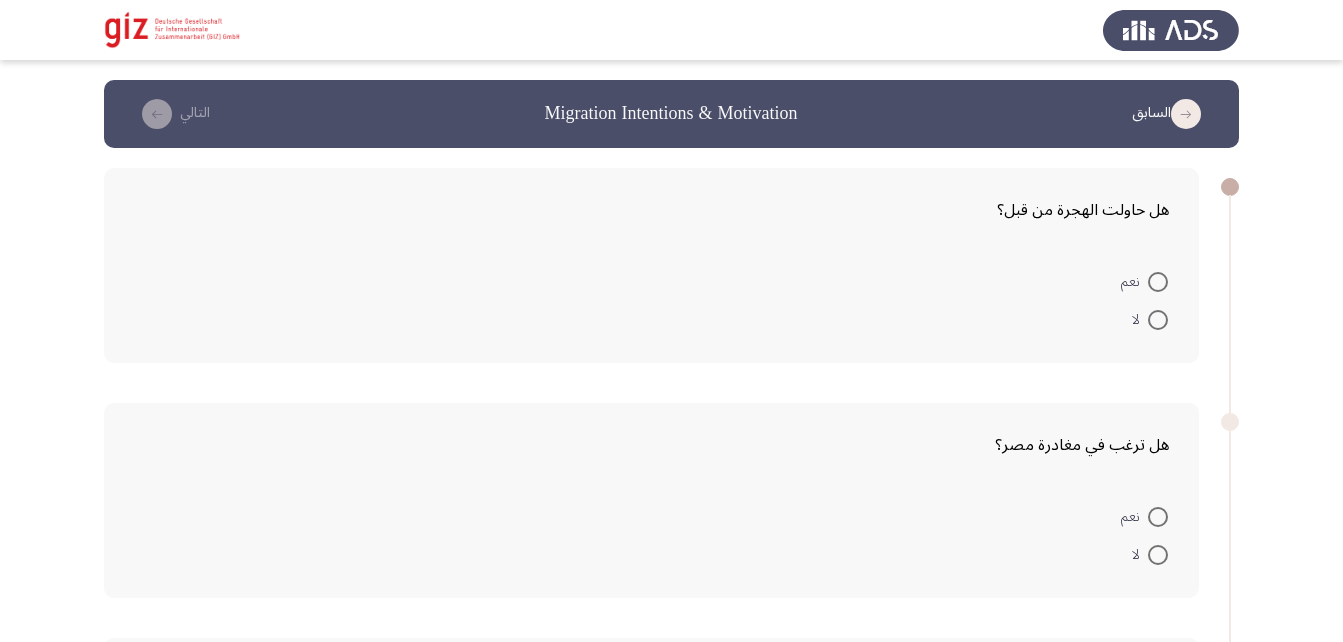 click at bounding box center [1158, 282] 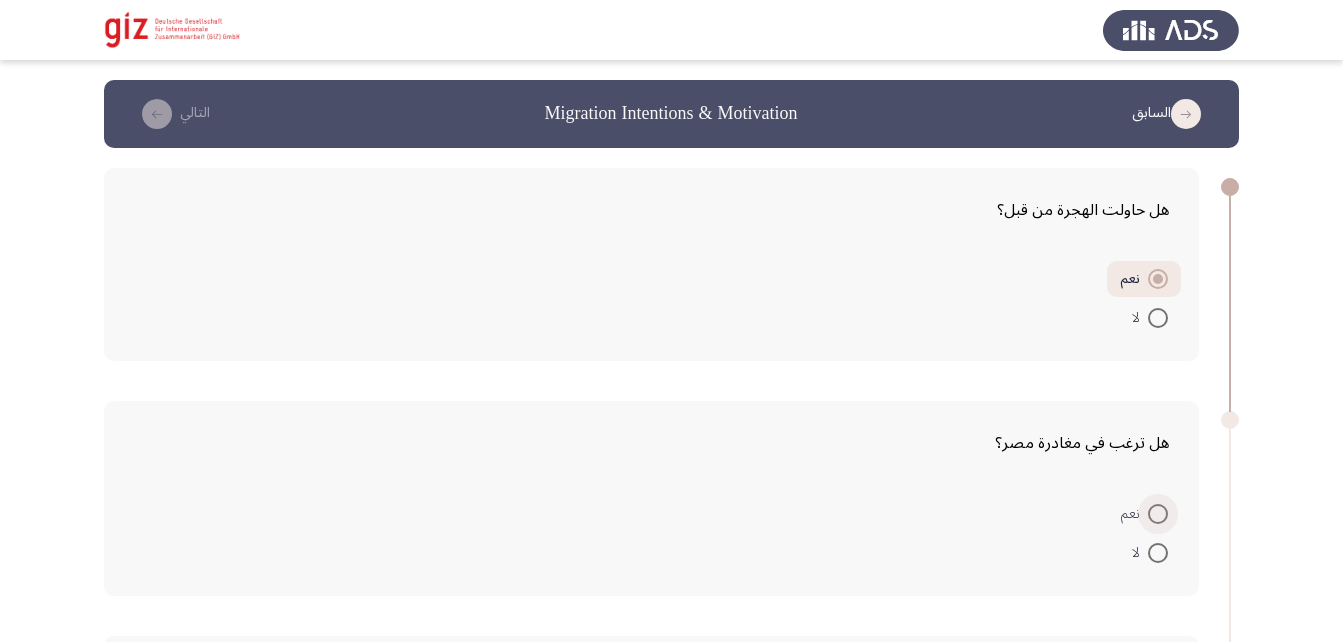 click on "نعم" at bounding box center [1144, 514] 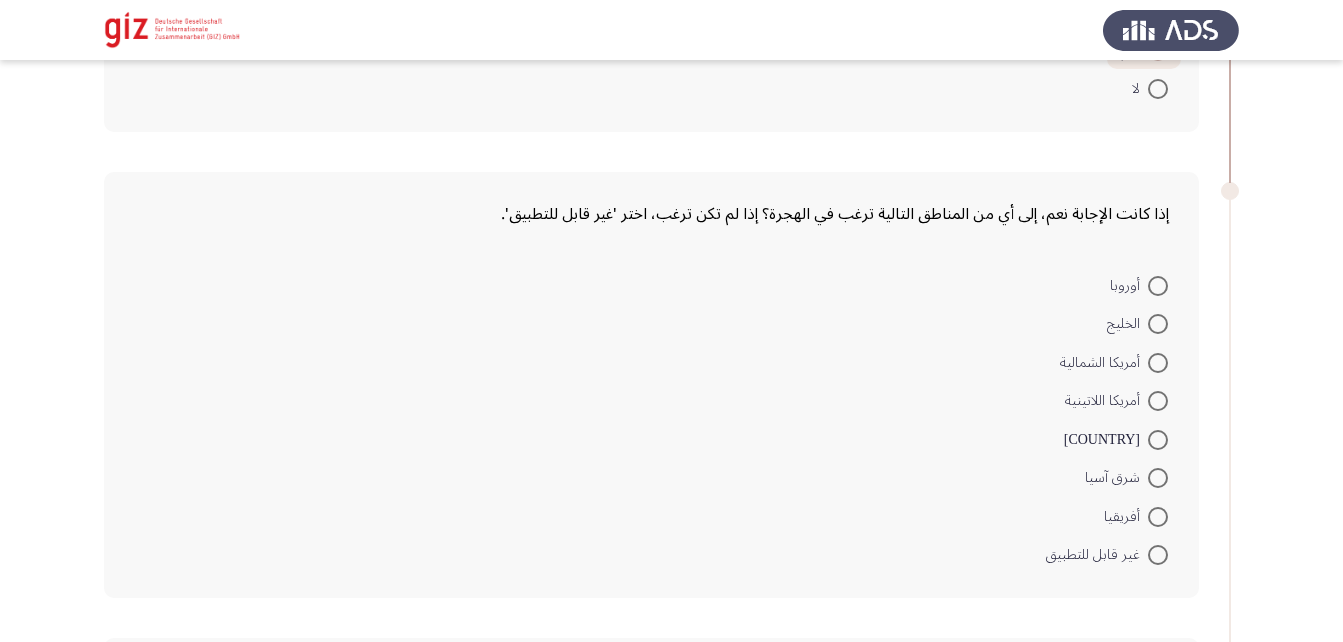 scroll, scrollTop: 467, scrollLeft: 0, axis: vertical 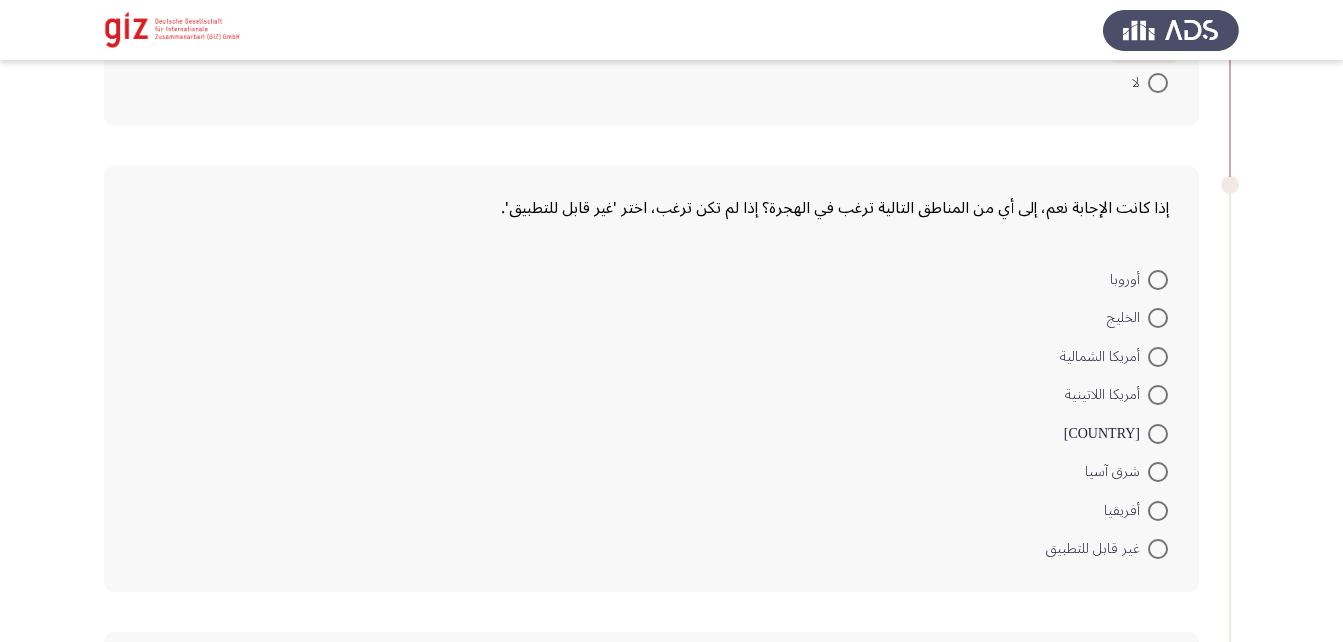 click at bounding box center [1158, 318] 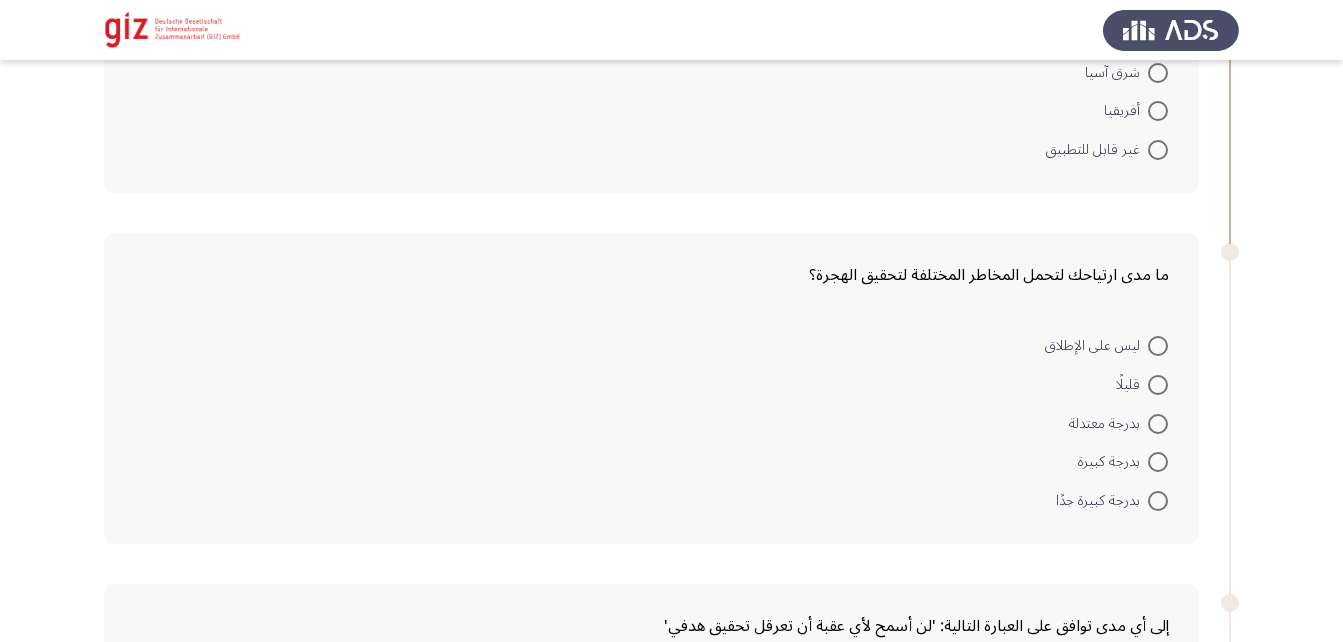 scroll, scrollTop: 863, scrollLeft: 0, axis: vertical 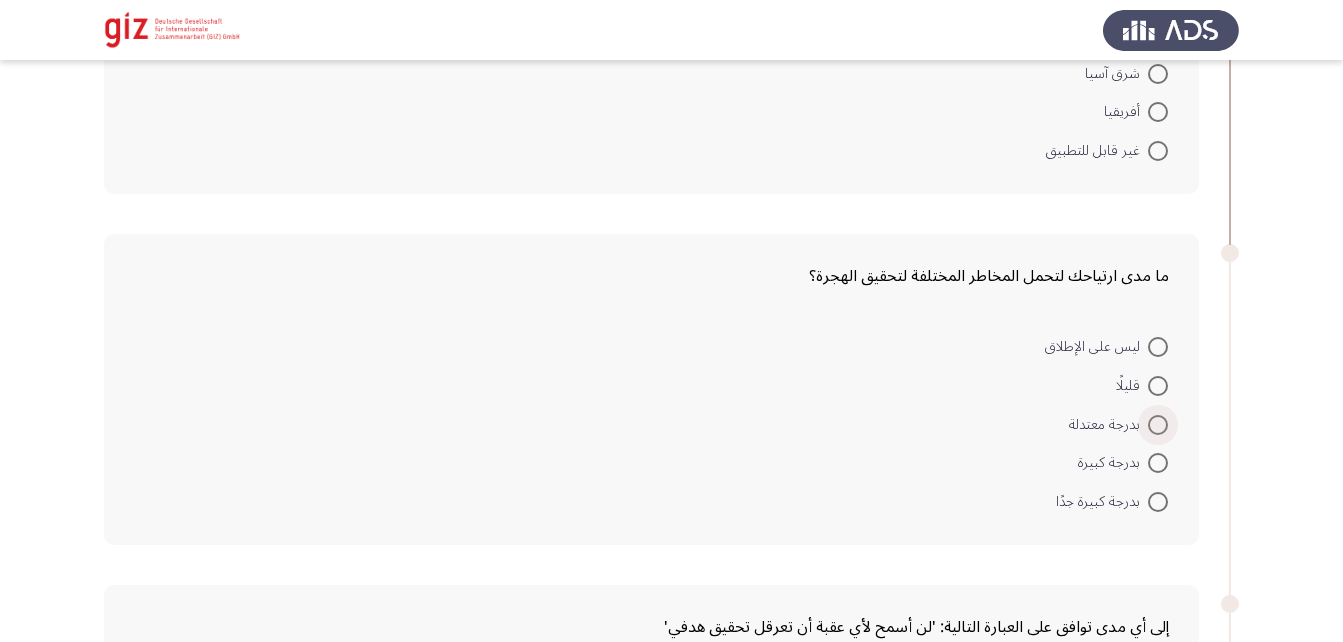 click at bounding box center [1158, 425] 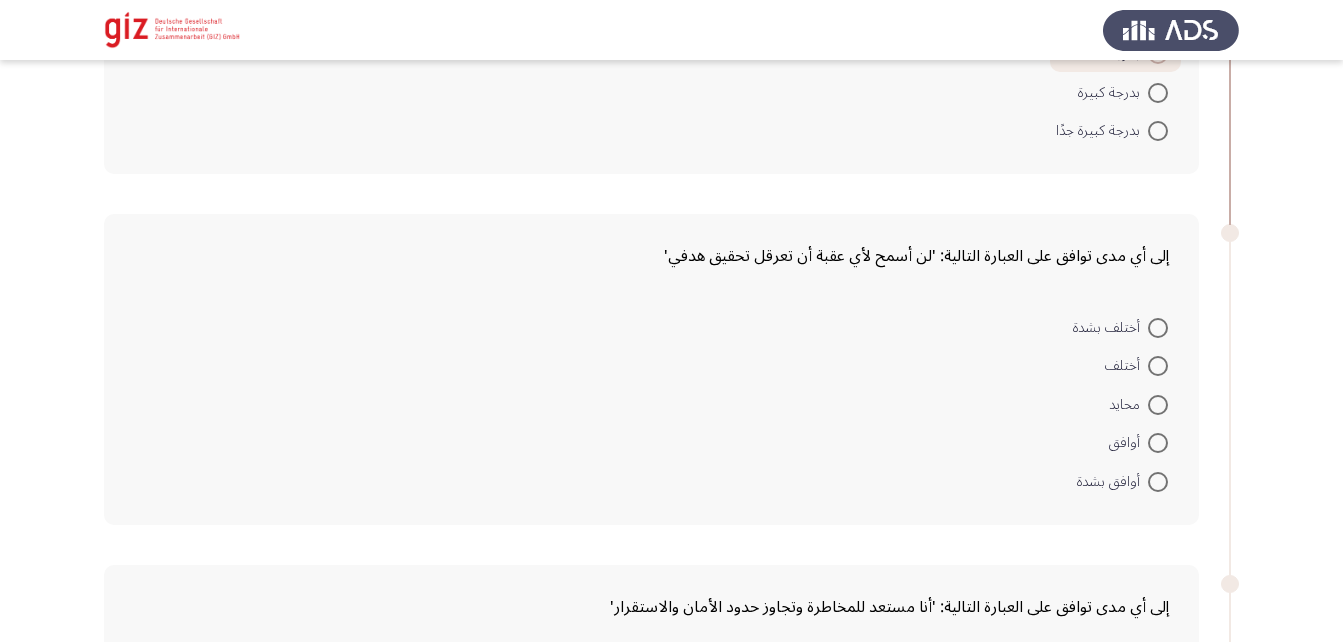 scroll, scrollTop: 1229, scrollLeft: 0, axis: vertical 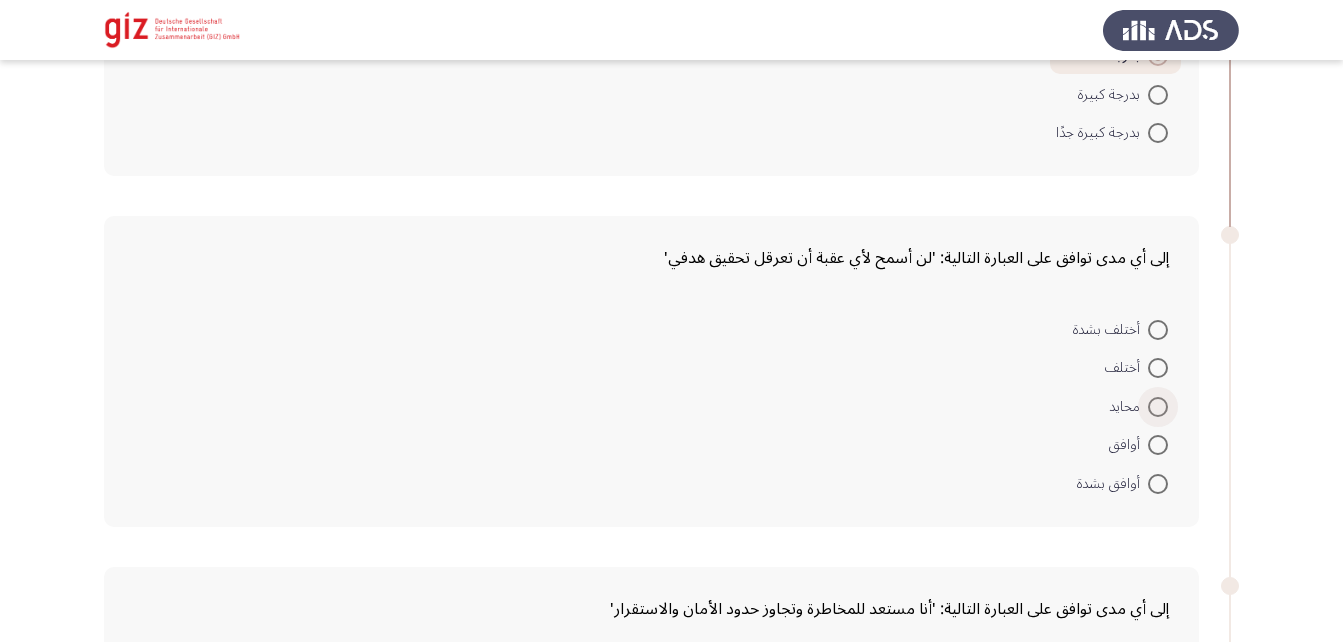 click at bounding box center [1158, 407] 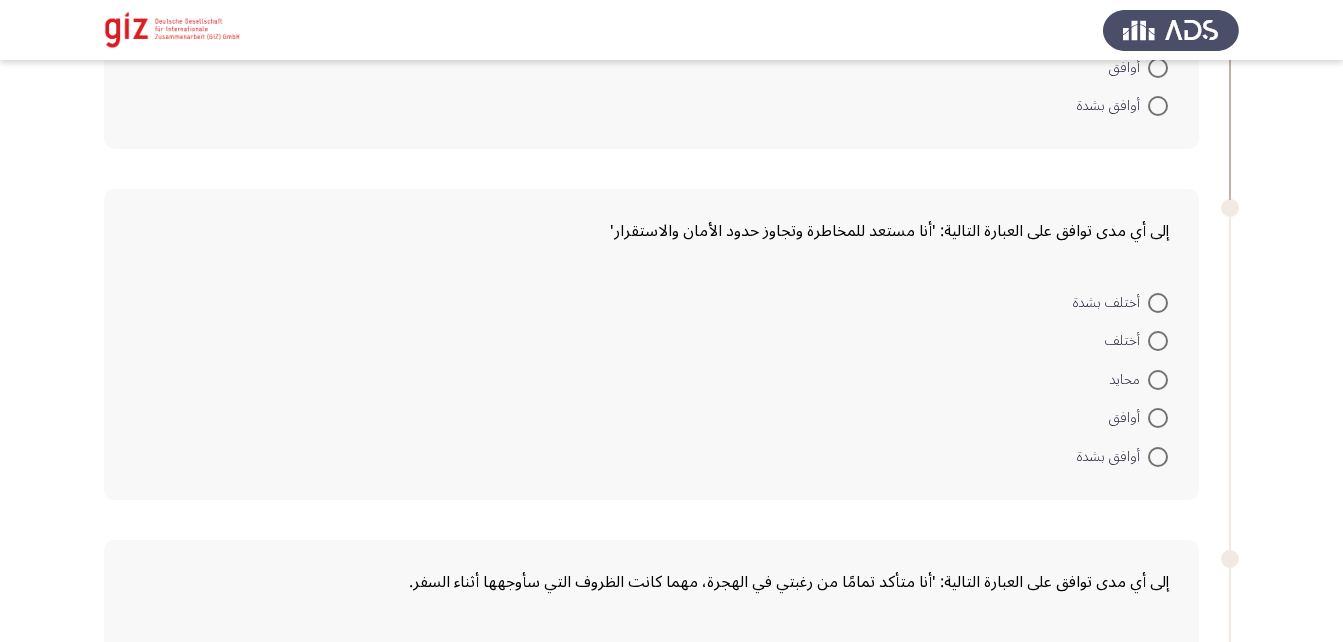scroll, scrollTop: 1603, scrollLeft: 0, axis: vertical 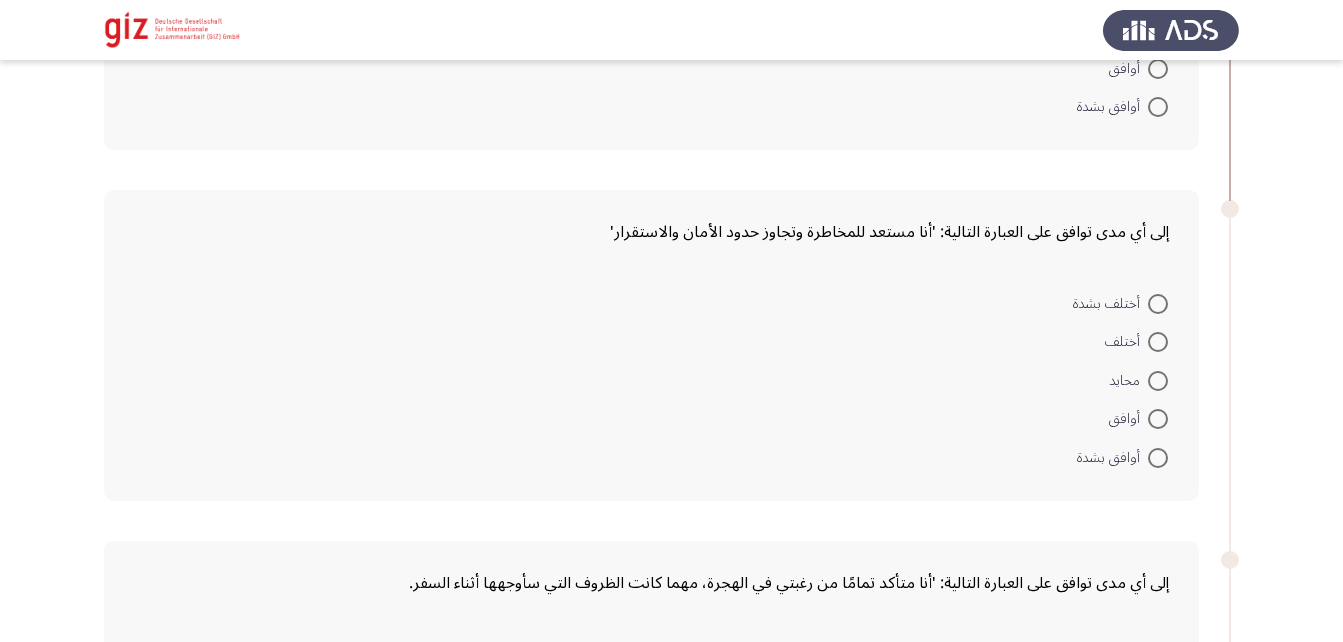 click at bounding box center (1158, 381) 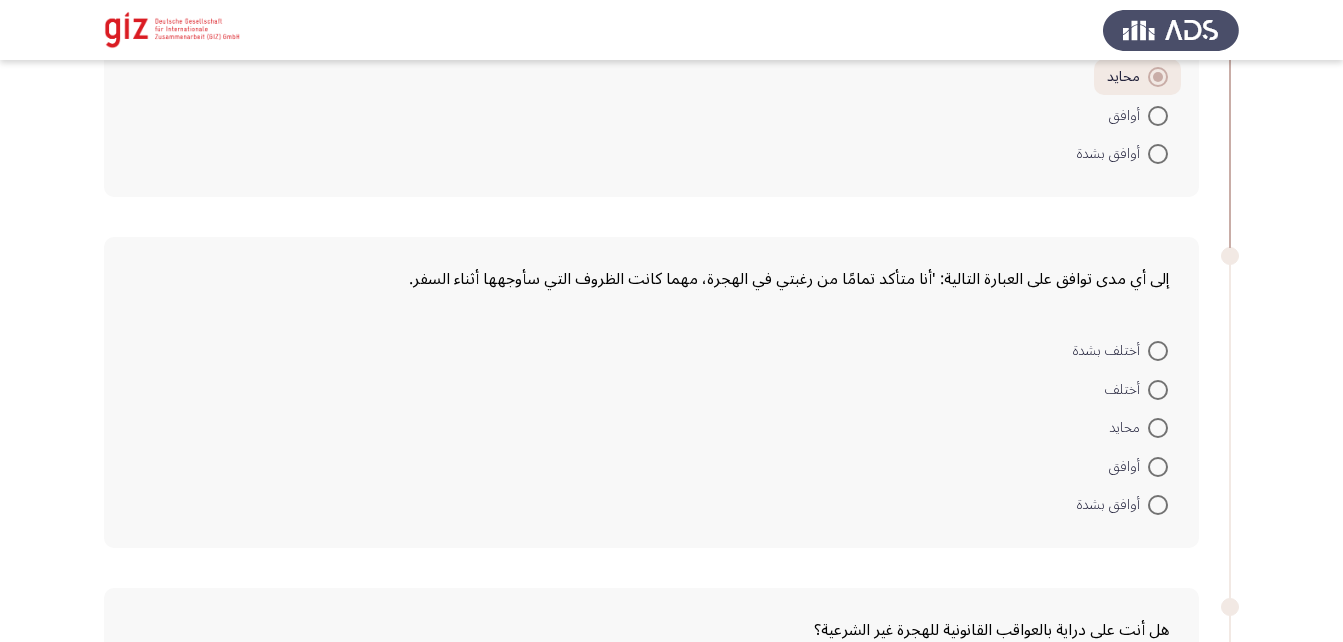 scroll, scrollTop: 1931, scrollLeft: 0, axis: vertical 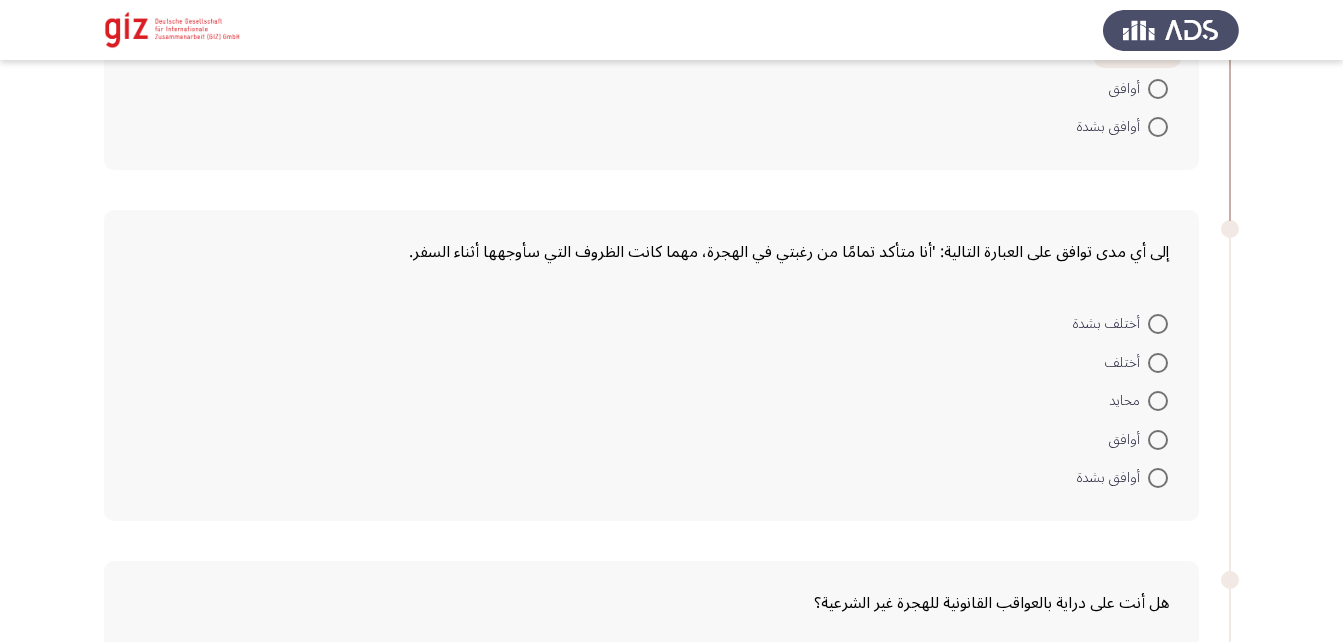 click at bounding box center (1158, 401) 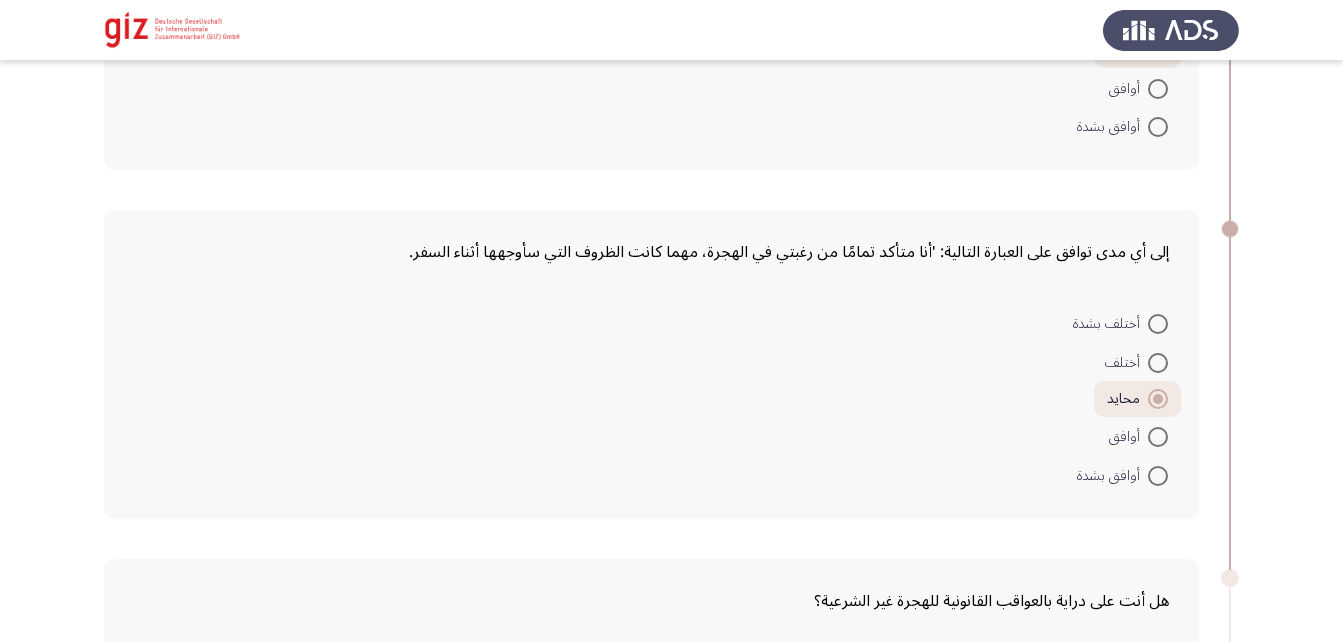 scroll, scrollTop: 2336, scrollLeft: 0, axis: vertical 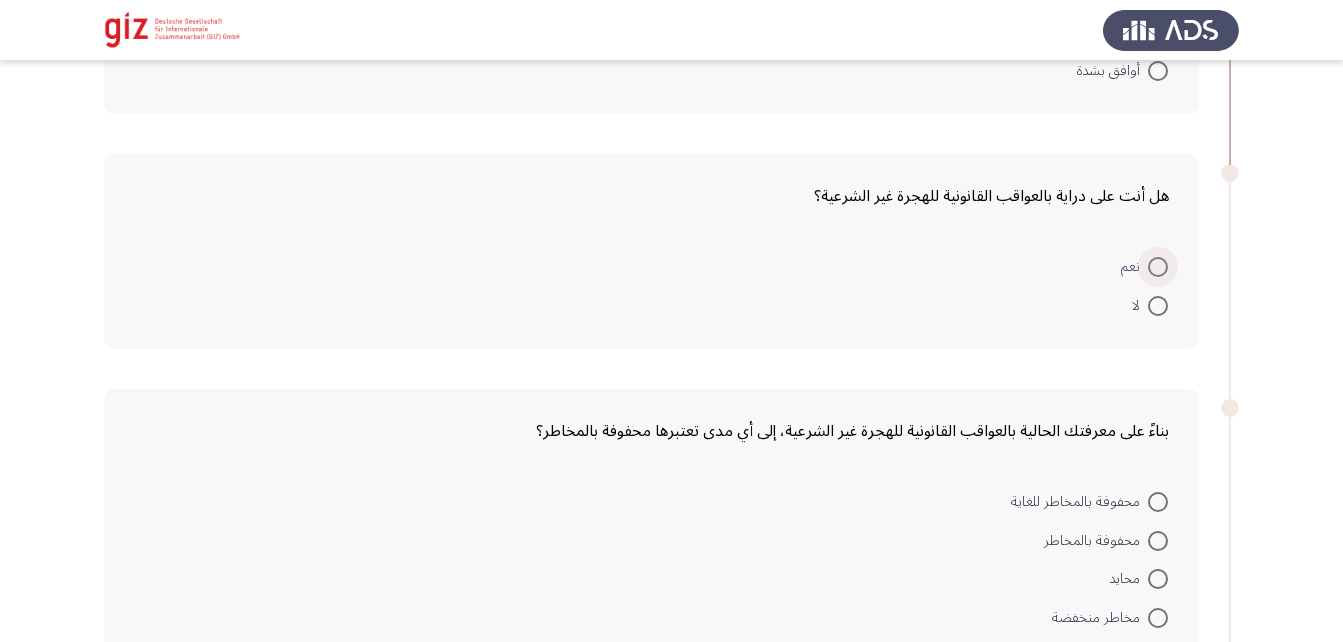 click at bounding box center [1158, 267] 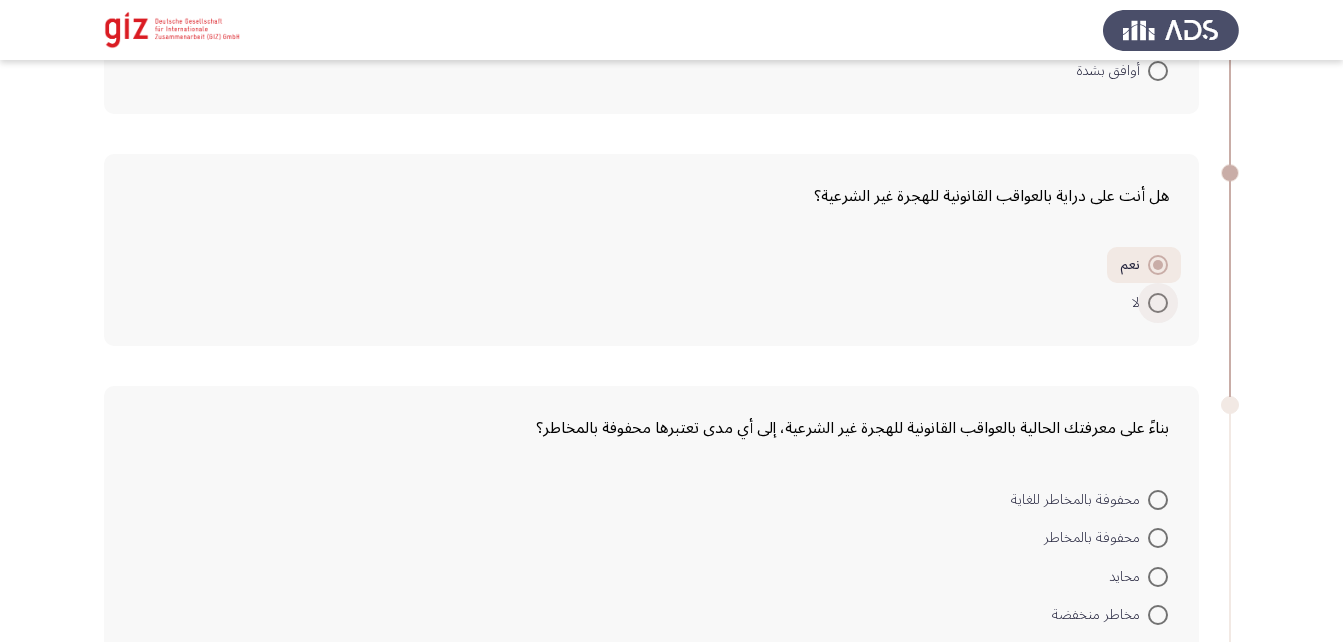 click at bounding box center (1158, 303) 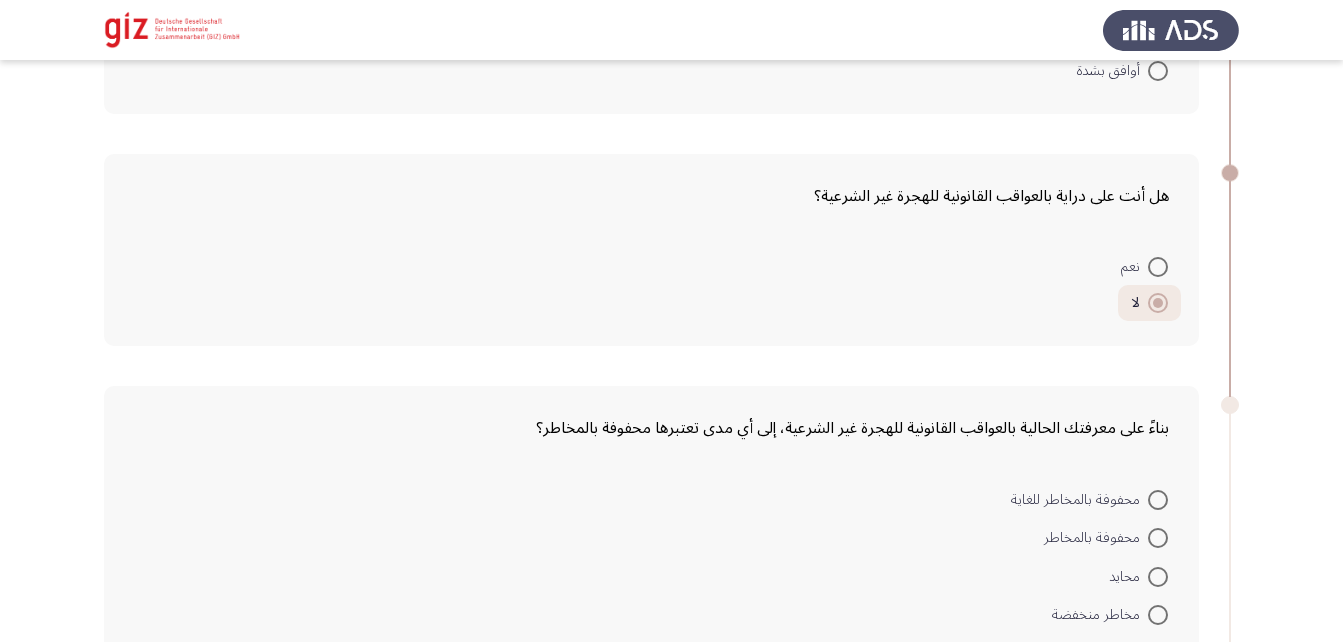 scroll, scrollTop: 2573, scrollLeft: 0, axis: vertical 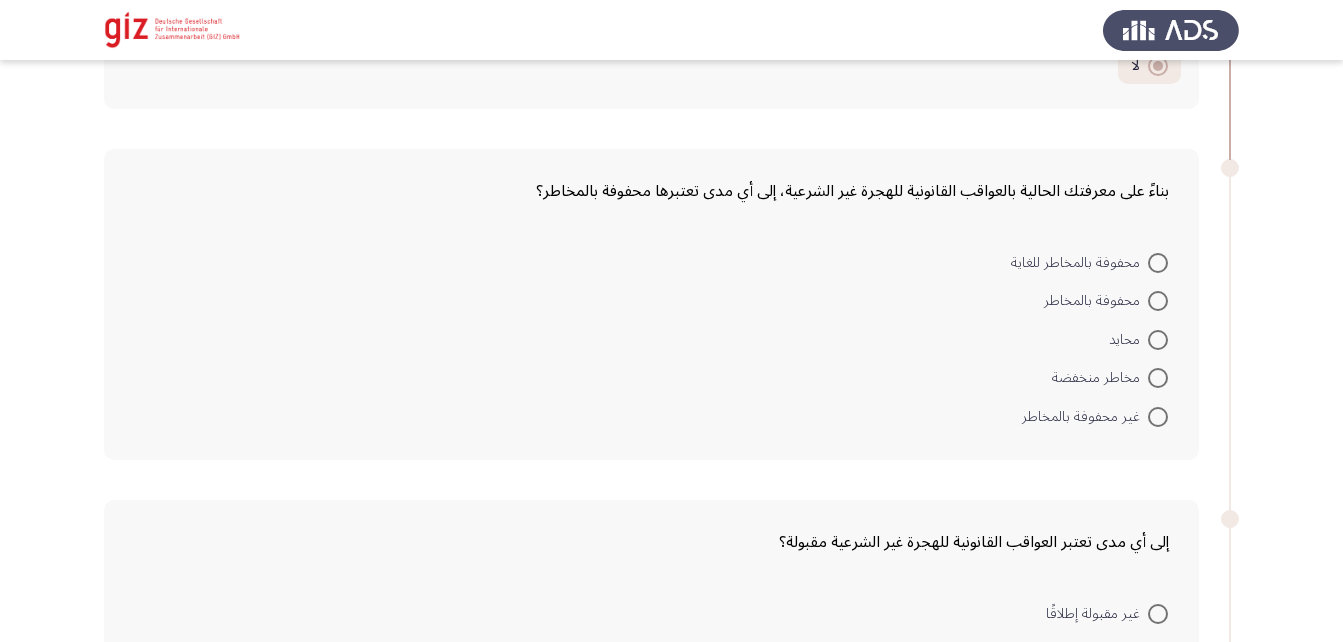 click at bounding box center [1158, 340] 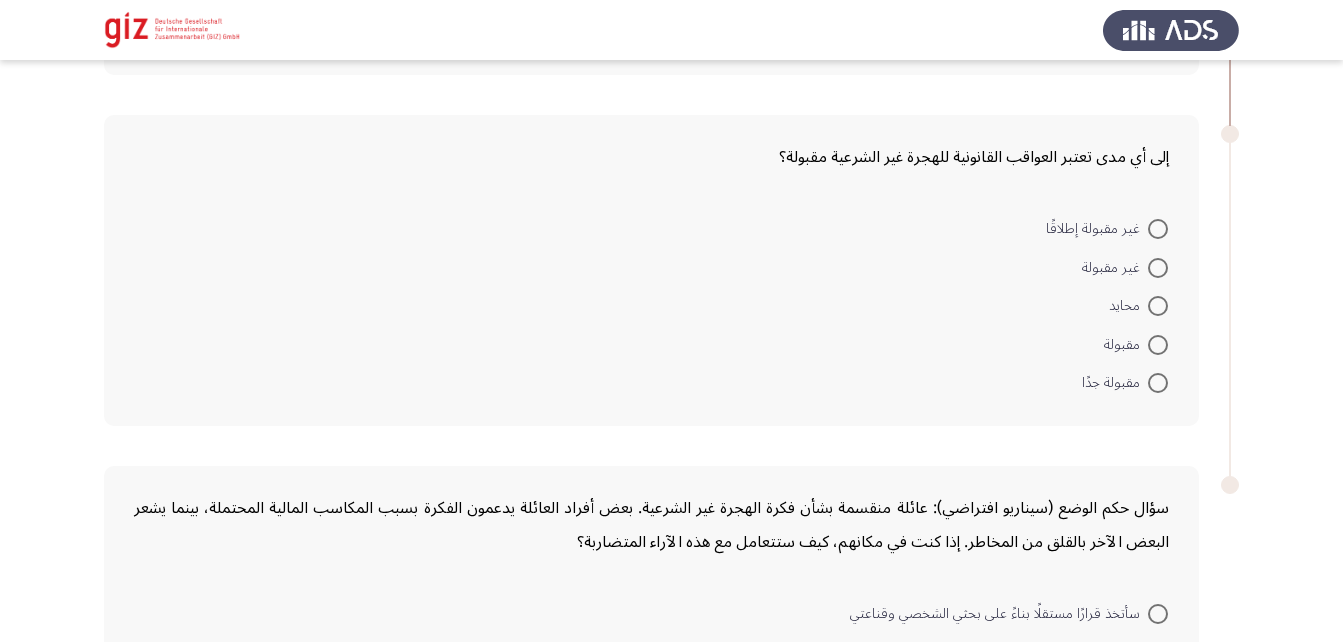 scroll, scrollTop: 3042, scrollLeft: 0, axis: vertical 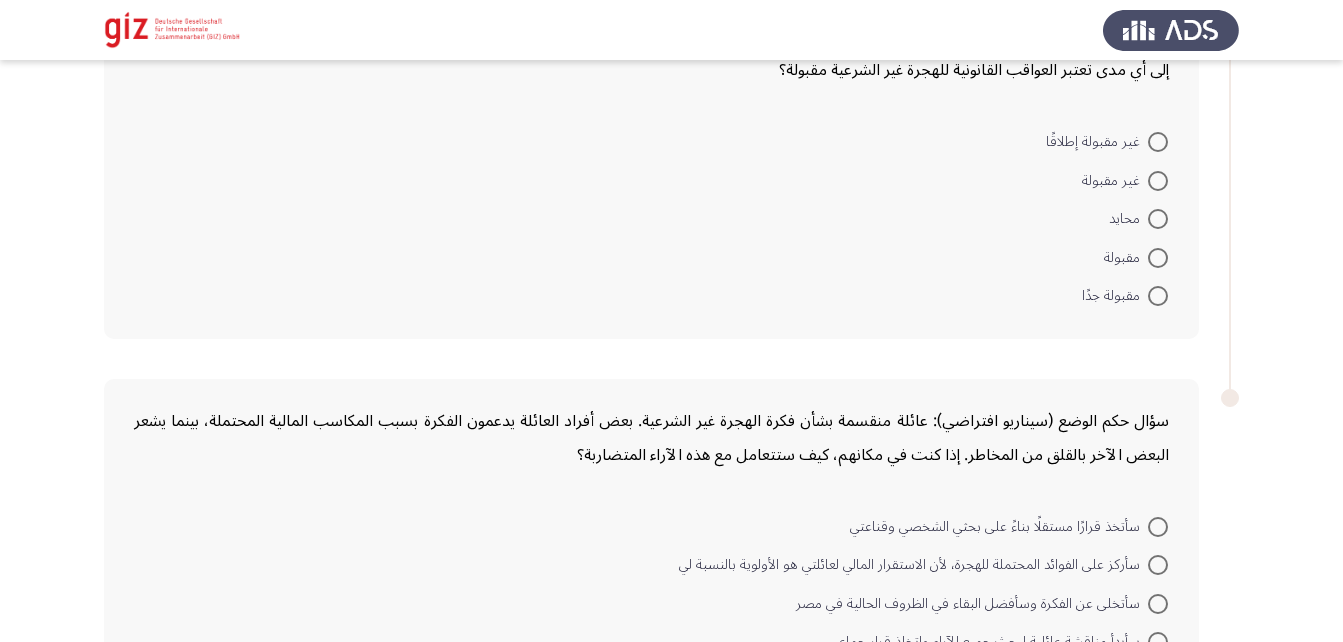 click at bounding box center [1158, 219] 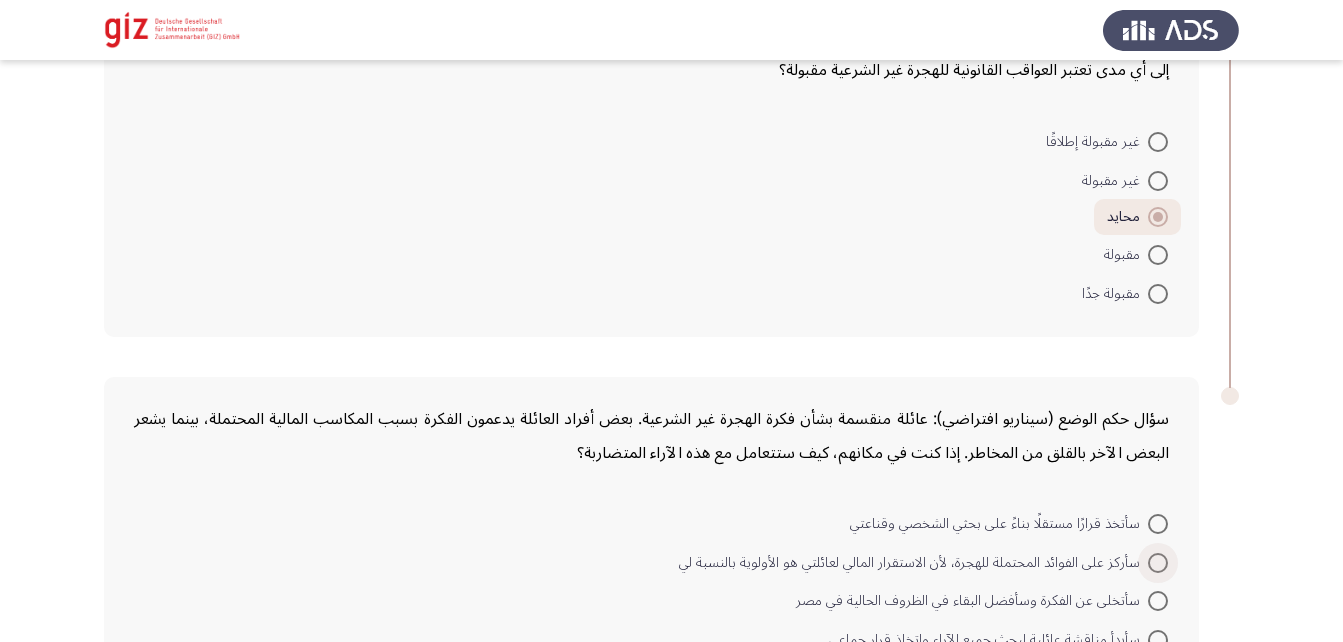 click on "سأركز على الفوائد المحتملة للهجرة، لأن الاستقرار المالي لعائلتي هو الأولوية بالنسبة لي" at bounding box center [913, 563] 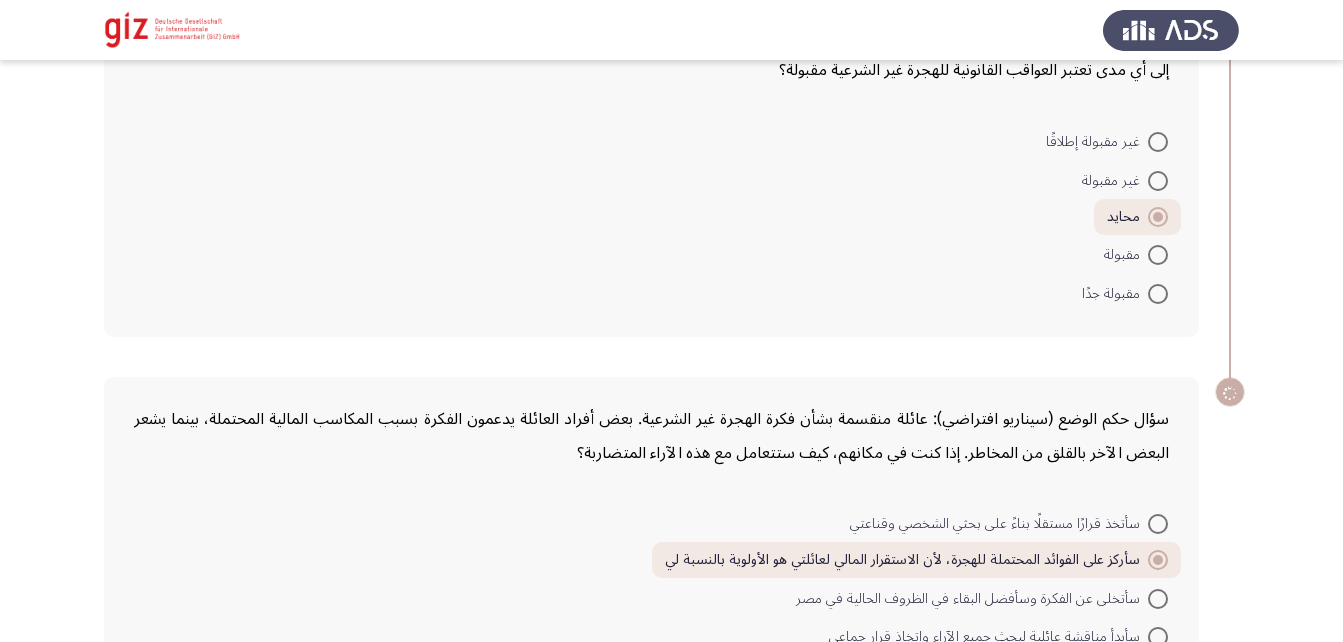 scroll, scrollTop: 3180, scrollLeft: 0, axis: vertical 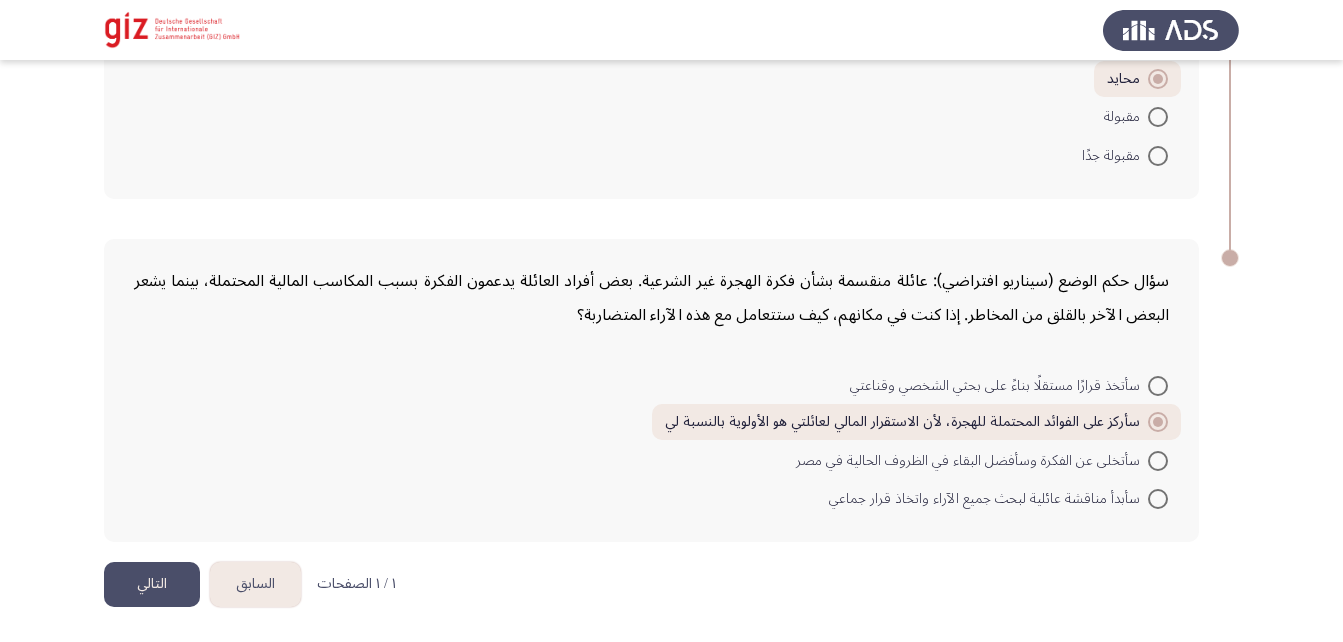 click on "التالي" 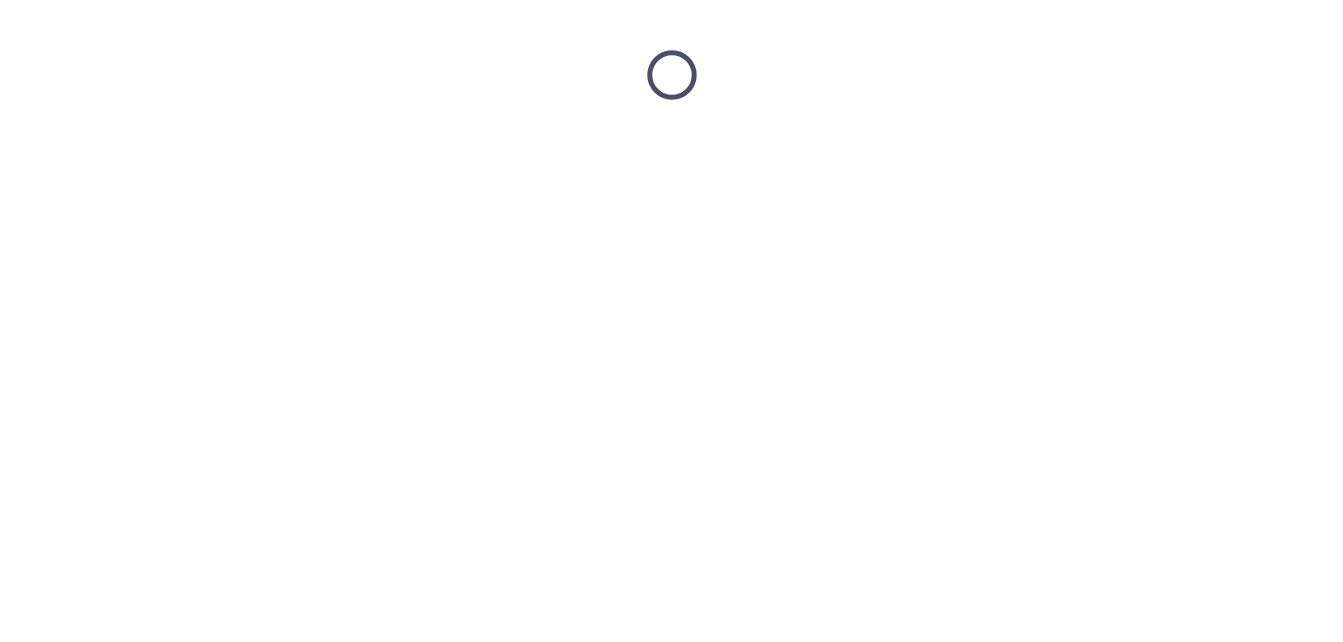 scroll, scrollTop: 0, scrollLeft: 0, axis: both 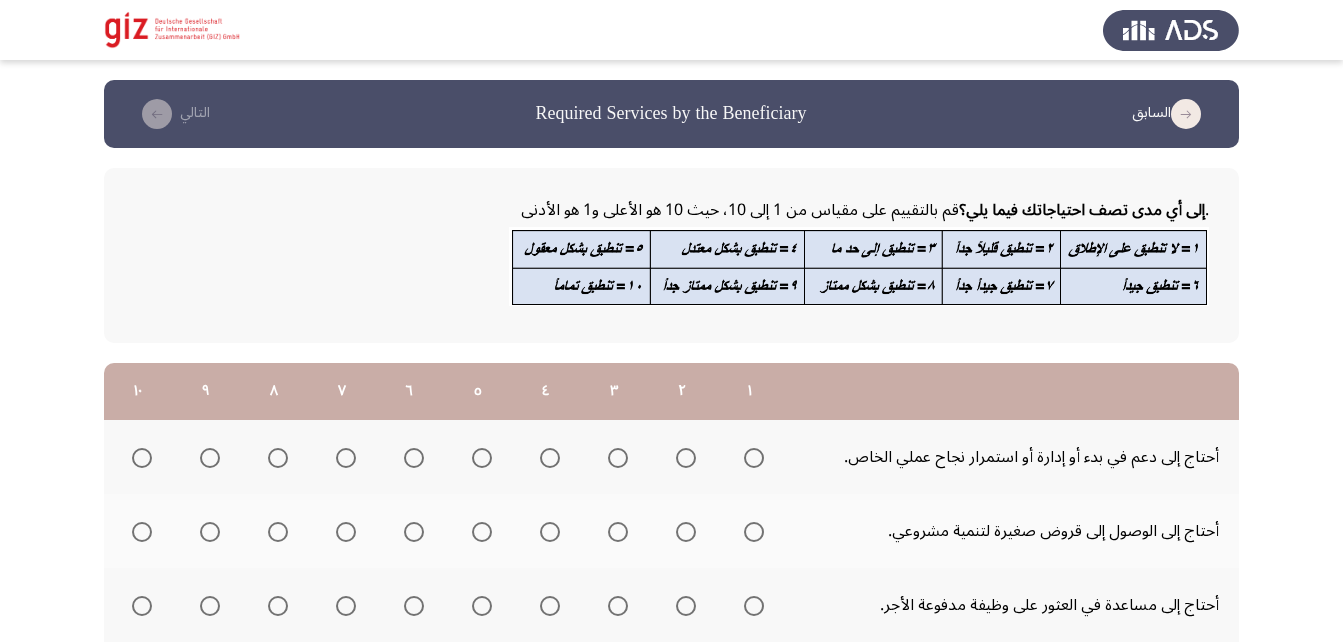 click at bounding box center (142, 458) 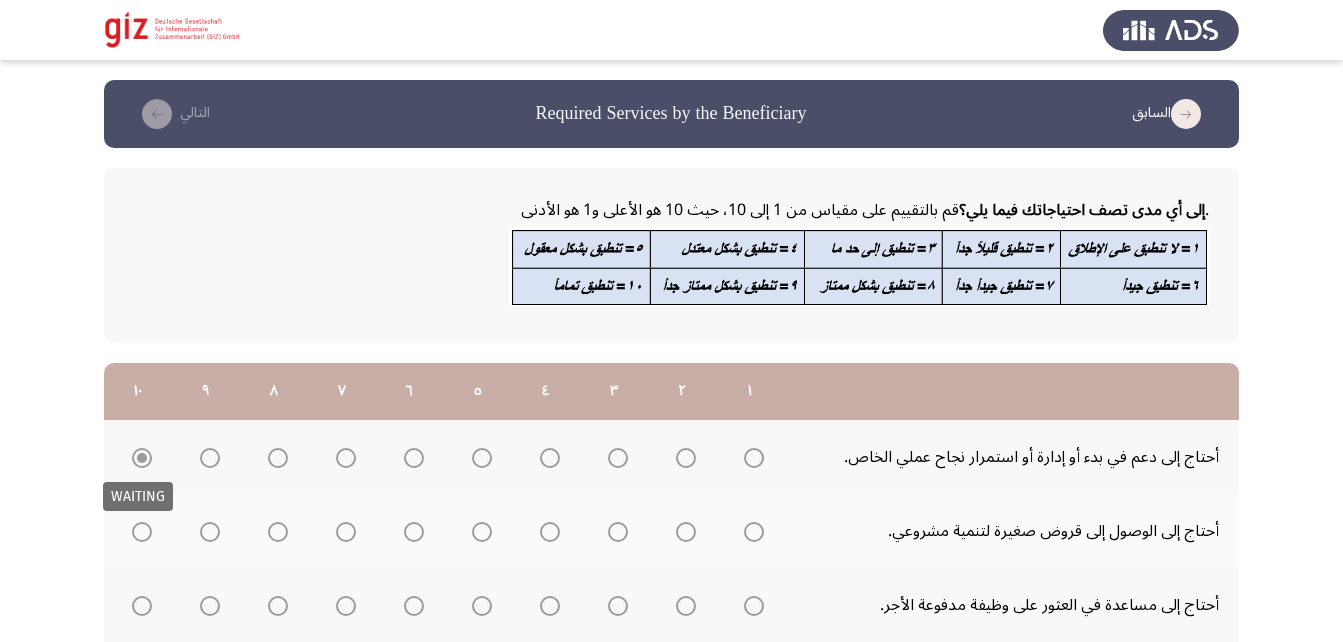click at bounding box center (142, 532) 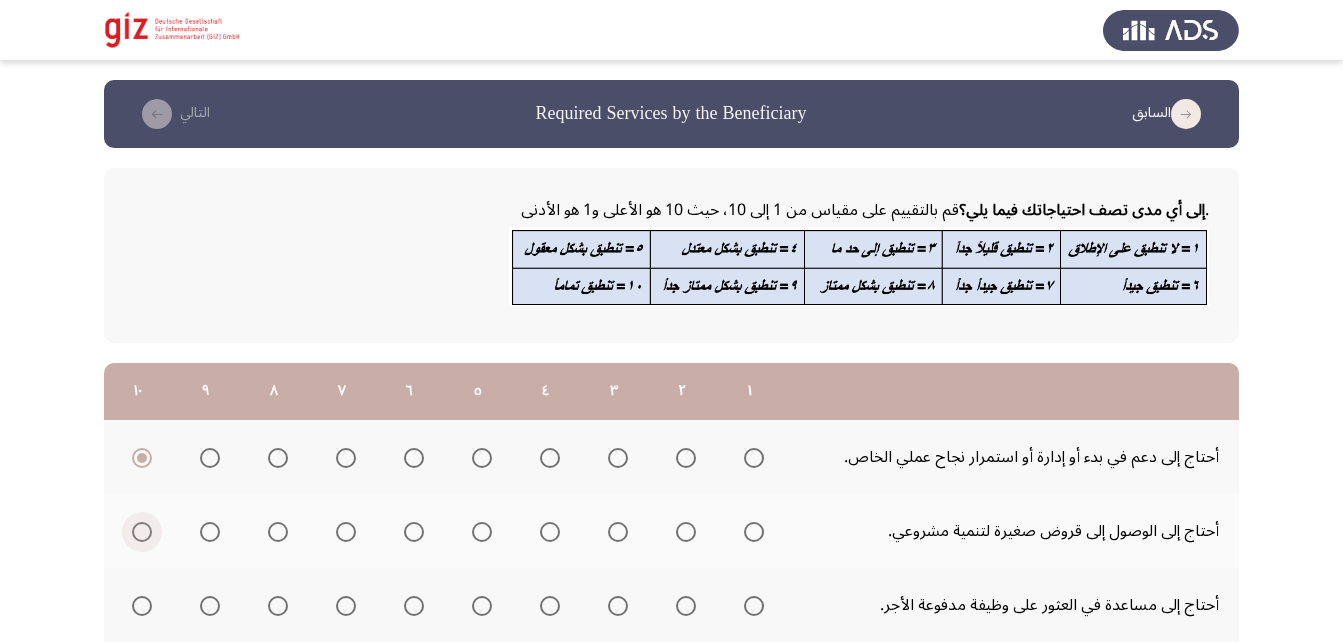 click at bounding box center [142, 532] 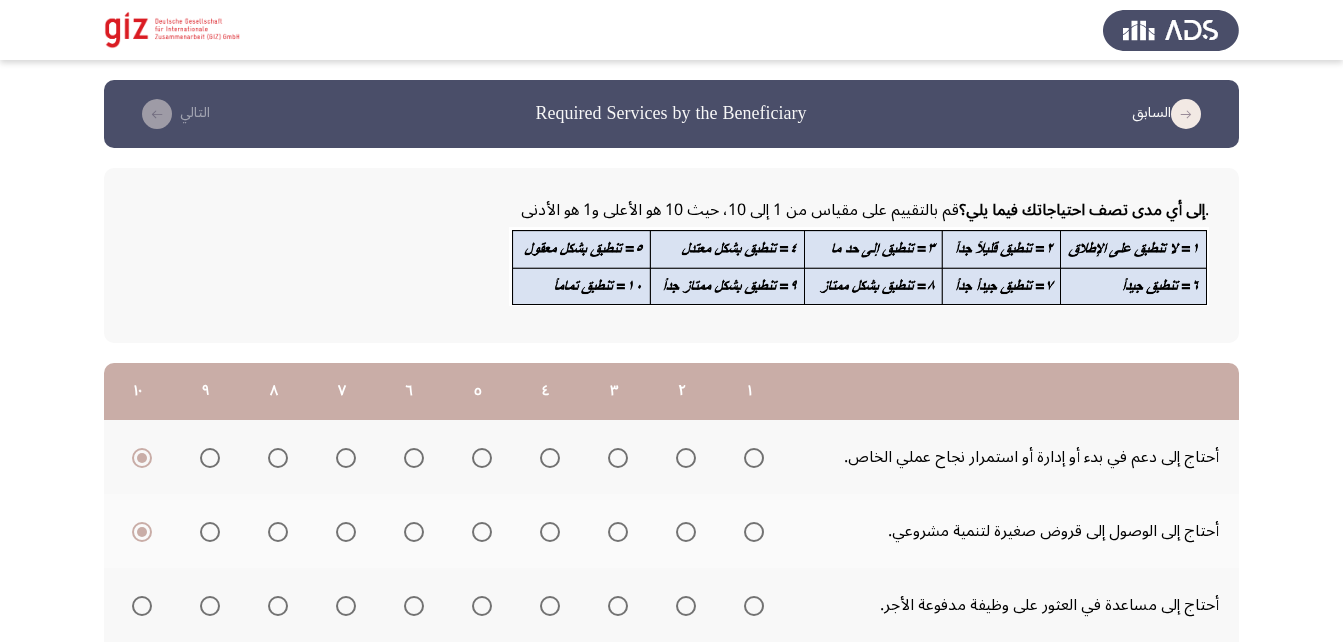 scroll, scrollTop: 164, scrollLeft: 0, axis: vertical 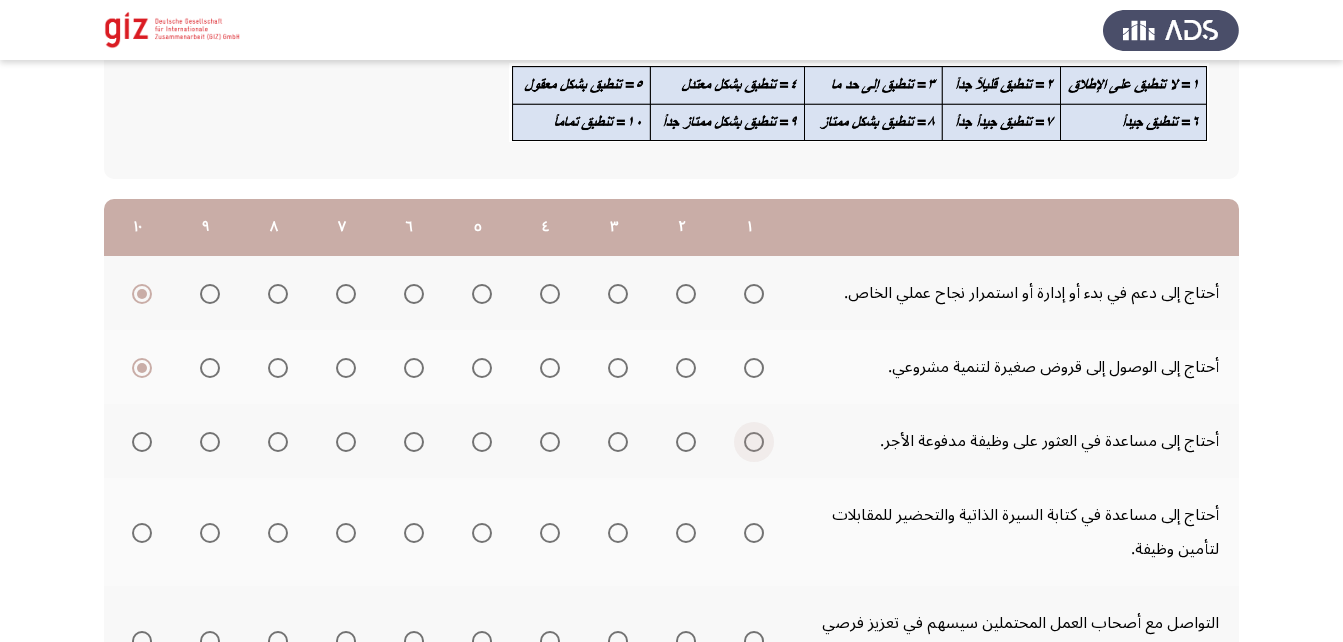 click at bounding box center (754, 442) 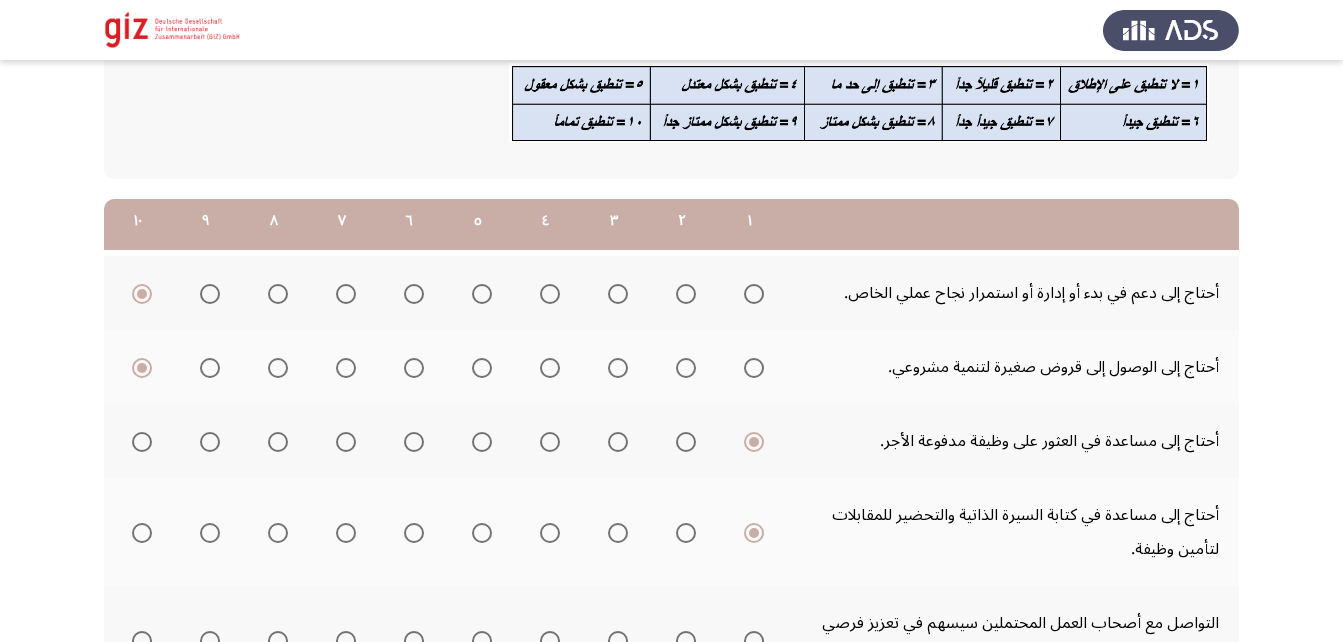 scroll, scrollTop: 350, scrollLeft: 0, axis: vertical 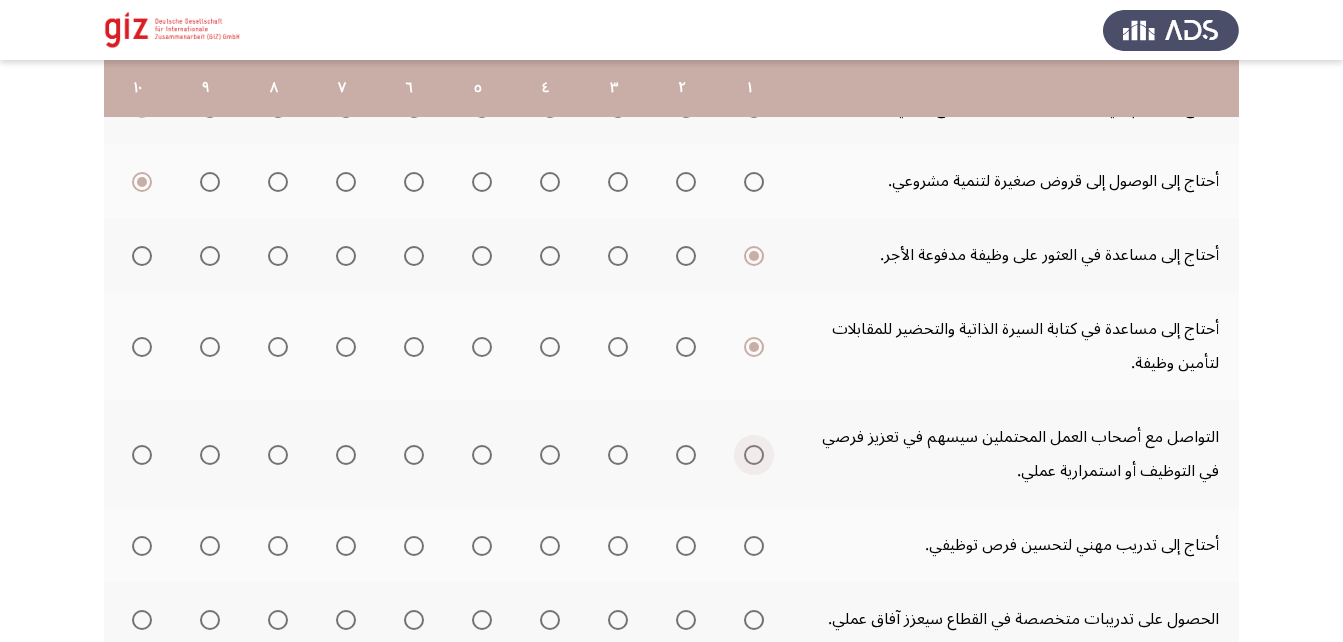 click at bounding box center (754, 455) 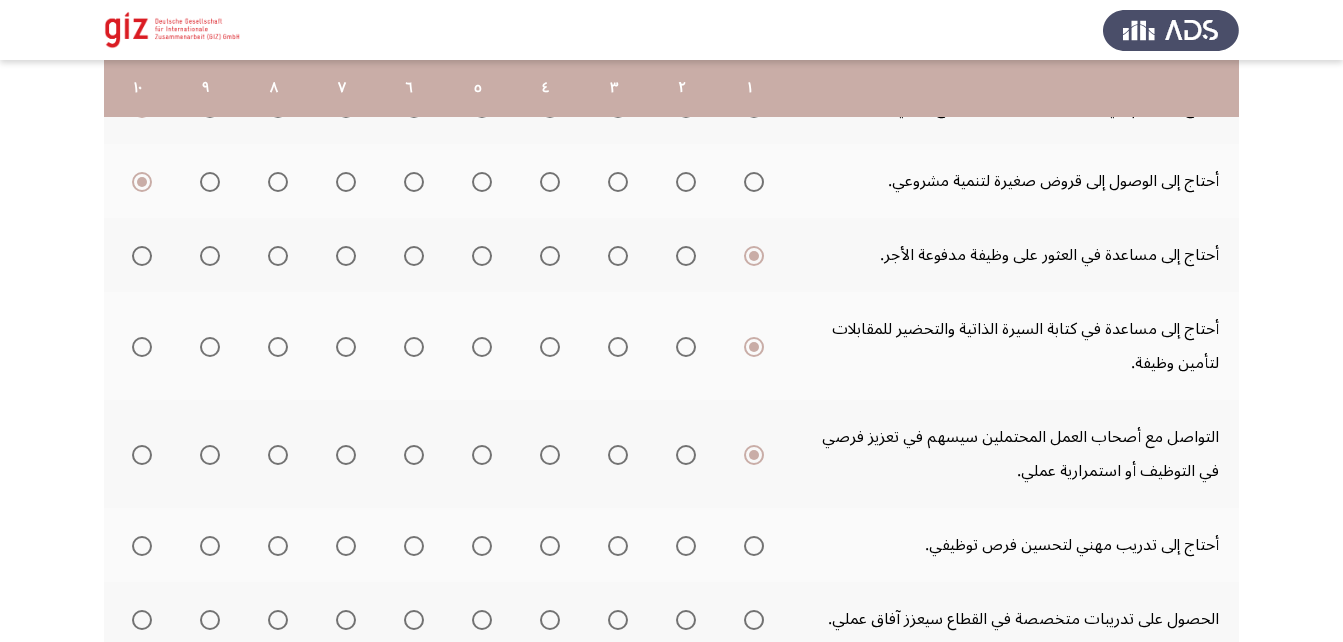 click at bounding box center [754, 620] 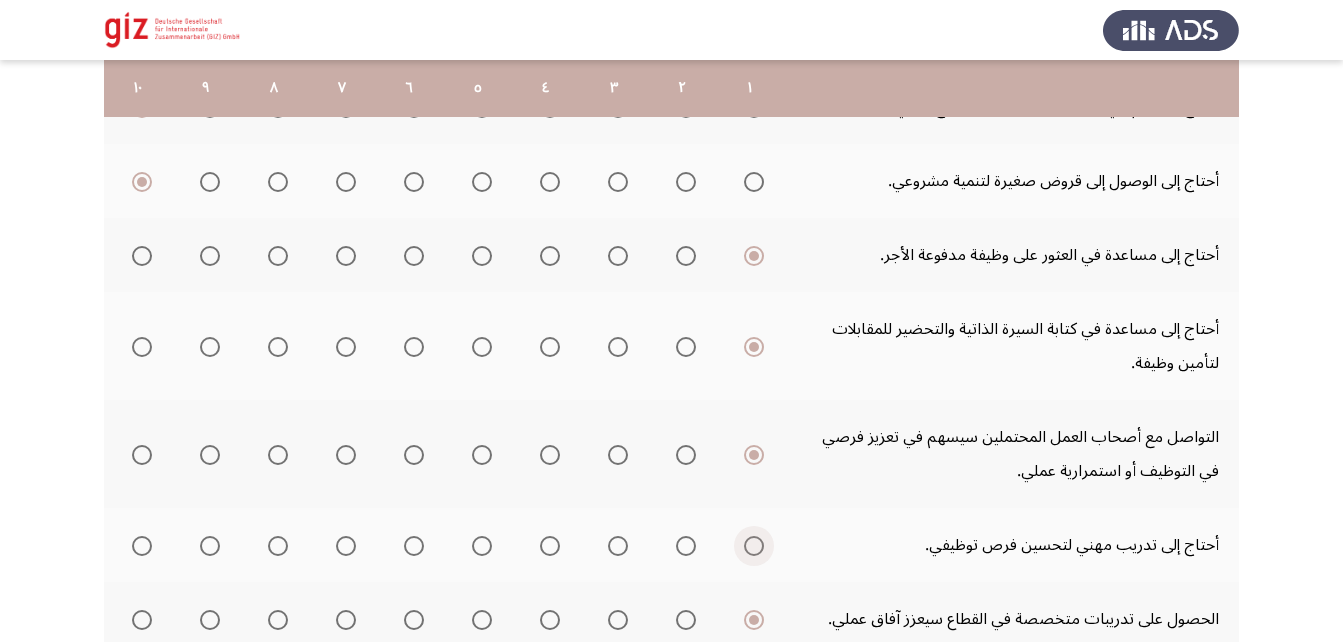 click at bounding box center (754, 546) 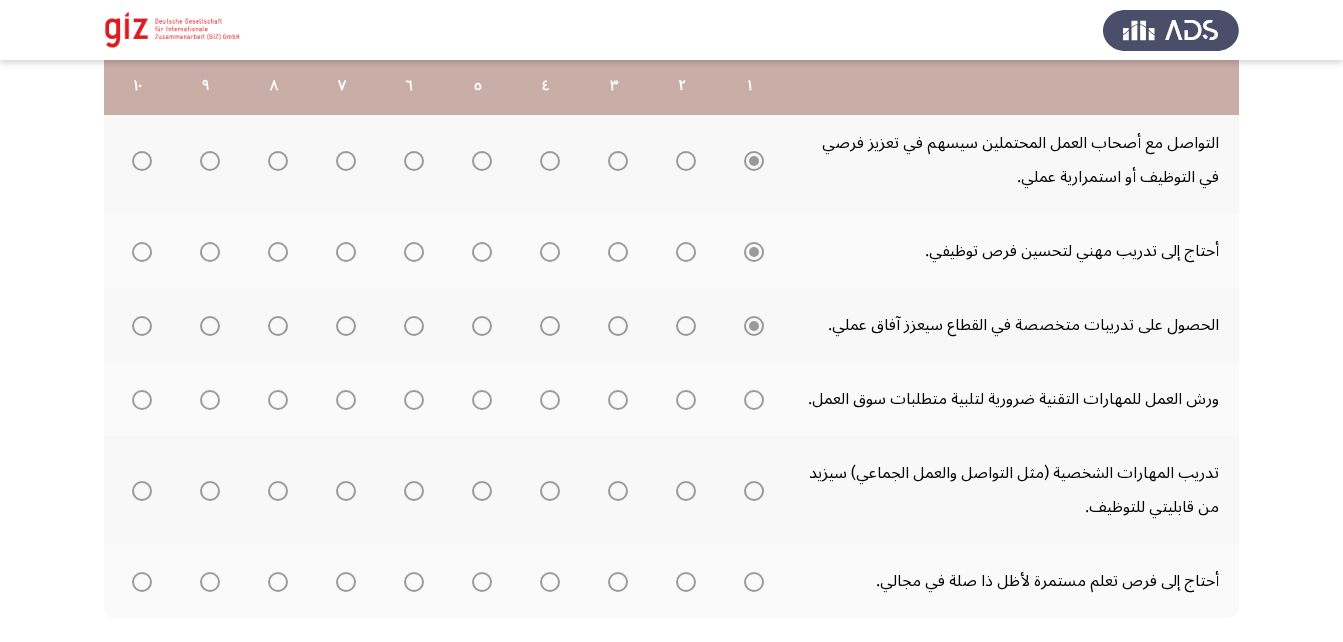 scroll, scrollTop: 641, scrollLeft: 0, axis: vertical 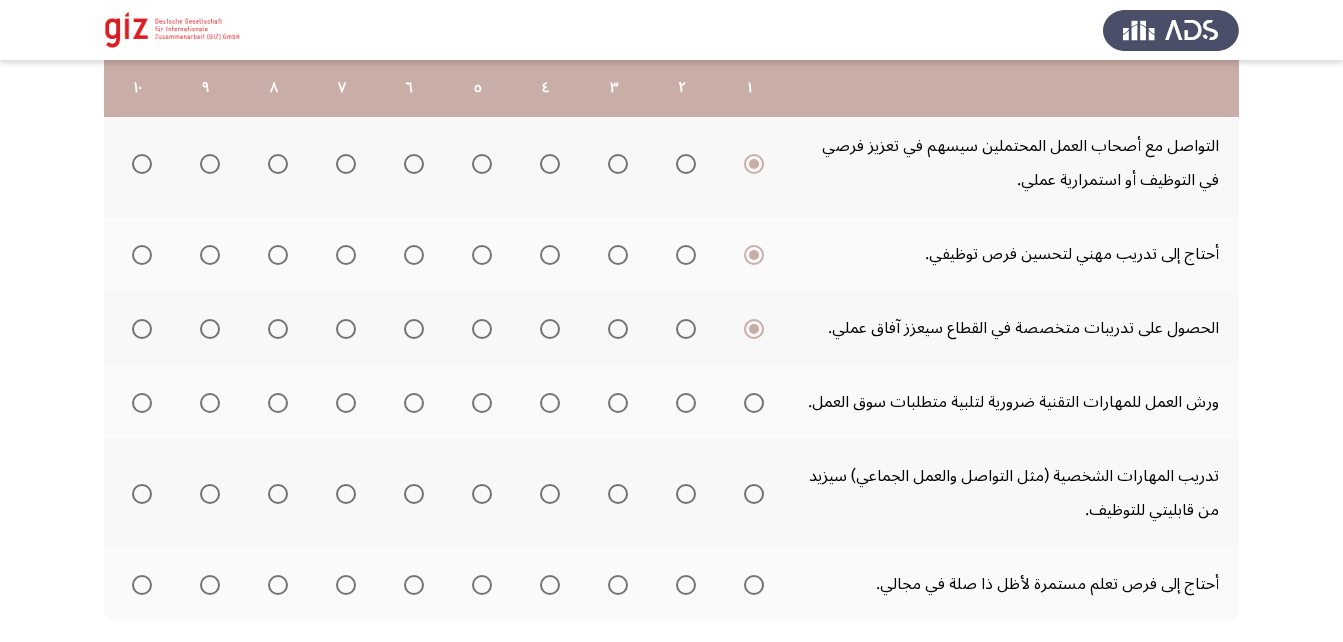 click at bounding box center (754, 403) 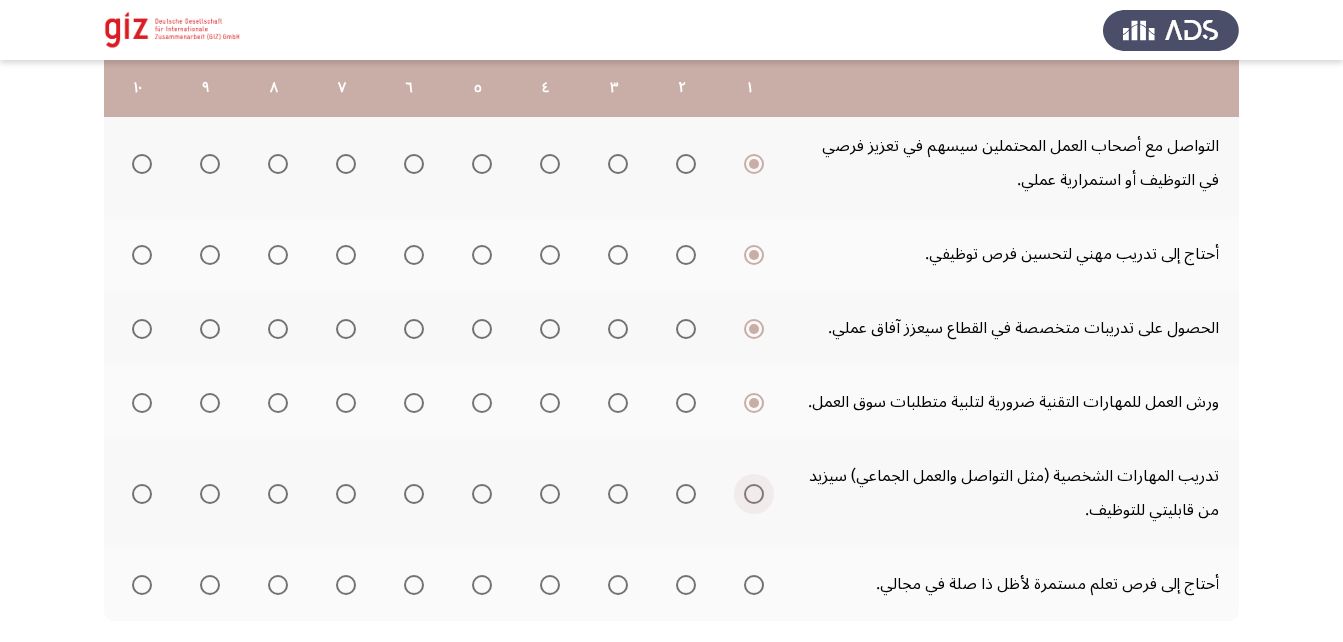 click at bounding box center [754, 494] 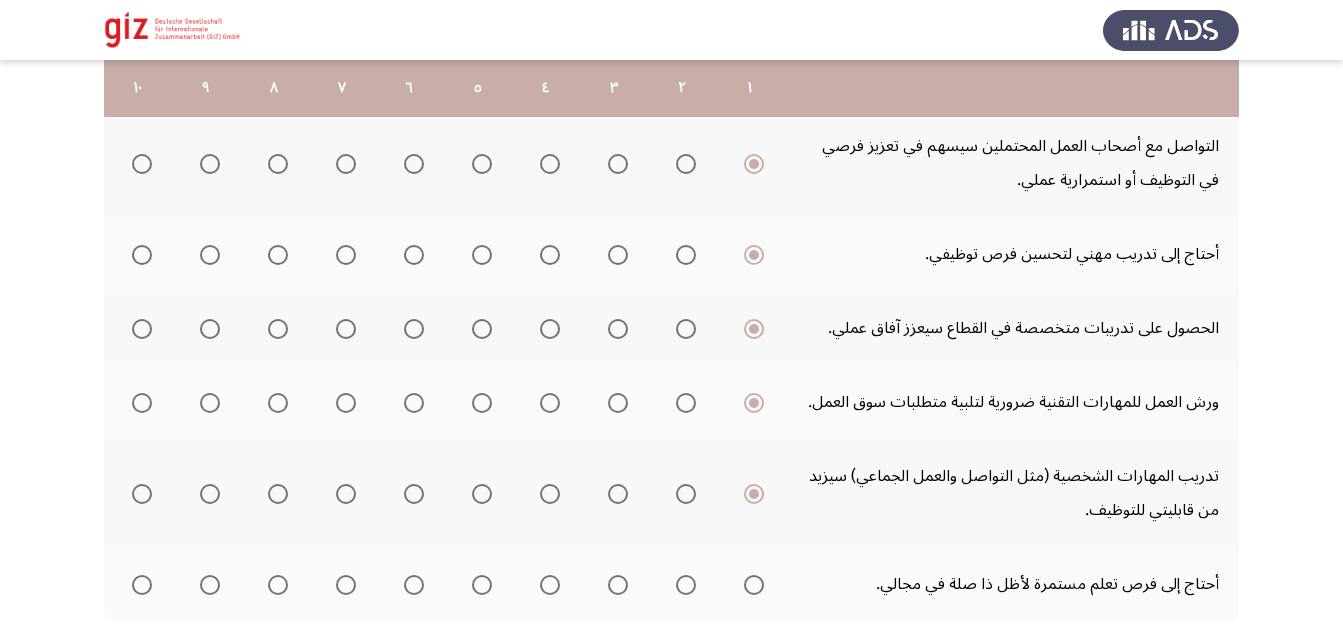 click 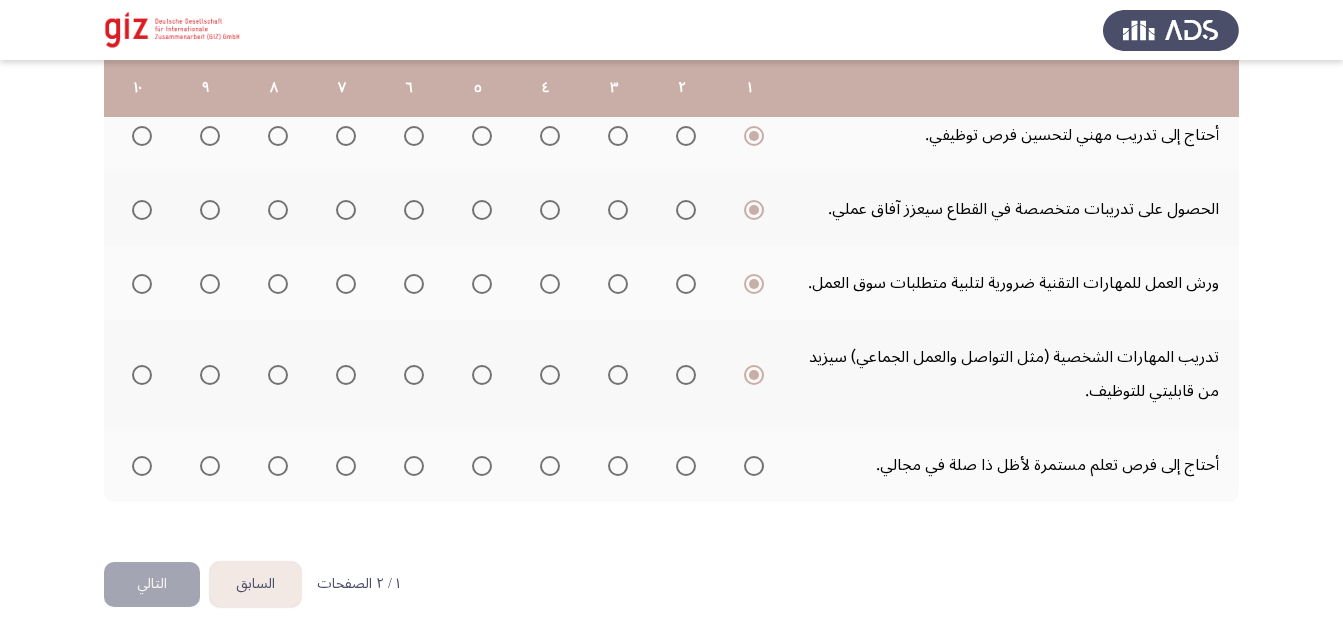 click at bounding box center [754, 466] 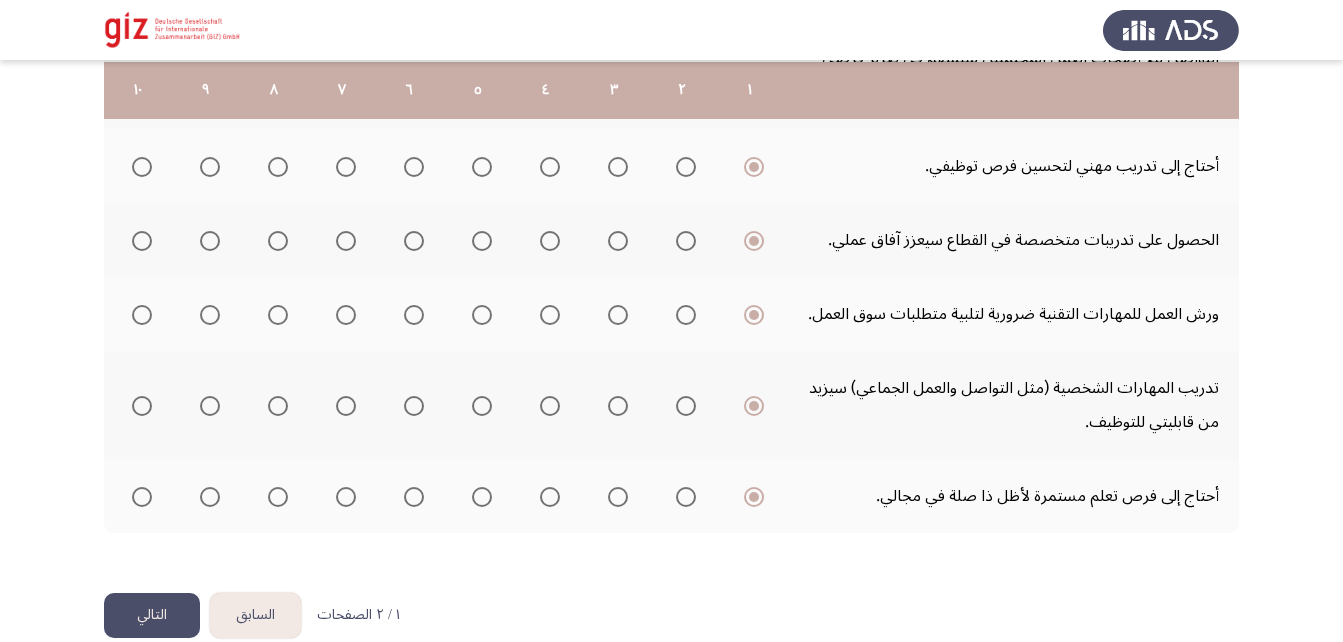 scroll, scrollTop: 728, scrollLeft: 0, axis: vertical 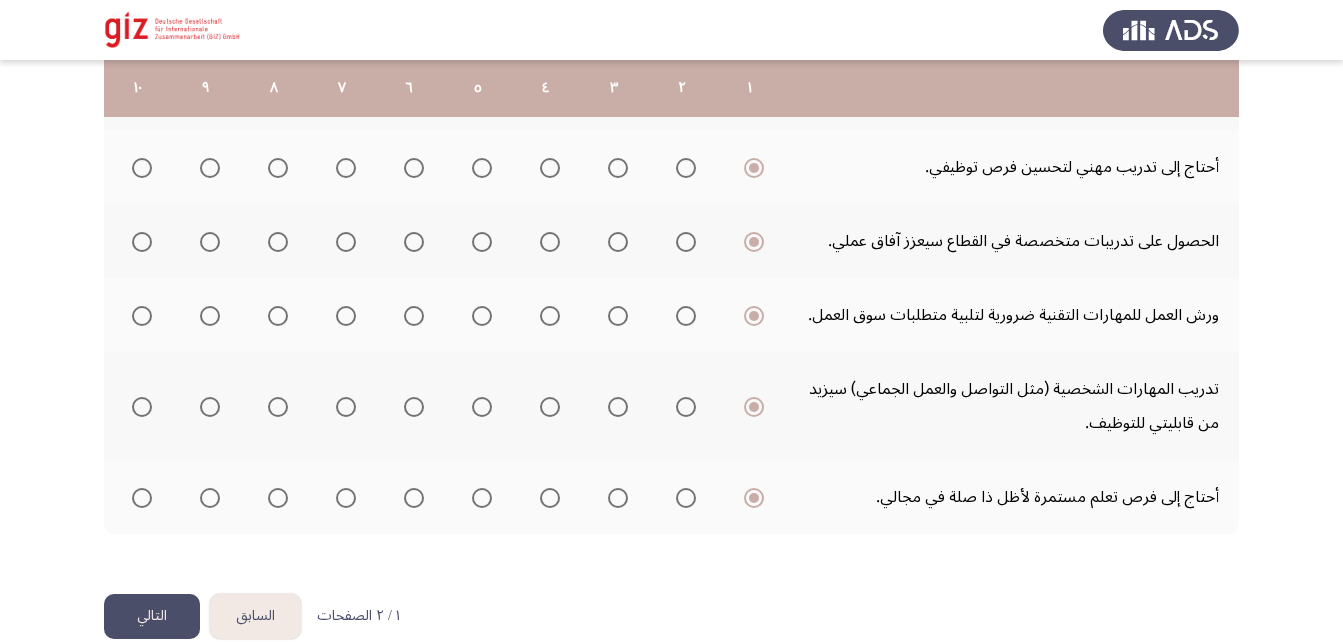click on "التالي" 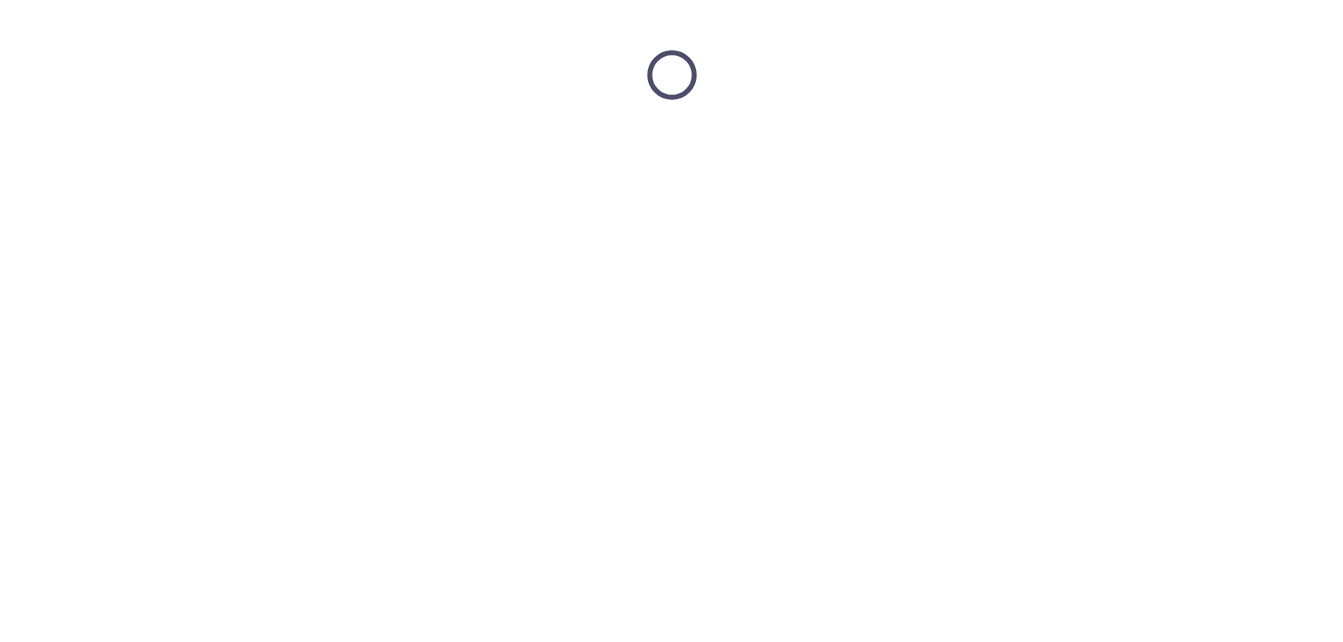 scroll, scrollTop: 0, scrollLeft: 0, axis: both 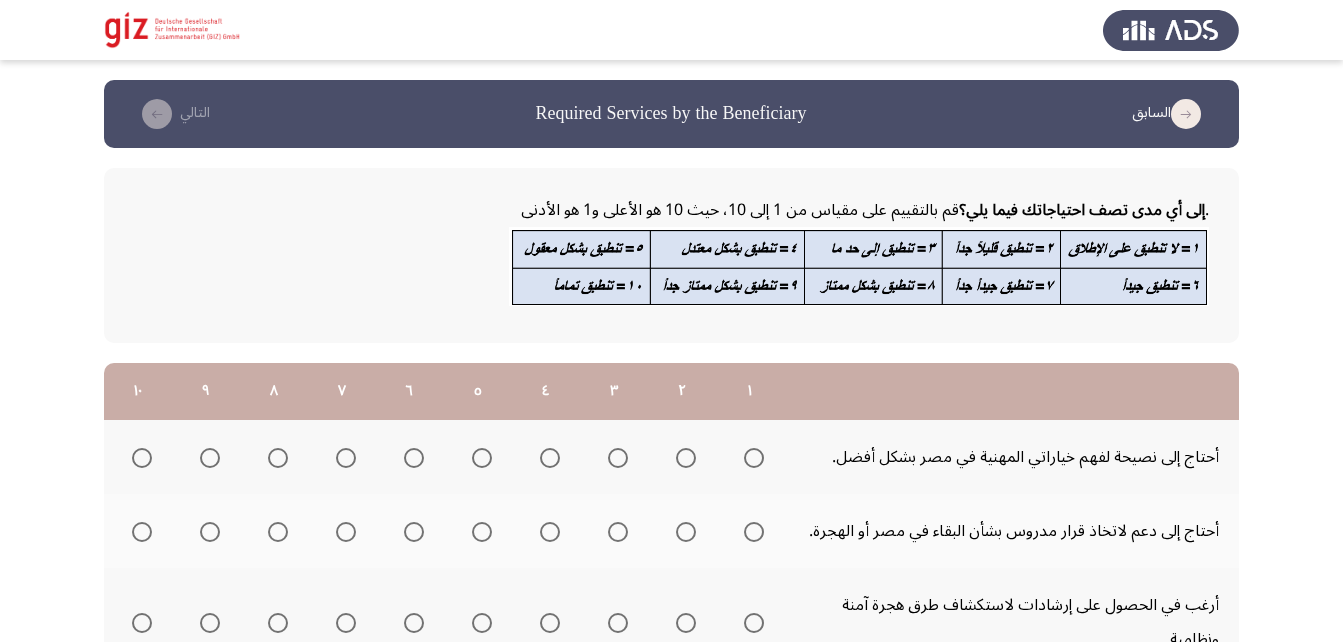 click 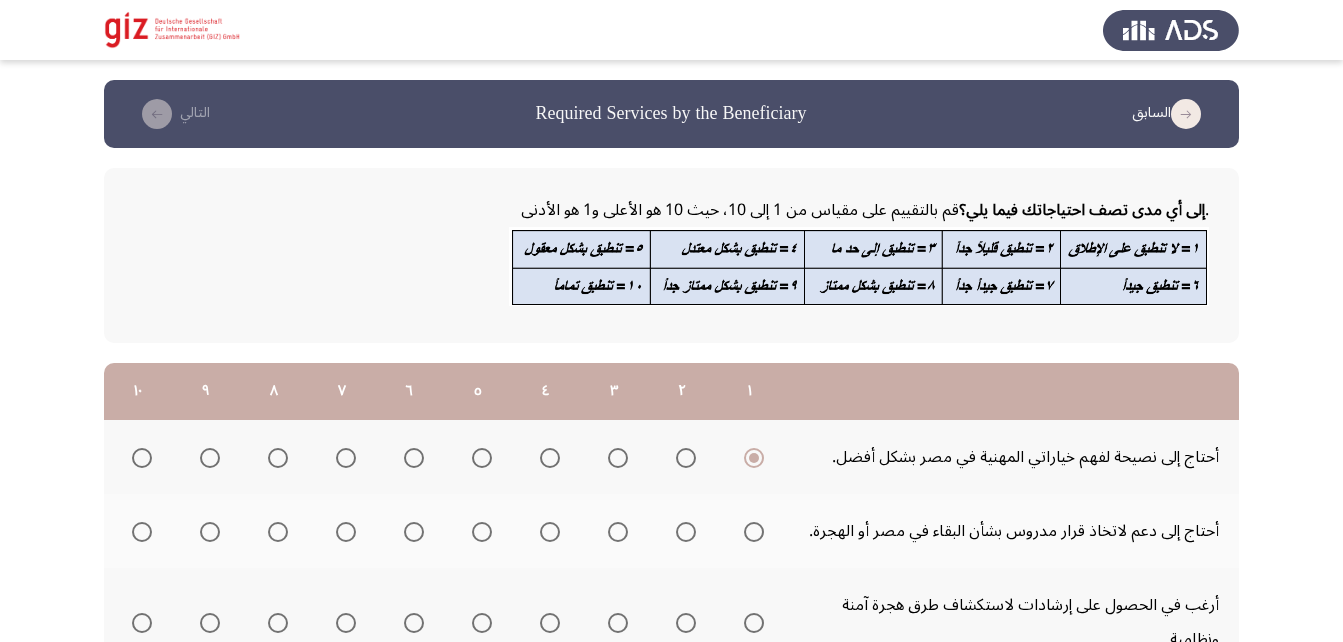 click at bounding box center (754, 532) 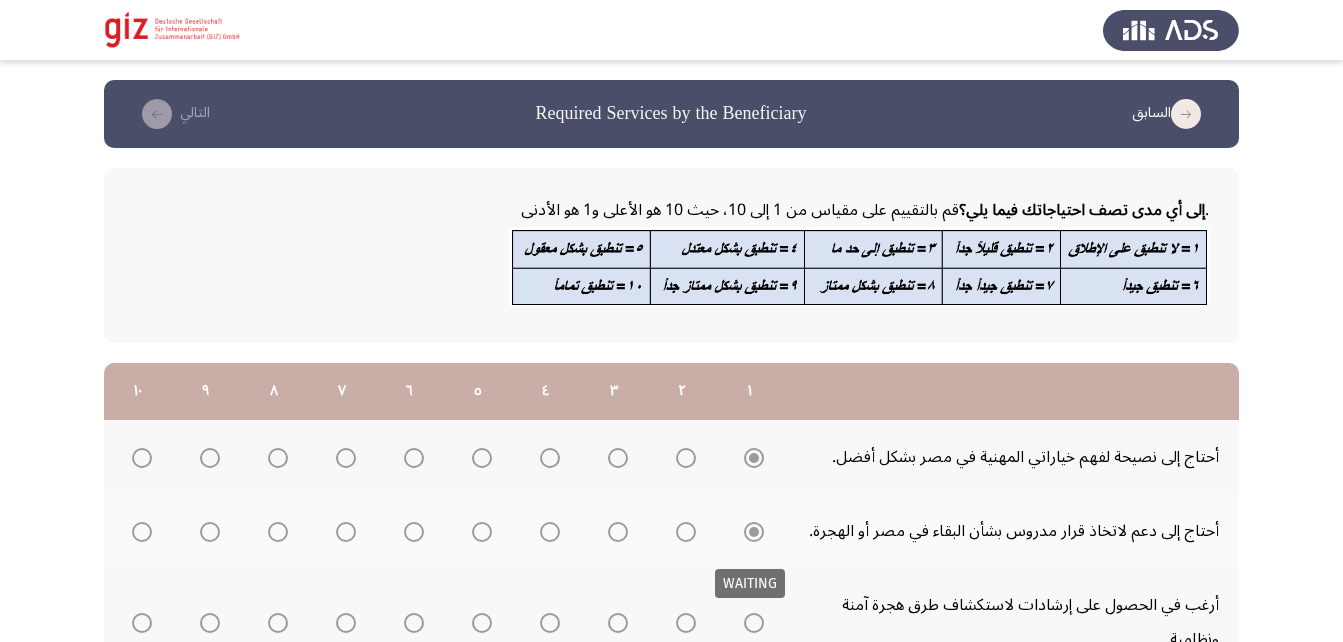 click at bounding box center (754, 623) 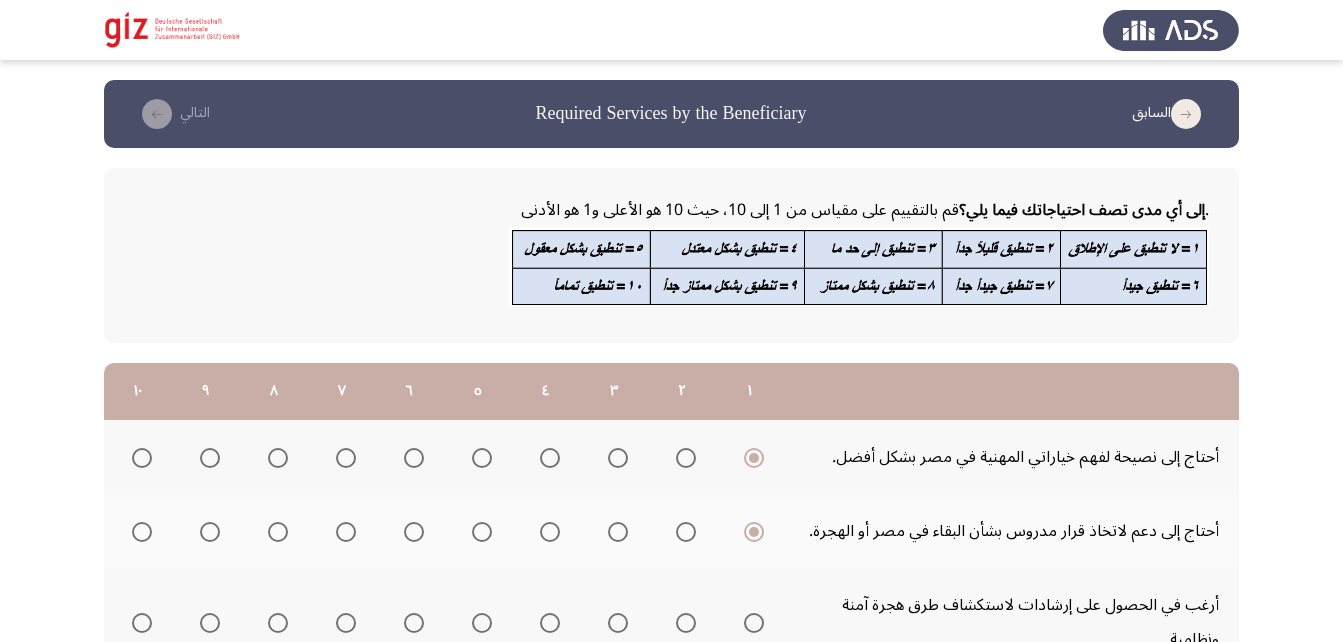 click at bounding box center [754, 623] 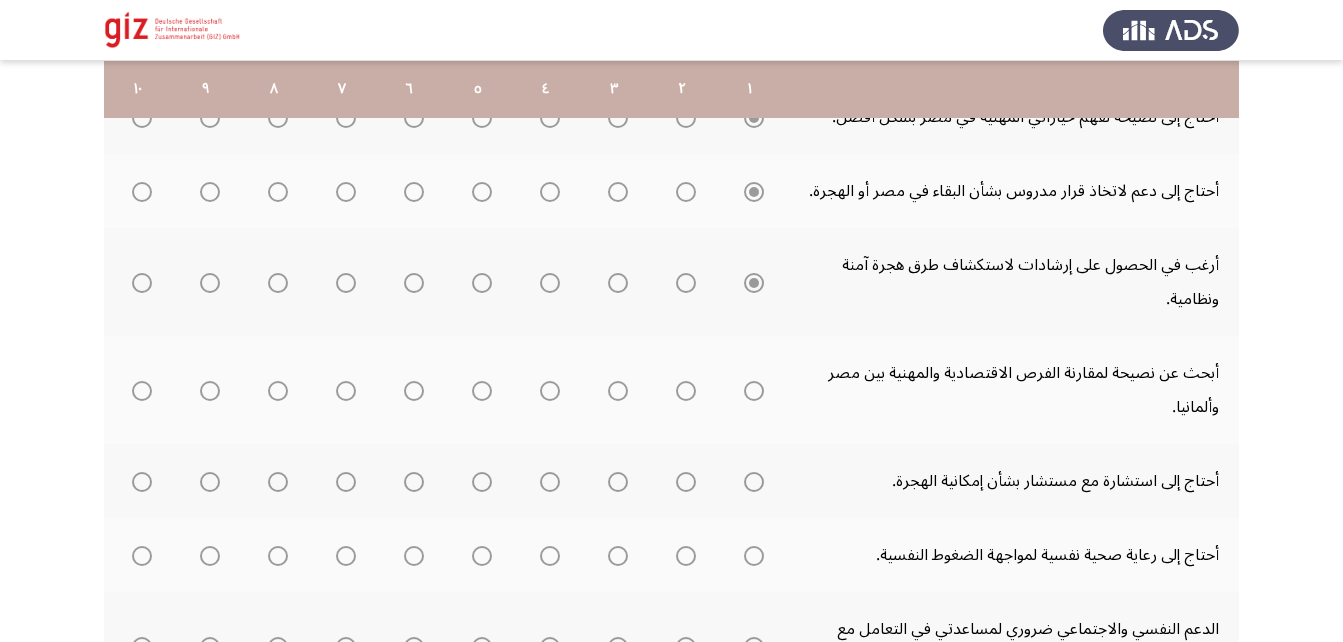 scroll, scrollTop: 341, scrollLeft: 0, axis: vertical 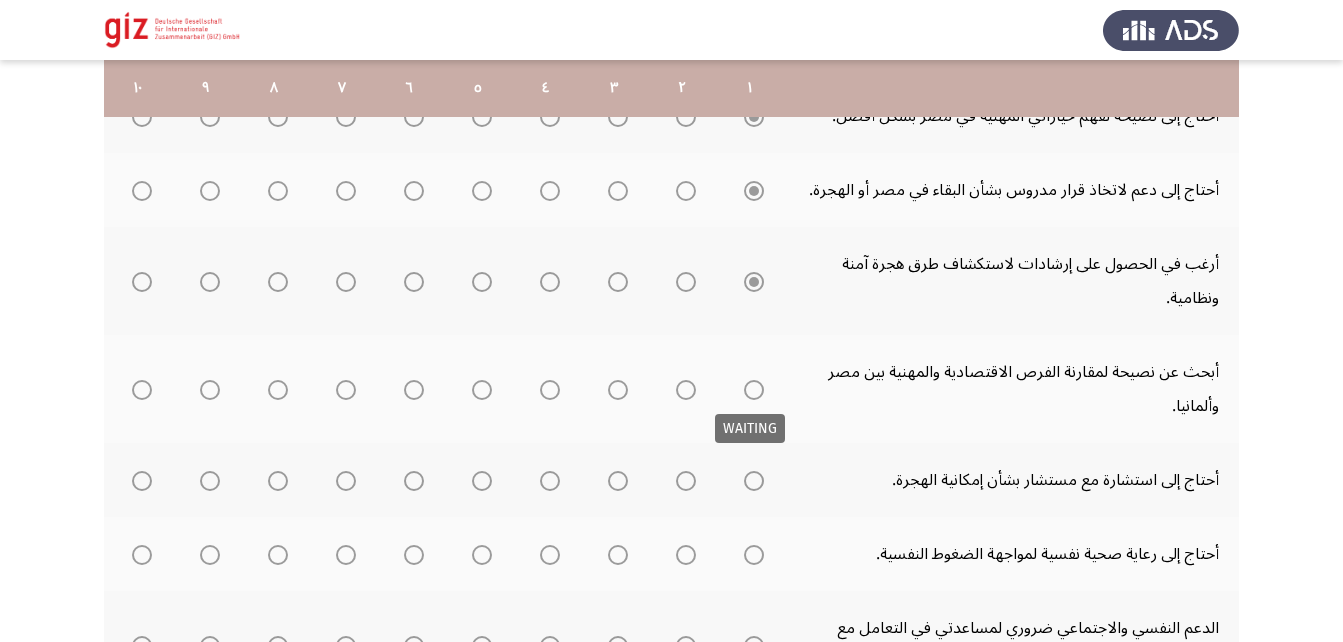 click at bounding box center (754, 390) 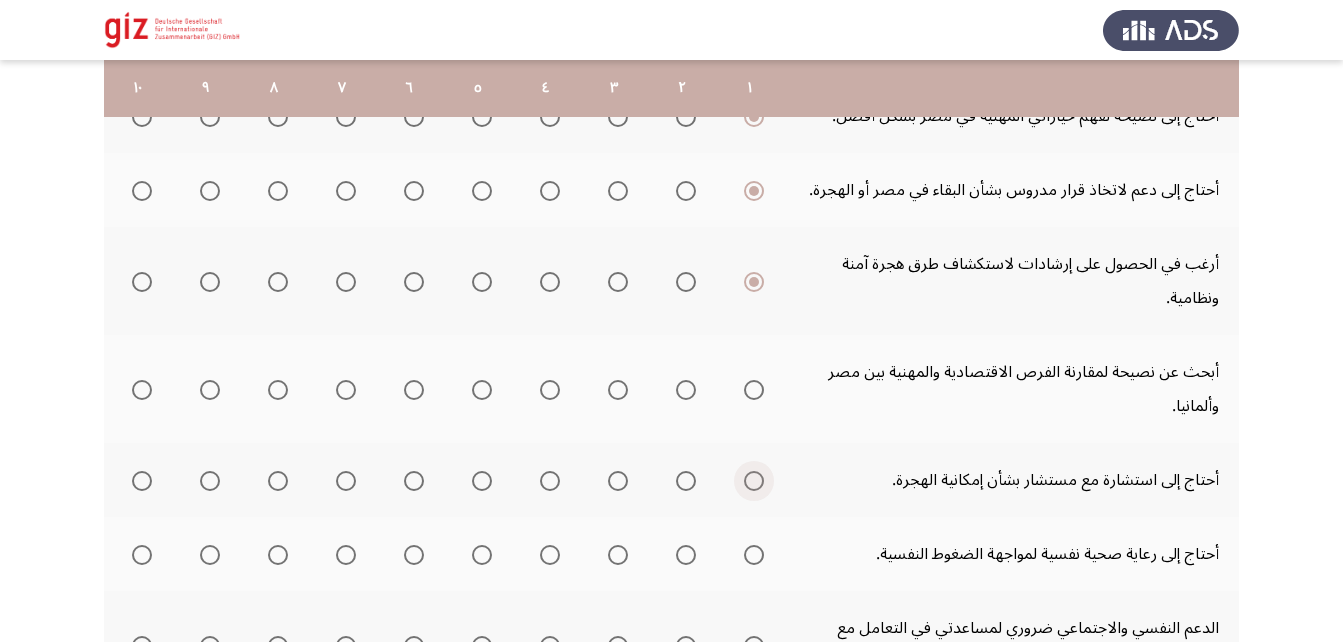 click at bounding box center [750, 481] 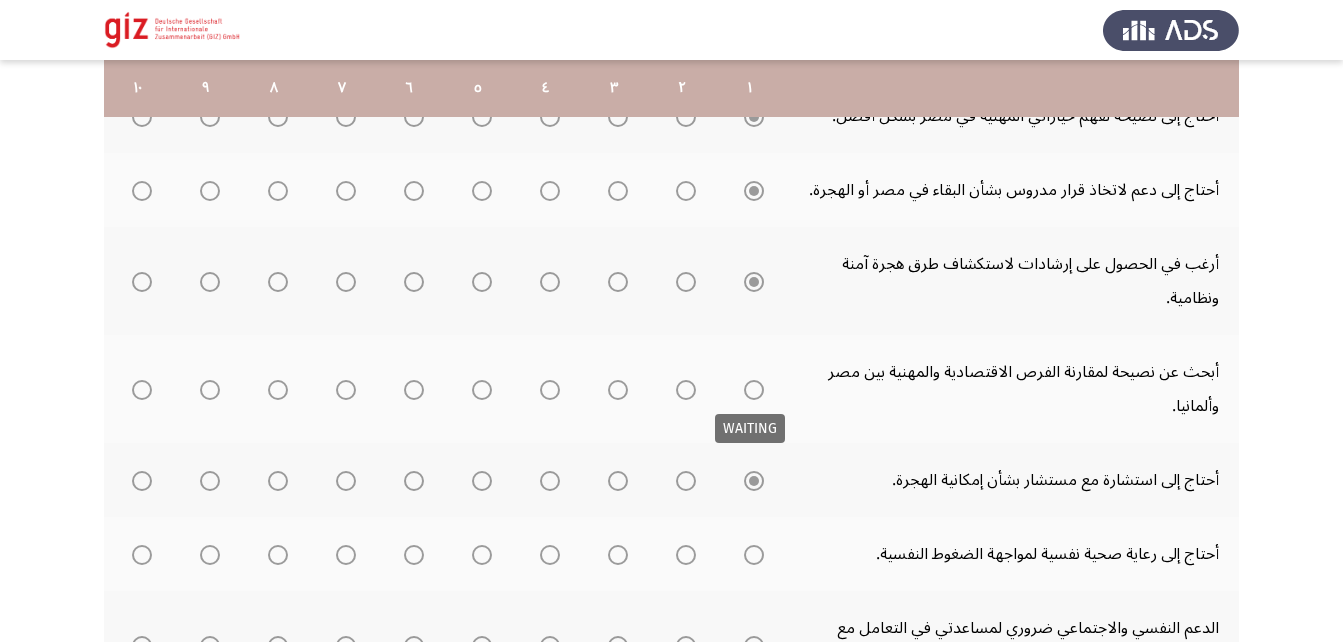 click at bounding box center [754, 390] 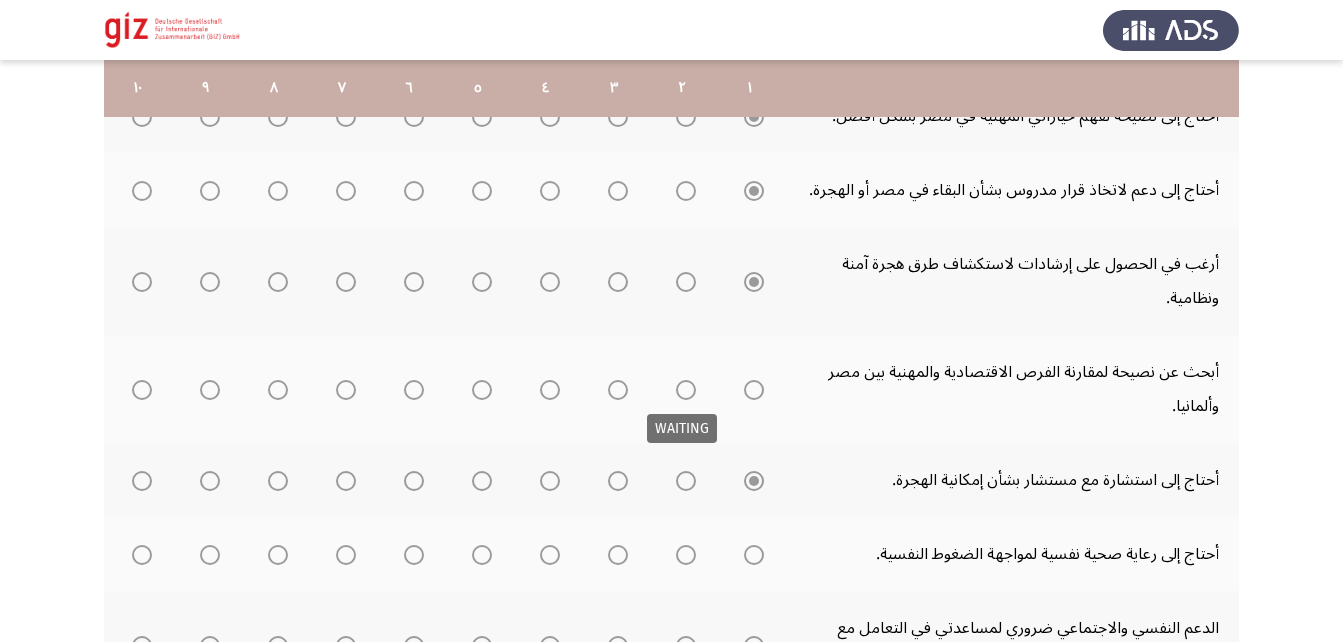 click at bounding box center [686, 390] 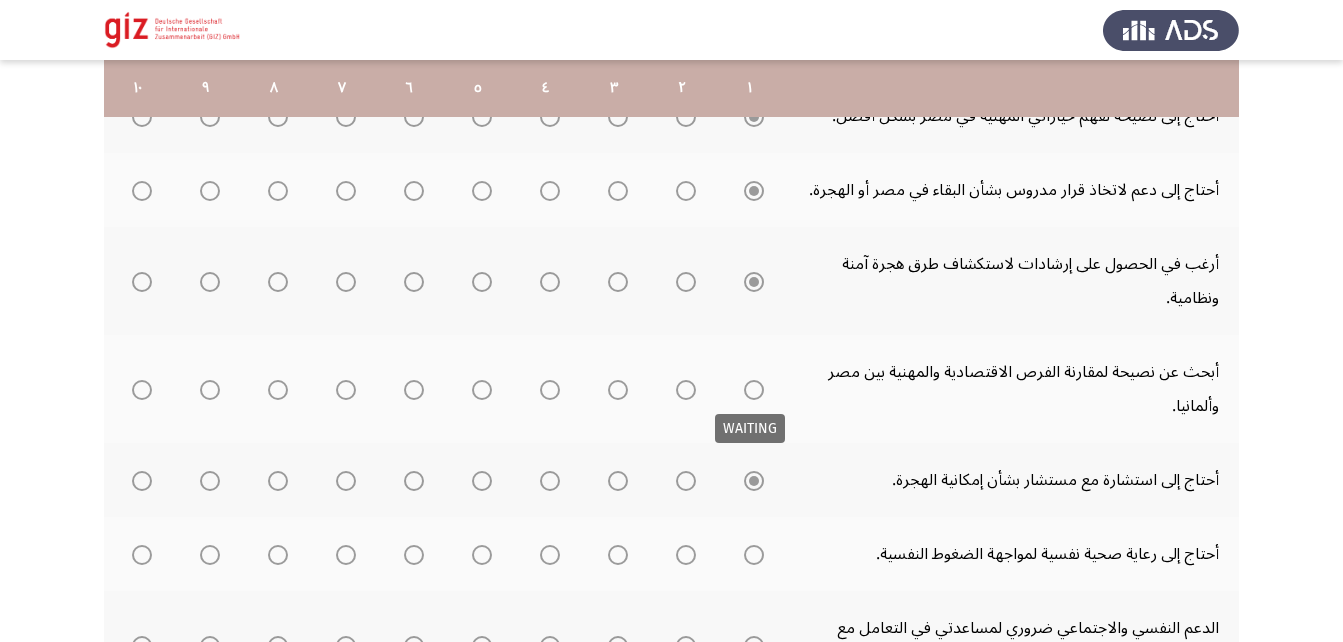 click at bounding box center (754, 390) 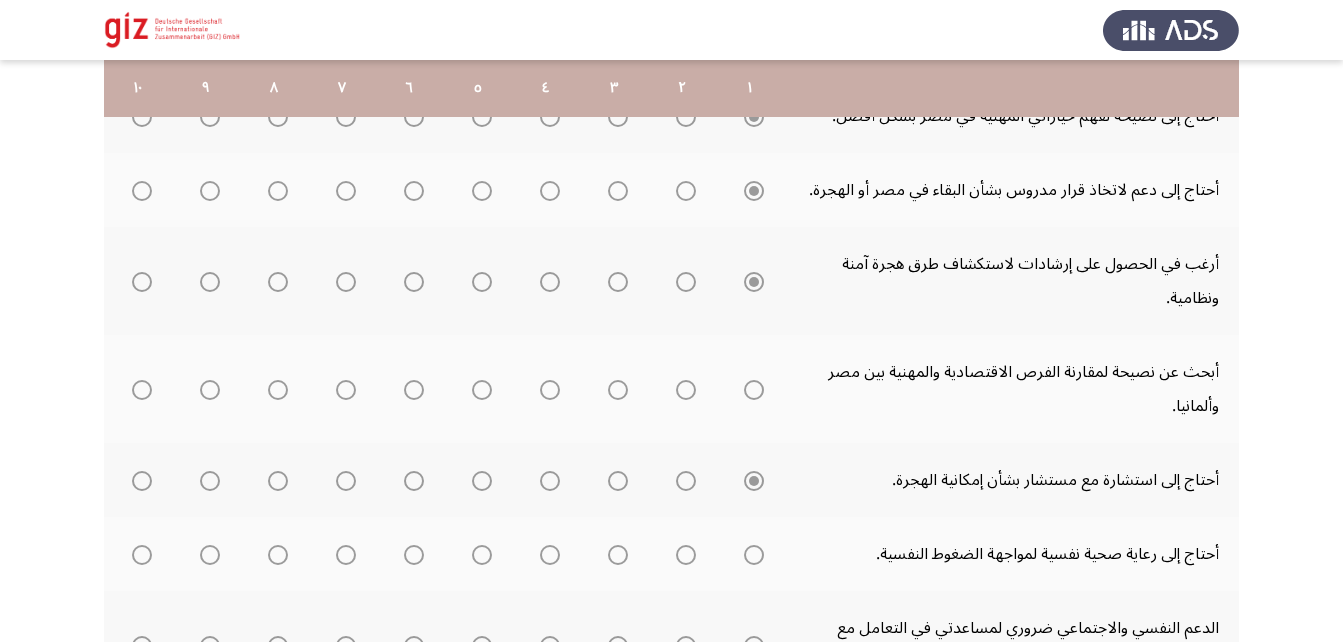 click at bounding box center (754, 390) 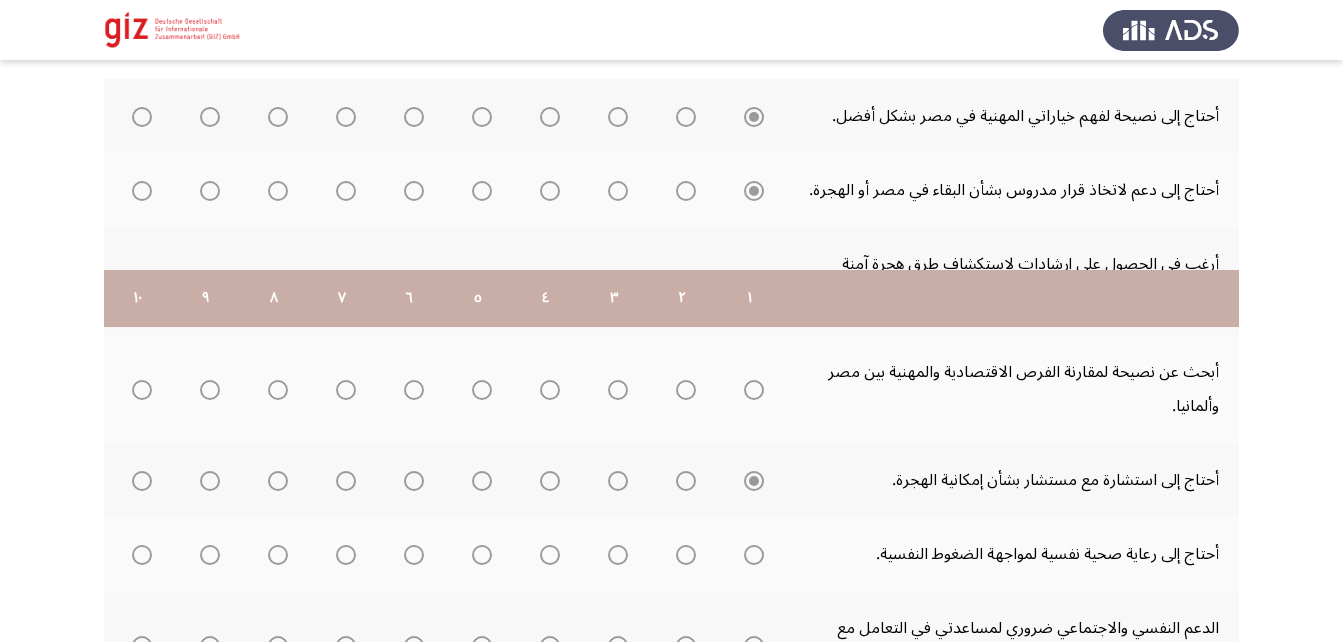 scroll, scrollTop: 612, scrollLeft: 0, axis: vertical 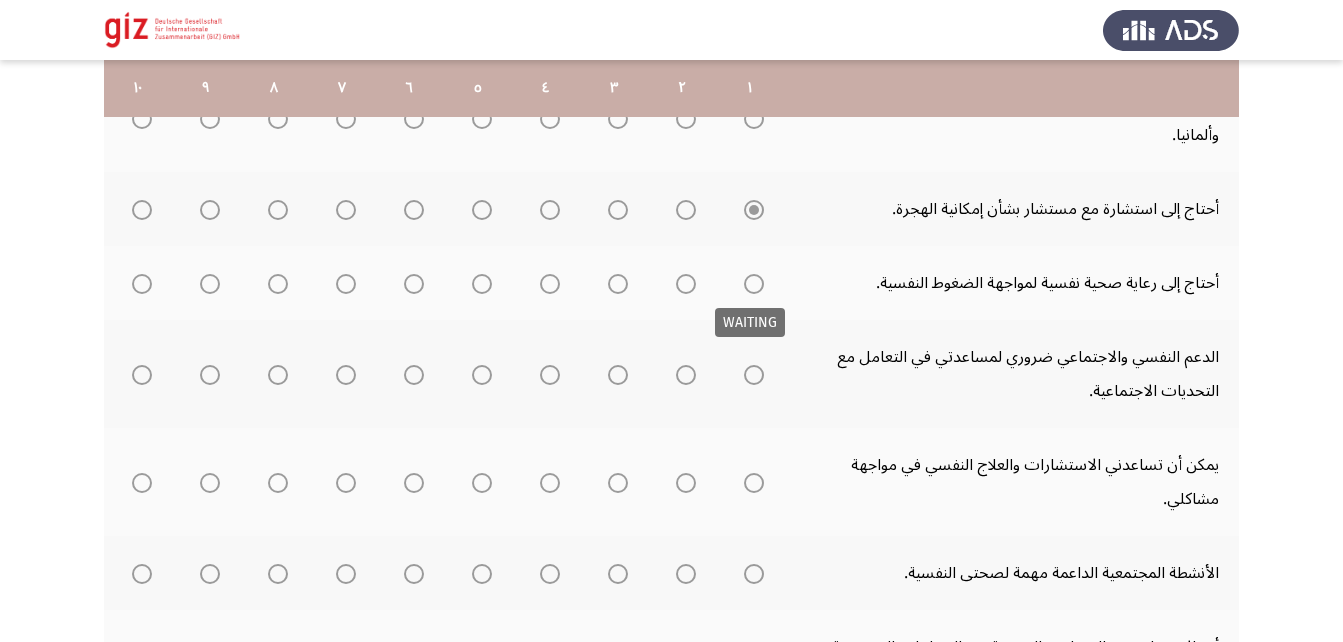 click at bounding box center (754, 284) 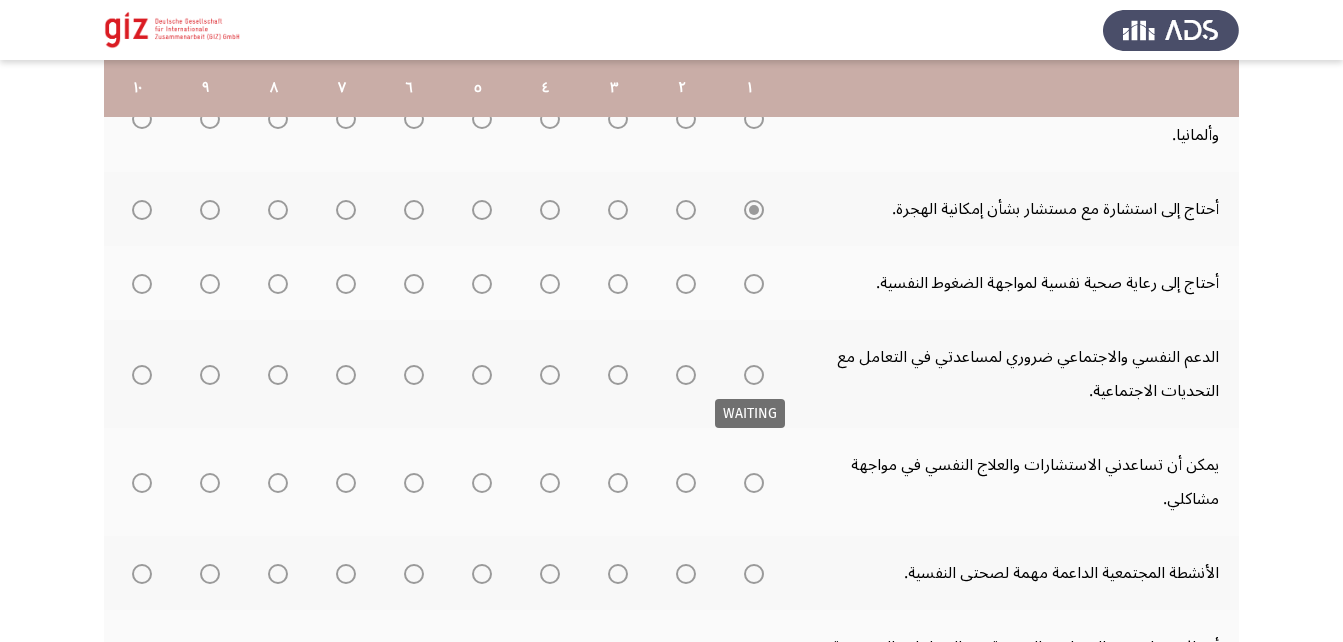 click at bounding box center [754, 375] 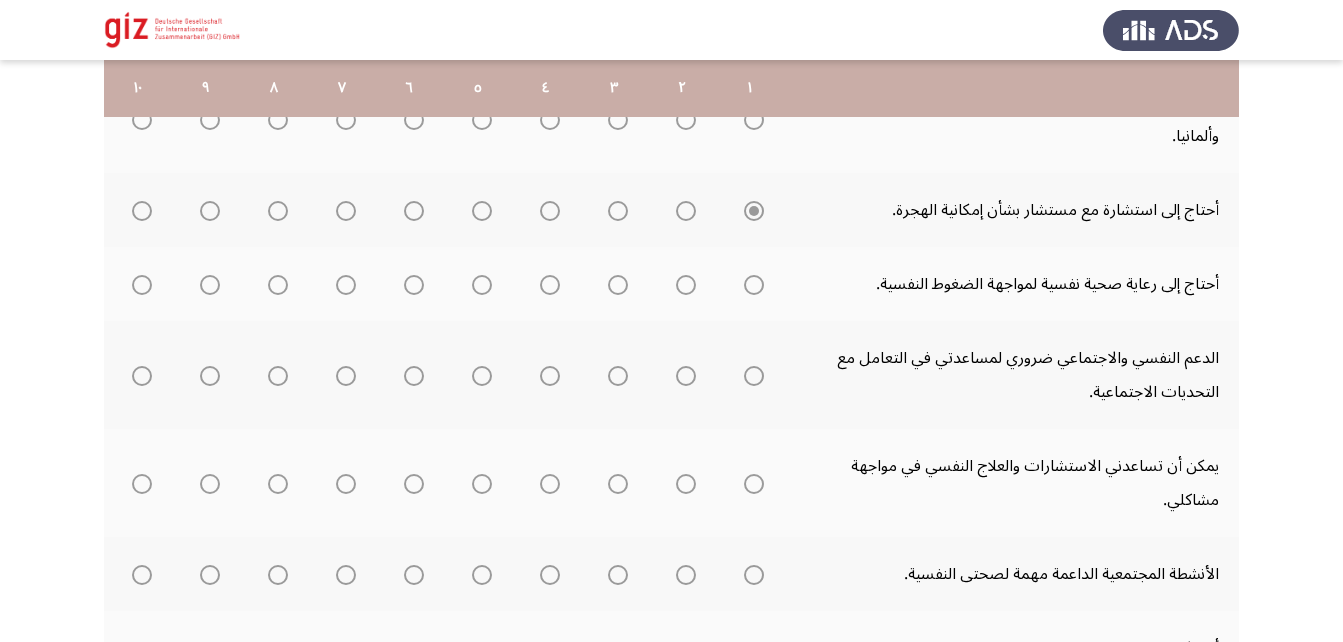 scroll, scrollTop: 607, scrollLeft: 0, axis: vertical 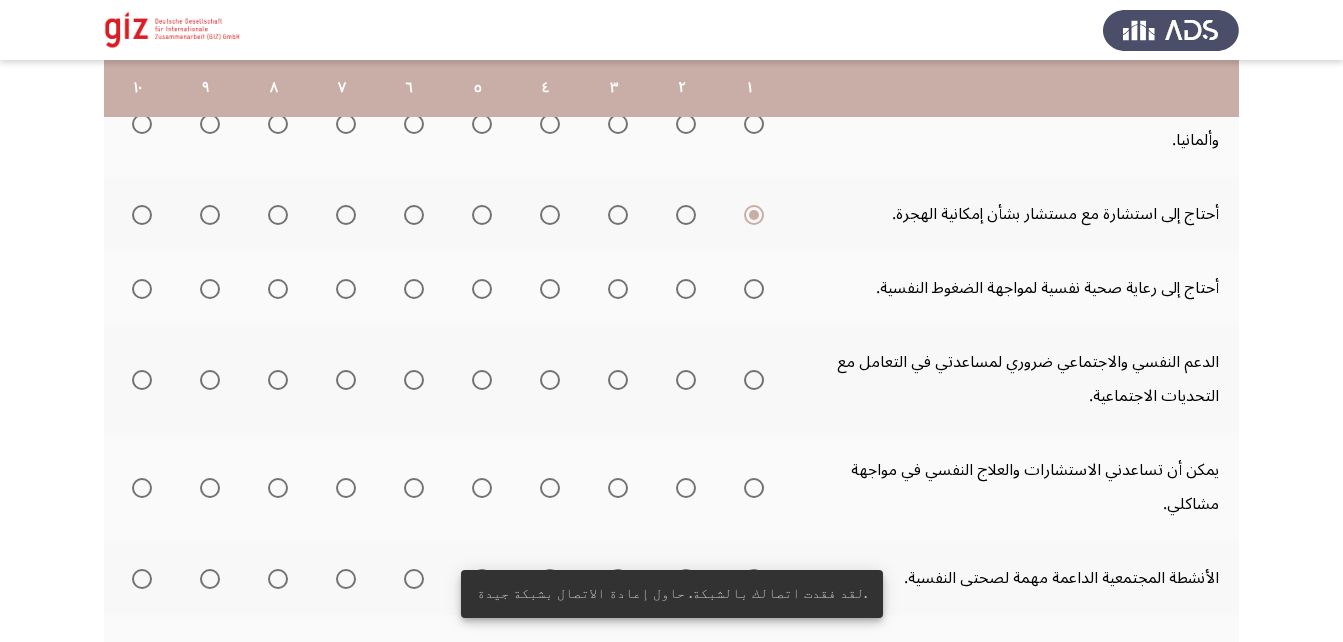 drag, startPoint x: 745, startPoint y: 428, endPoint x: 805, endPoint y: 673, distance: 252.23996 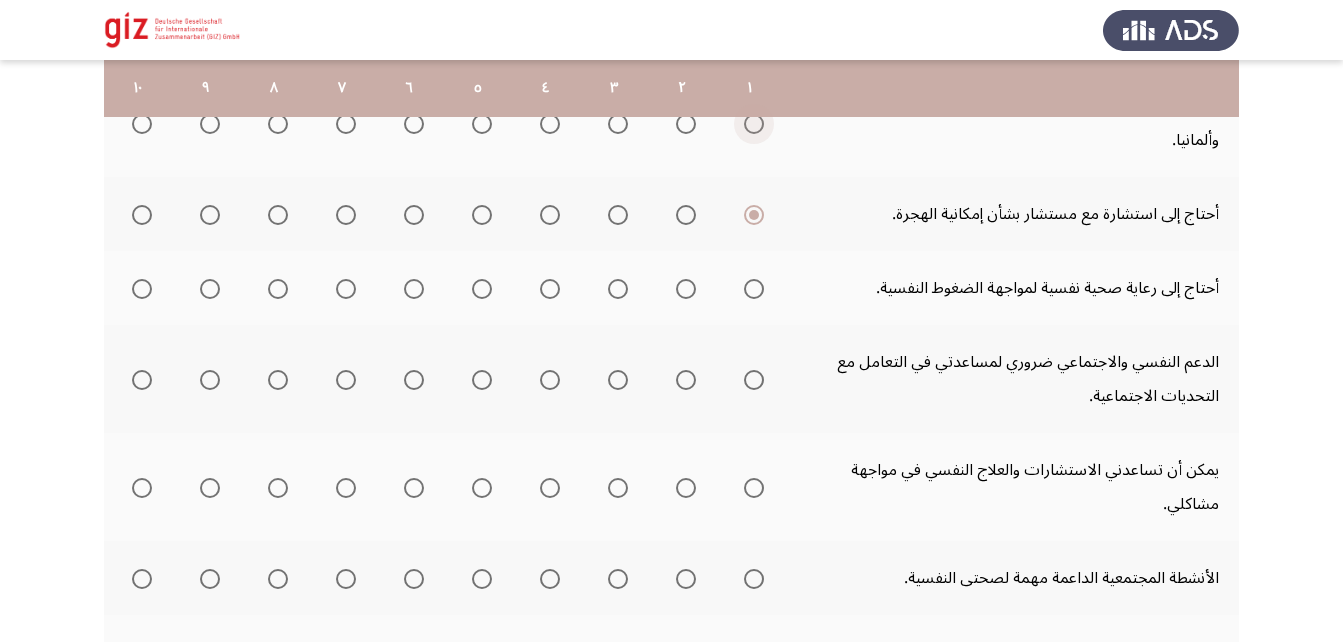 click at bounding box center (754, 124) 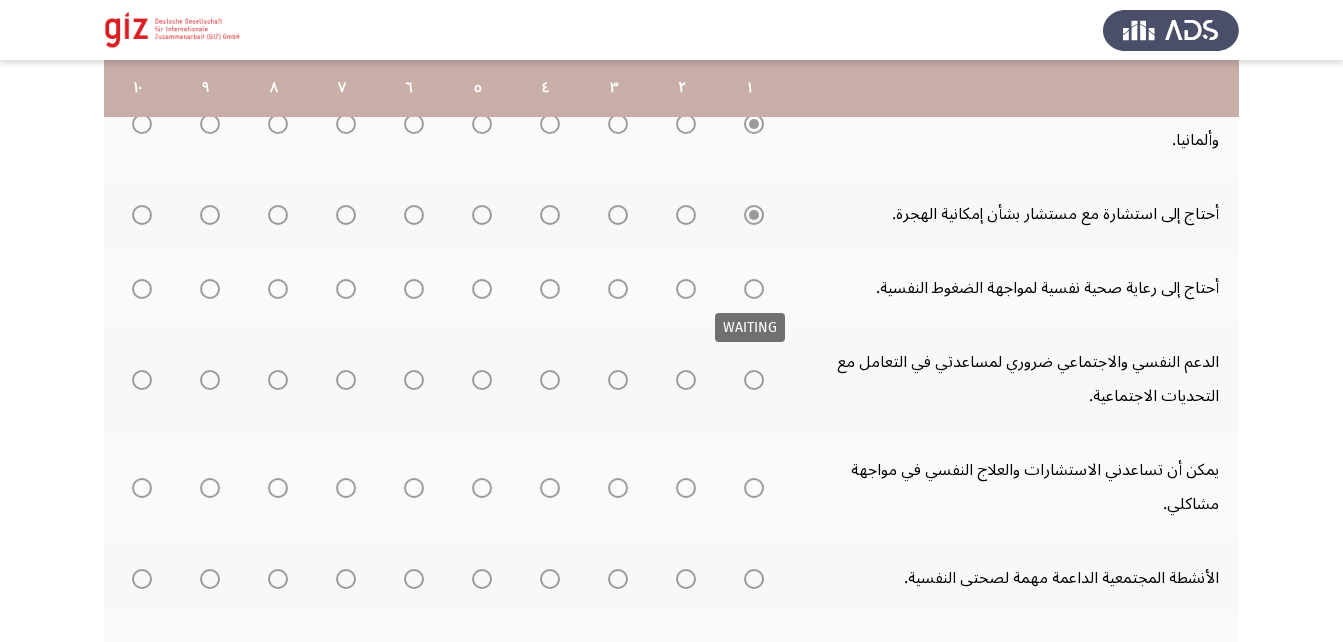 click at bounding box center [754, 289] 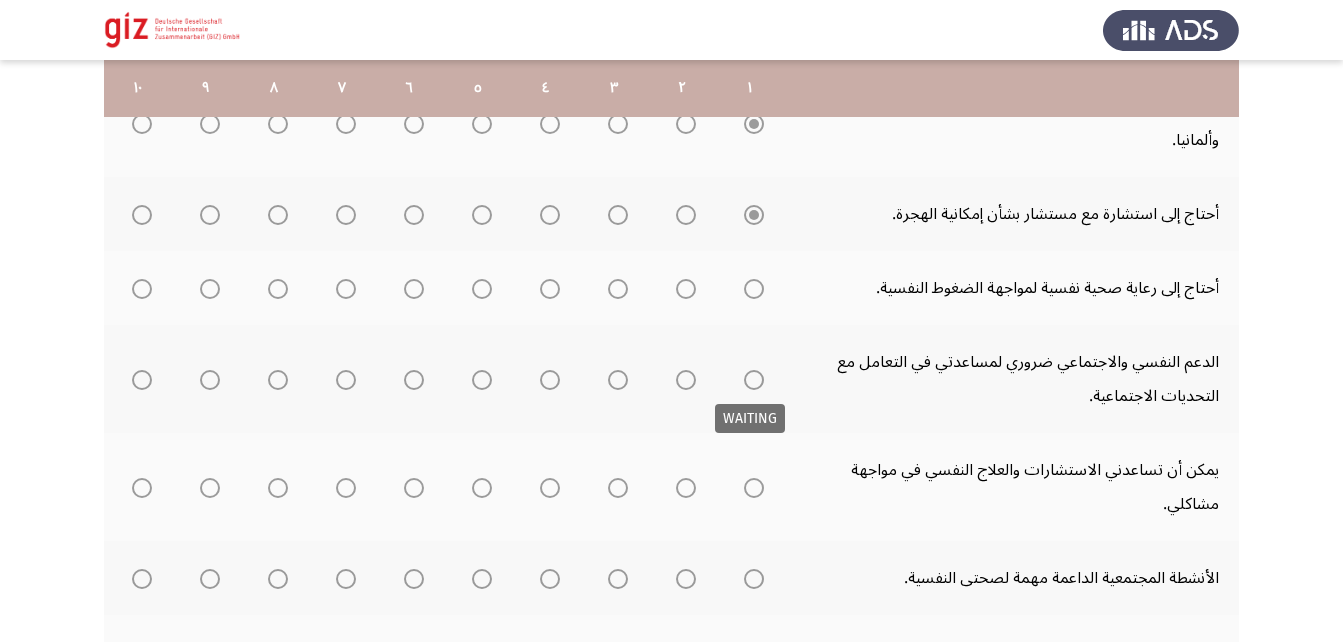 click at bounding box center [754, 380] 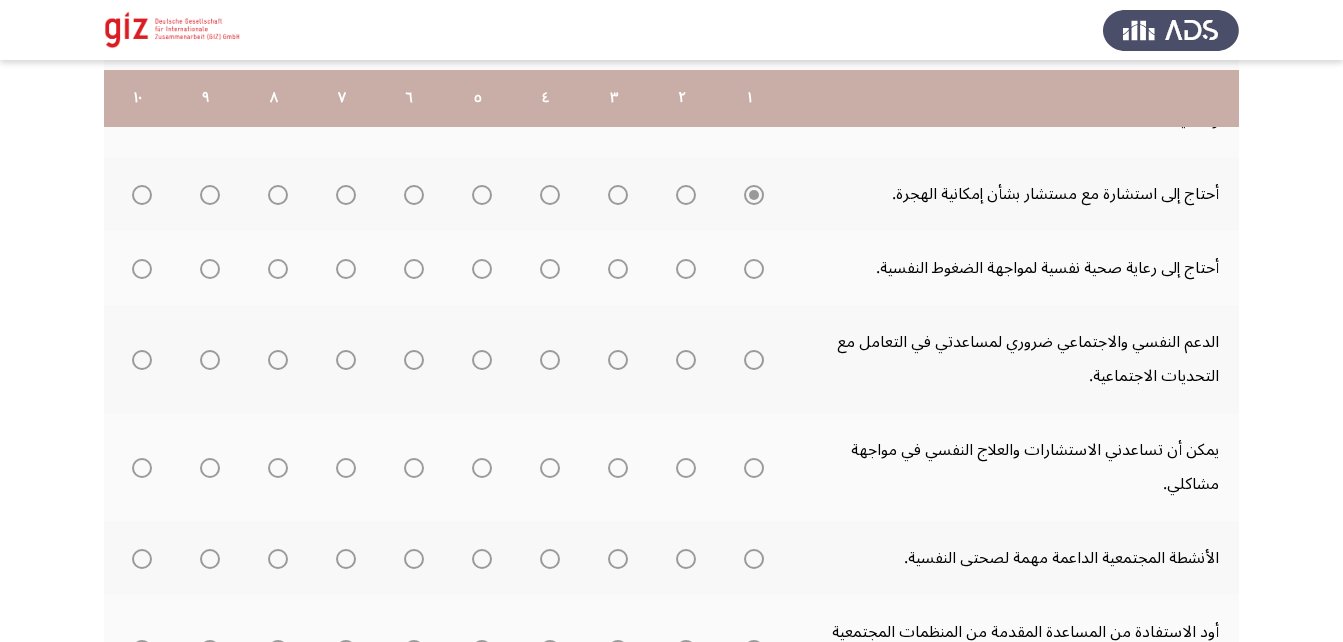 scroll, scrollTop: 638, scrollLeft: 0, axis: vertical 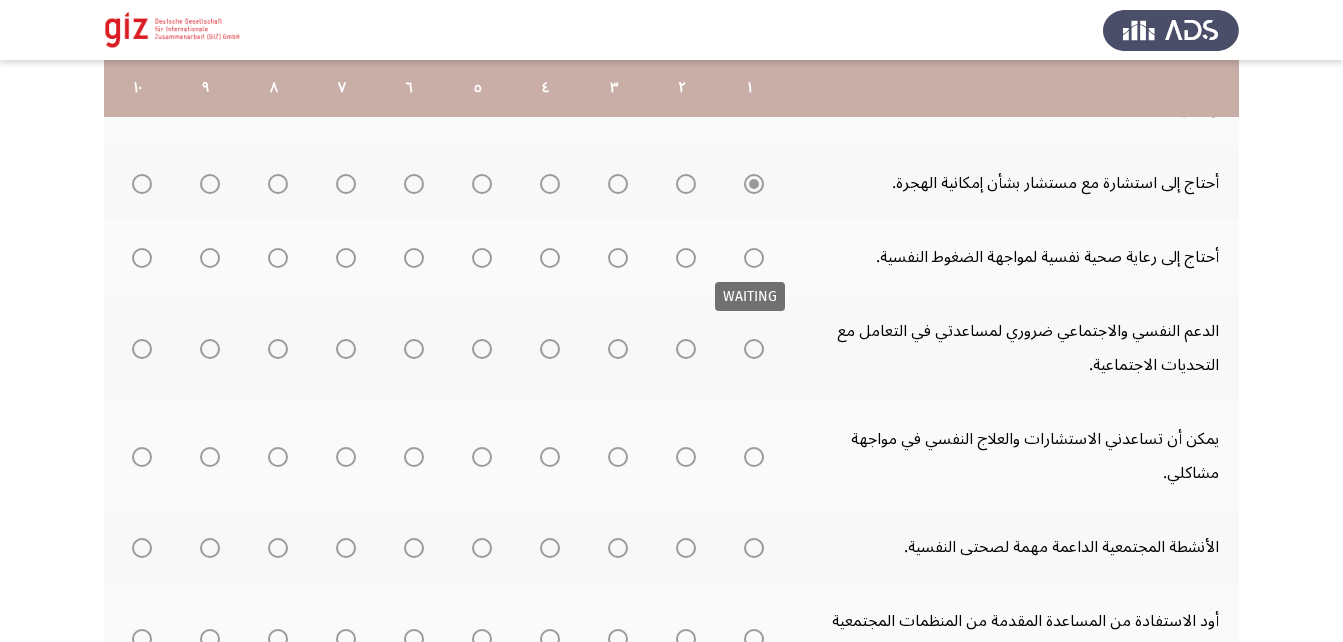 click at bounding box center [754, 258] 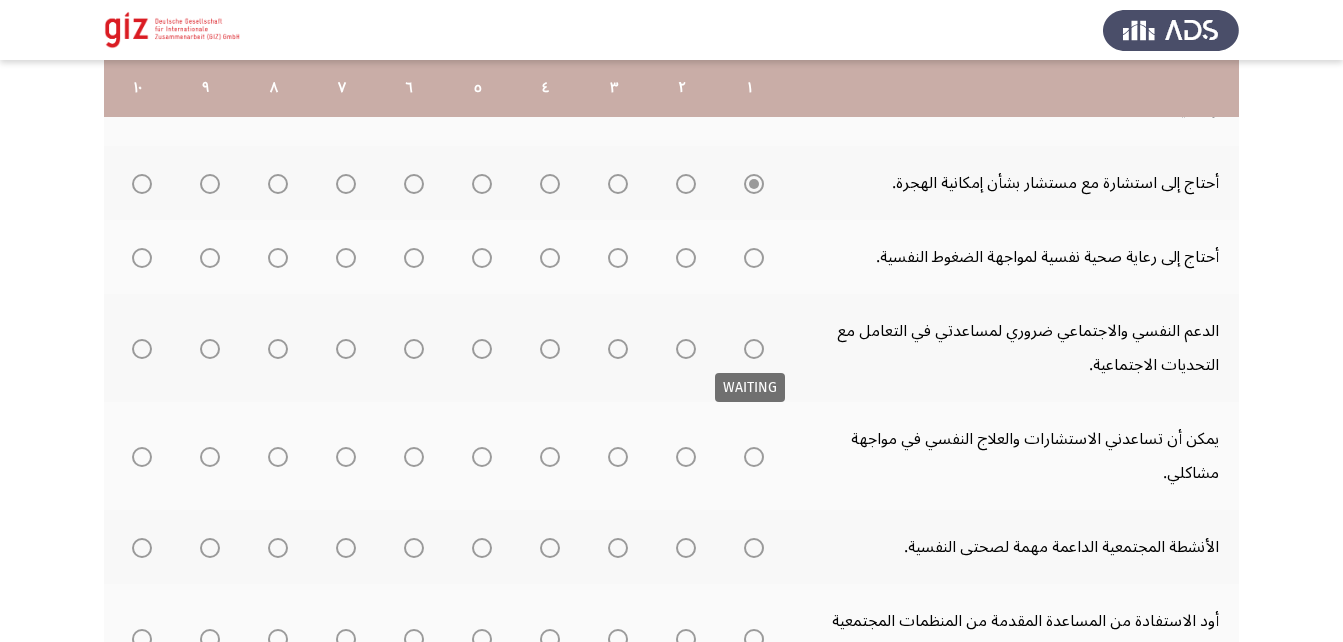 click at bounding box center [754, 349] 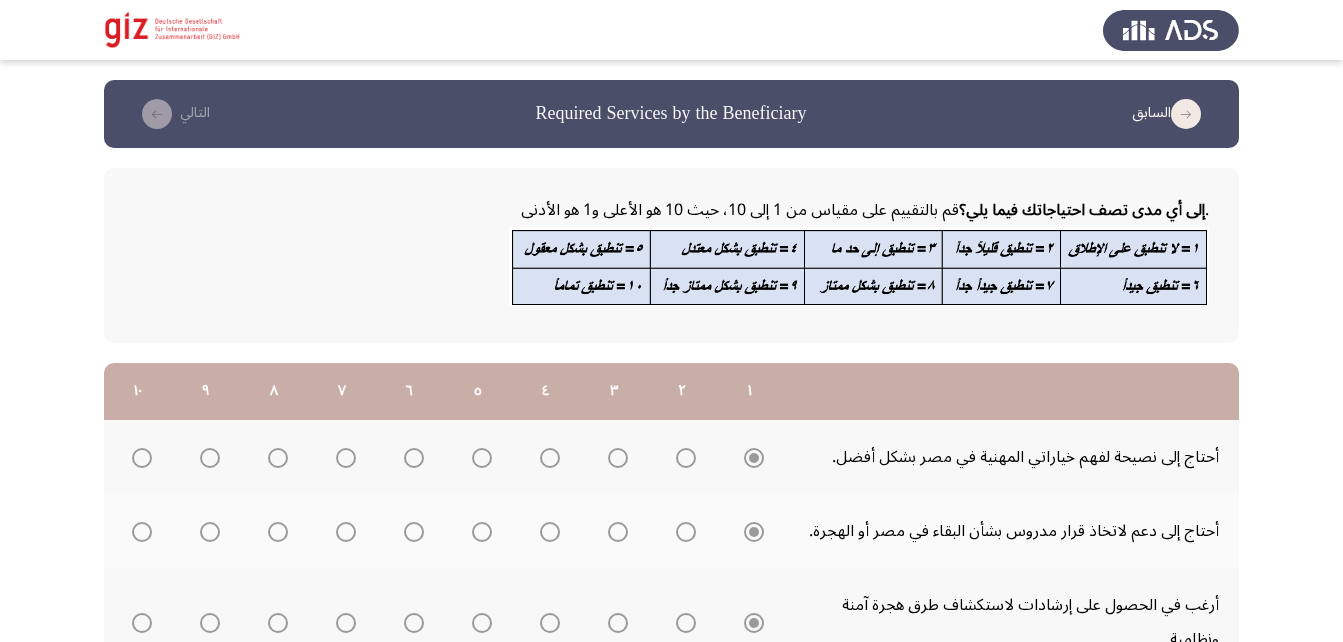 scroll, scrollTop: 828, scrollLeft: 0, axis: vertical 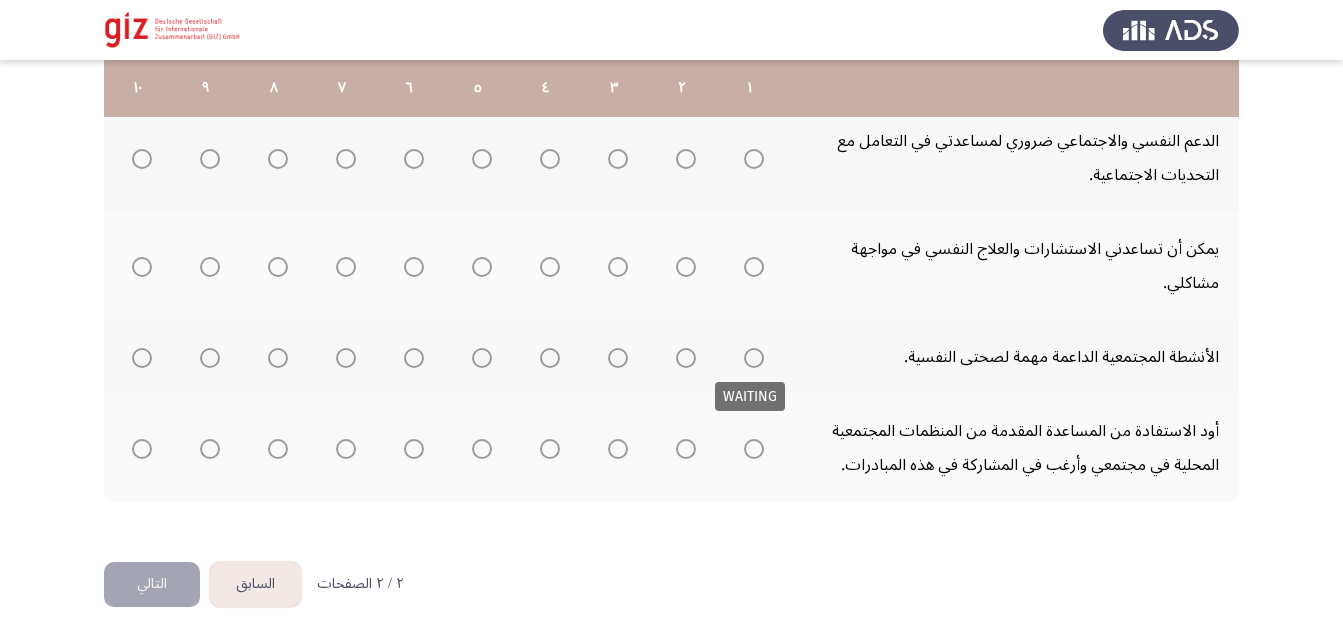 click at bounding box center (754, 358) 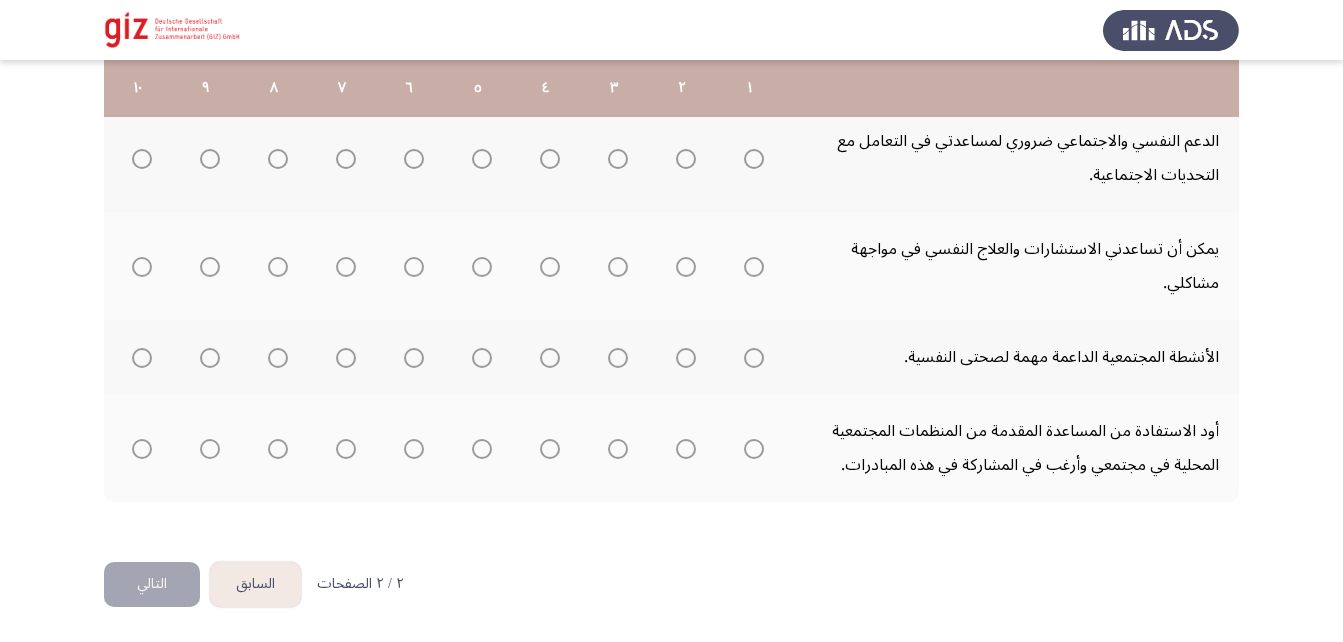 click at bounding box center [754, 358] 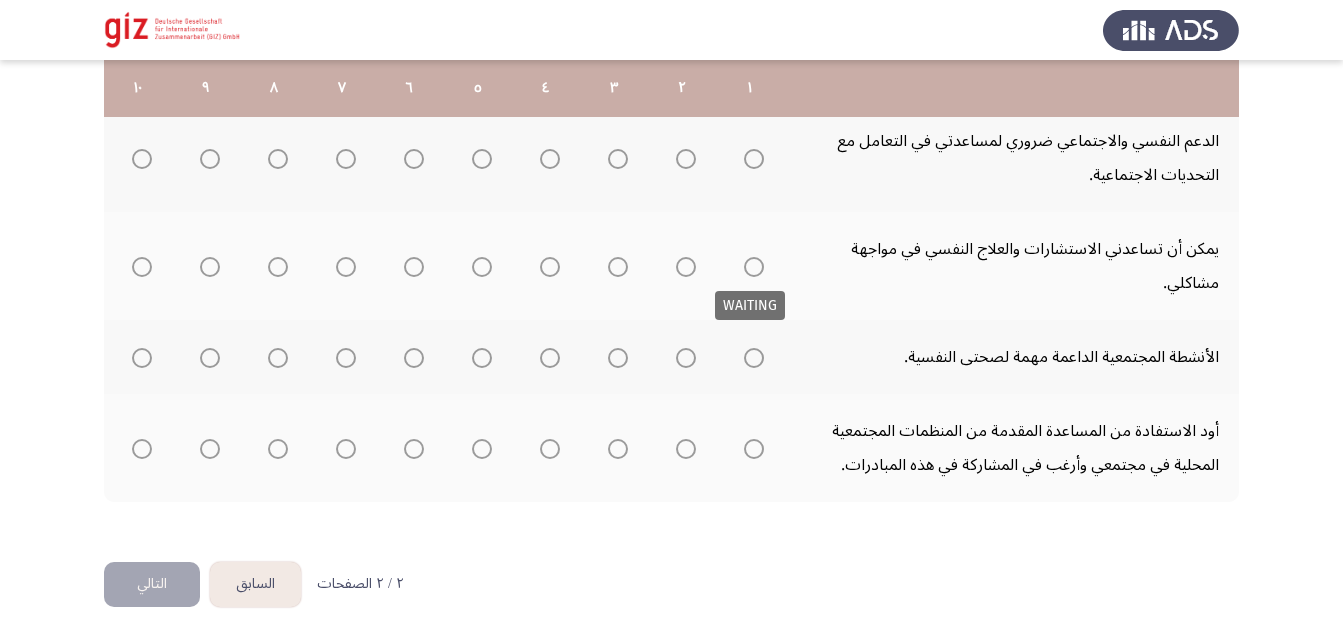 click at bounding box center [754, 267] 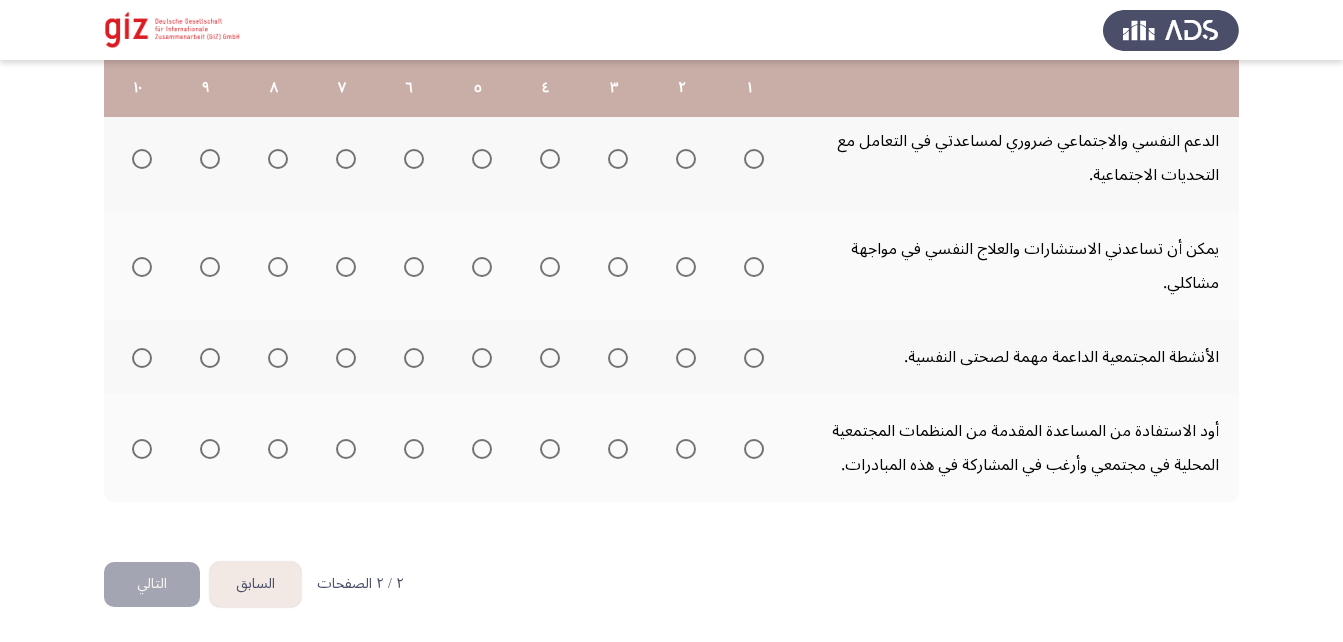 click at bounding box center (754, 267) 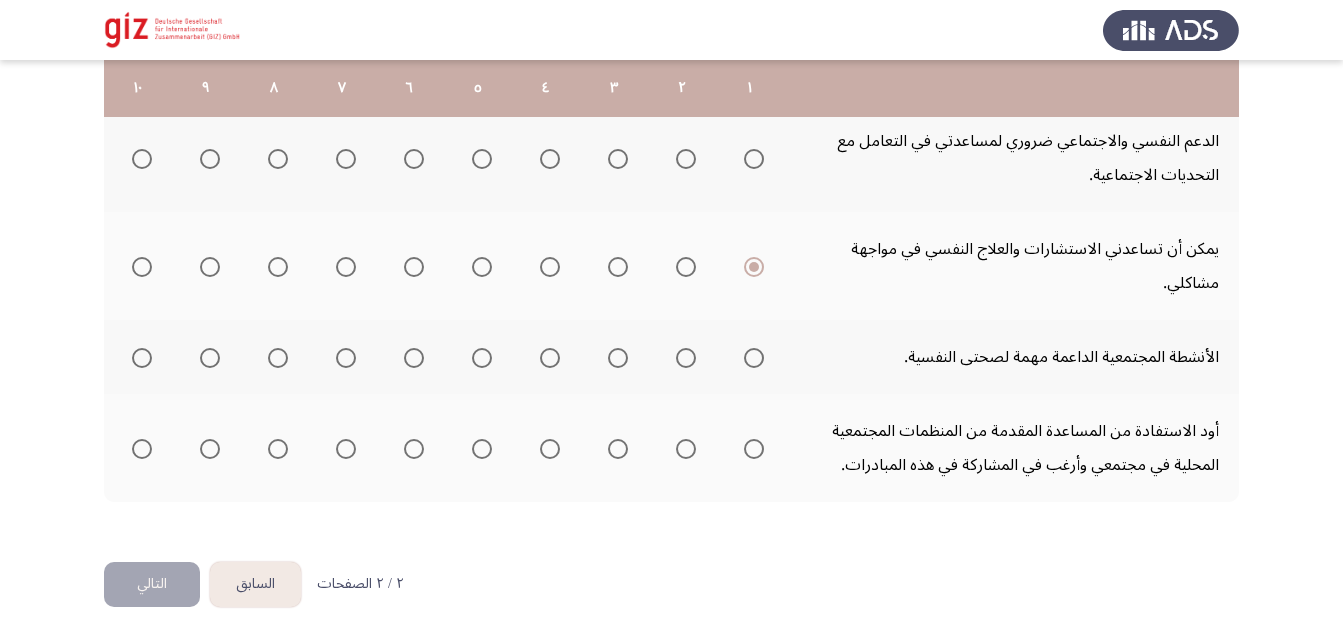 click at bounding box center (754, 358) 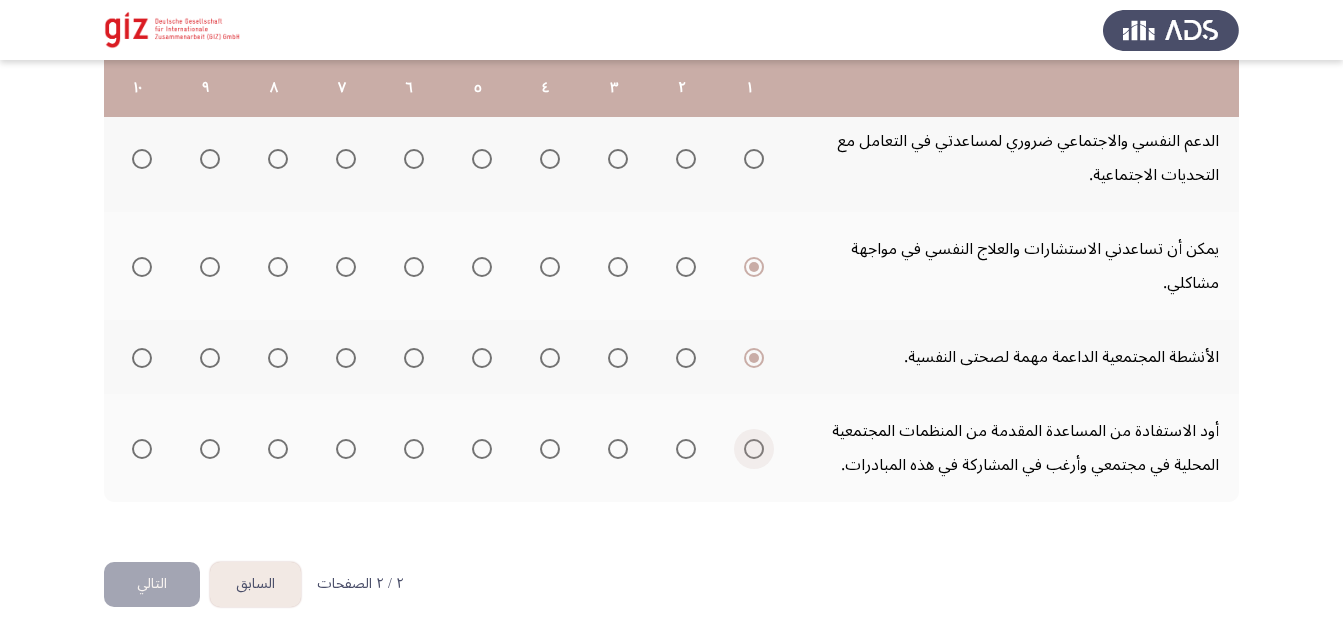 click at bounding box center (754, 449) 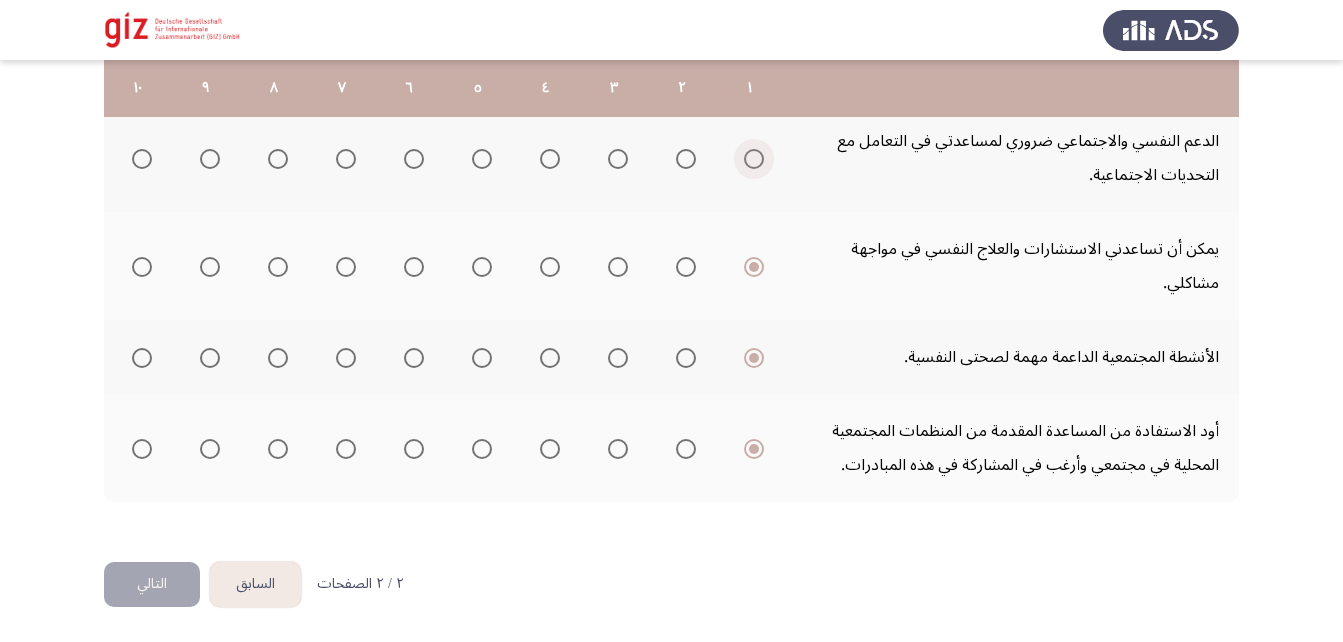 click at bounding box center [754, 159] 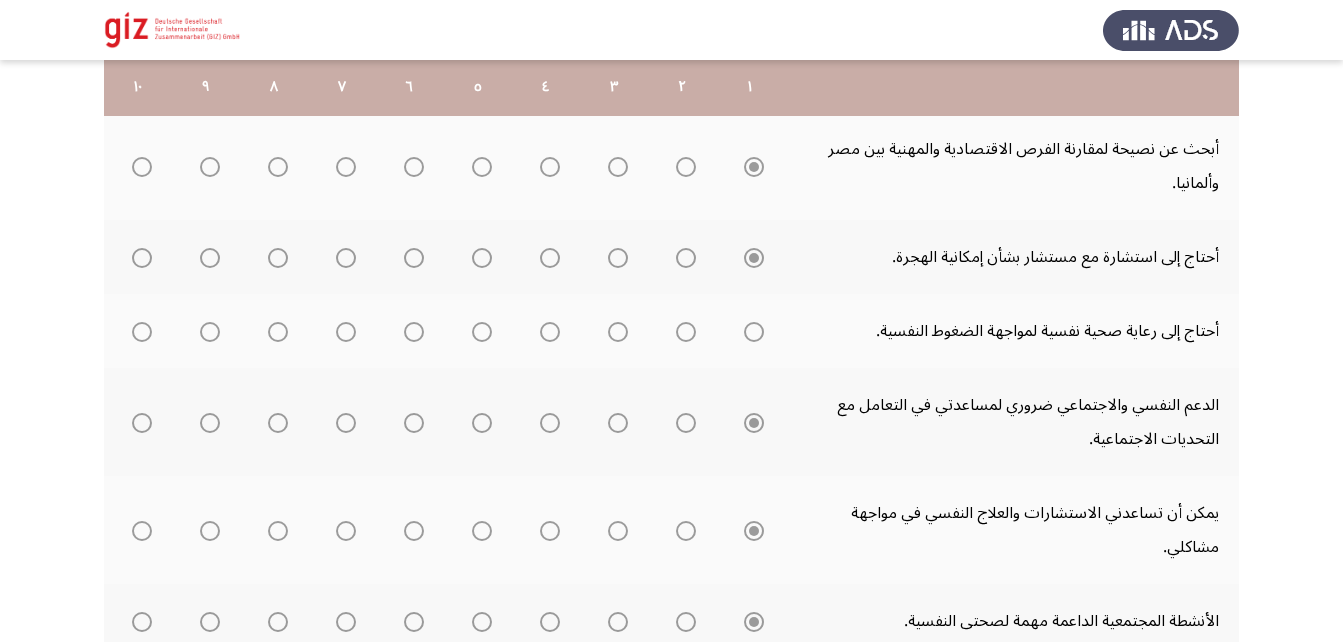 scroll, scrollTop: 563, scrollLeft: 0, axis: vertical 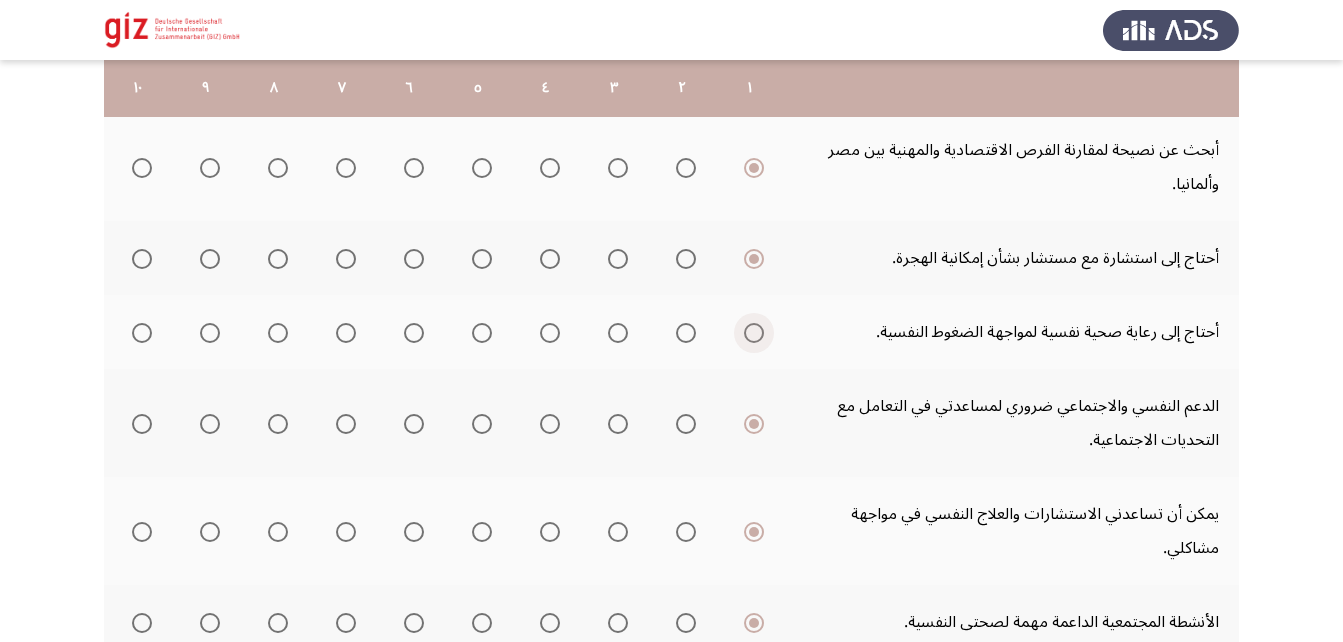 click at bounding box center [754, 333] 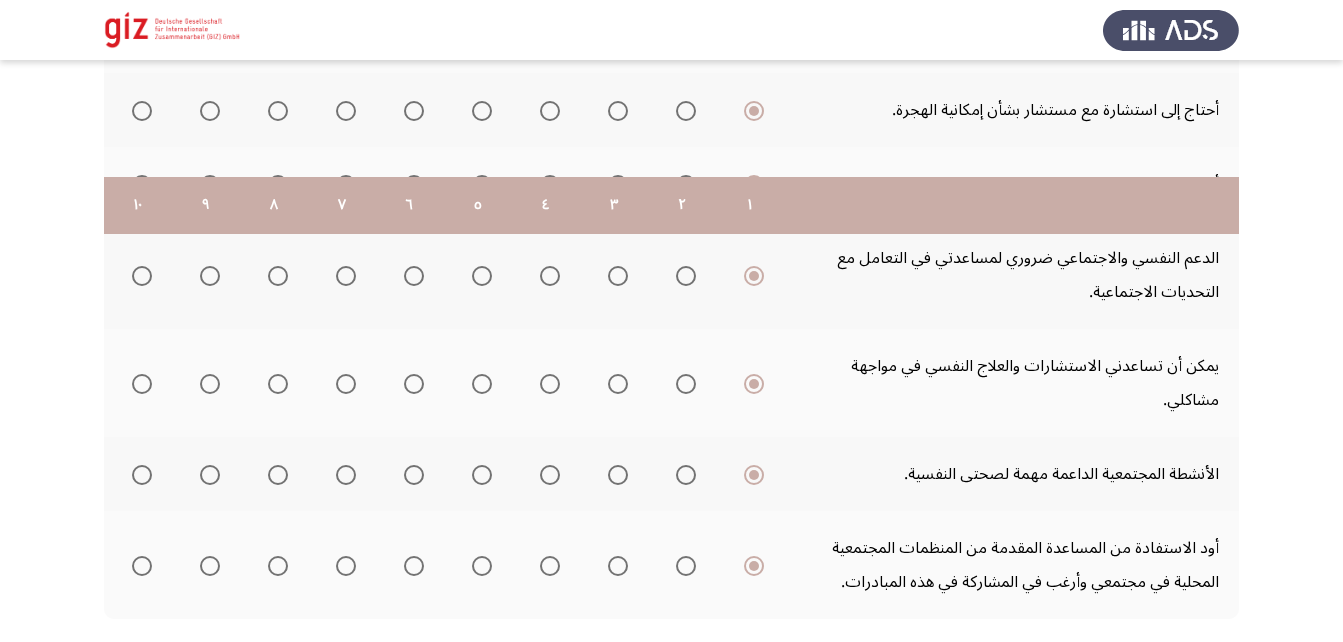 scroll, scrollTop: 828, scrollLeft: 0, axis: vertical 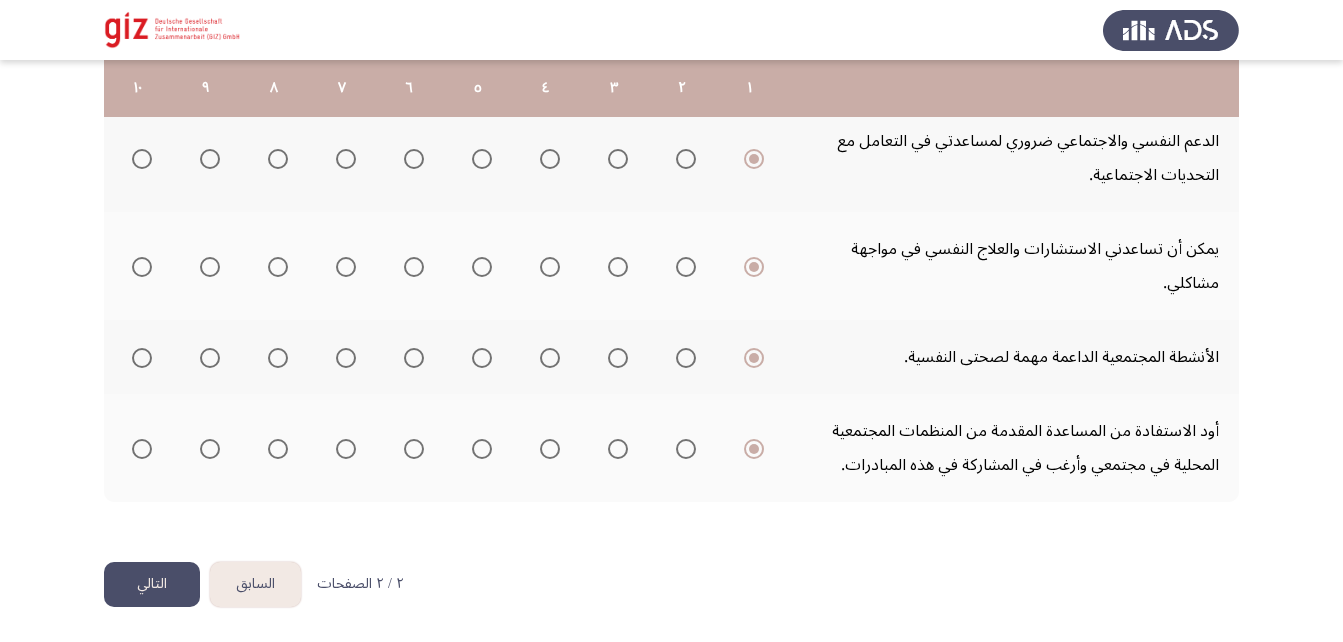 click on "التالي" 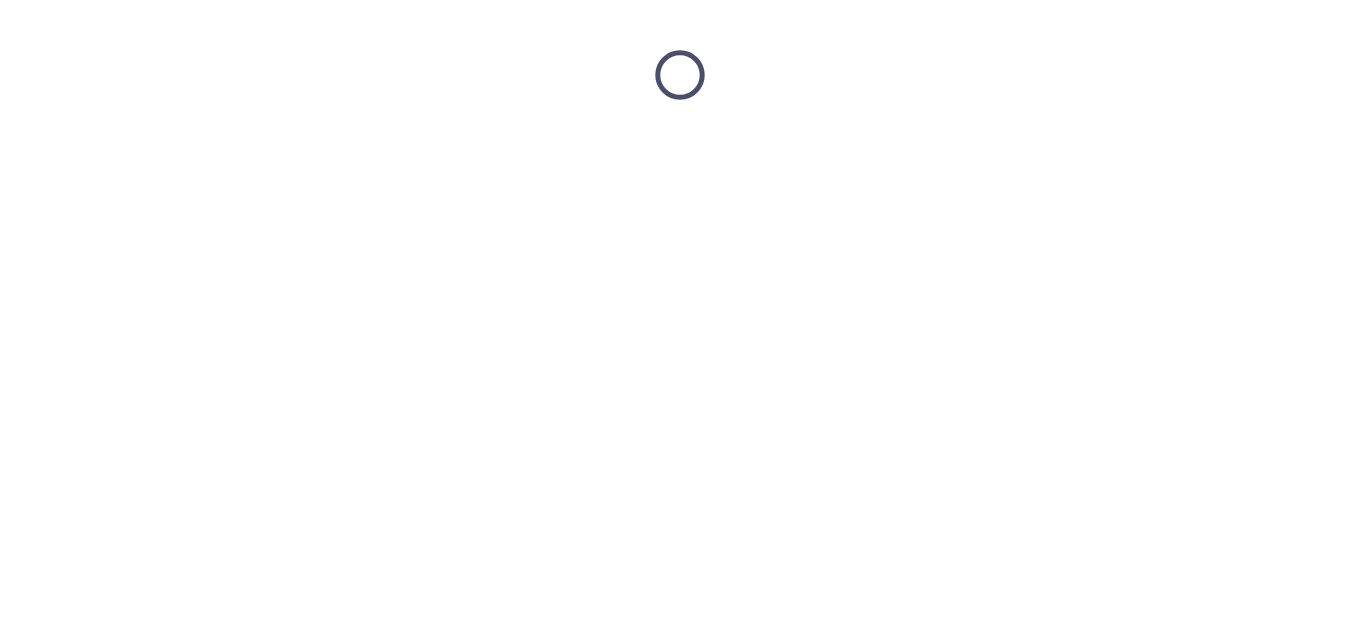 scroll, scrollTop: 0, scrollLeft: 0, axis: both 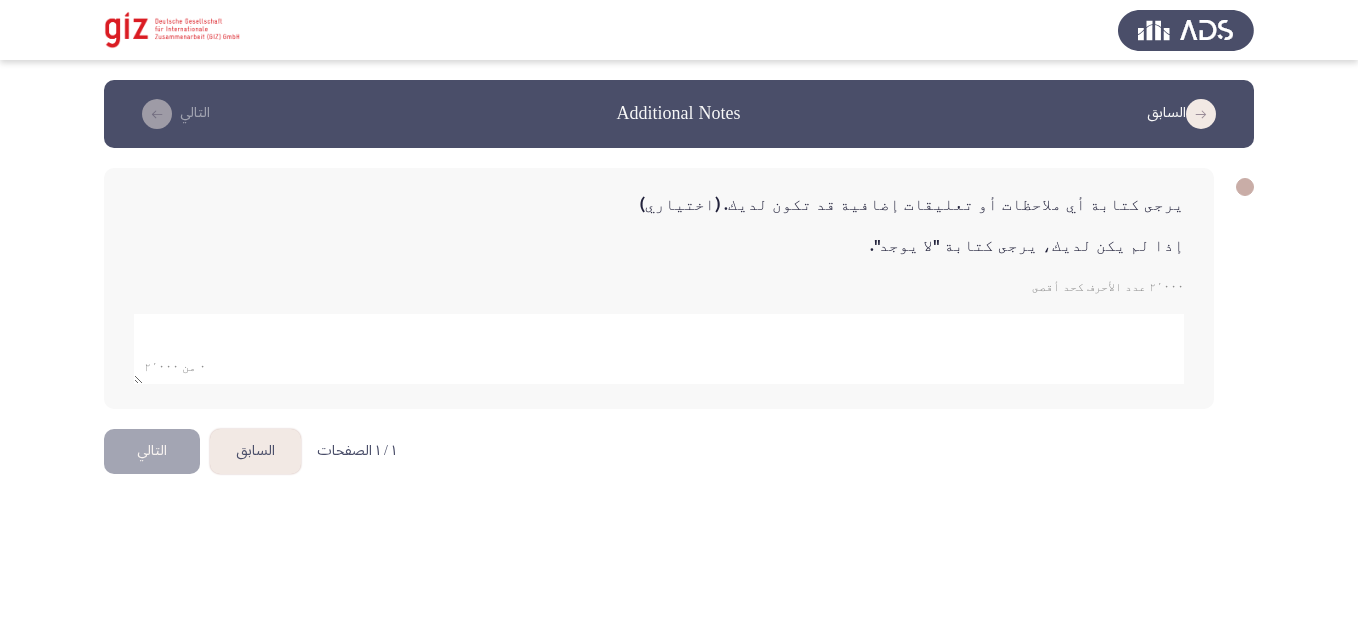 click 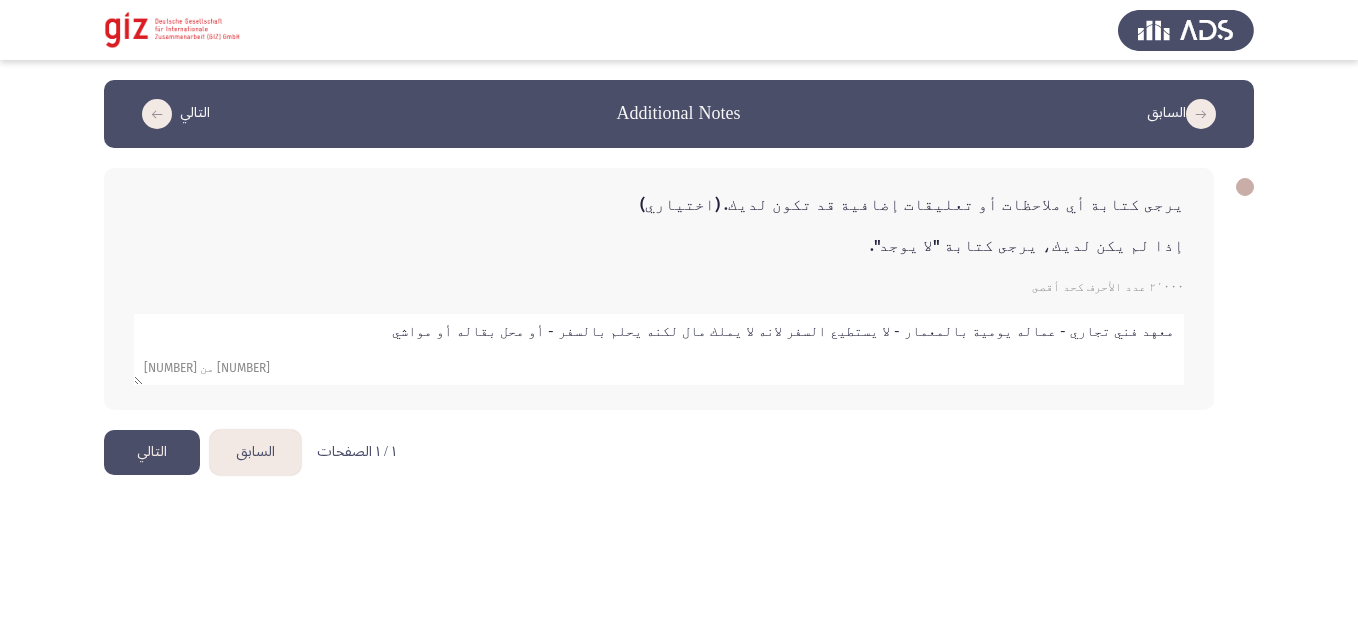 type on "معهد فني تجاري - عماله يومية بالمعمار - لا يستطيع السفر لانه لا يملك مال لكنه يحلم بالسفر -  أو محل بقاله أو مواشي" 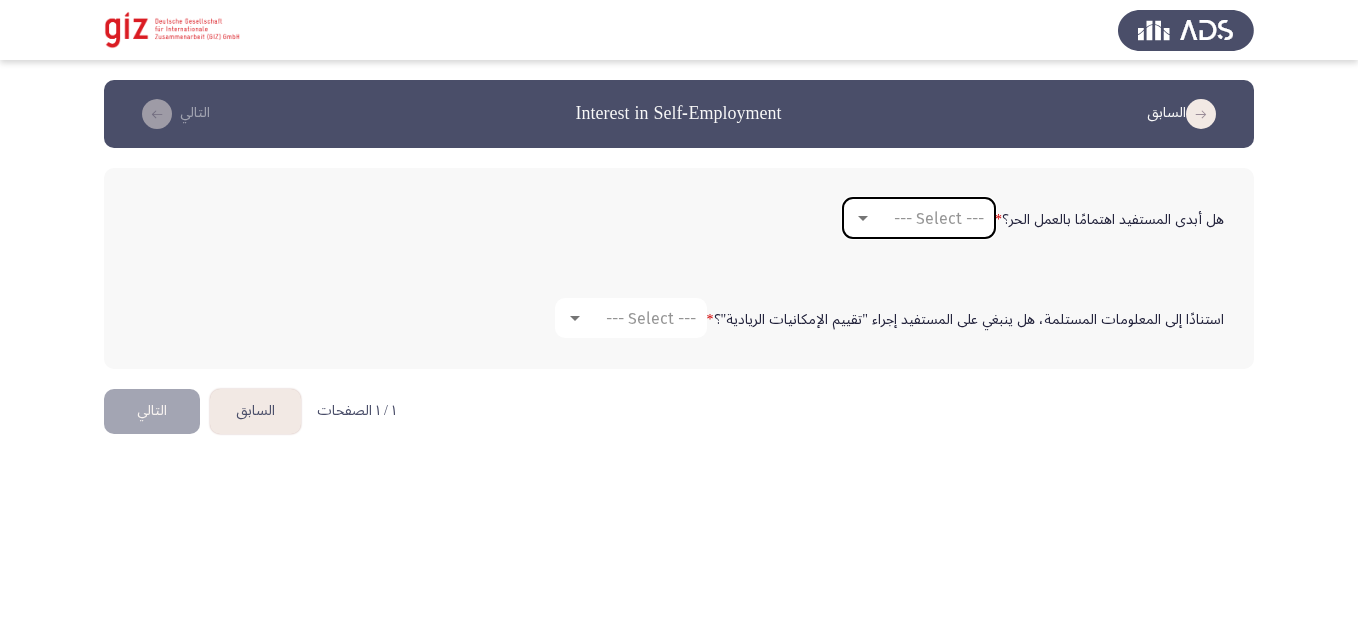 click on "--- Select ---" at bounding box center (939, 218) 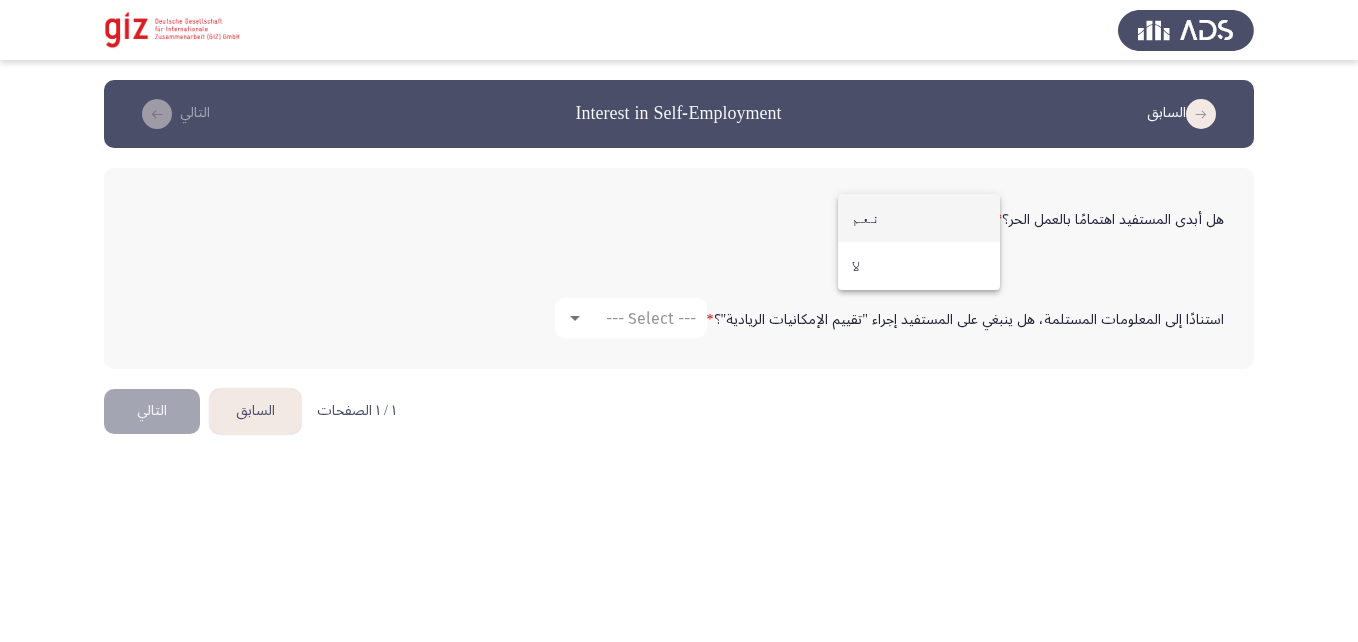 click on "نعم" at bounding box center (919, 218) 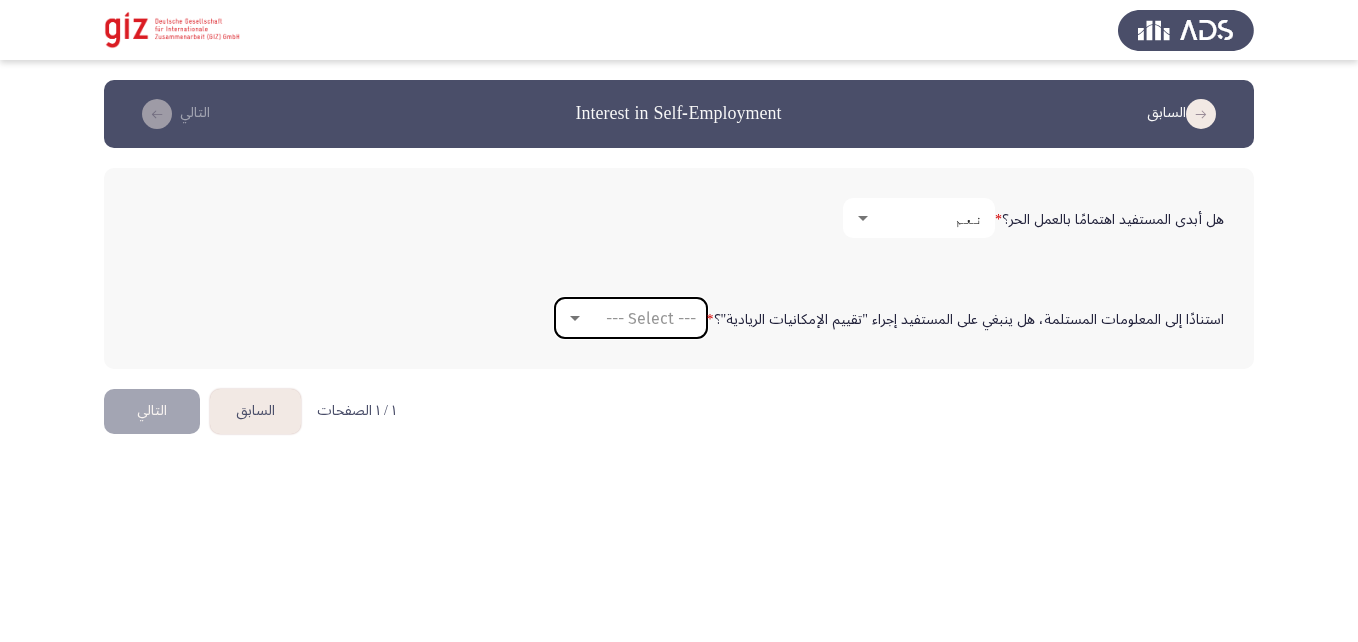 click on "--- Select ---" at bounding box center [651, 318] 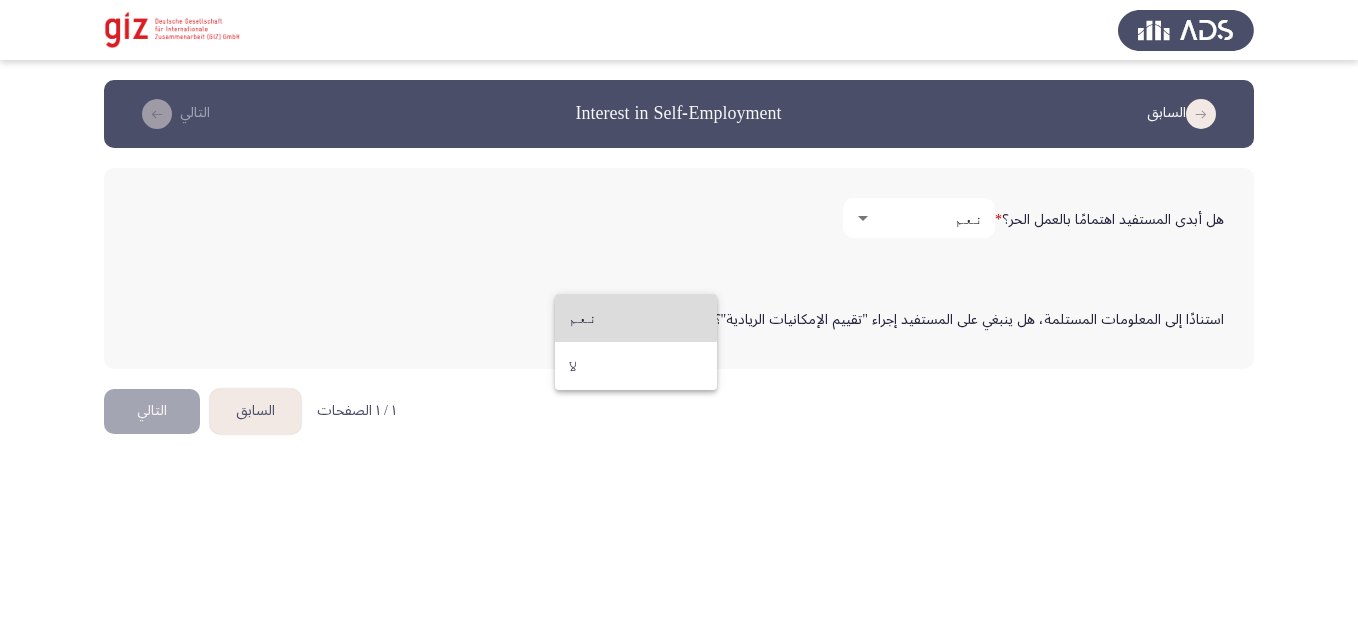 click on "نعم" at bounding box center [636, 318] 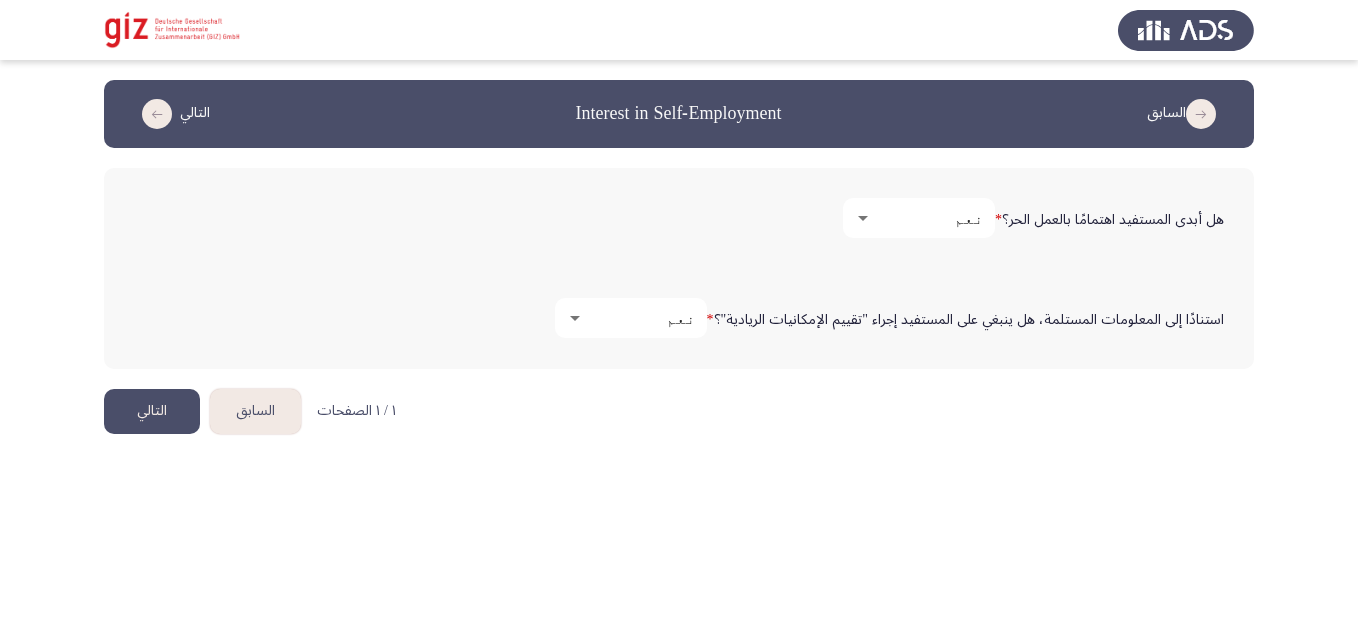 click on "التالي" 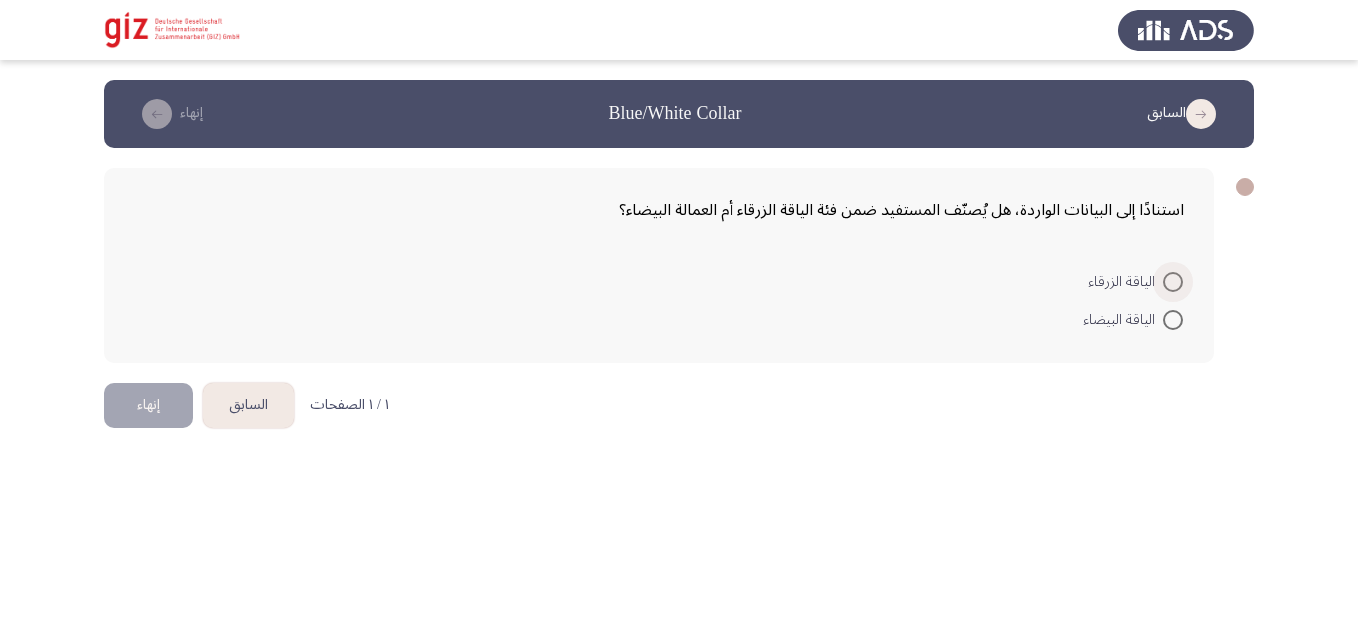 click at bounding box center [1173, 282] 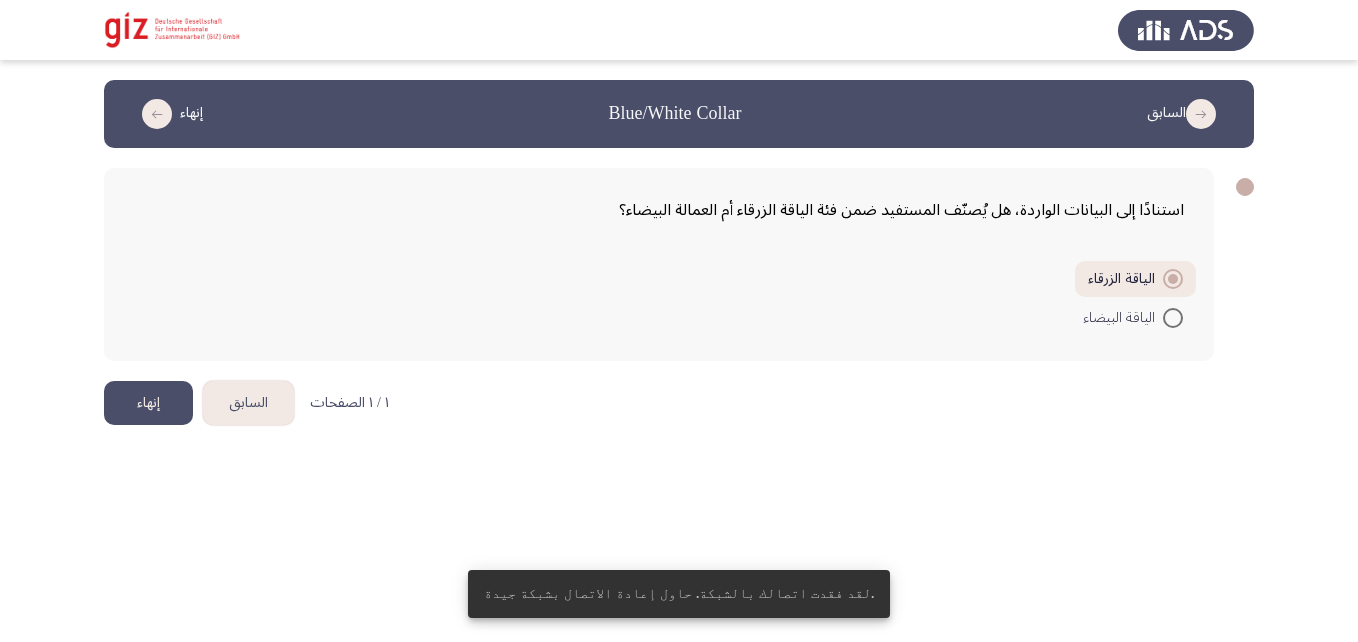 click on "إنهاء" 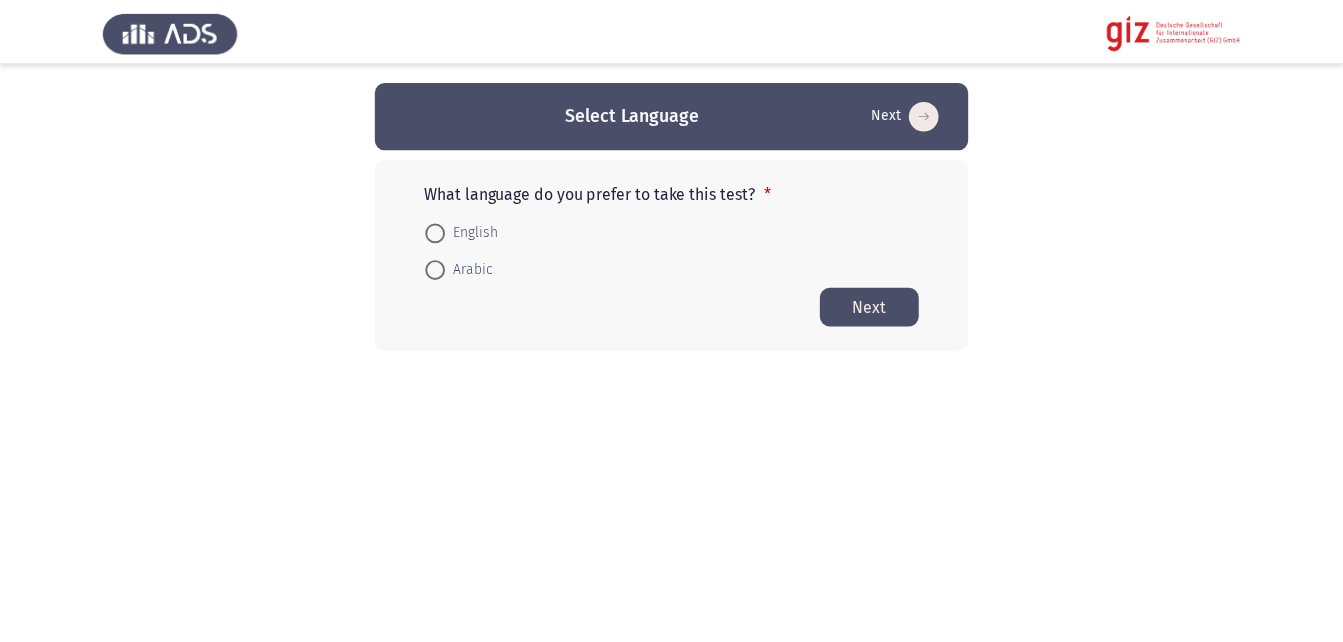 scroll, scrollTop: 0, scrollLeft: 0, axis: both 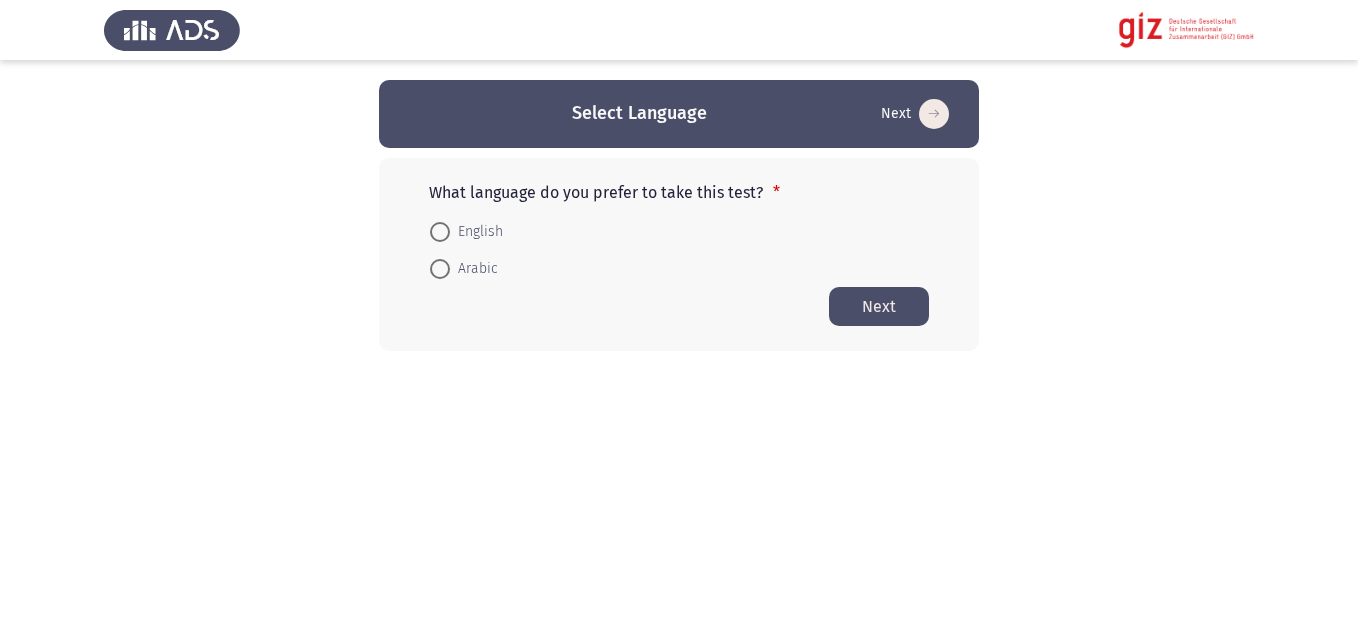 click on "Arabic" at bounding box center [474, 269] 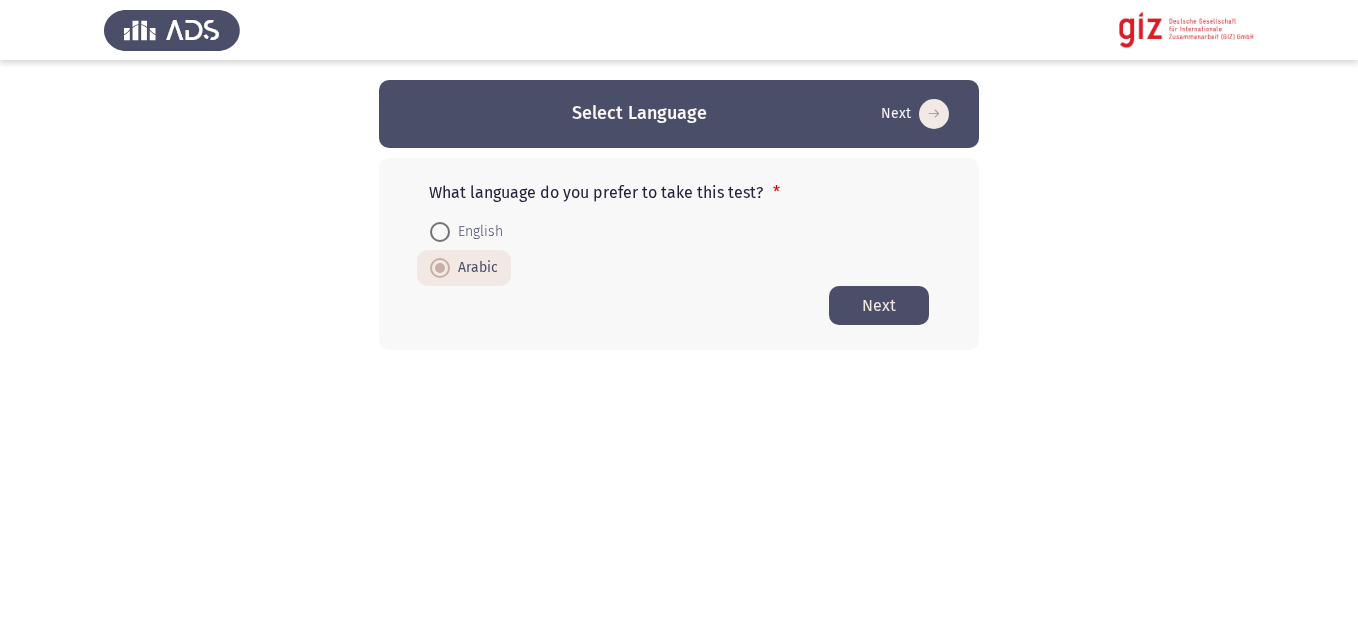 click on "Next" 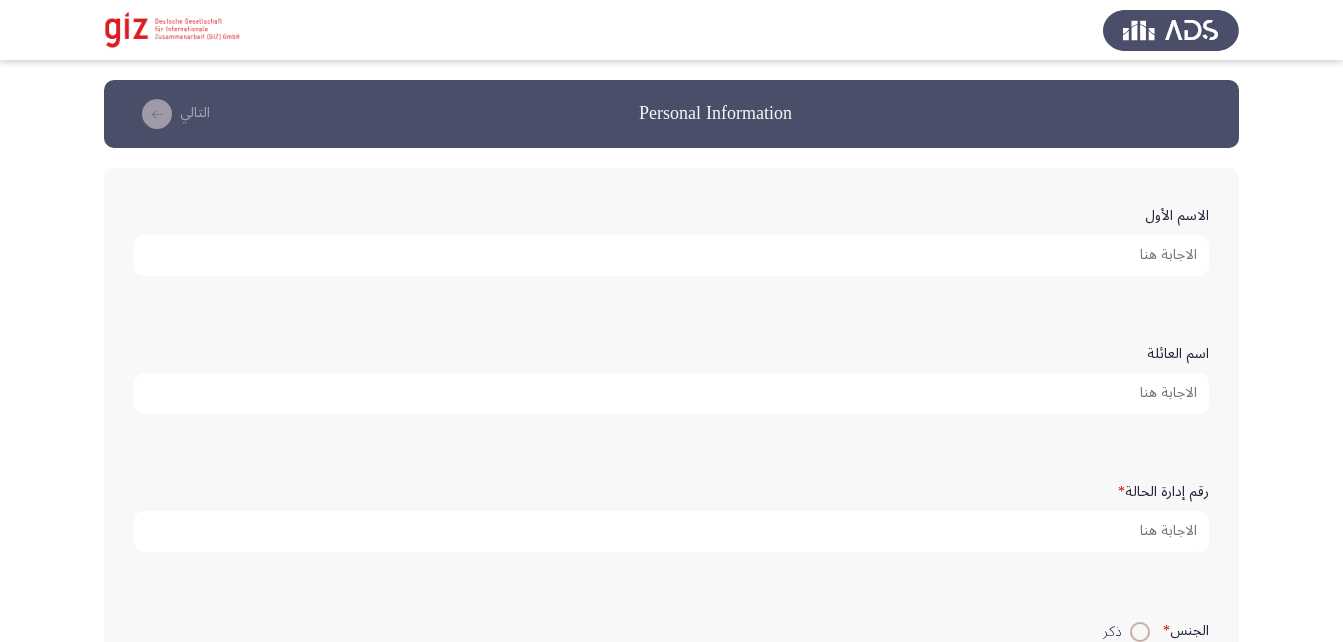 click on "الاسم الأول" at bounding box center [671, 255] 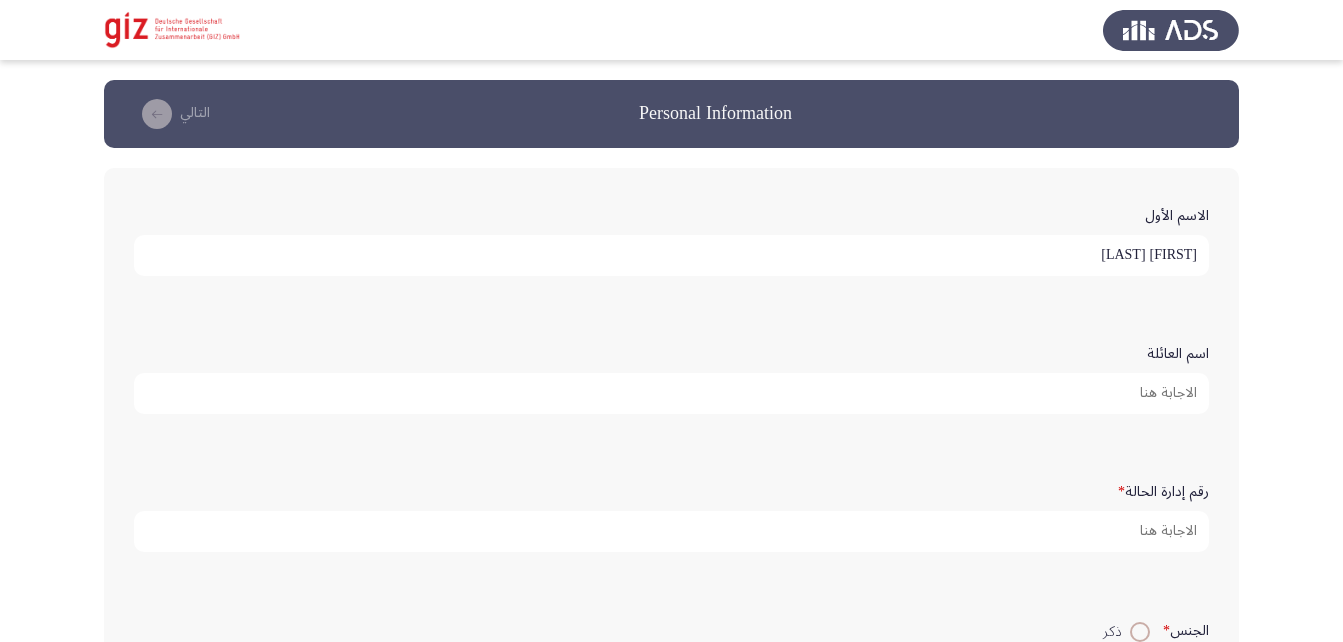 type on "[FIRST] [LAST]" 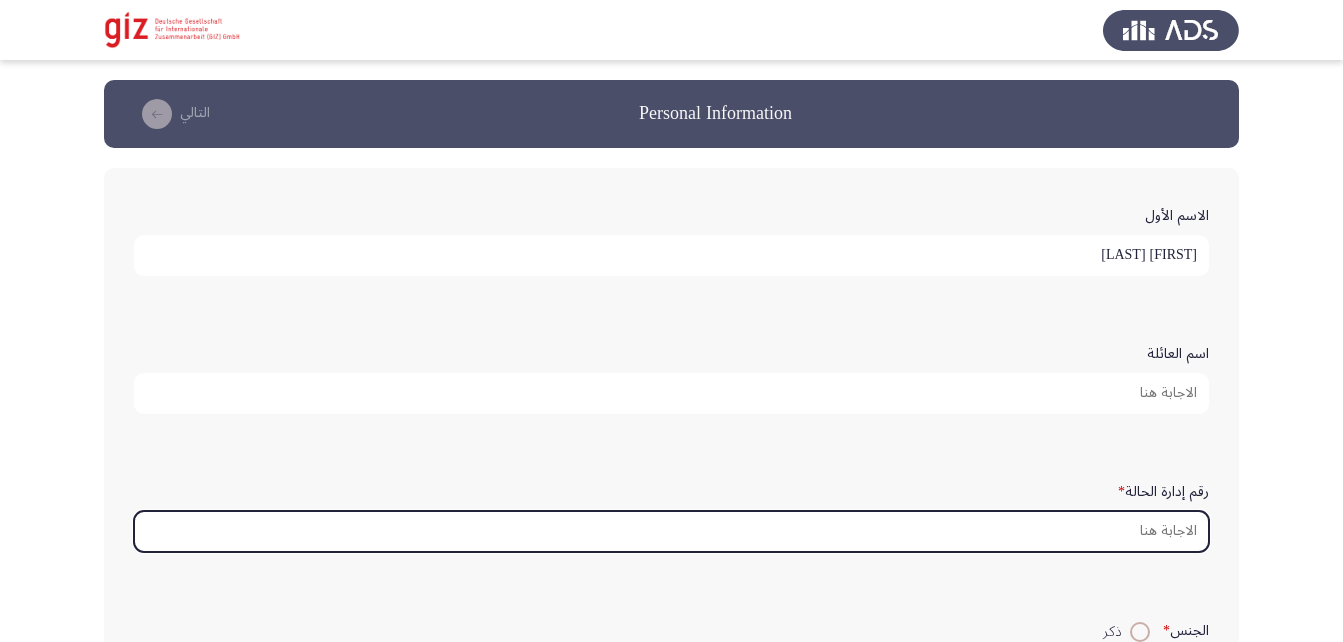 click on "رقم إدارة الحالة   *" at bounding box center [671, 531] 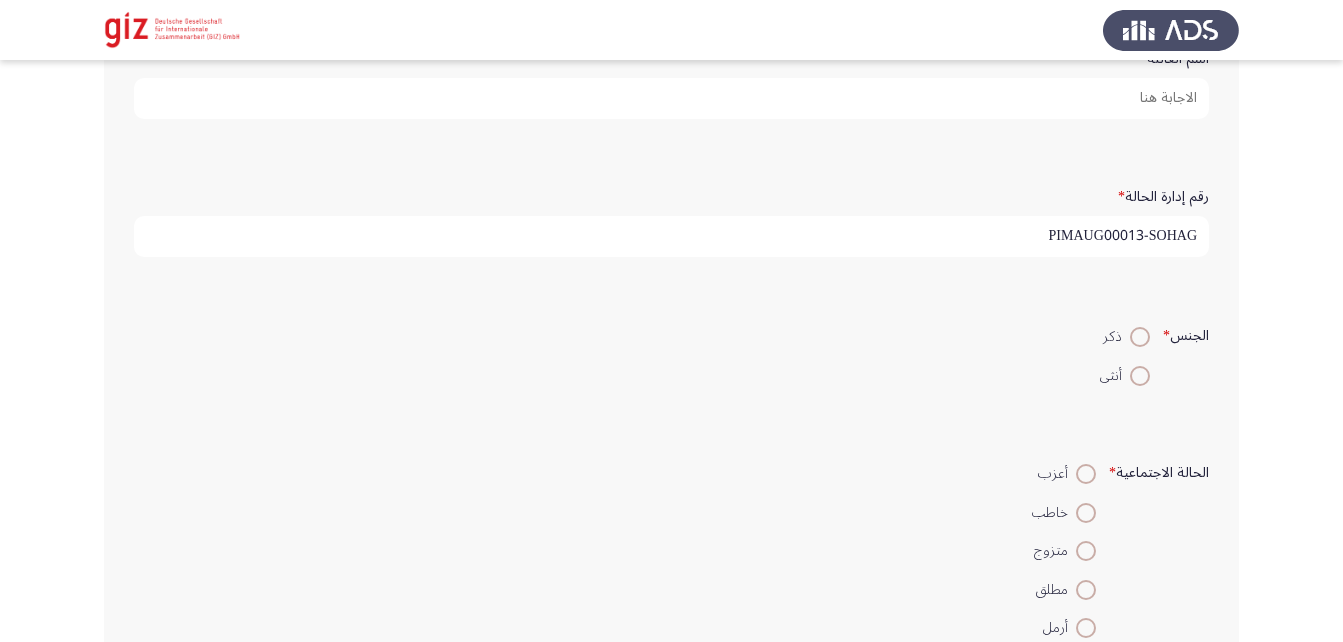 scroll, scrollTop: 296, scrollLeft: 0, axis: vertical 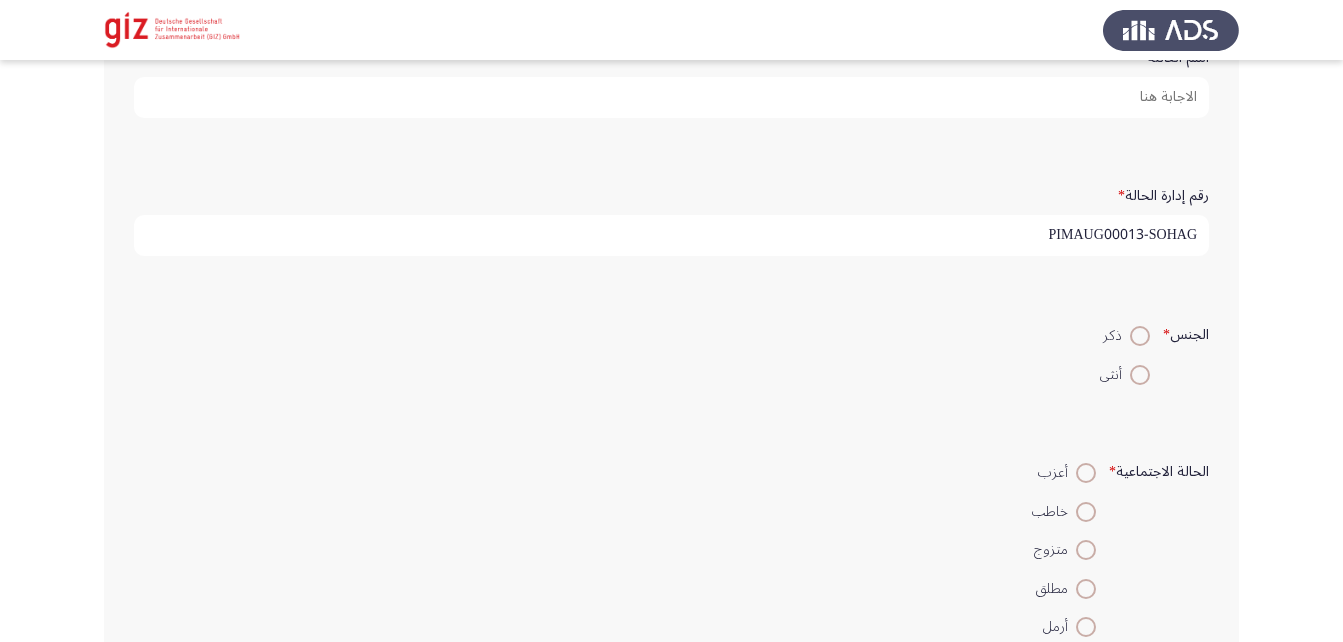 type on "PIMAUG00013-SOHAG" 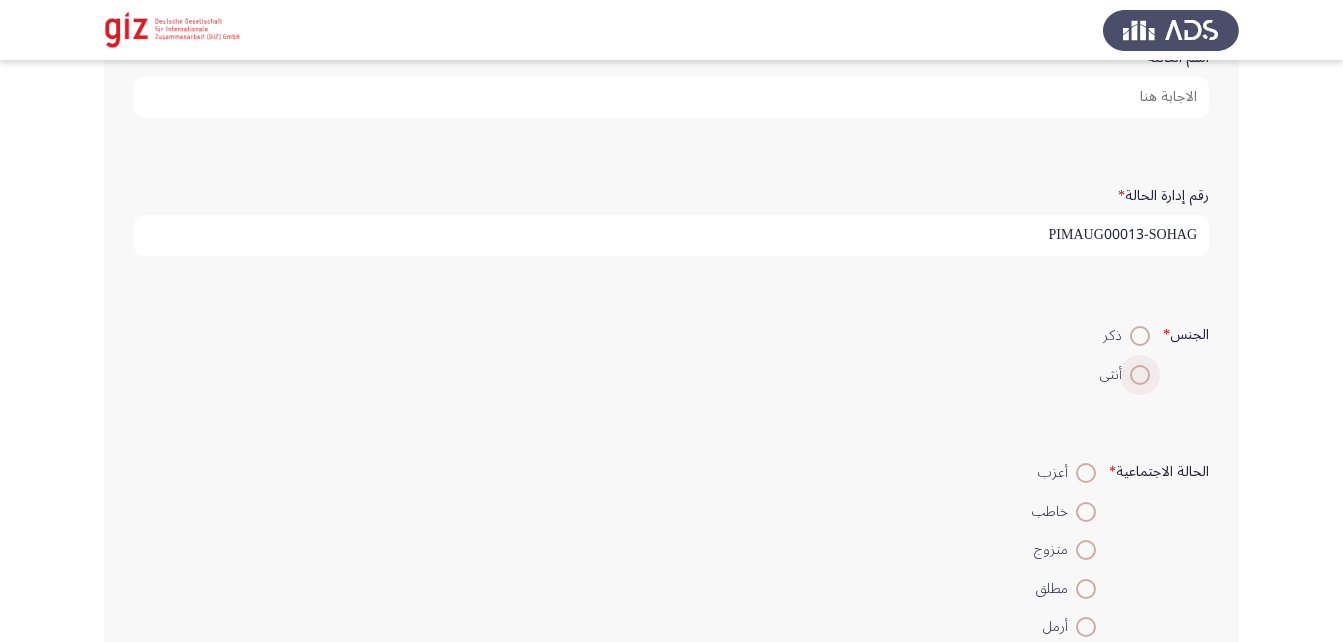 click at bounding box center [1140, 375] 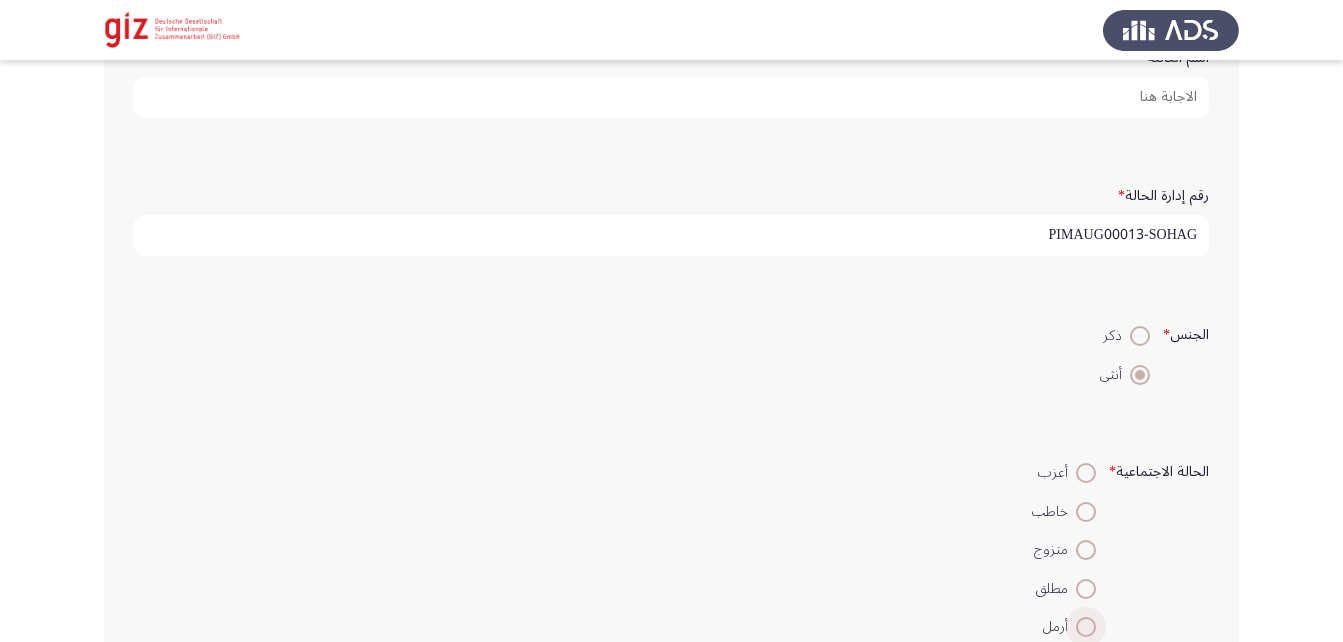 click at bounding box center (1086, 627) 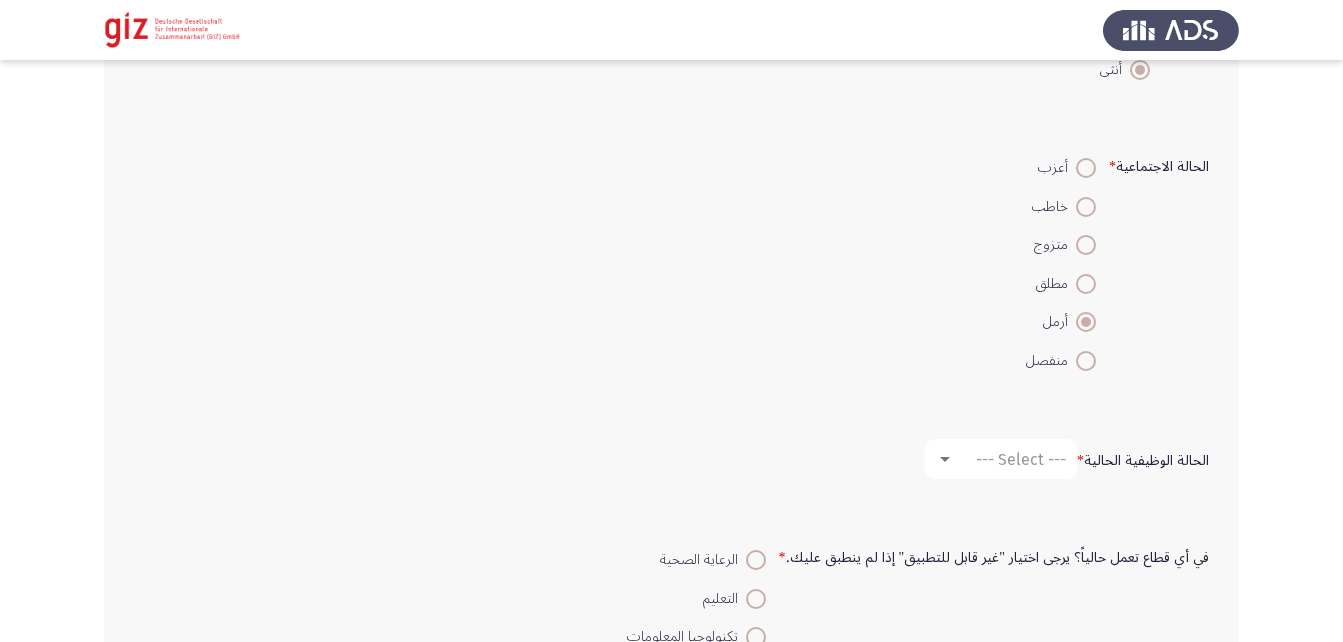 scroll, scrollTop: 654, scrollLeft: 0, axis: vertical 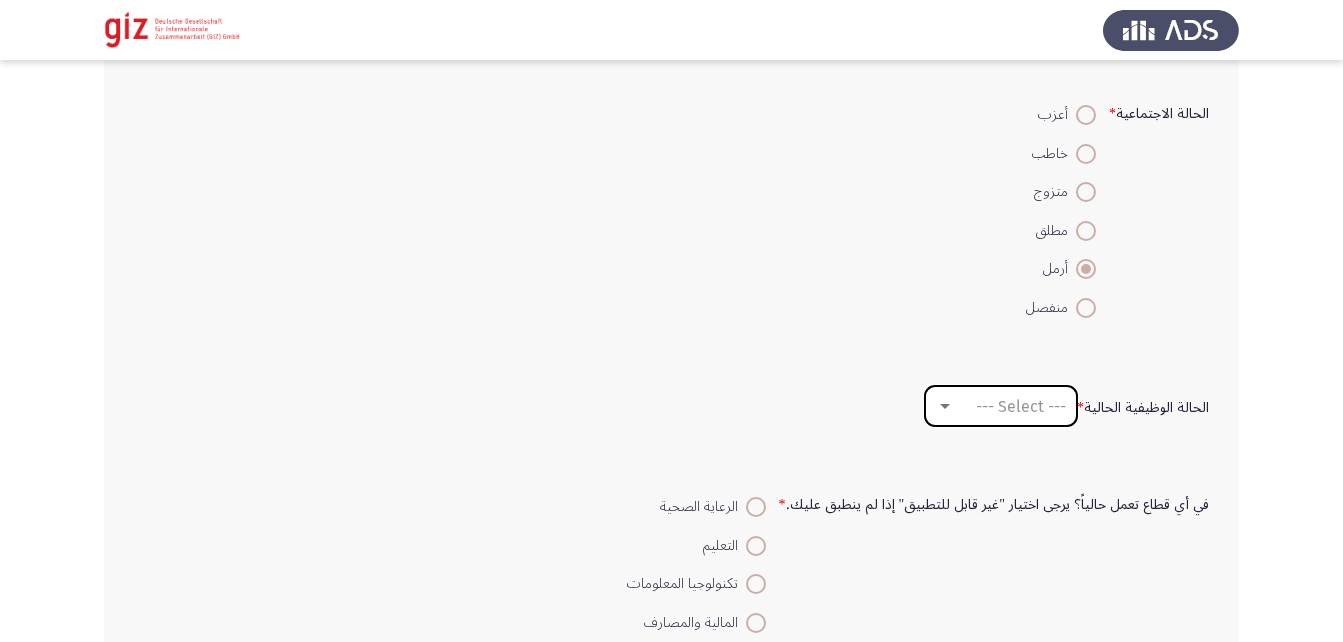 click on "--- Select ---" at bounding box center [1001, 406] 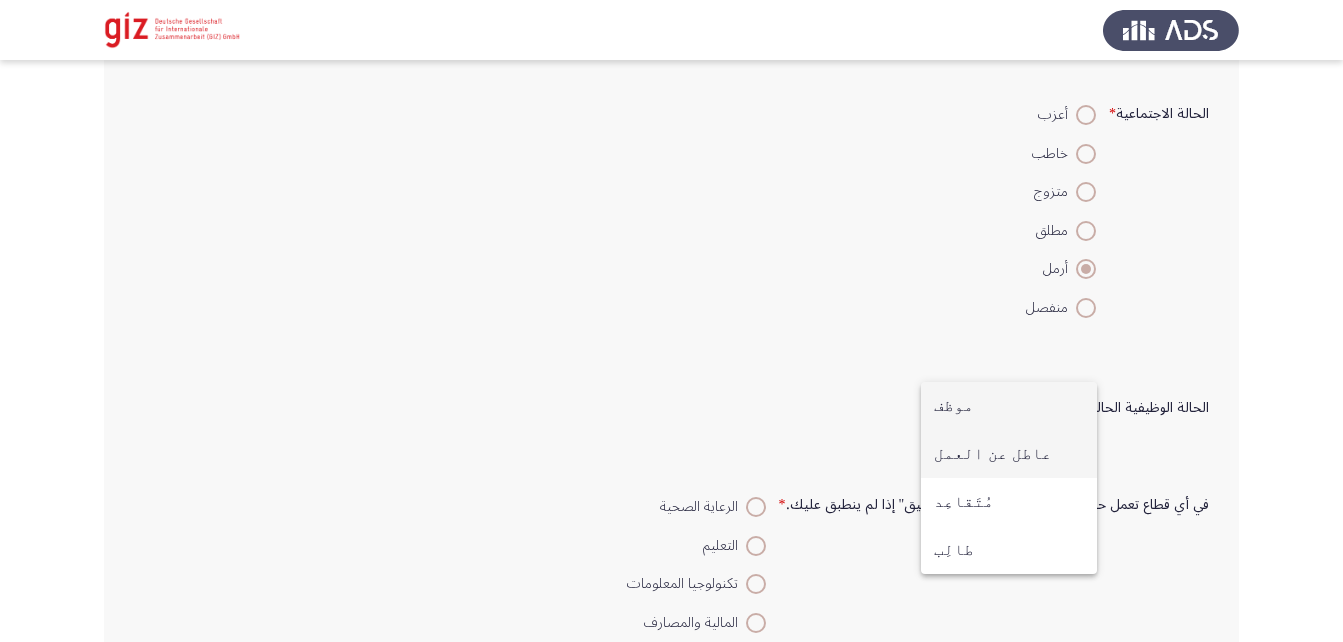 click on "عاطل عن العمل" at bounding box center [1009, 454] 